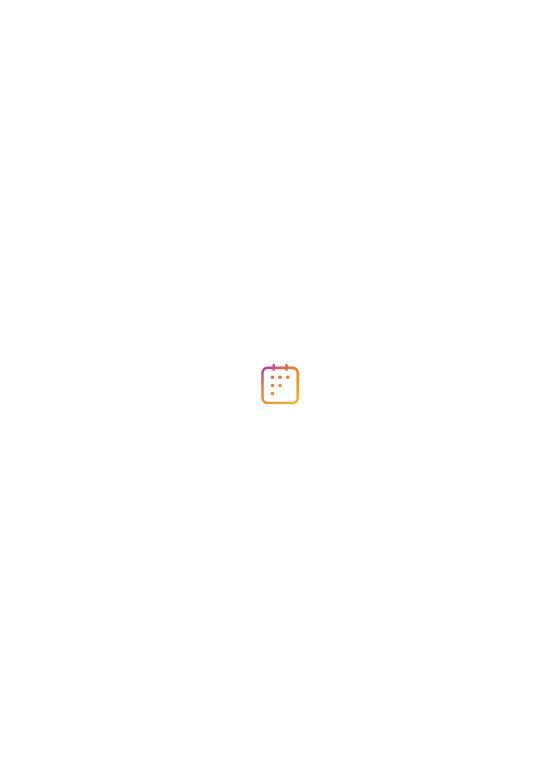 scroll, scrollTop: 0, scrollLeft: 0, axis: both 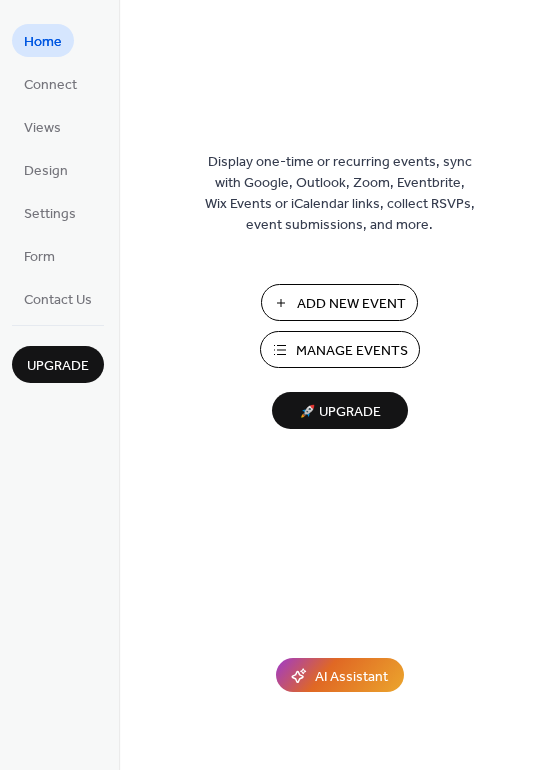 click on "Add New Event" at bounding box center [351, 304] 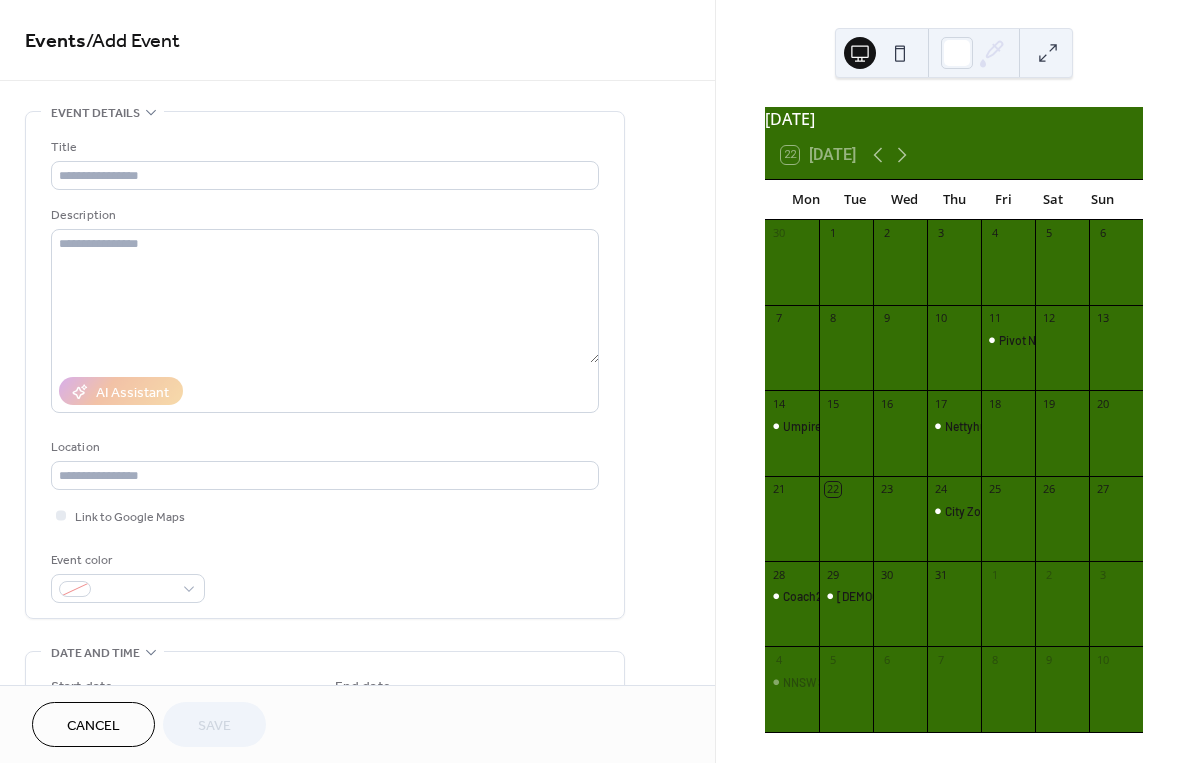 scroll, scrollTop: 0, scrollLeft: 0, axis: both 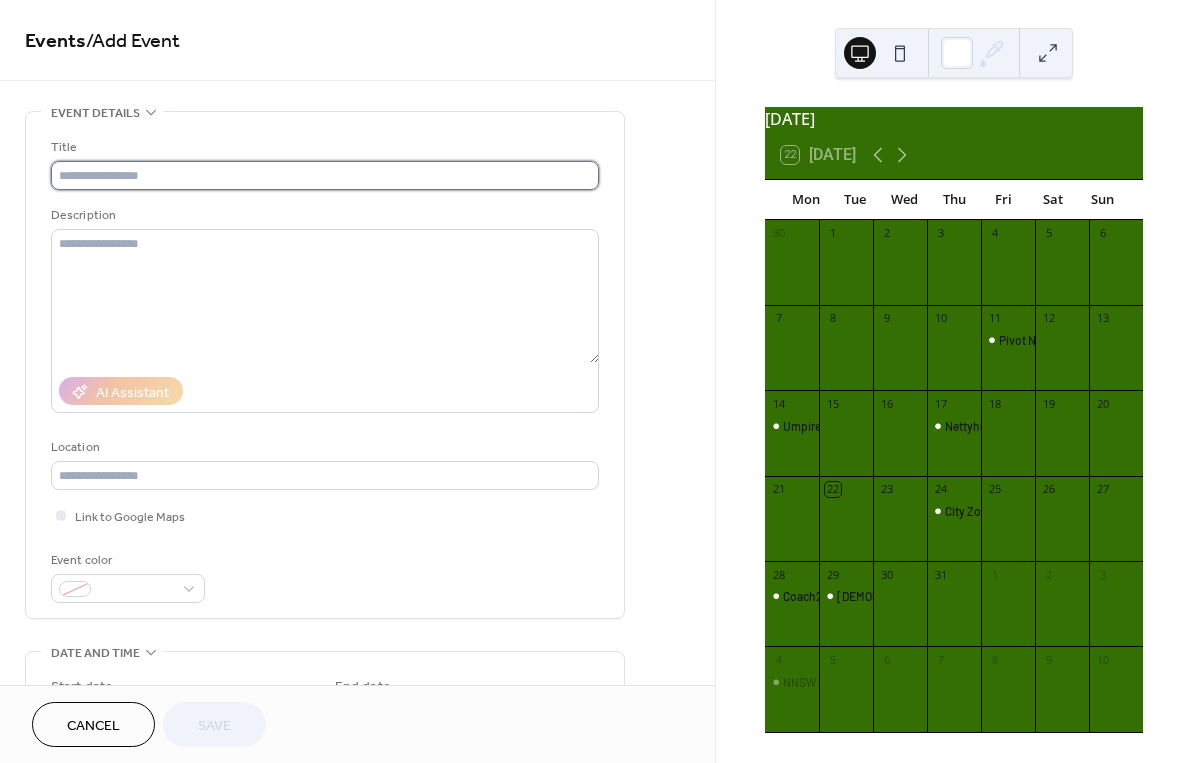click at bounding box center (325, 175) 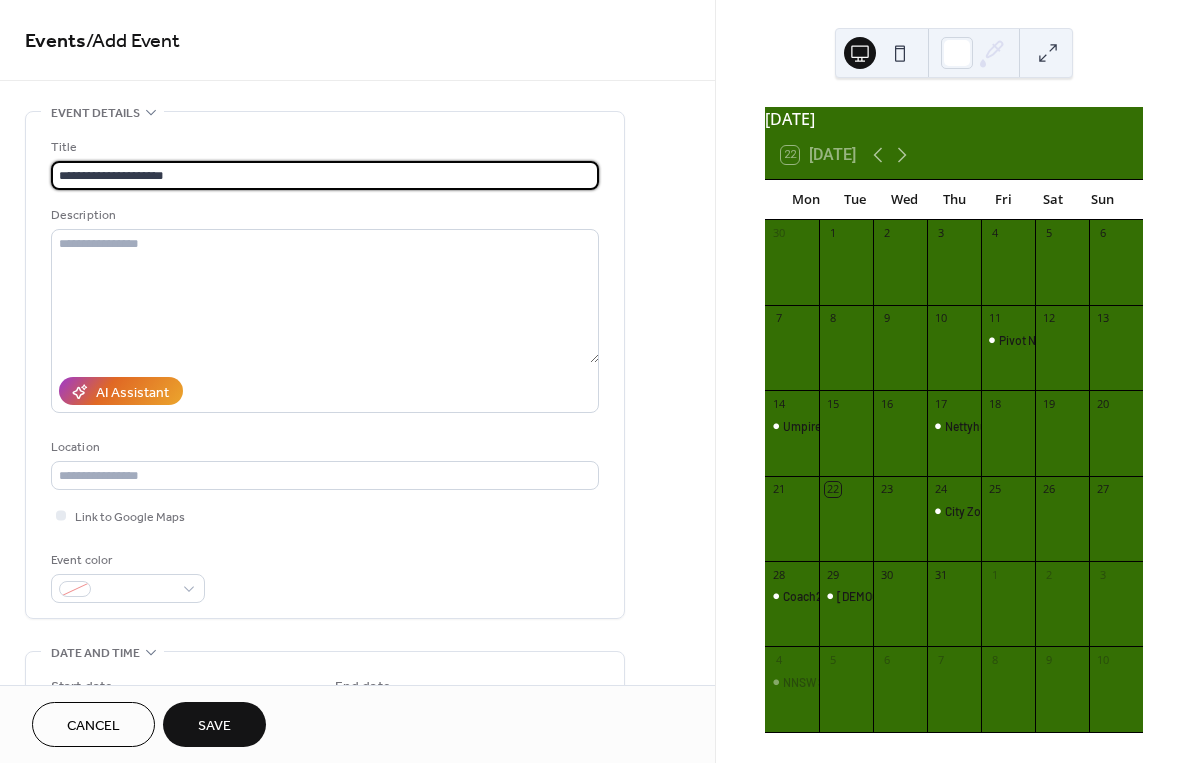 click on "**********" at bounding box center [325, 175] 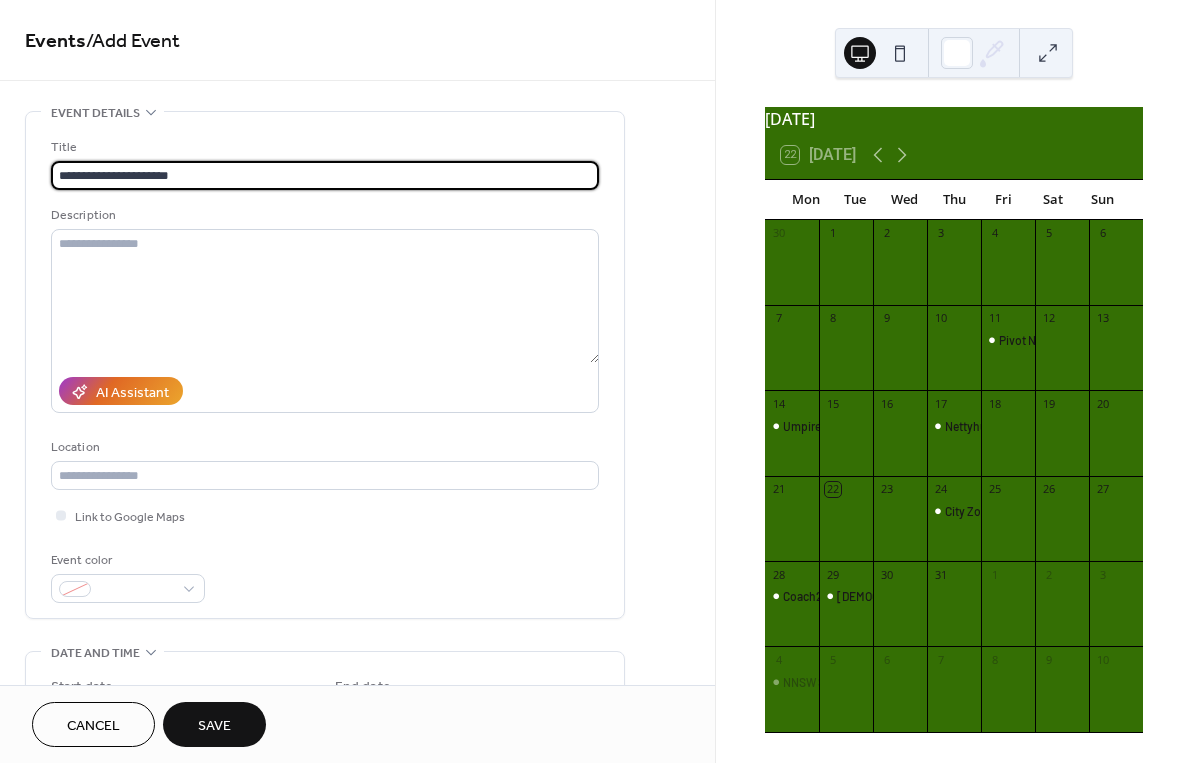 click on "**********" at bounding box center [325, 175] 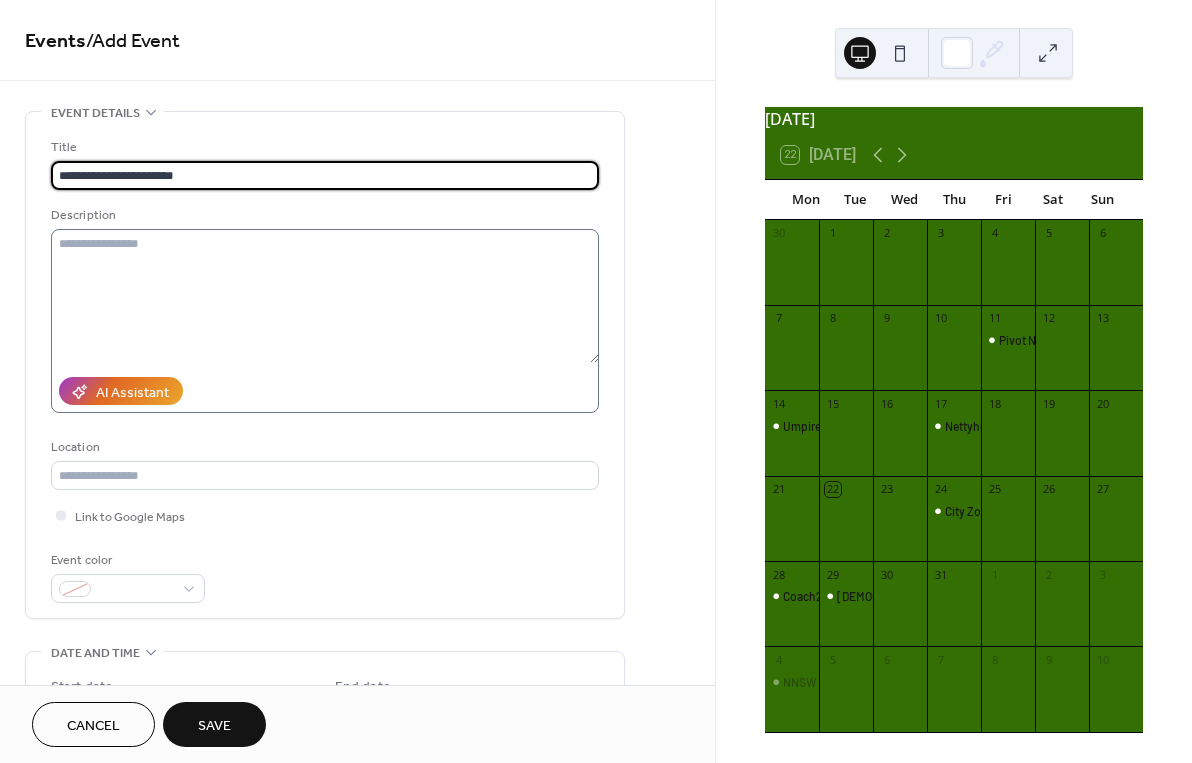 type on "**********" 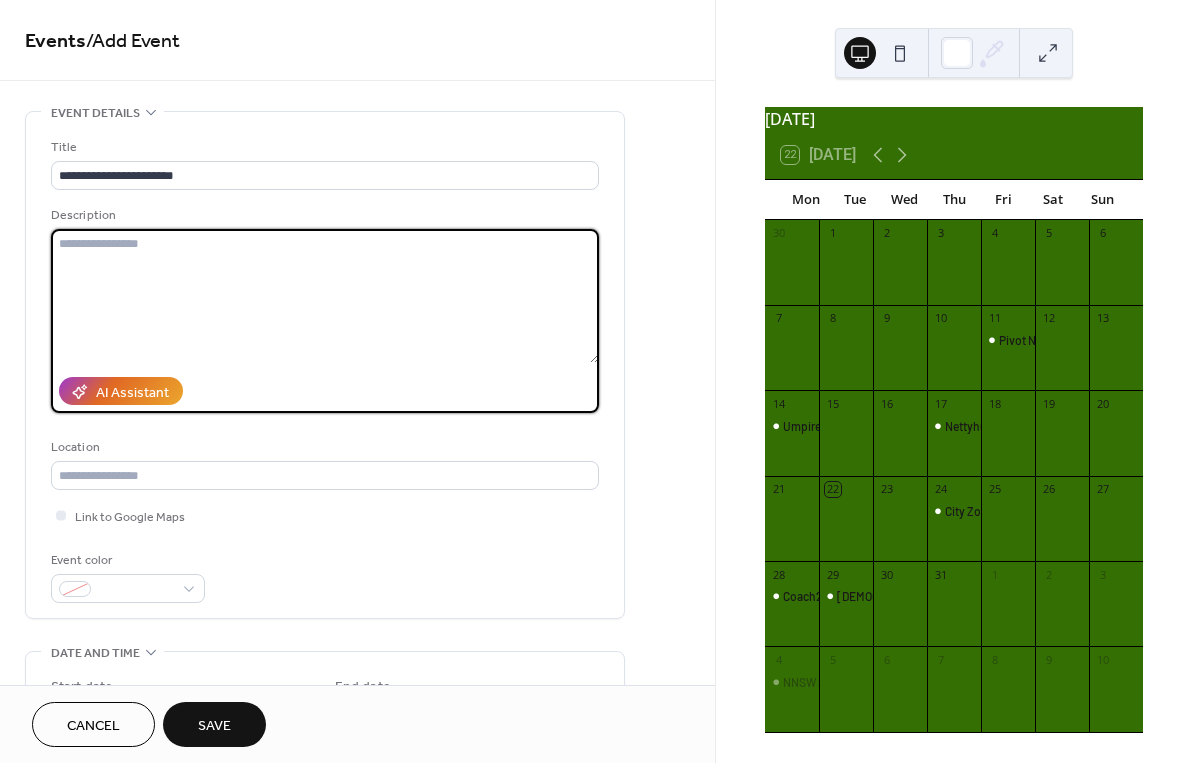 click at bounding box center (325, 296) 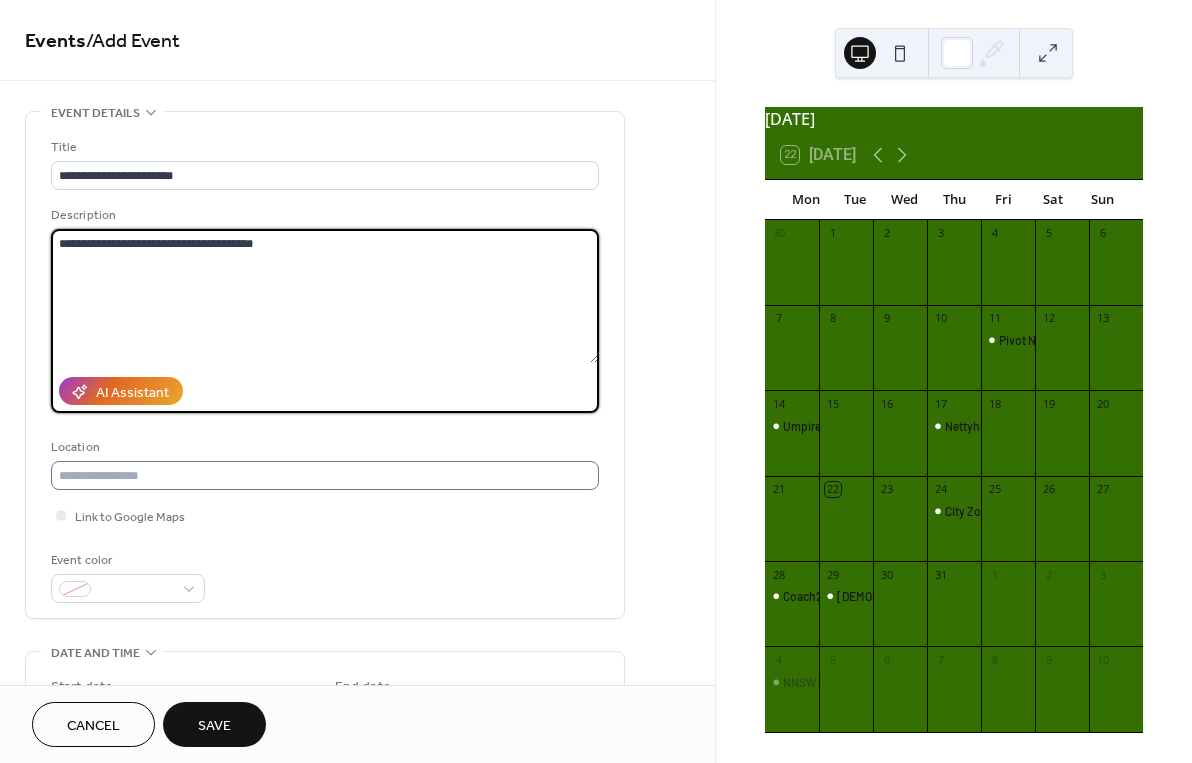 type on "**********" 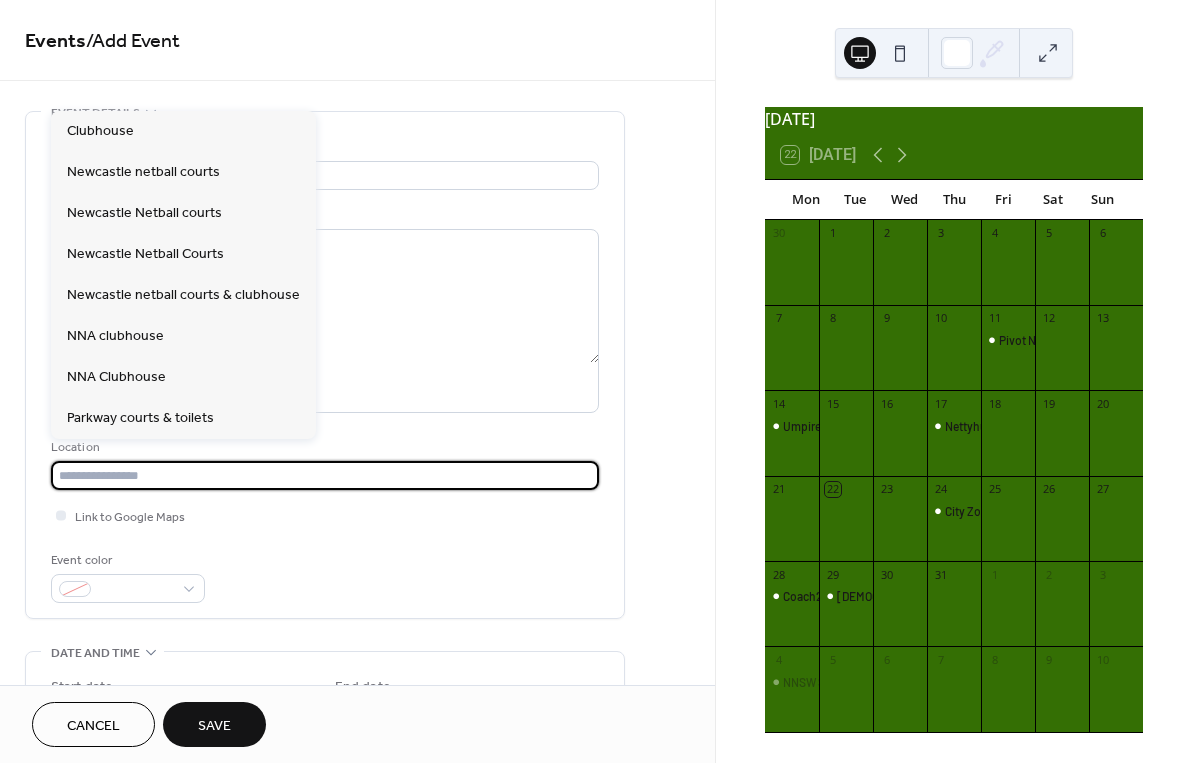 click at bounding box center (325, 475) 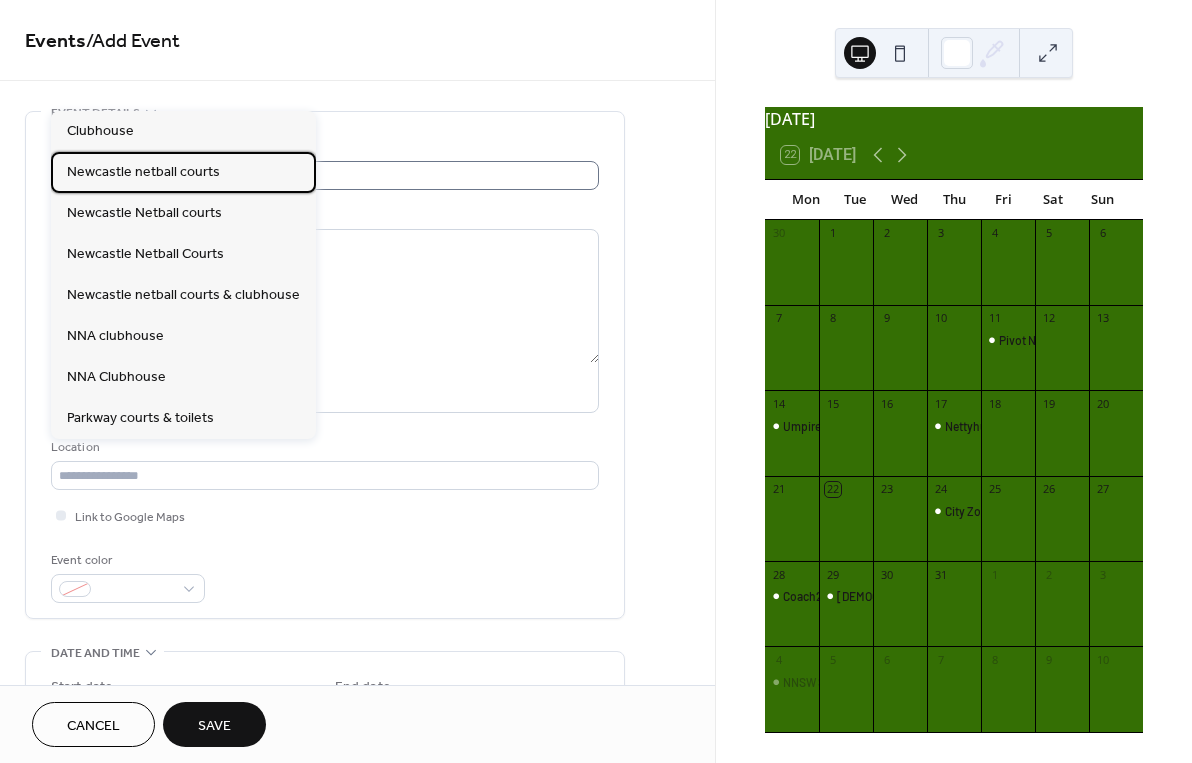 click on "Newcastle netball courts" at bounding box center [143, 172] 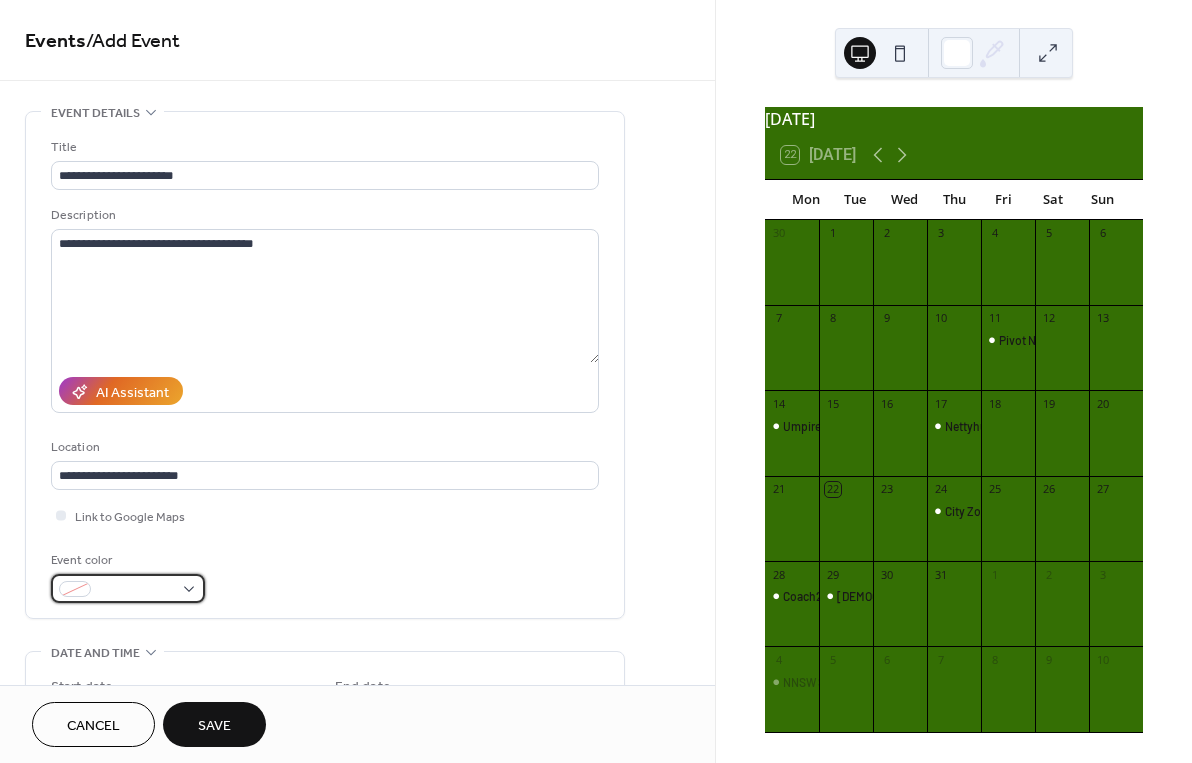 click at bounding box center [128, 588] 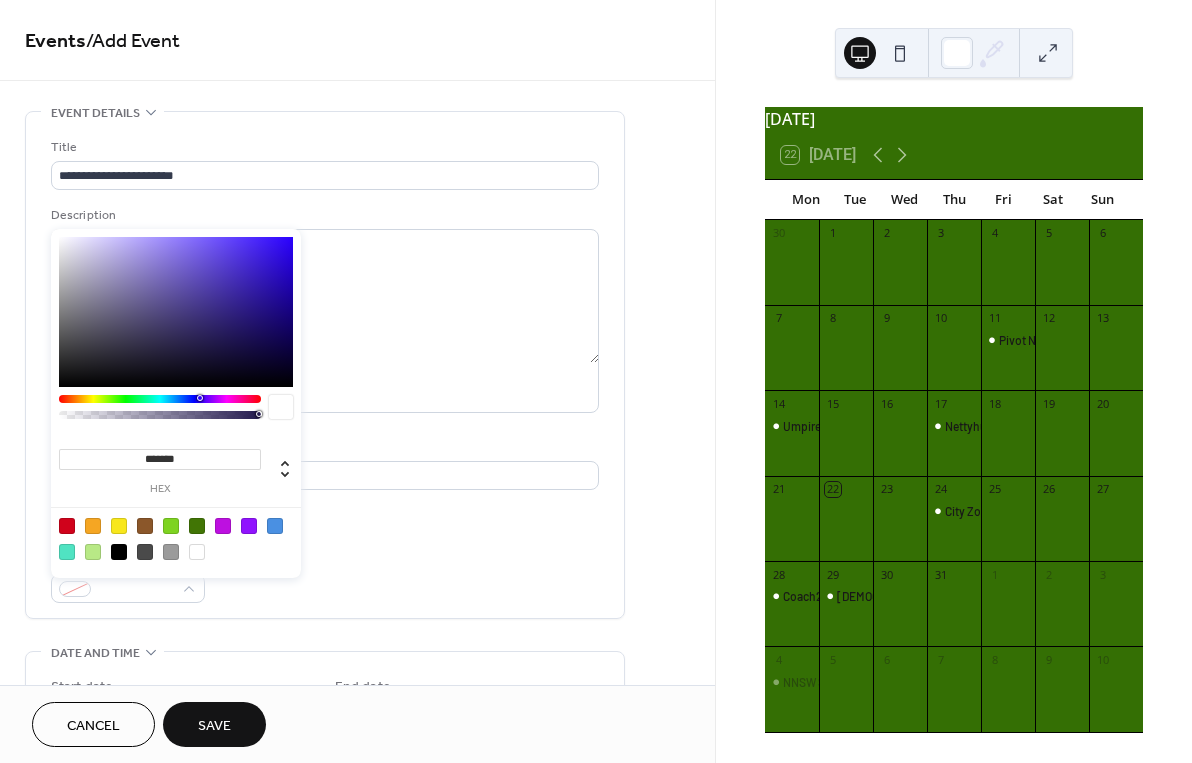 click at bounding box center [197, 552] 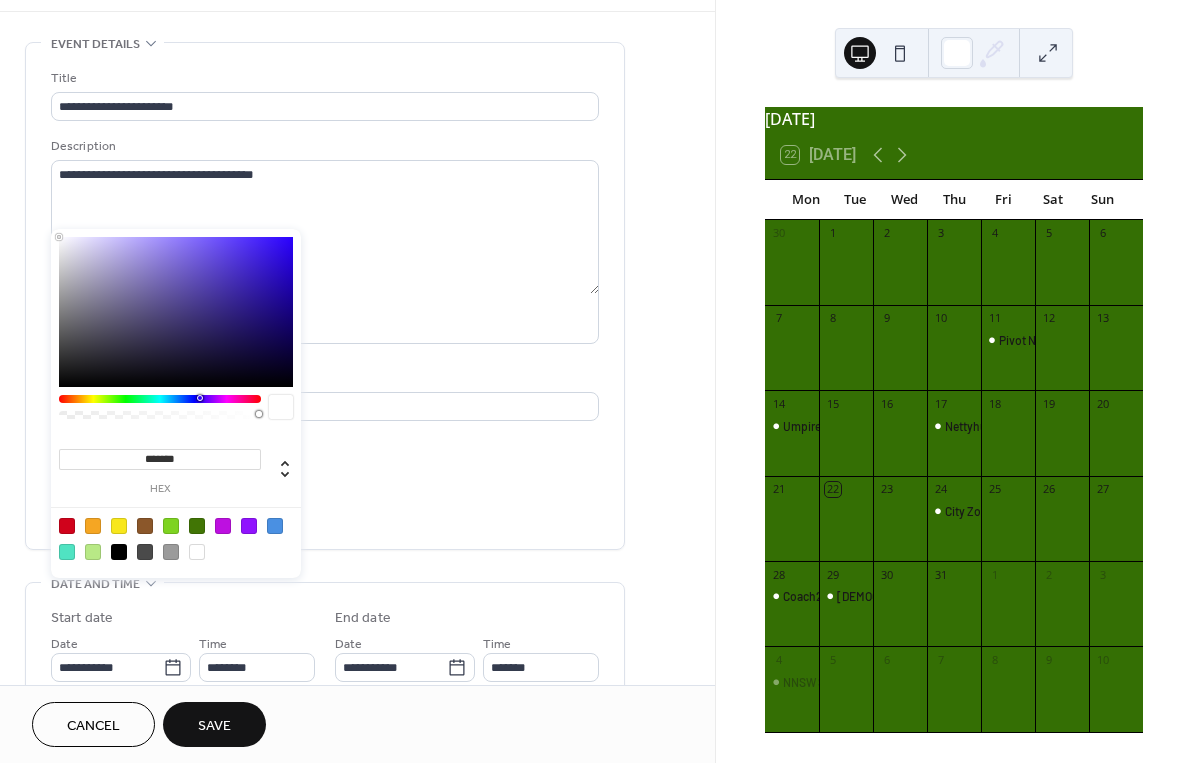scroll, scrollTop: 103, scrollLeft: 0, axis: vertical 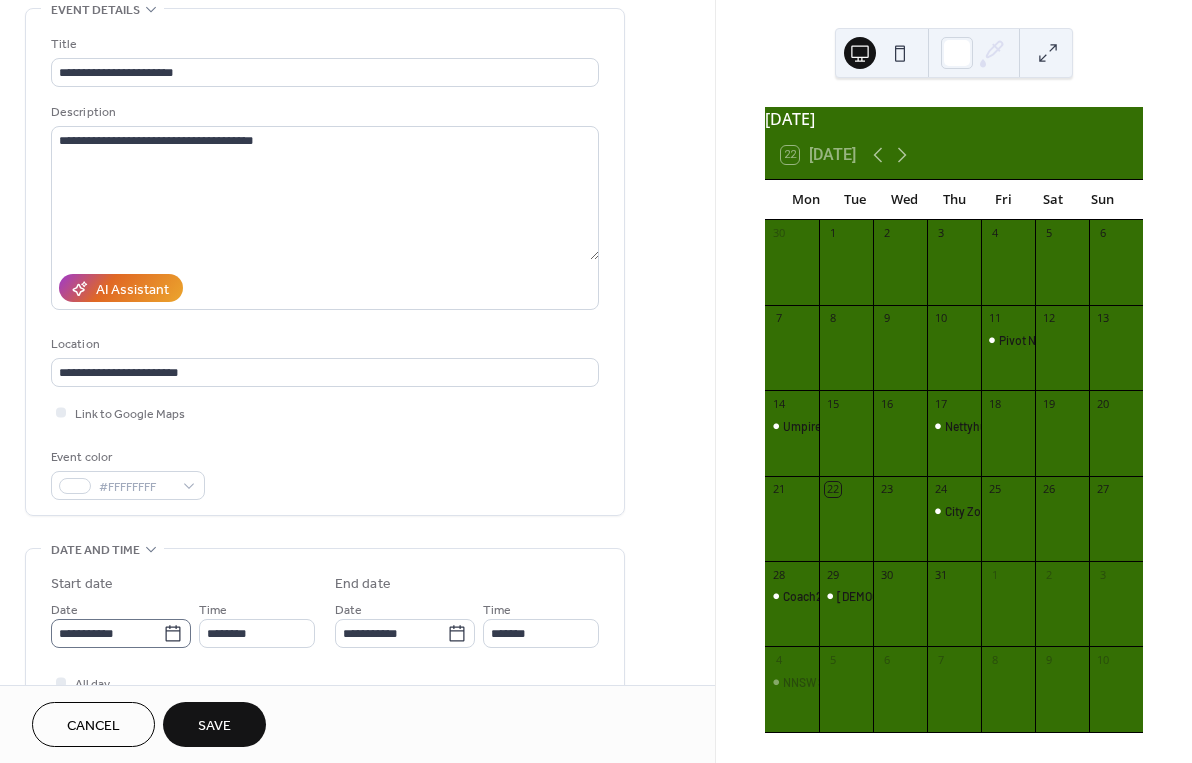 click 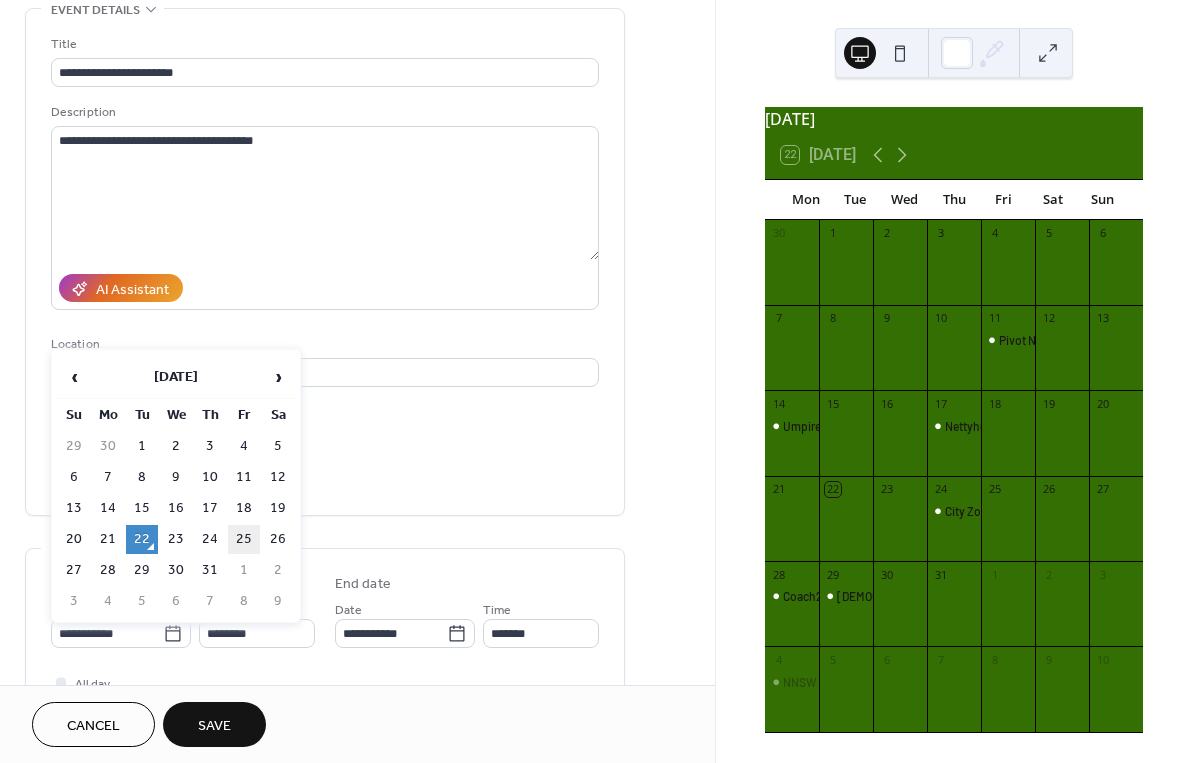 click on "25" at bounding box center [244, 539] 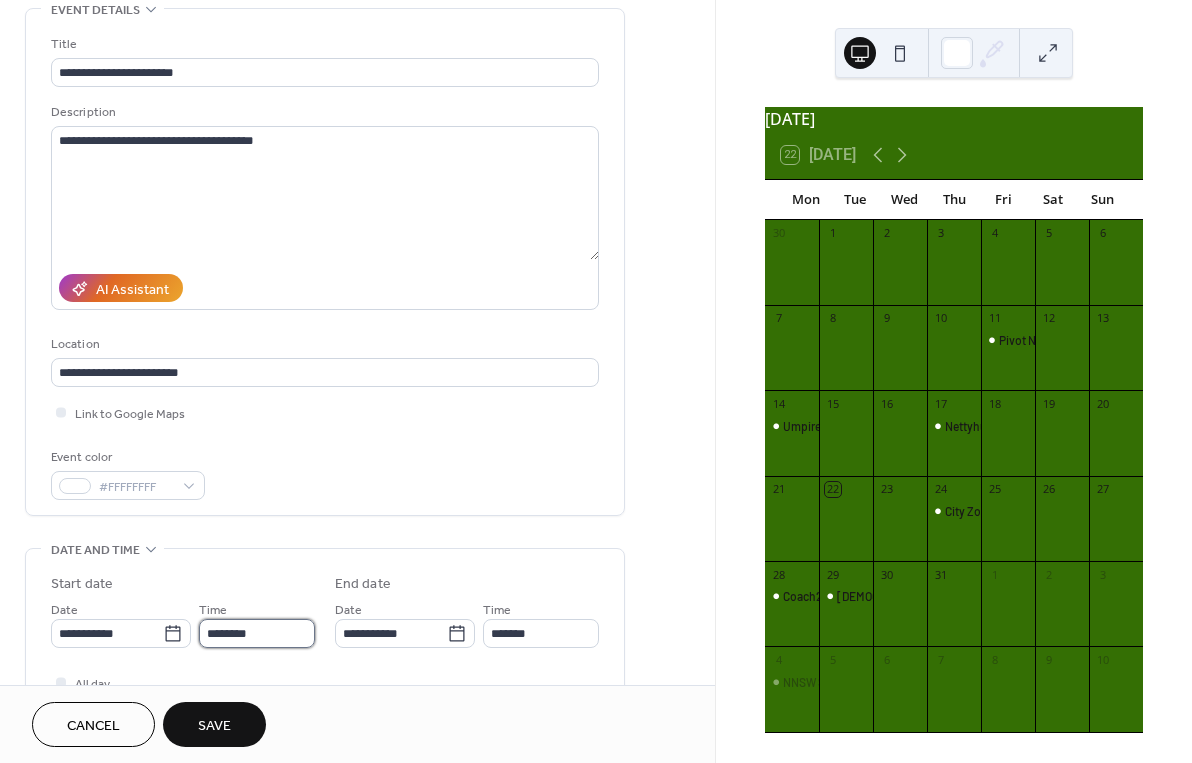 click on "********" at bounding box center [257, 633] 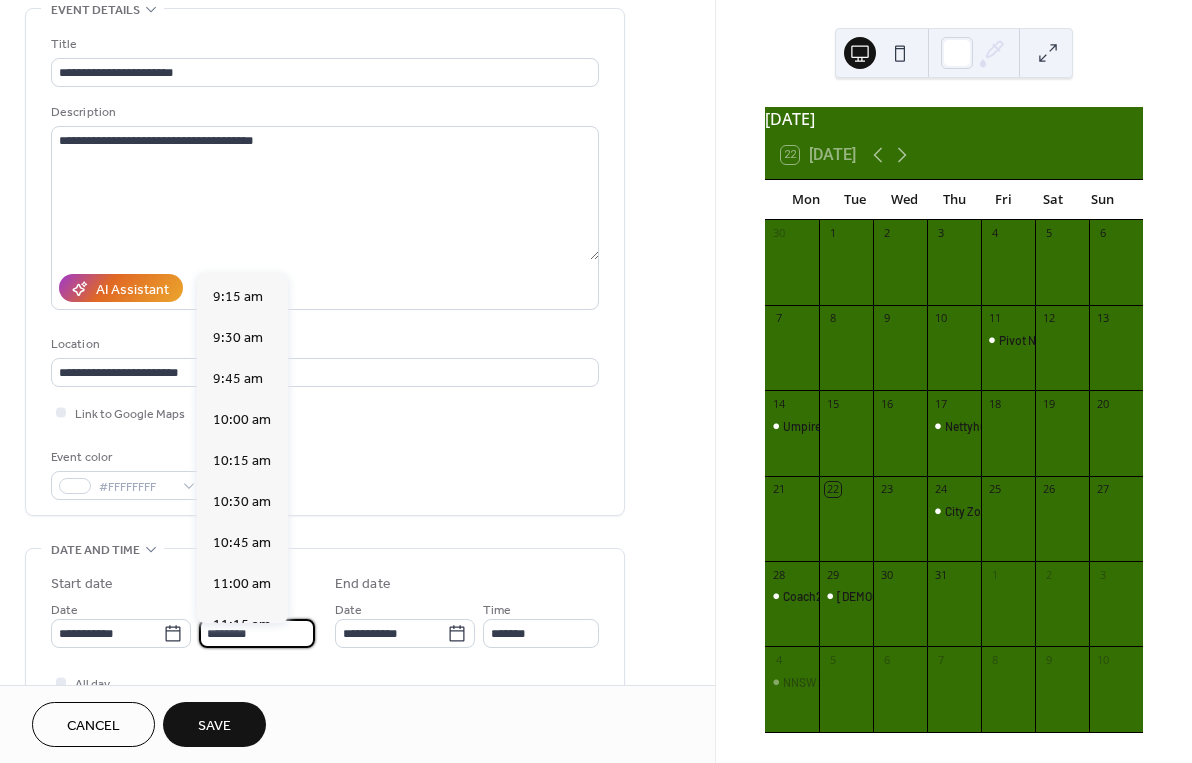 scroll, scrollTop: 1494, scrollLeft: 0, axis: vertical 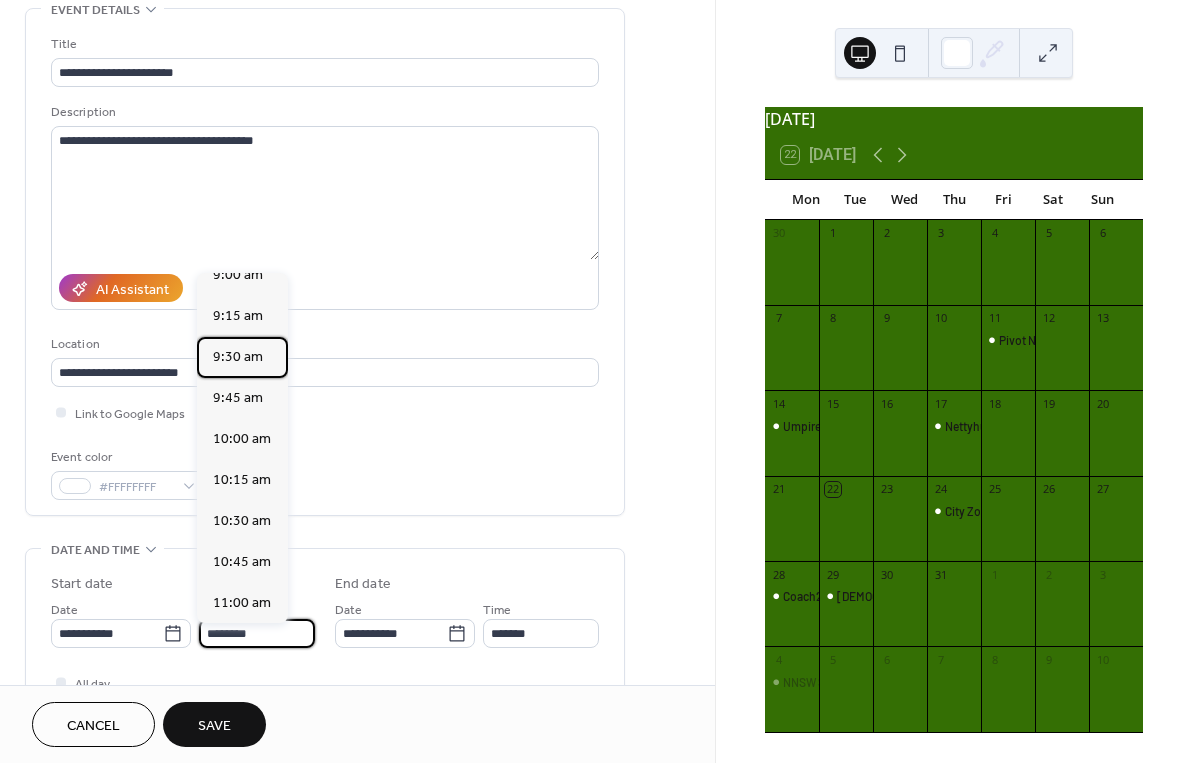 drag, startPoint x: 230, startPoint y: 356, endPoint x: 242, endPoint y: 359, distance: 12.369317 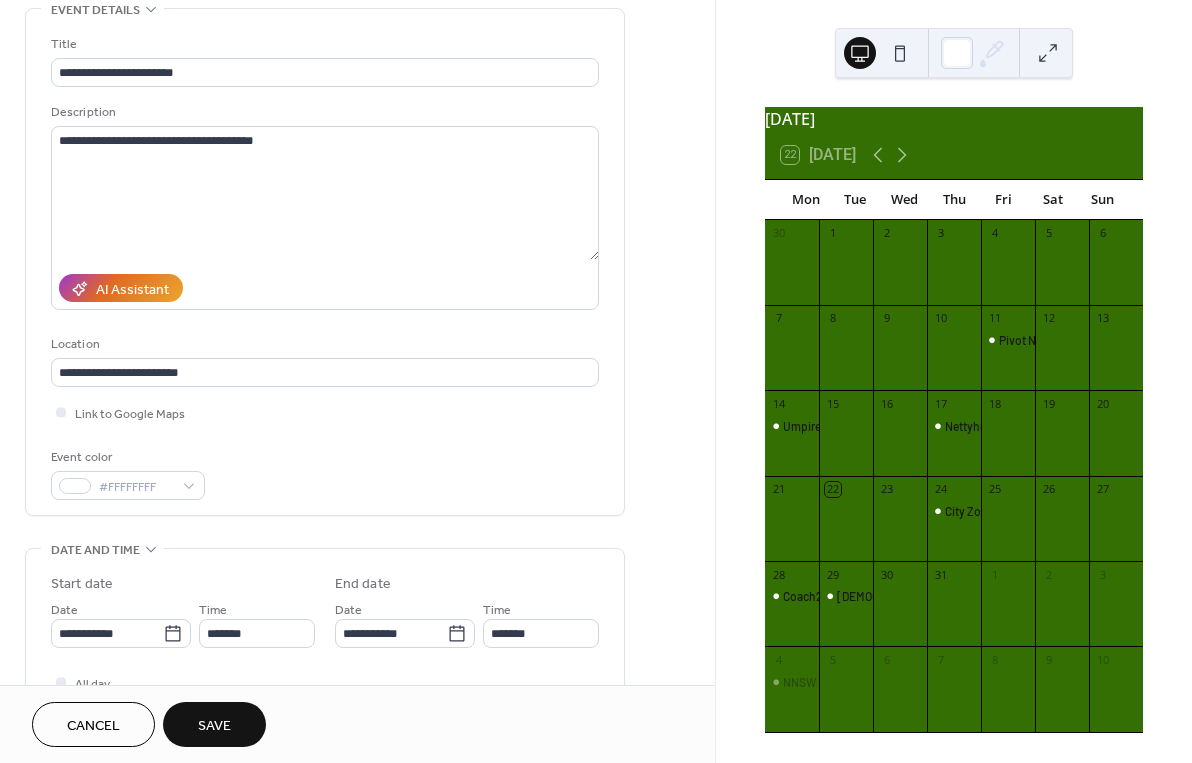 type on "*******" 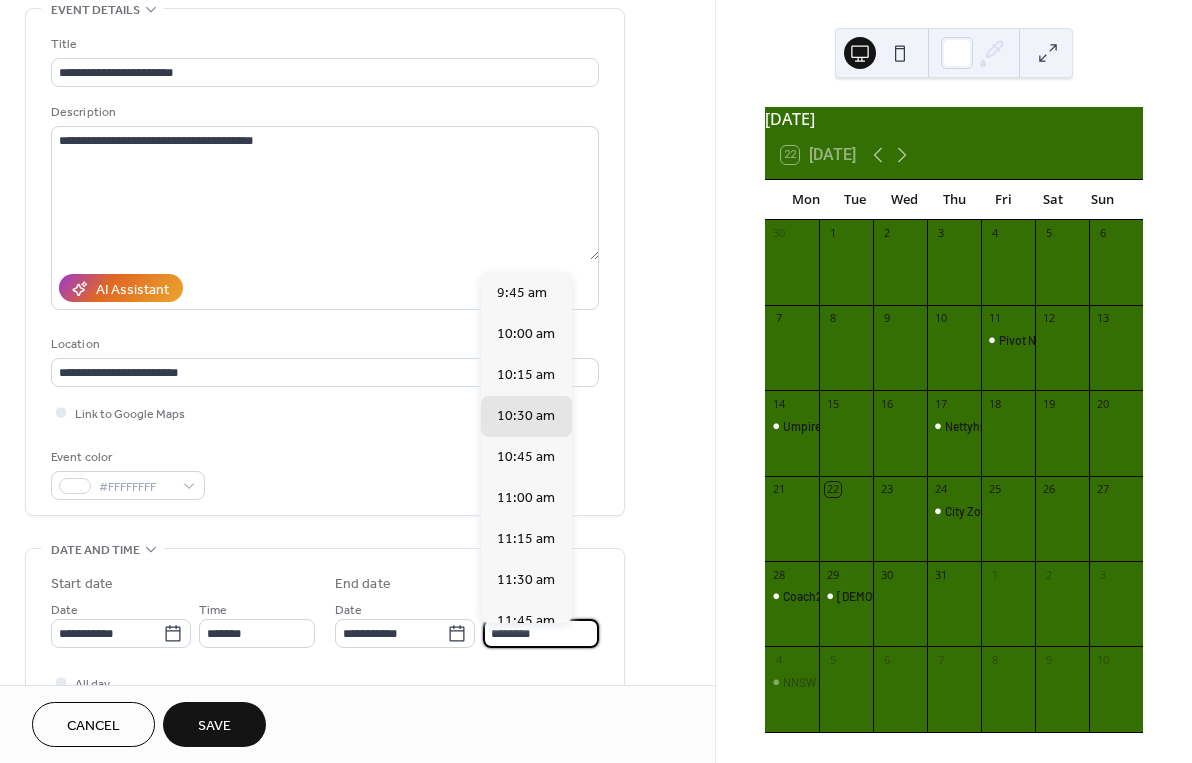 click on "********" at bounding box center (541, 633) 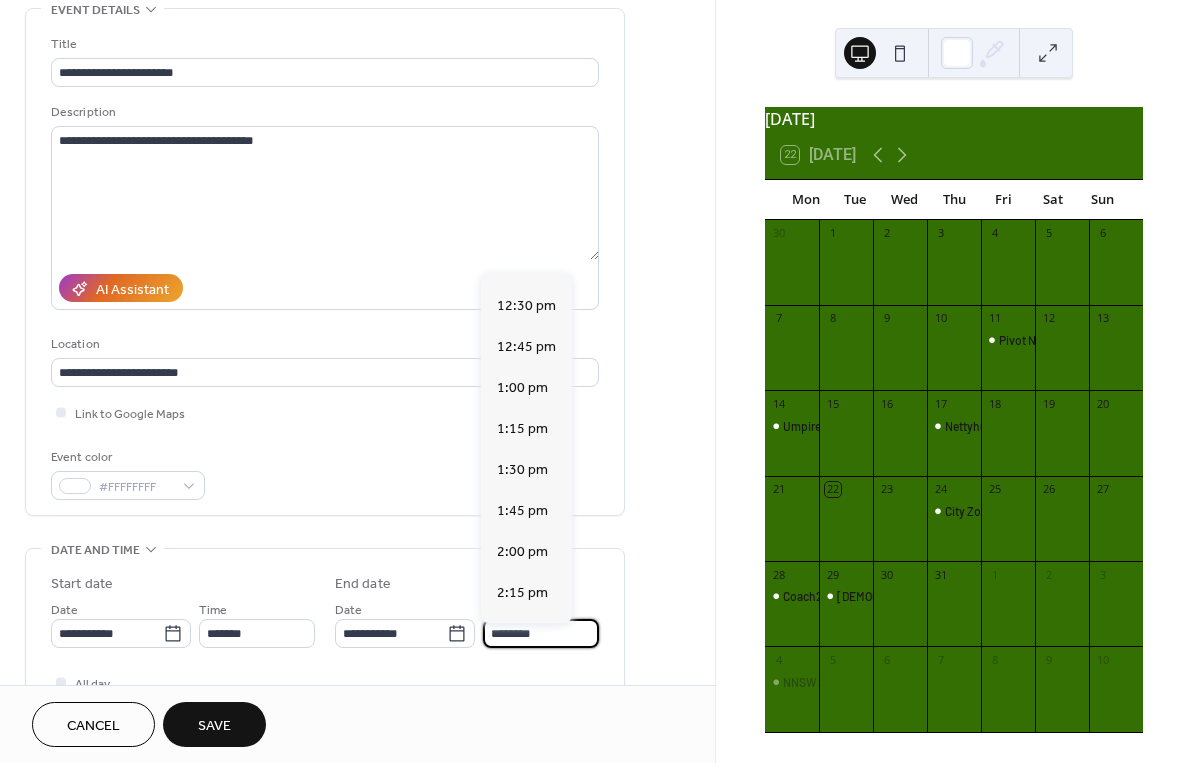 scroll, scrollTop: 440, scrollLeft: 0, axis: vertical 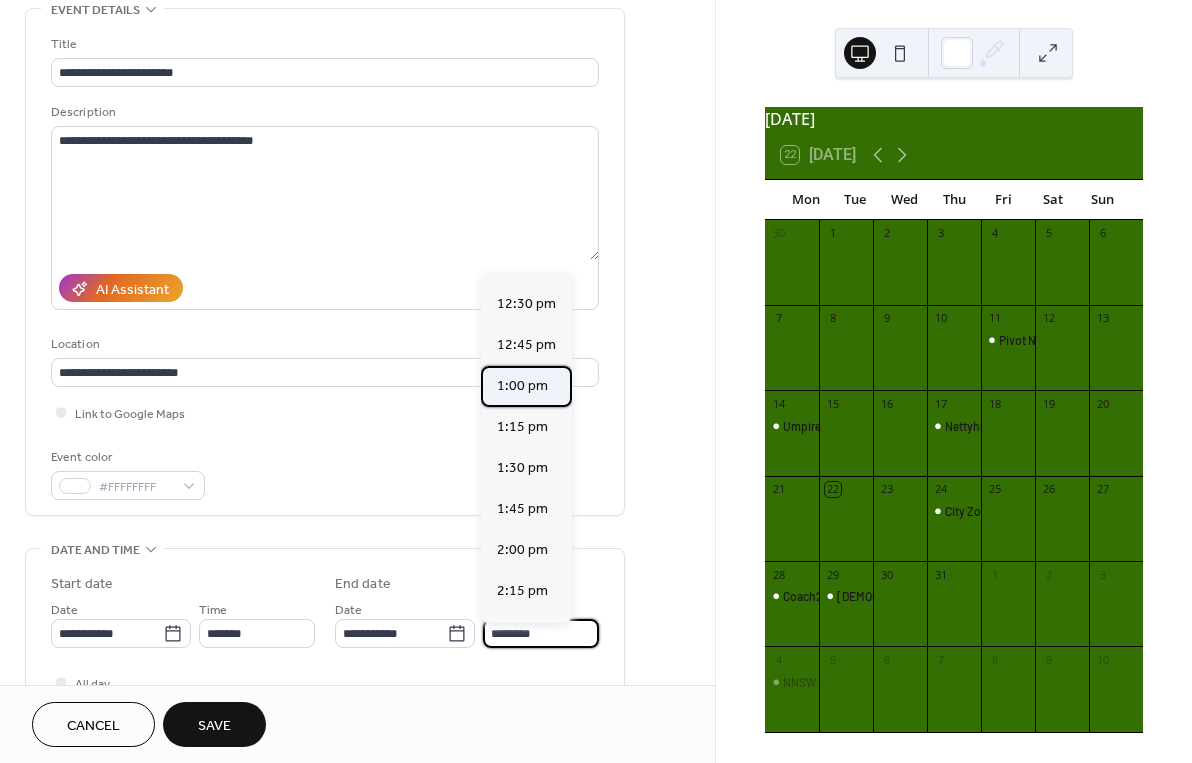 click on "1:00 pm" at bounding box center [522, 386] 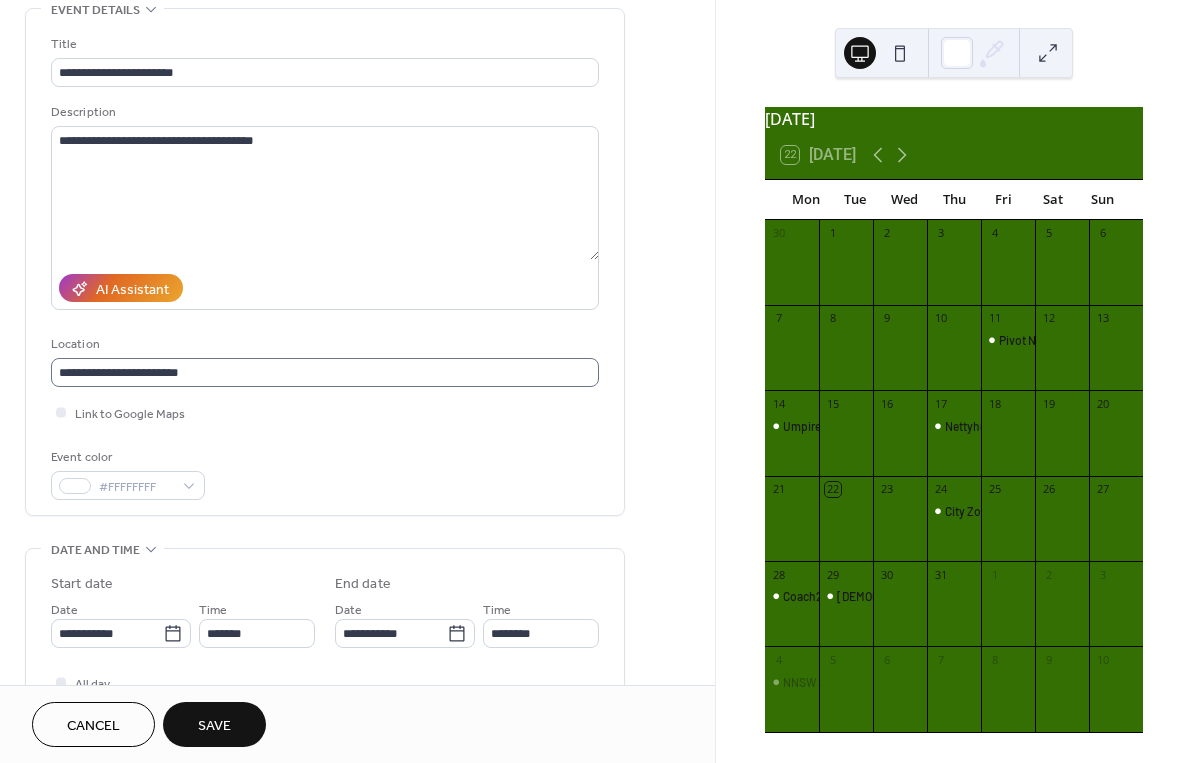type on "*******" 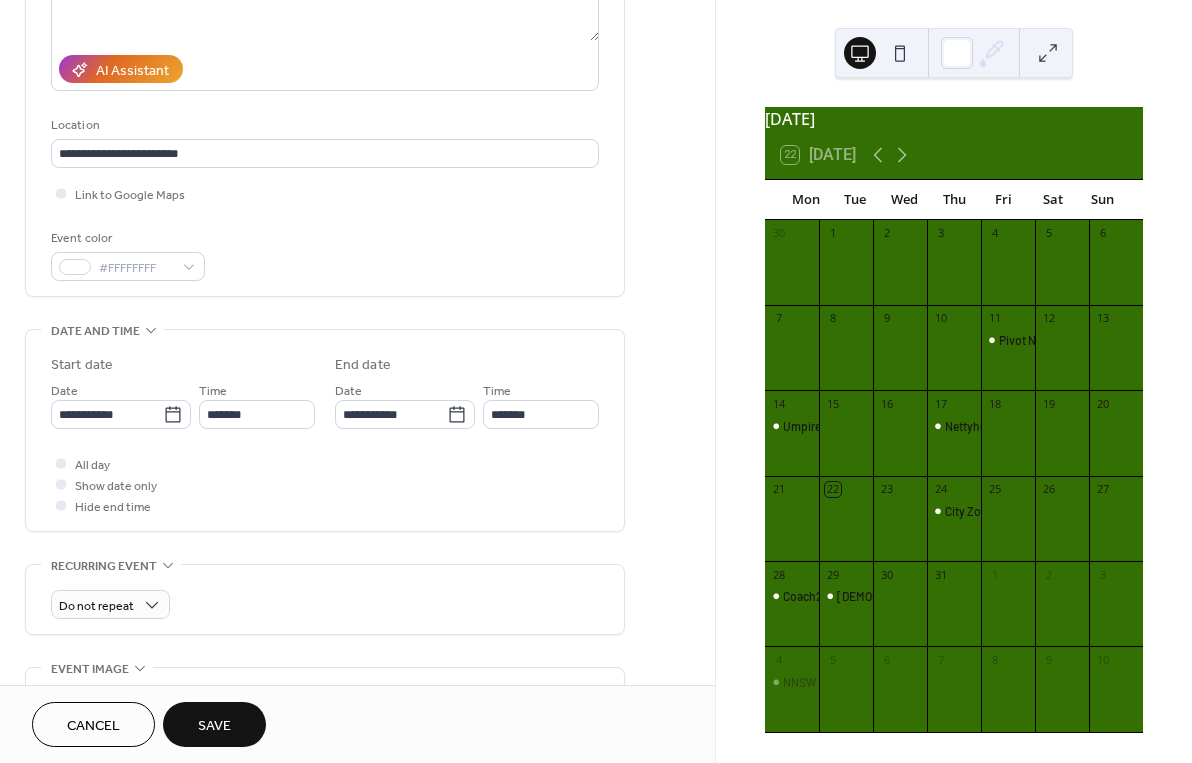 scroll, scrollTop: 324, scrollLeft: 0, axis: vertical 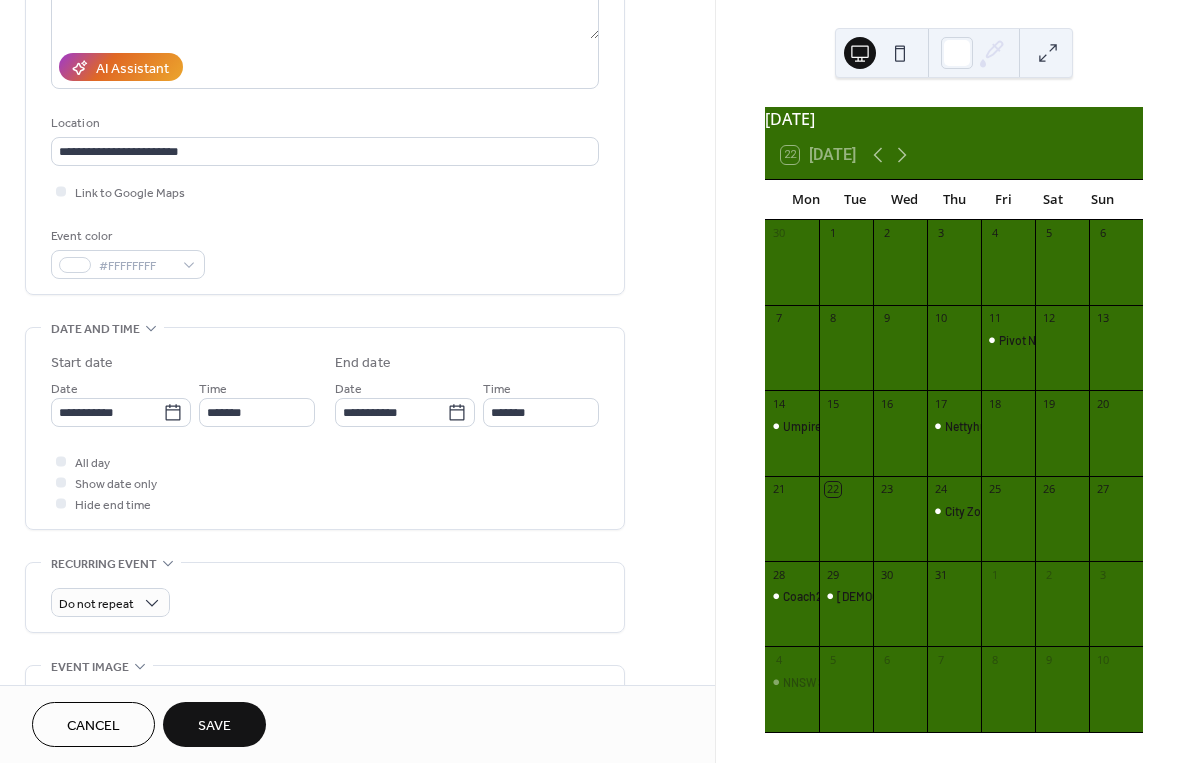 click on "Save" at bounding box center [214, 726] 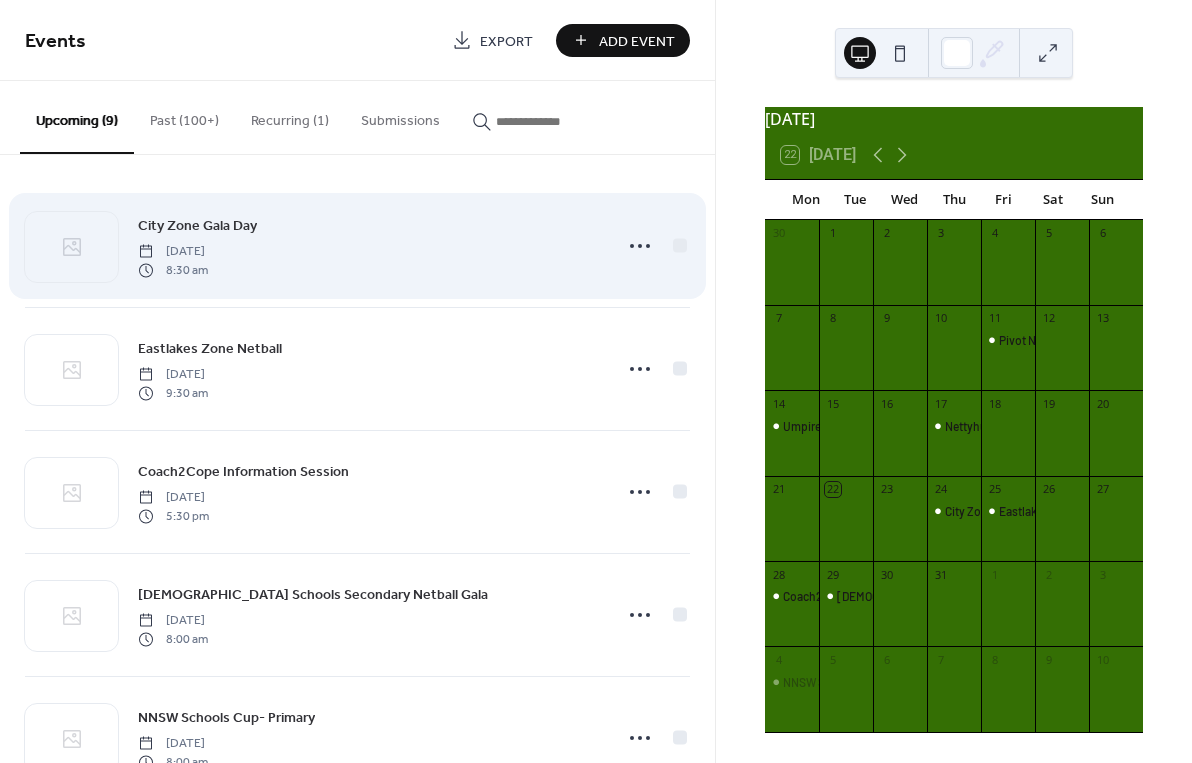 click on "City Zone Gala Day" at bounding box center (197, 226) 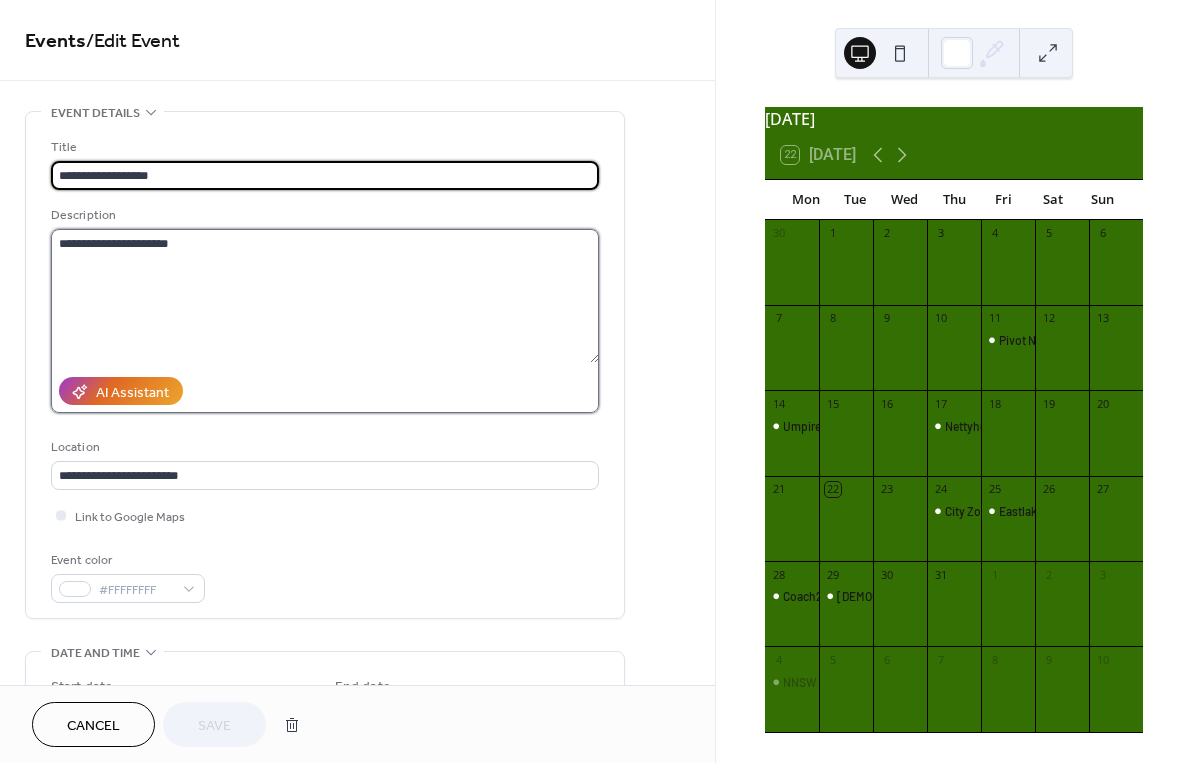 click on "**********" at bounding box center [325, 296] 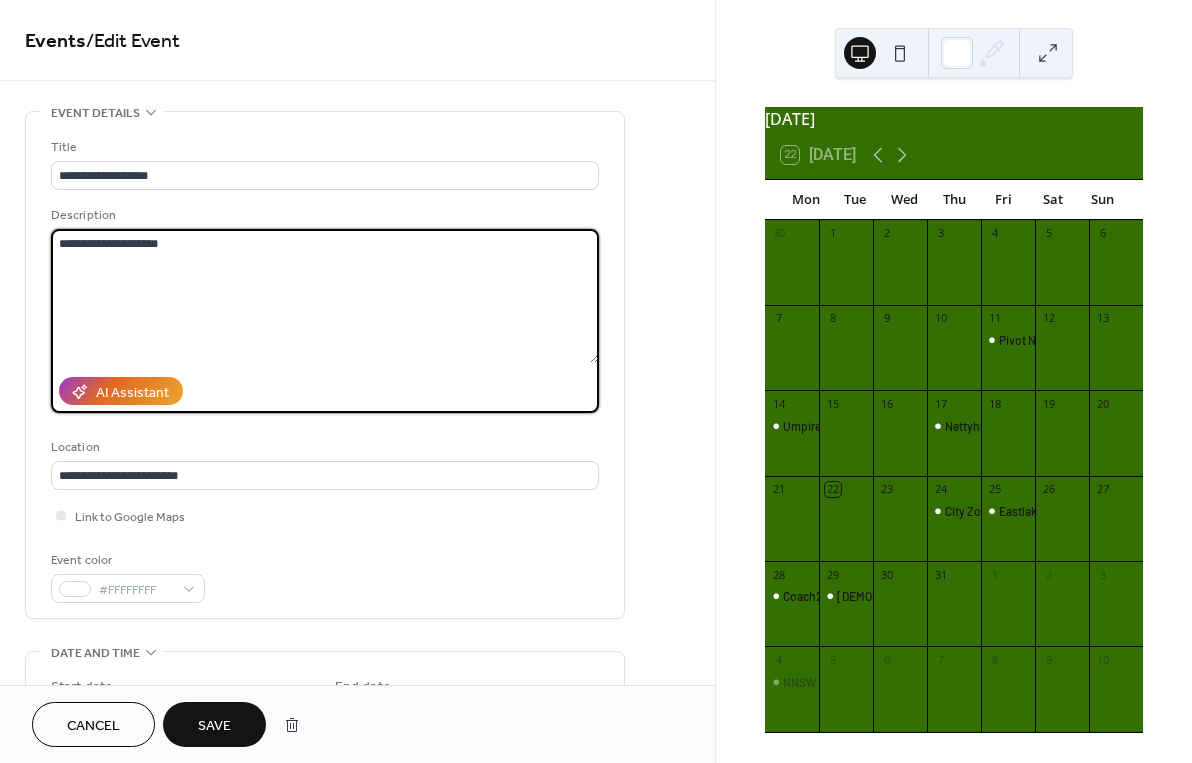 click on "**********" at bounding box center (325, 296) 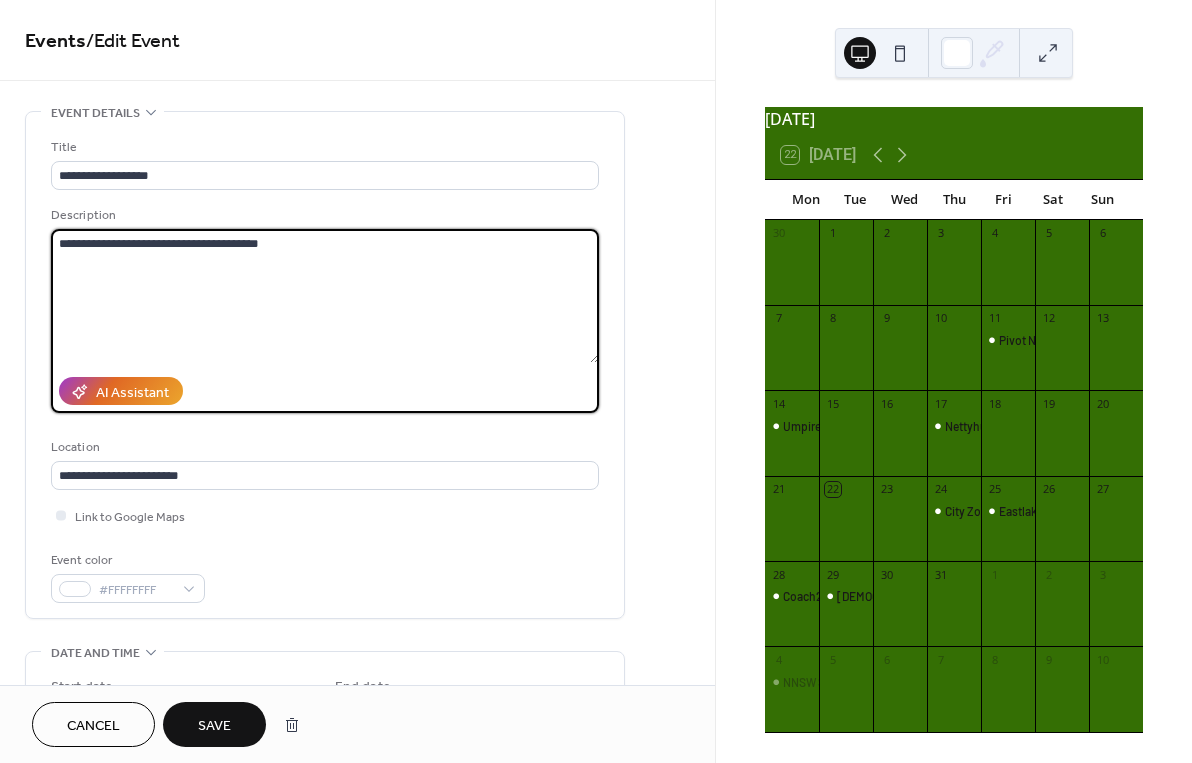 type on "**********" 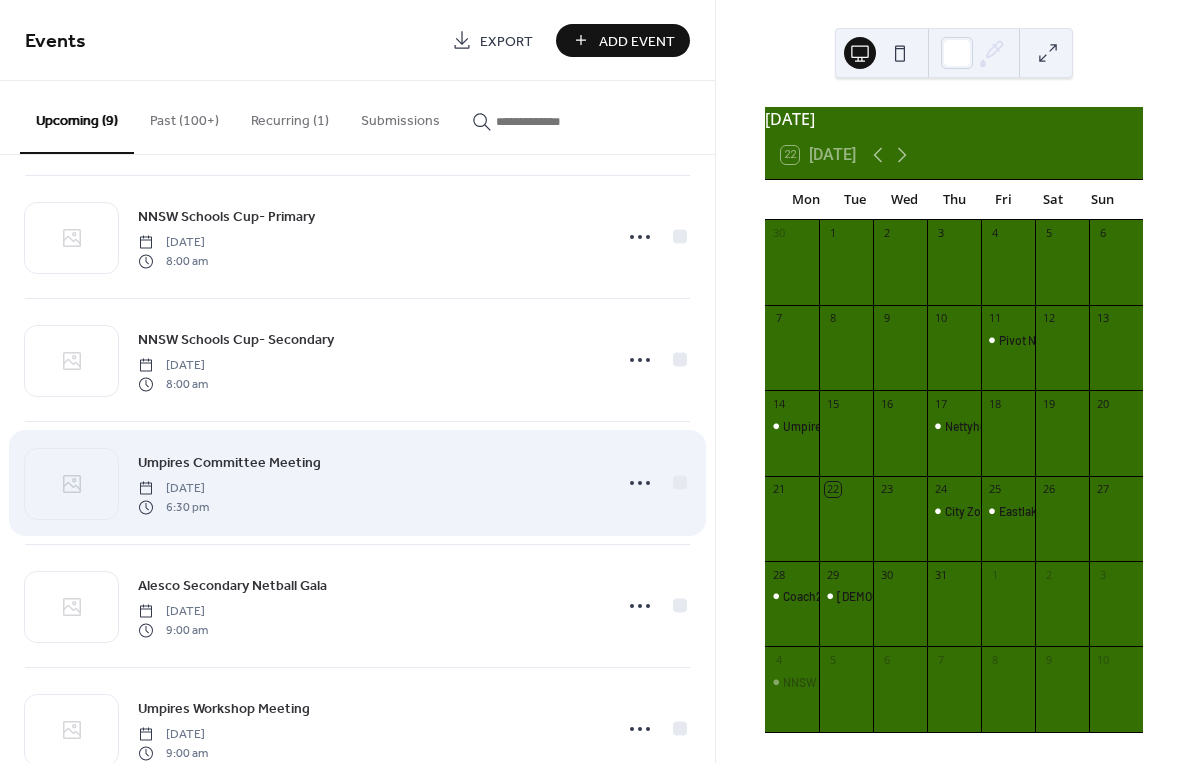 scroll, scrollTop: 530, scrollLeft: 0, axis: vertical 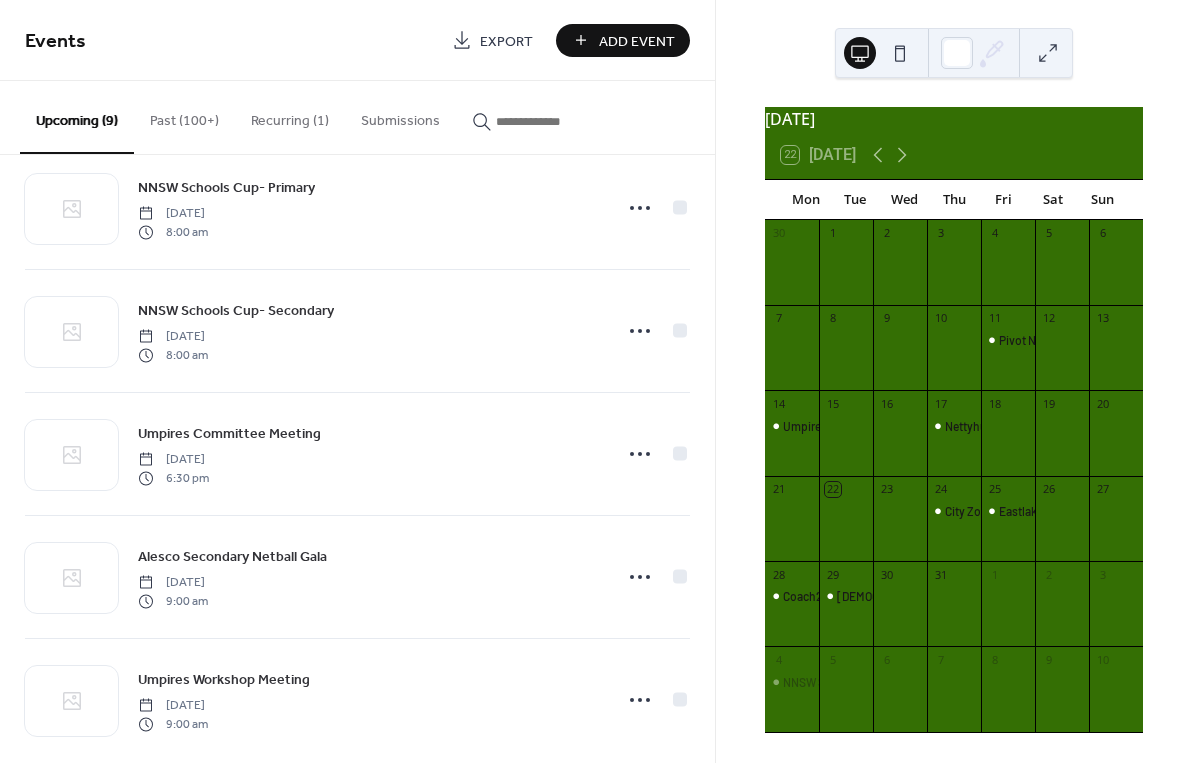 click on "Add Event" at bounding box center (637, 41) 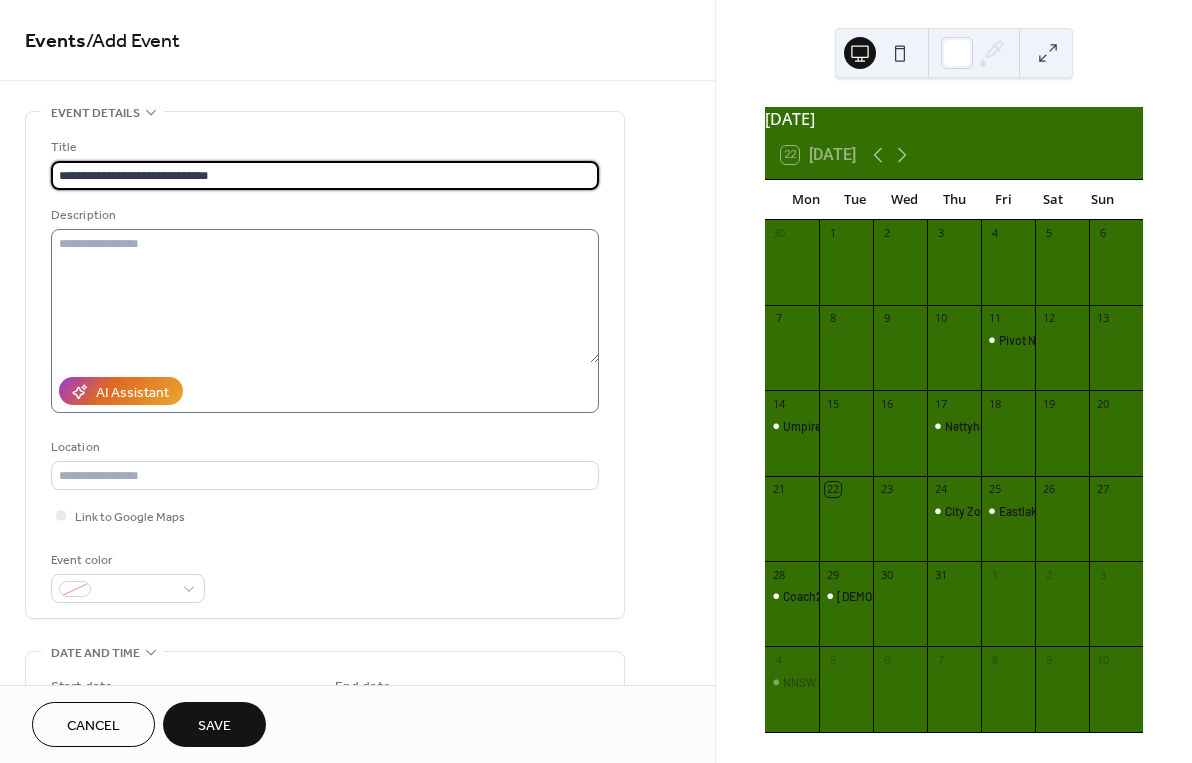 type on "**********" 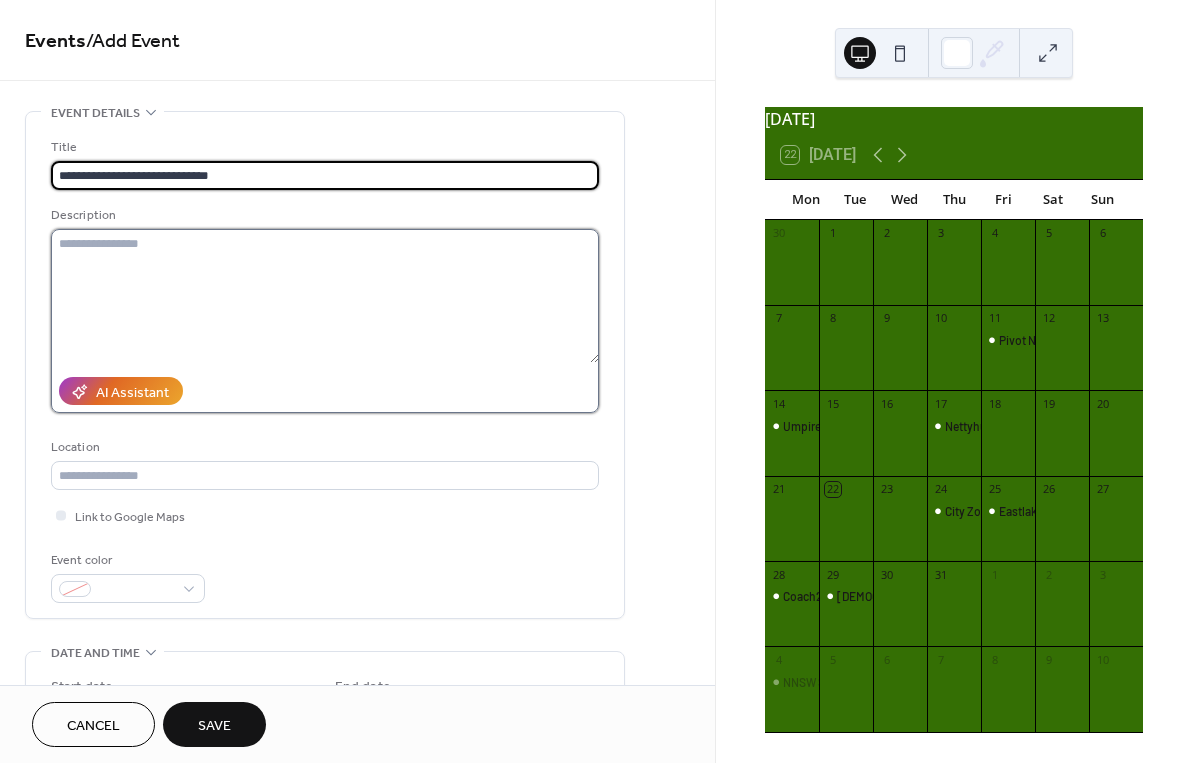 click at bounding box center [325, 296] 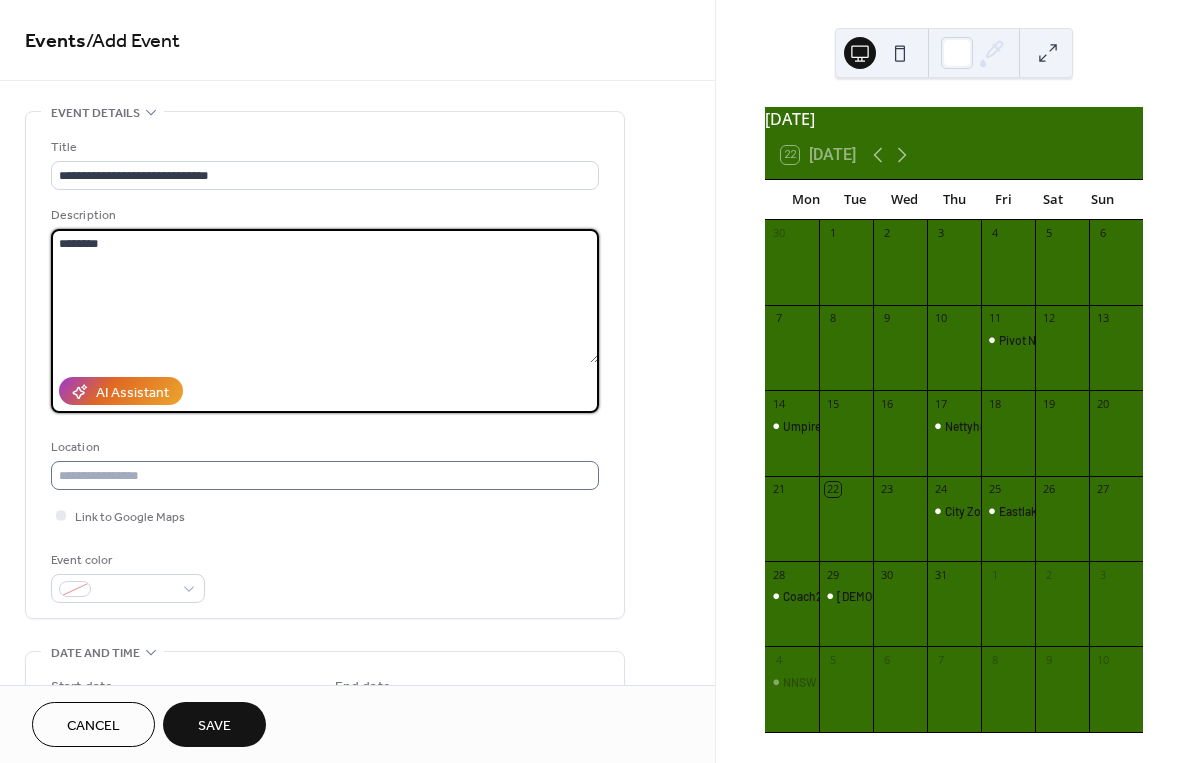 type on "********" 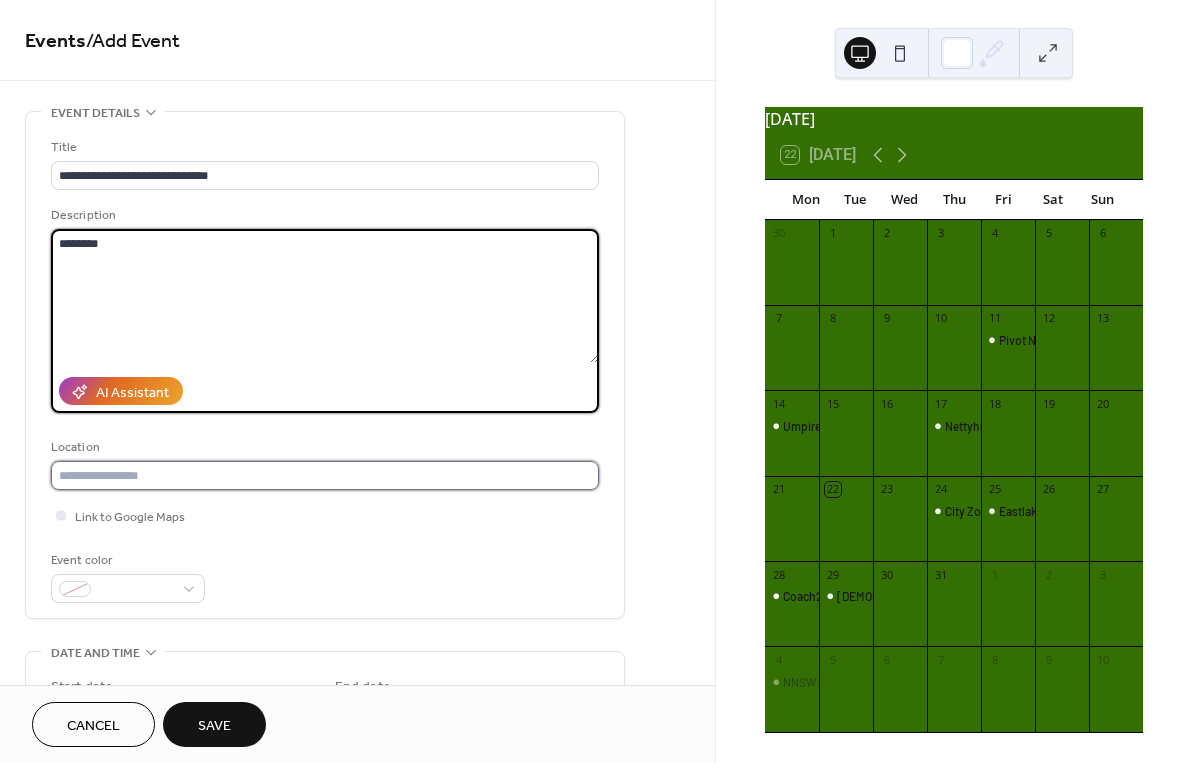 click at bounding box center (325, 475) 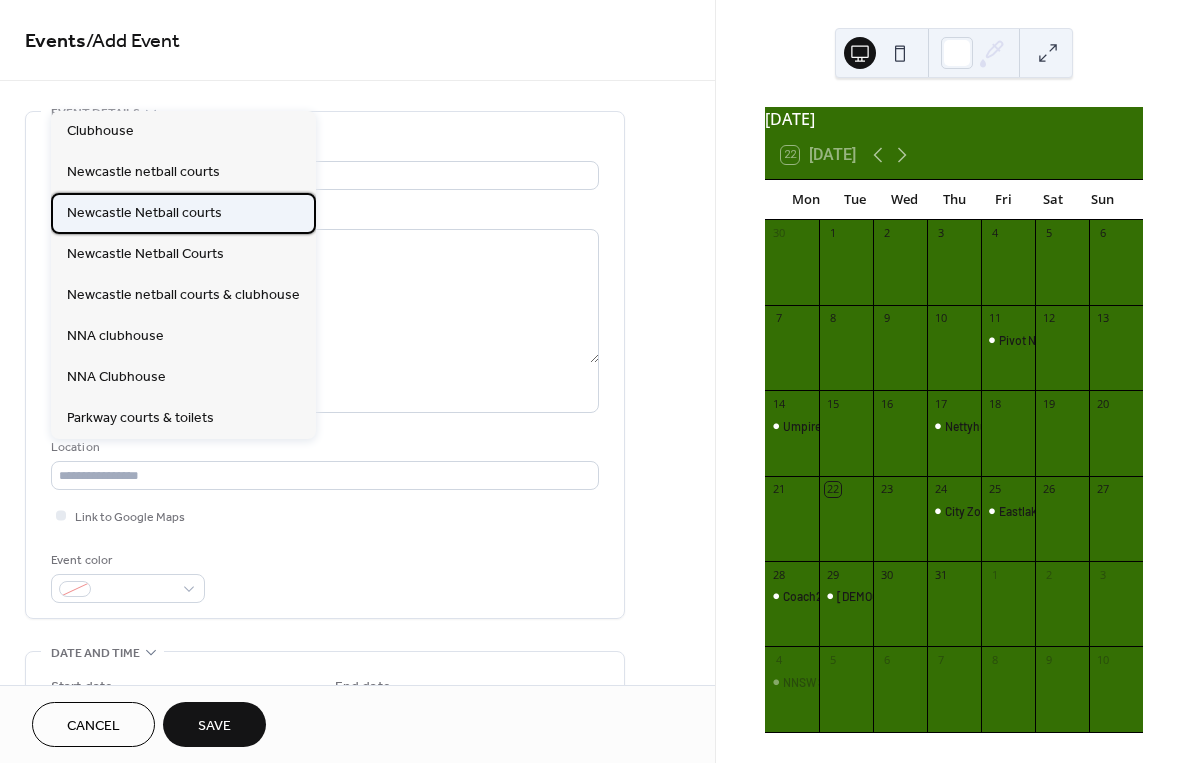 click on "Newcastle Netball courts" at bounding box center [144, 213] 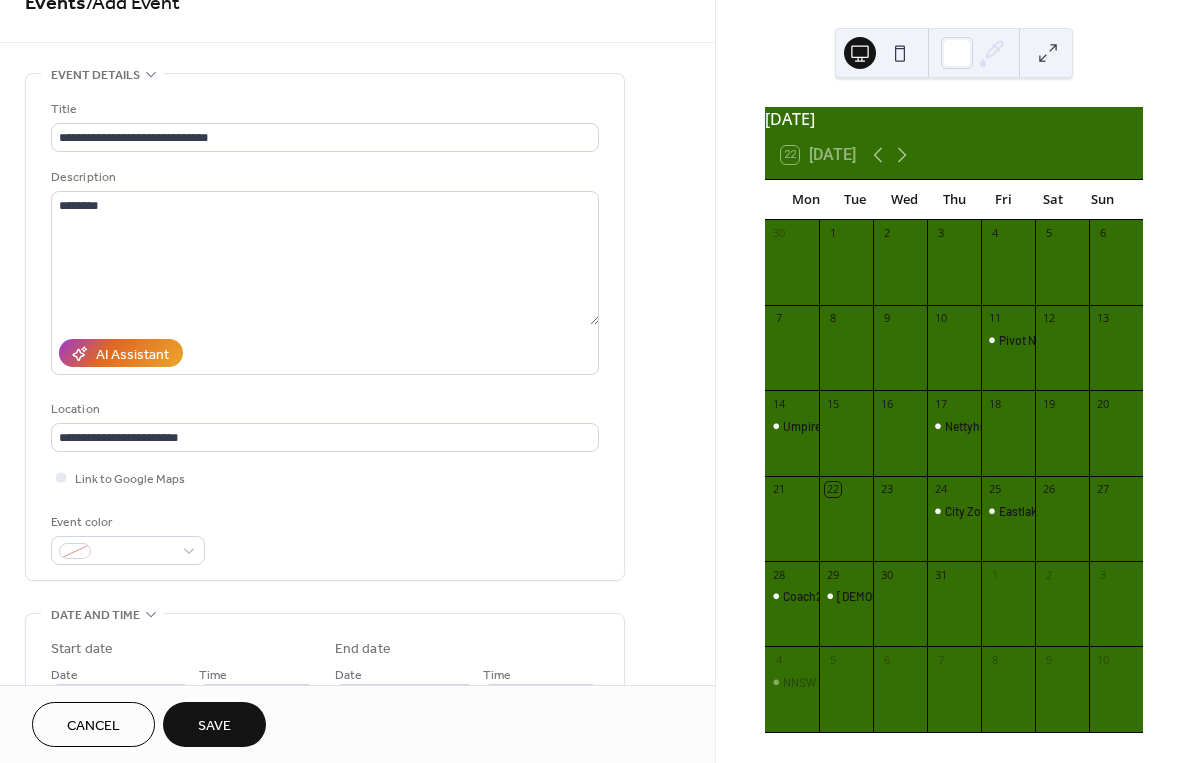 scroll, scrollTop: 42, scrollLeft: 0, axis: vertical 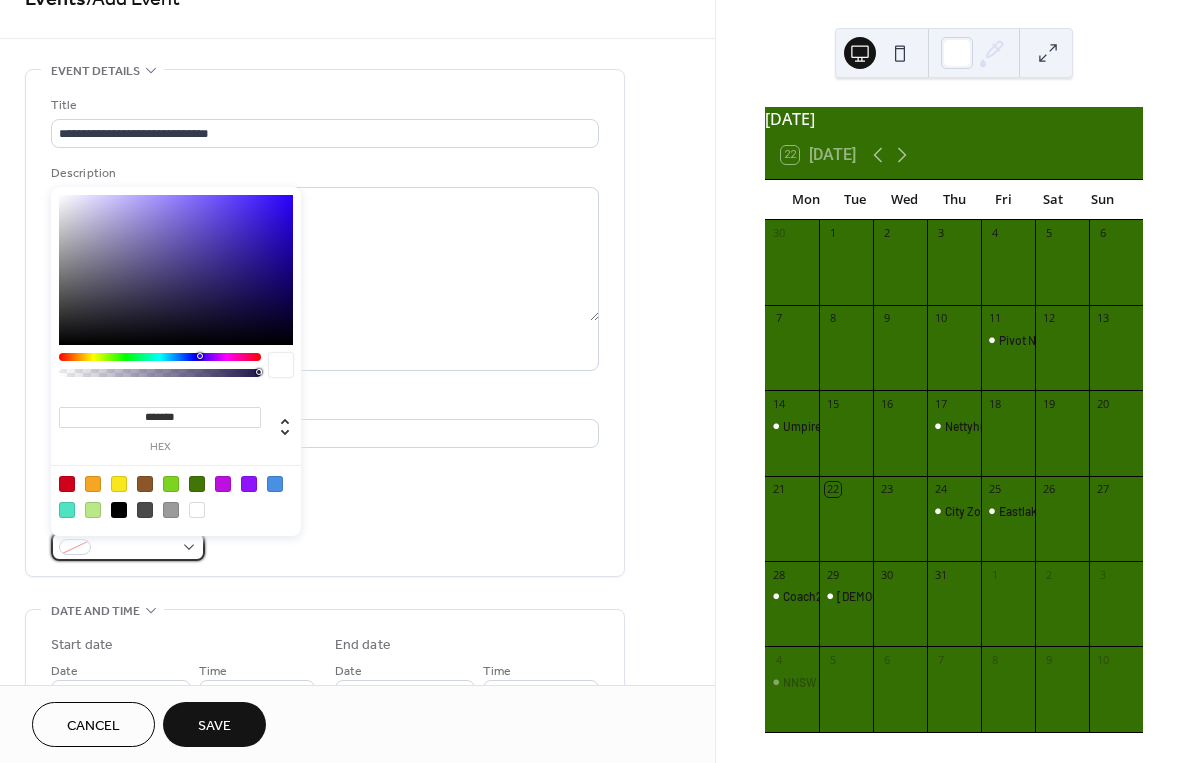 click at bounding box center [128, 546] 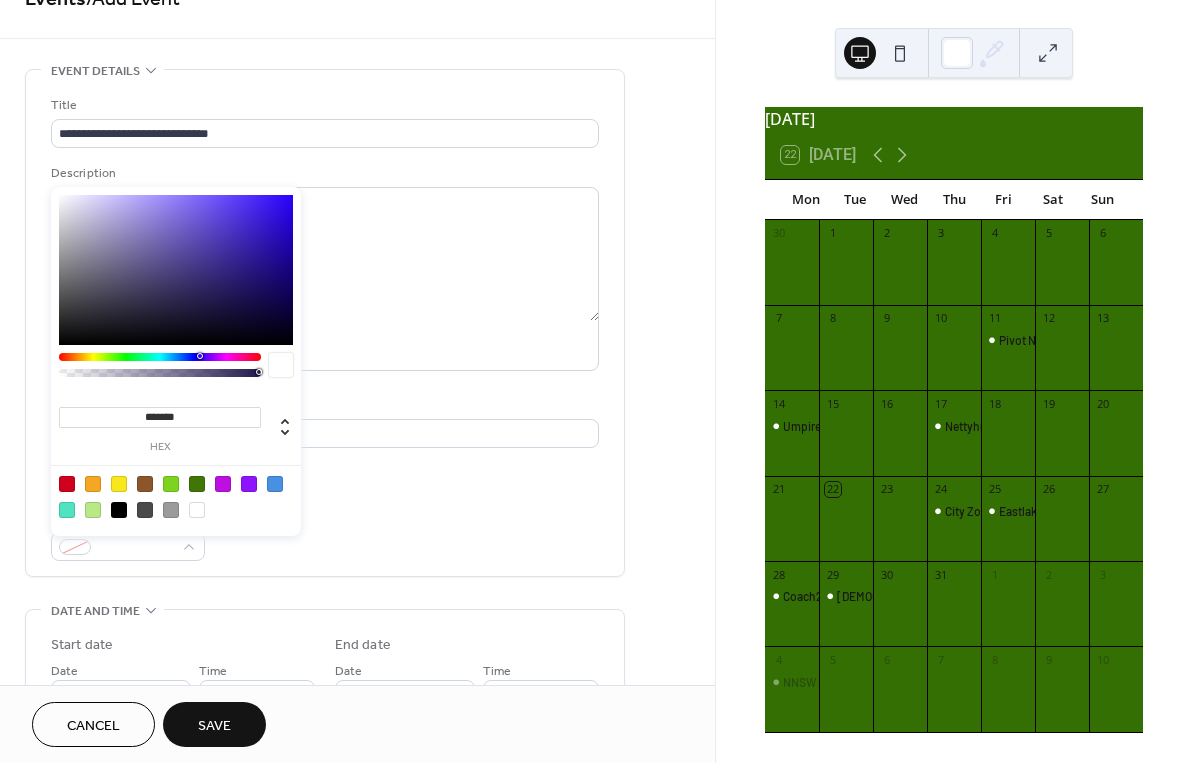 click at bounding box center (197, 510) 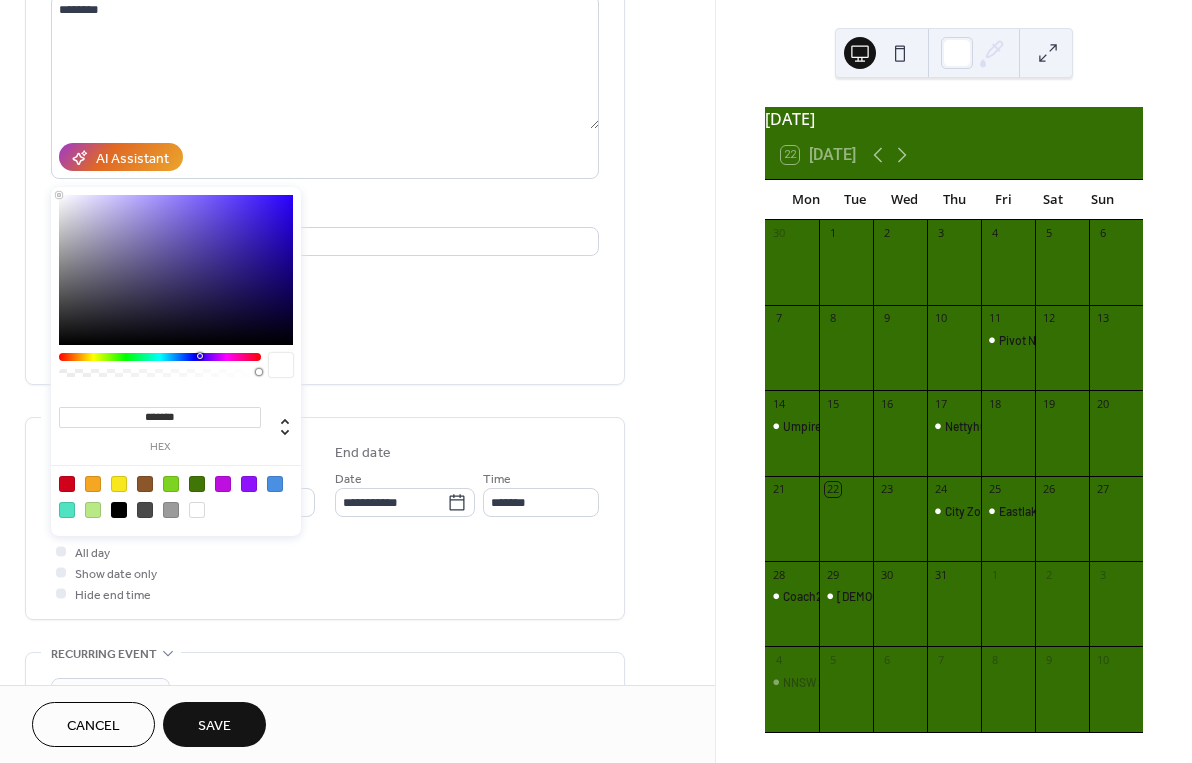scroll, scrollTop: 237, scrollLeft: 0, axis: vertical 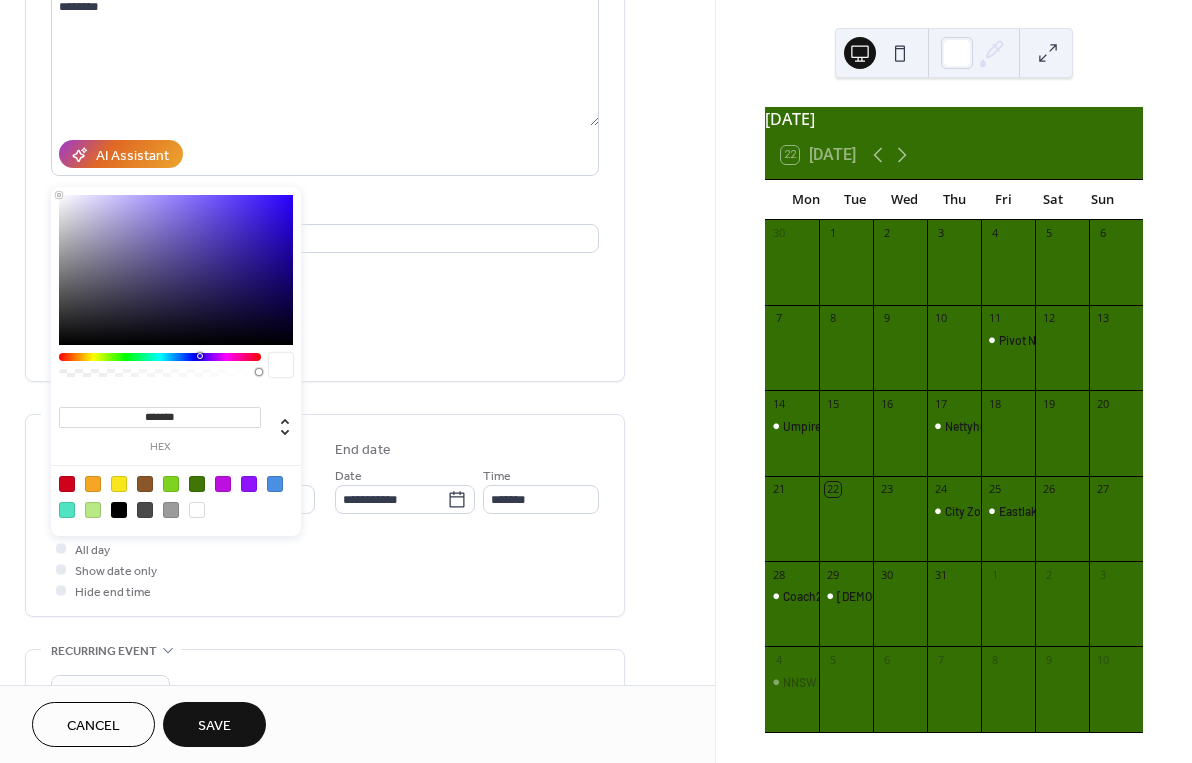 click at bounding box center (197, 510) 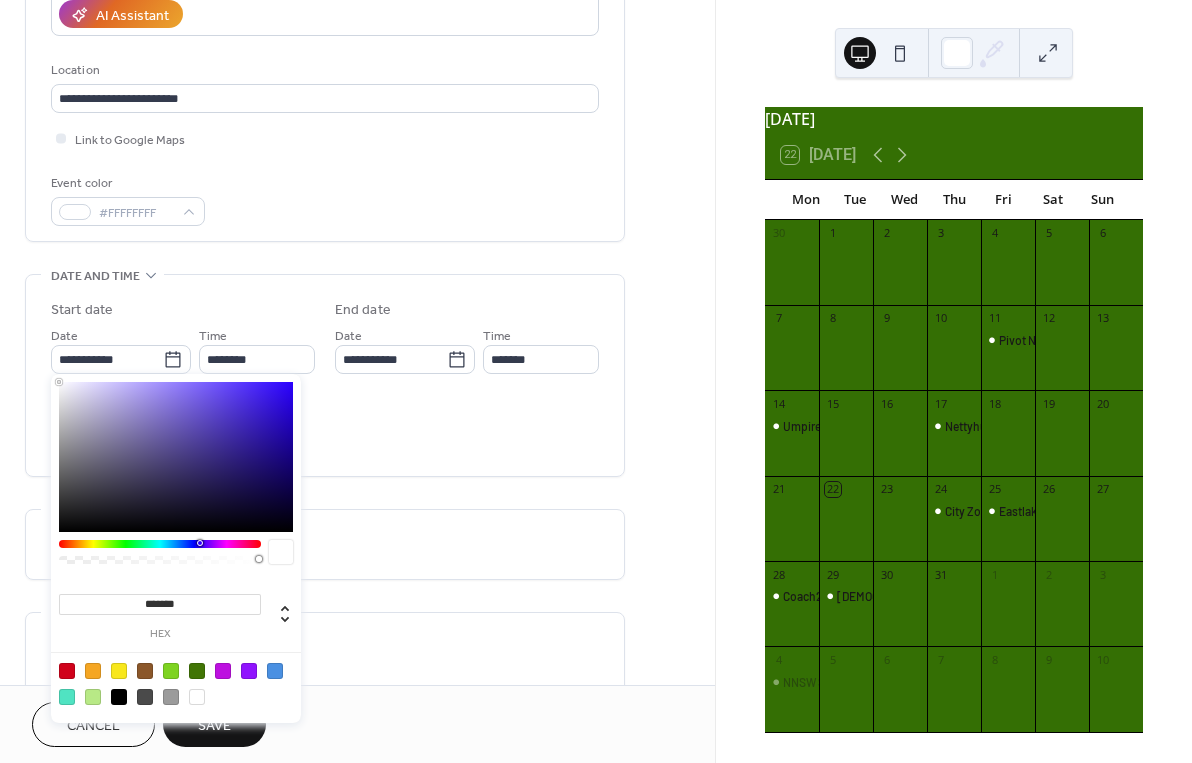 scroll, scrollTop: 389, scrollLeft: 0, axis: vertical 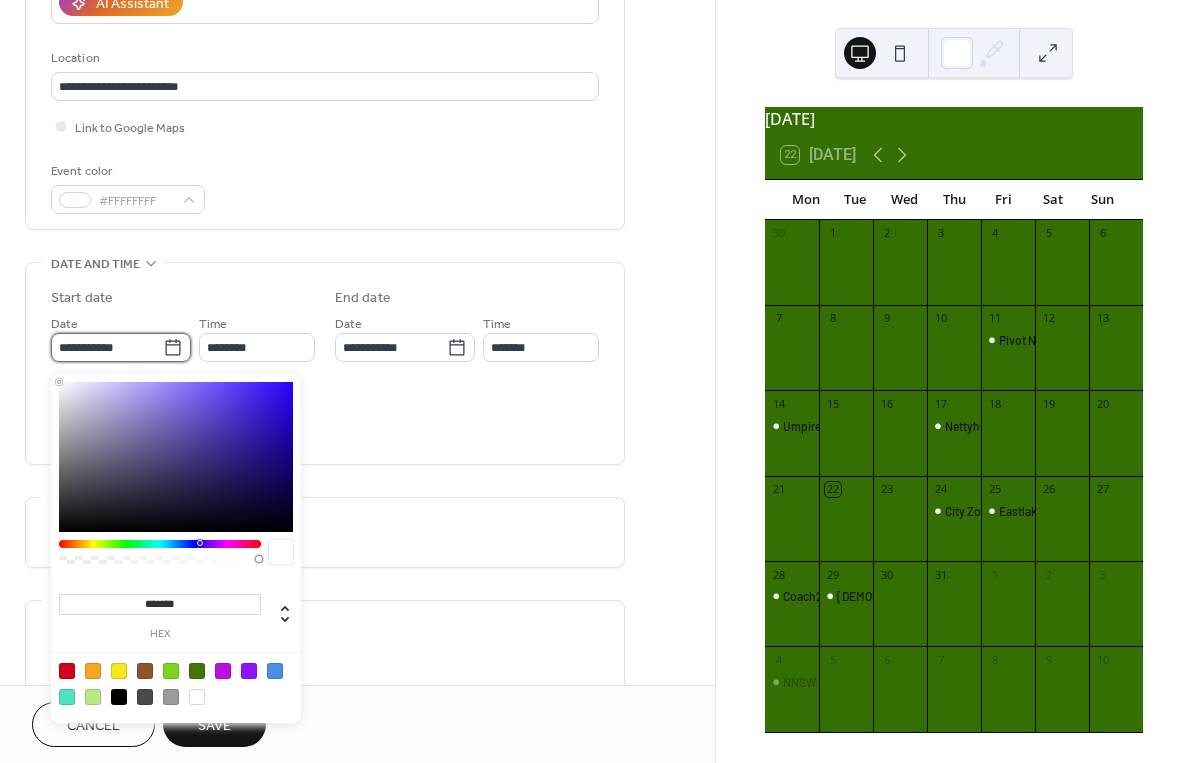 click on "**********" at bounding box center [107, 347] 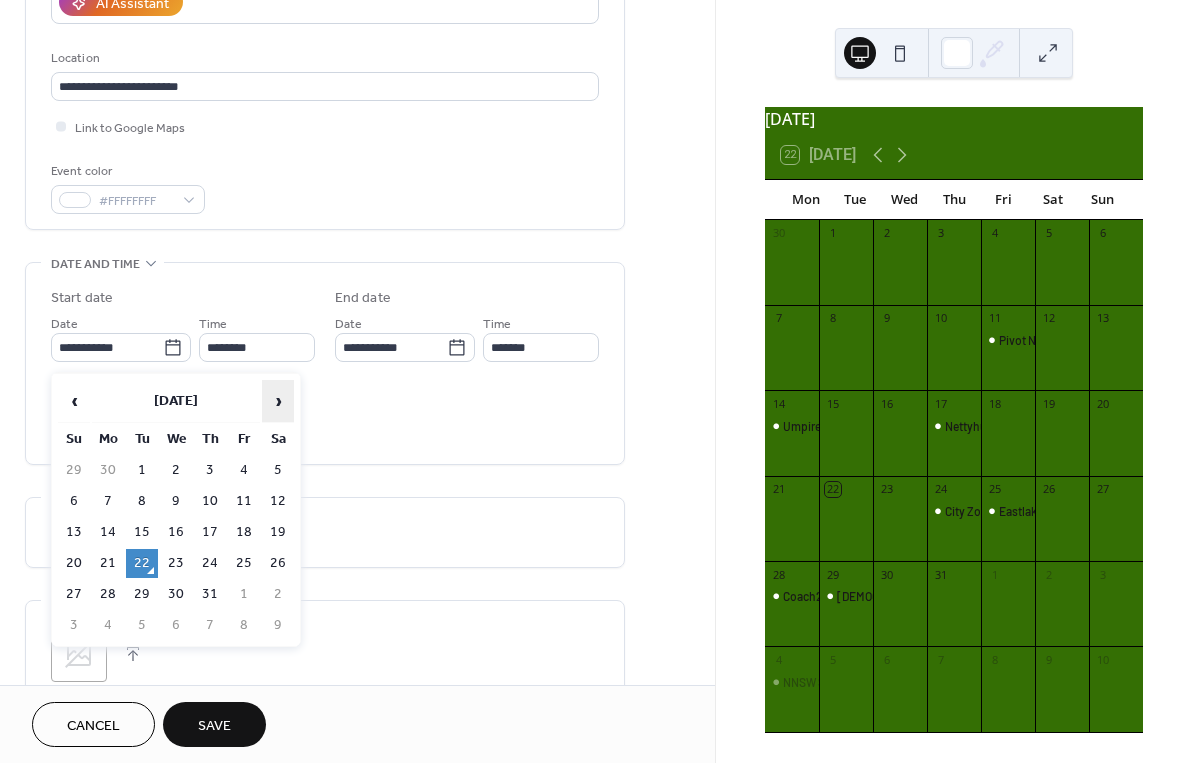 click on "›" at bounding box center [278, 401] 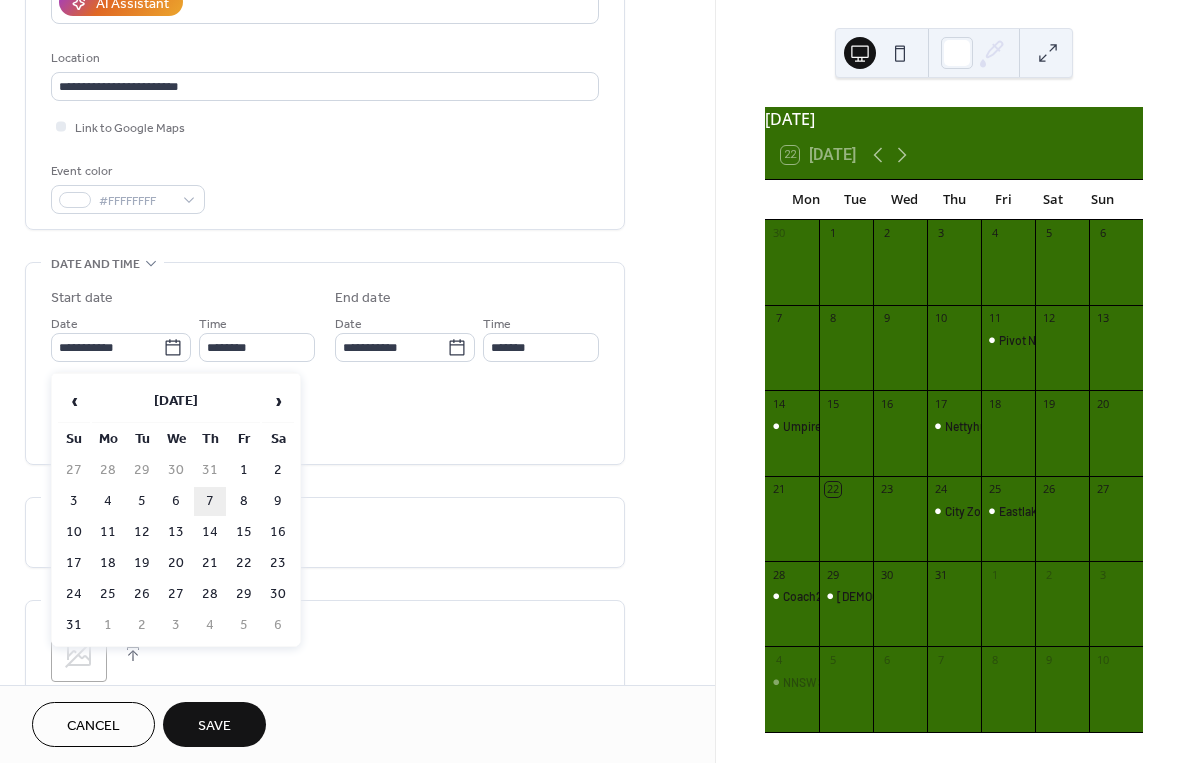 click on "7" at bounding box center (210, 501) 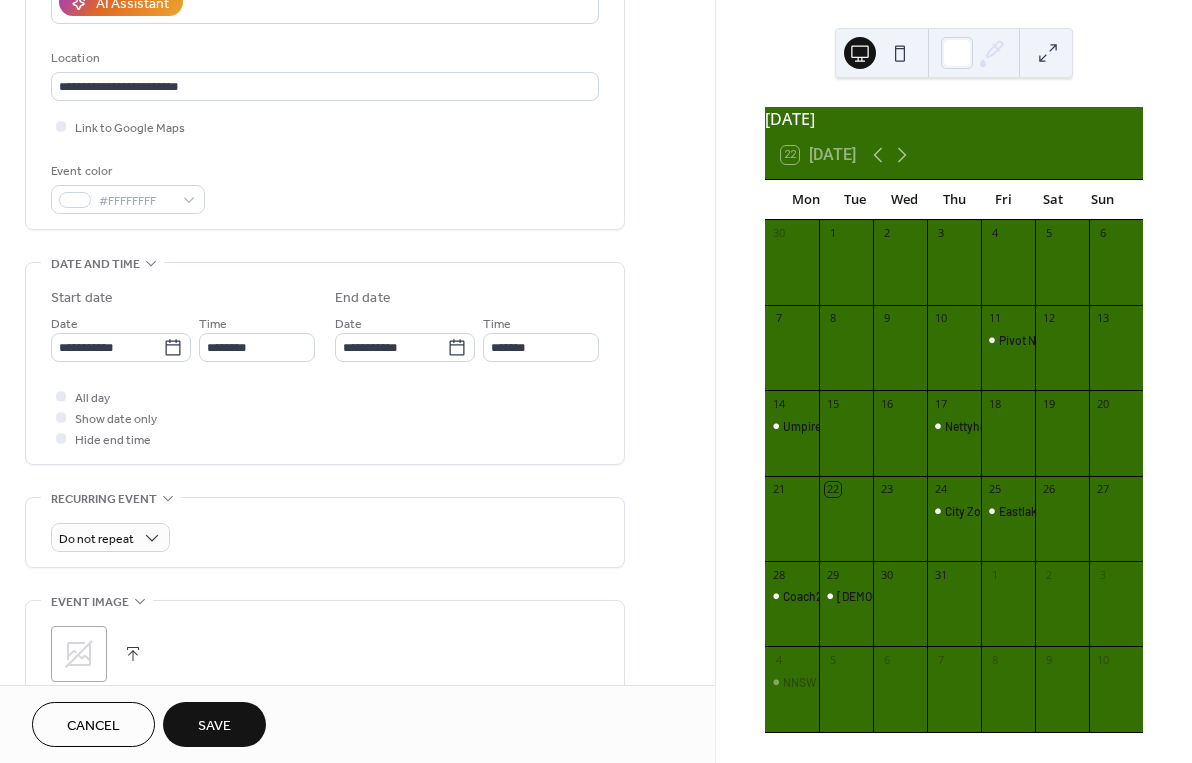 type on "**********" 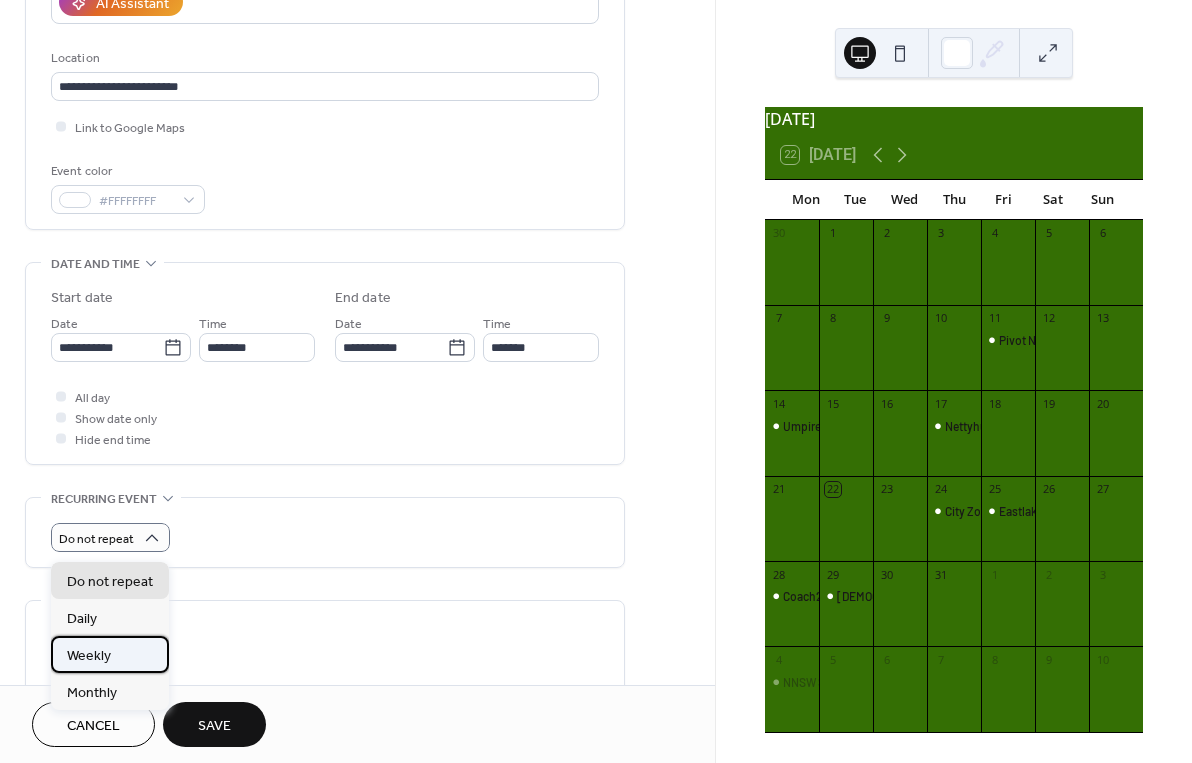 click on "Weekly" at bounding box center (110, 654) 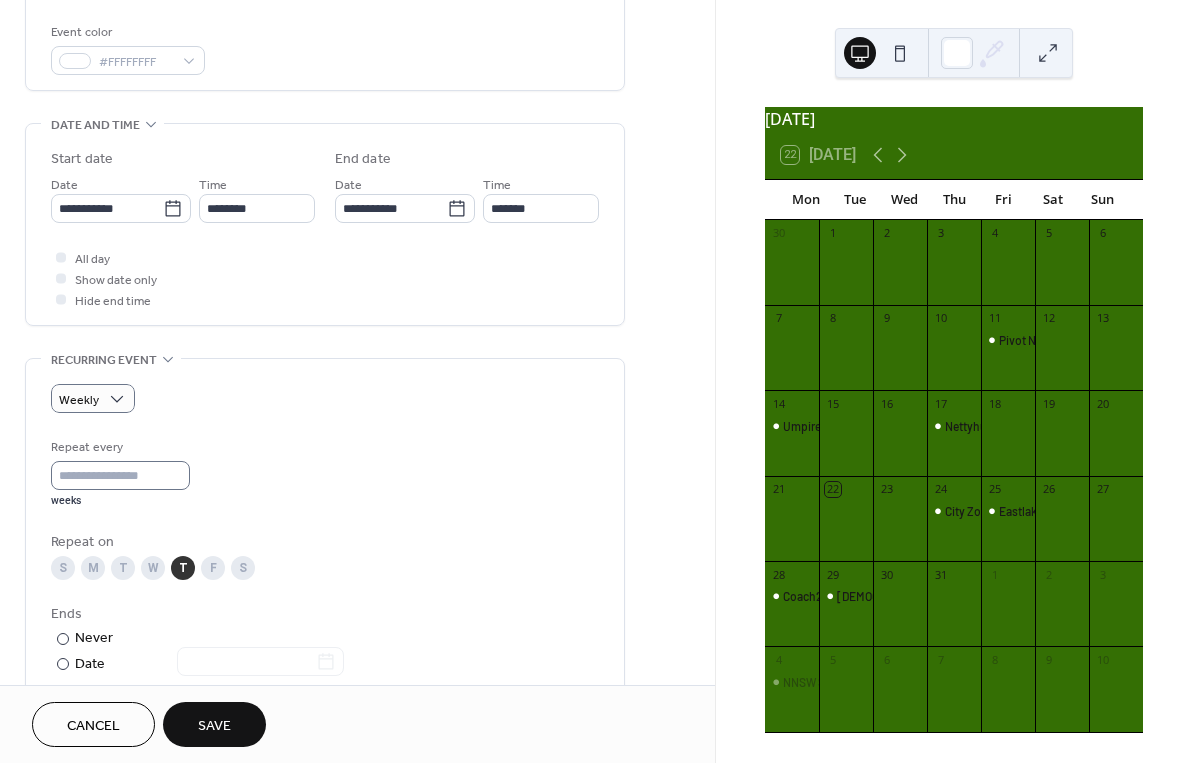 scroll, scrollTop: 558, scrollLeft: 0, axis: vertical 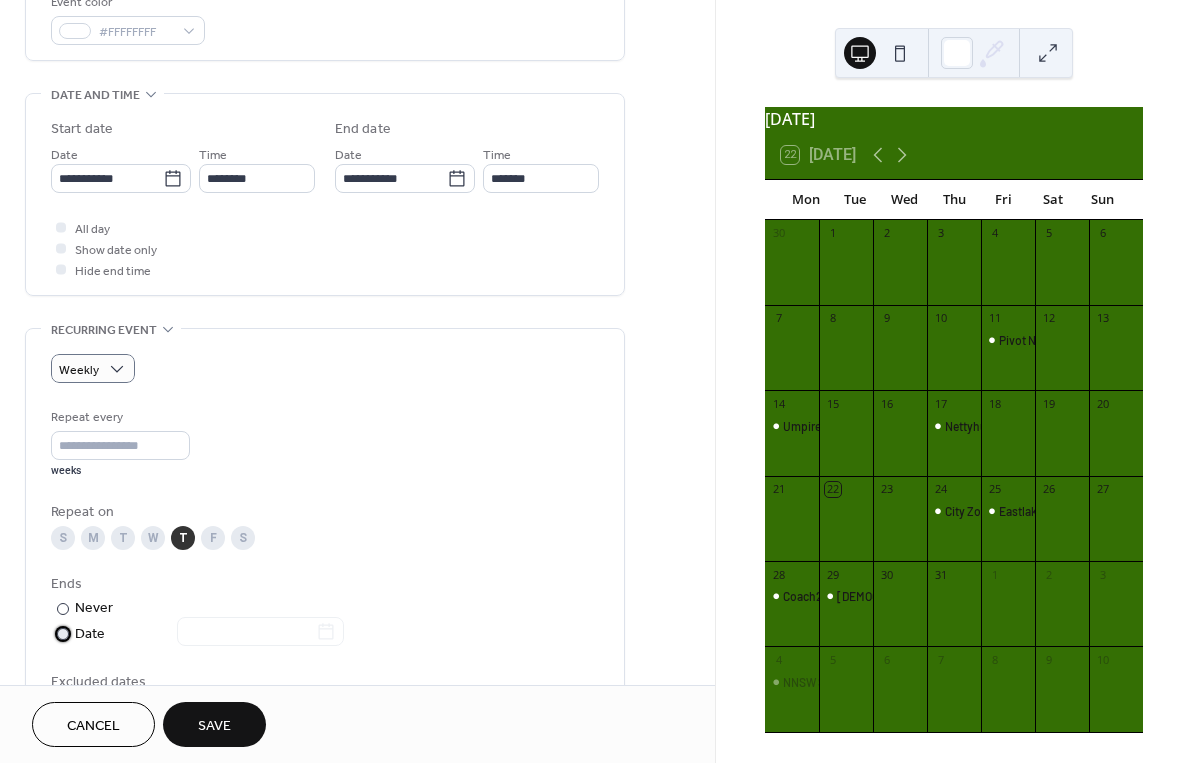 click at bounding box center (63, 634) 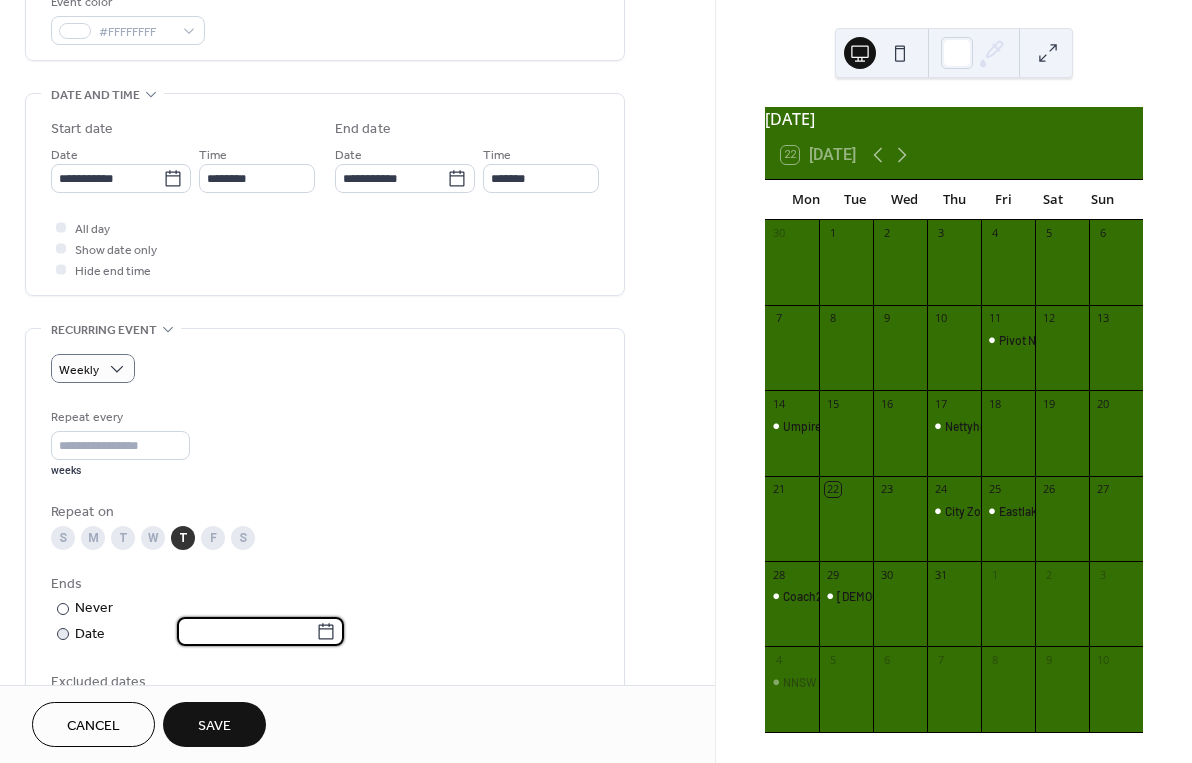 click at bounding box center (246, 631) 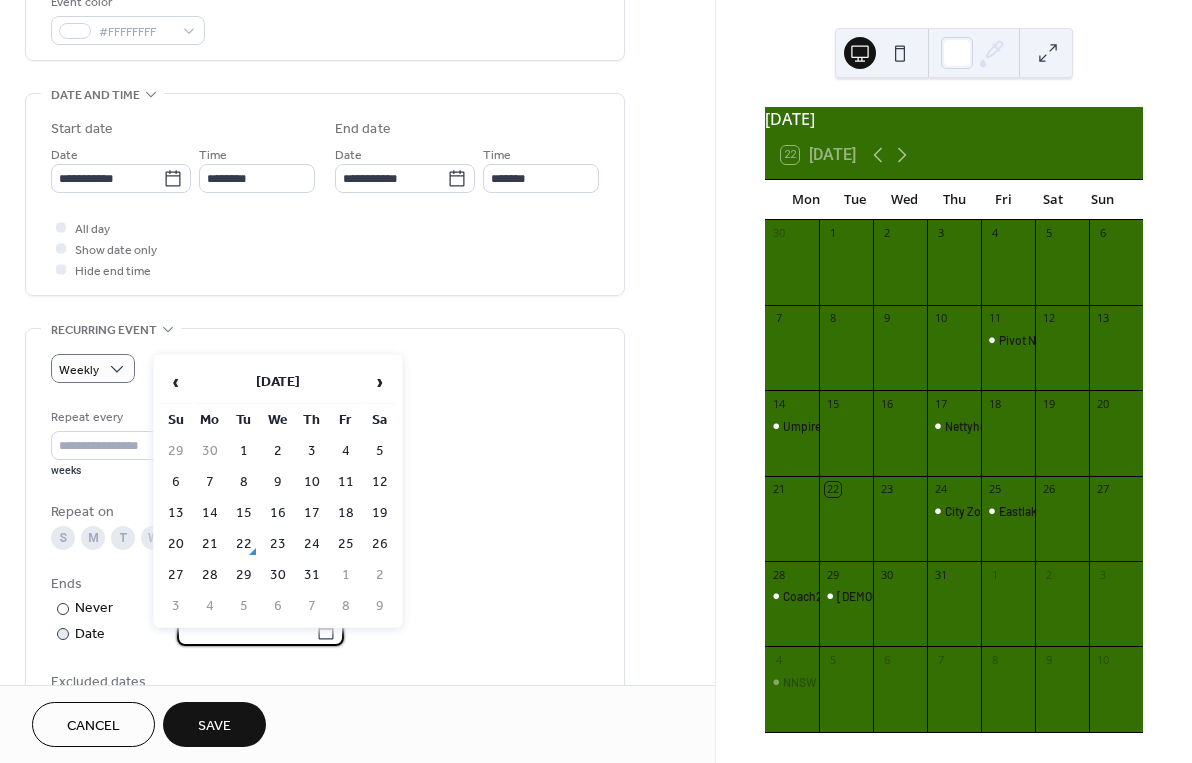 scroll, scrollTop: 559, scrollLeft: 0, axis: vertical 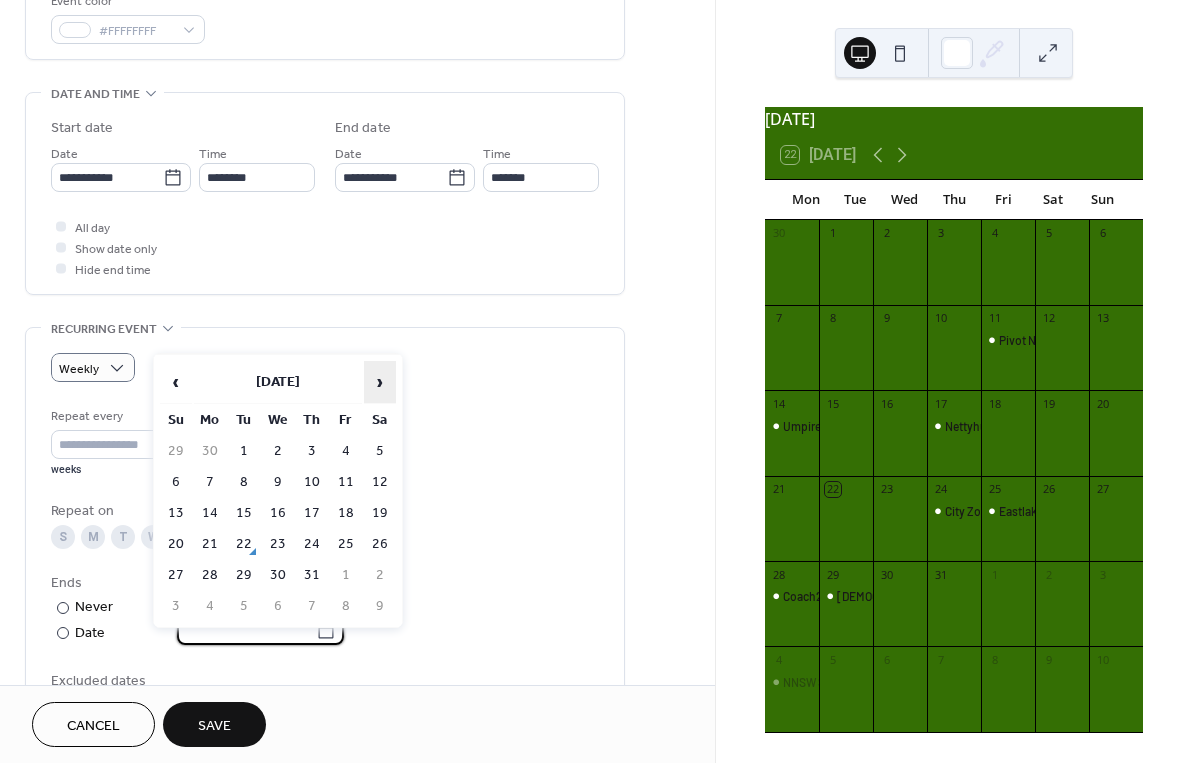 click on "›" at bounding box center (380, 382) 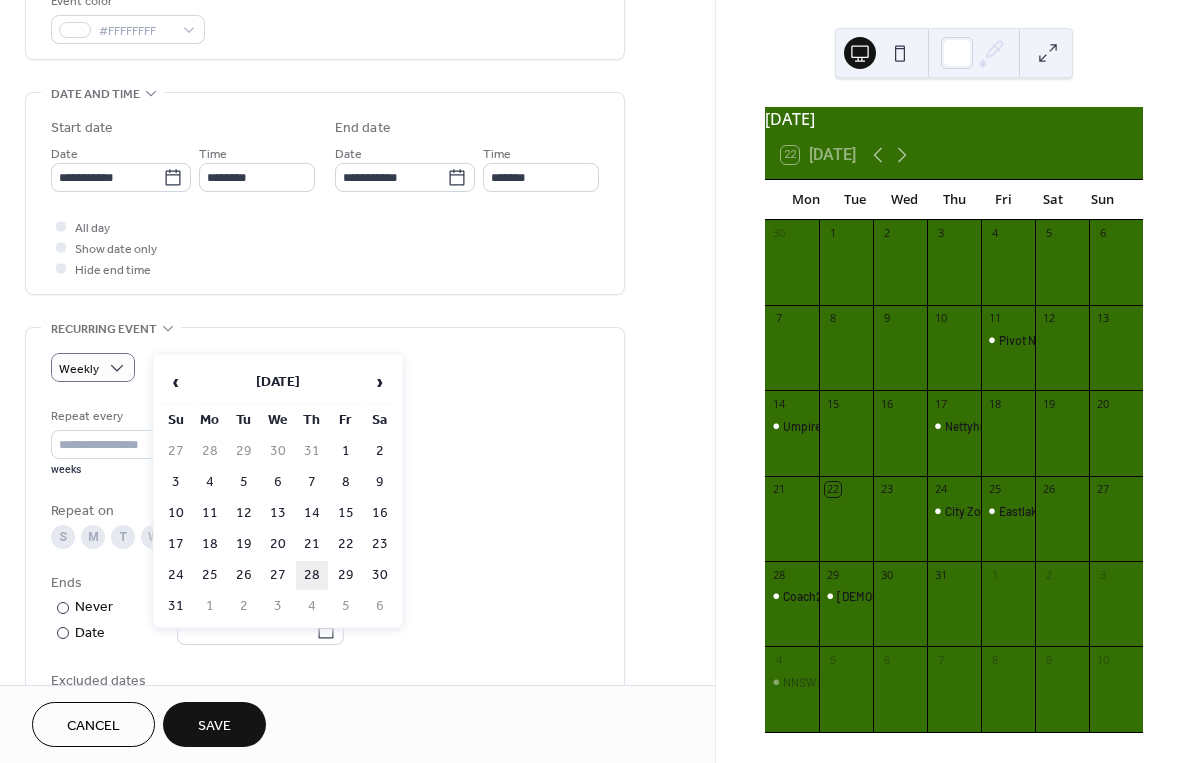 click on "28" at bounding box center [312, 575] 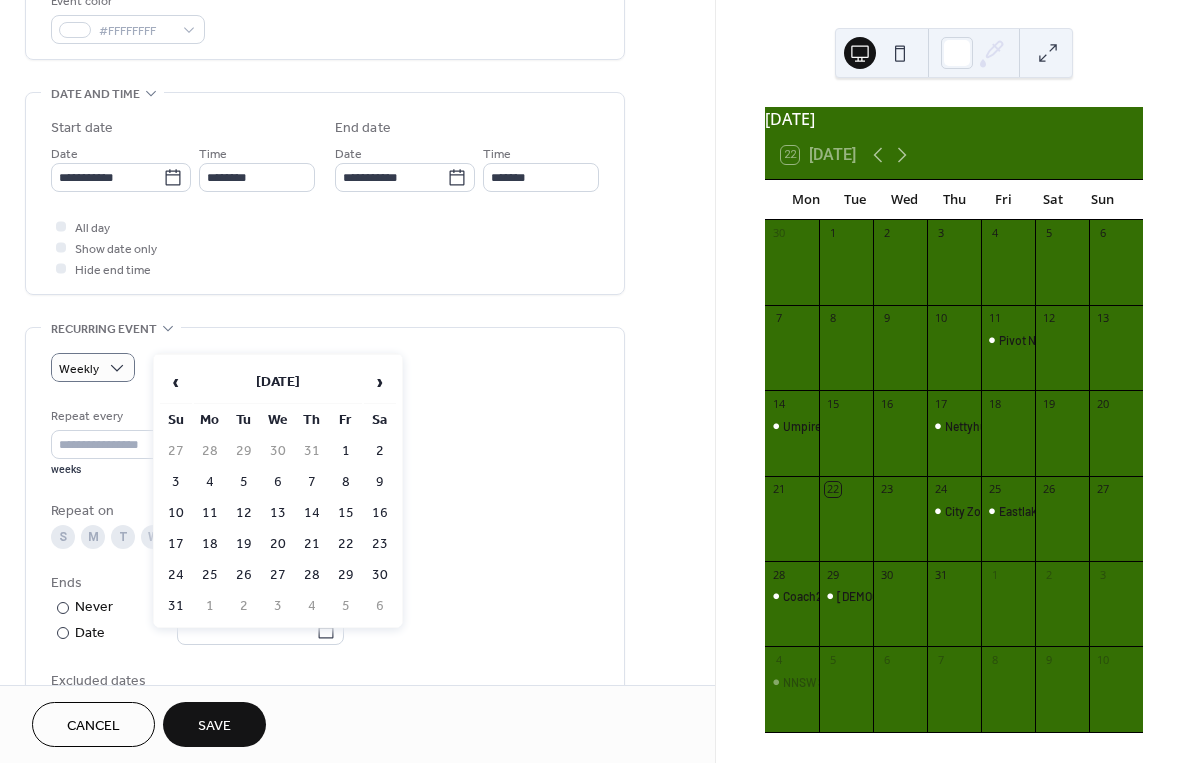 type on "**********" 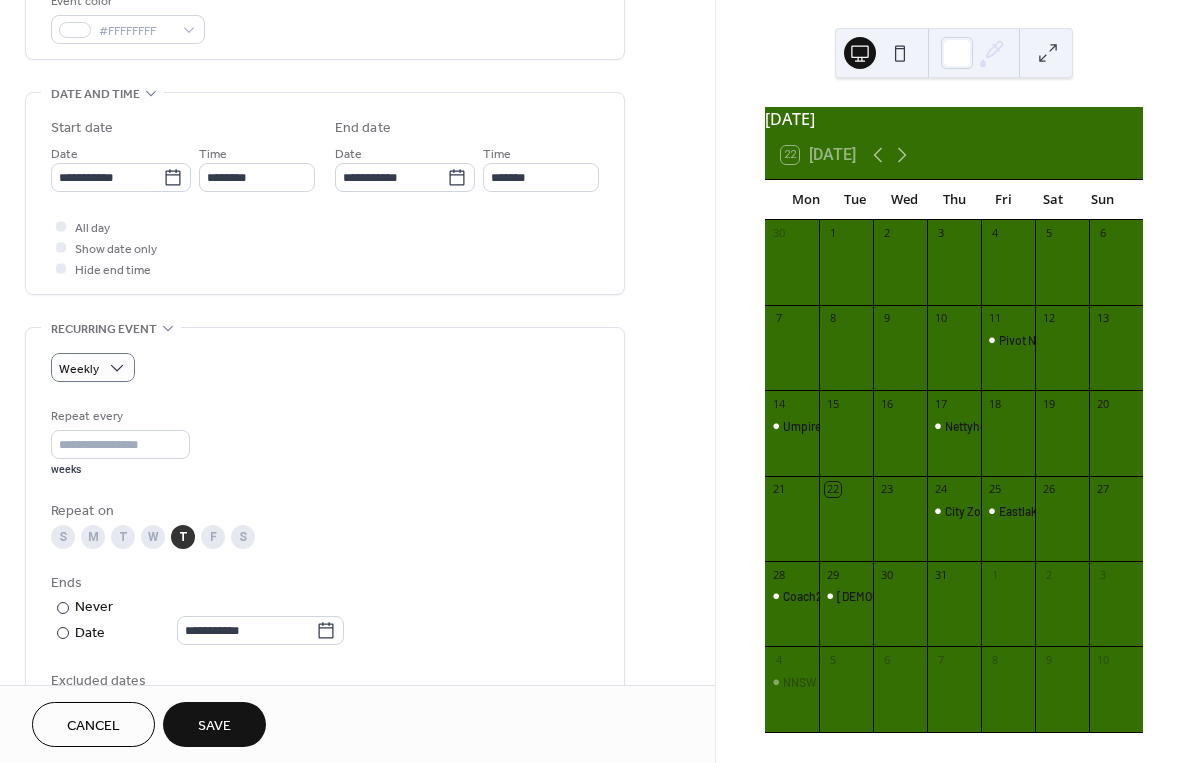 click on "Save" at bounding box center (214, 726) 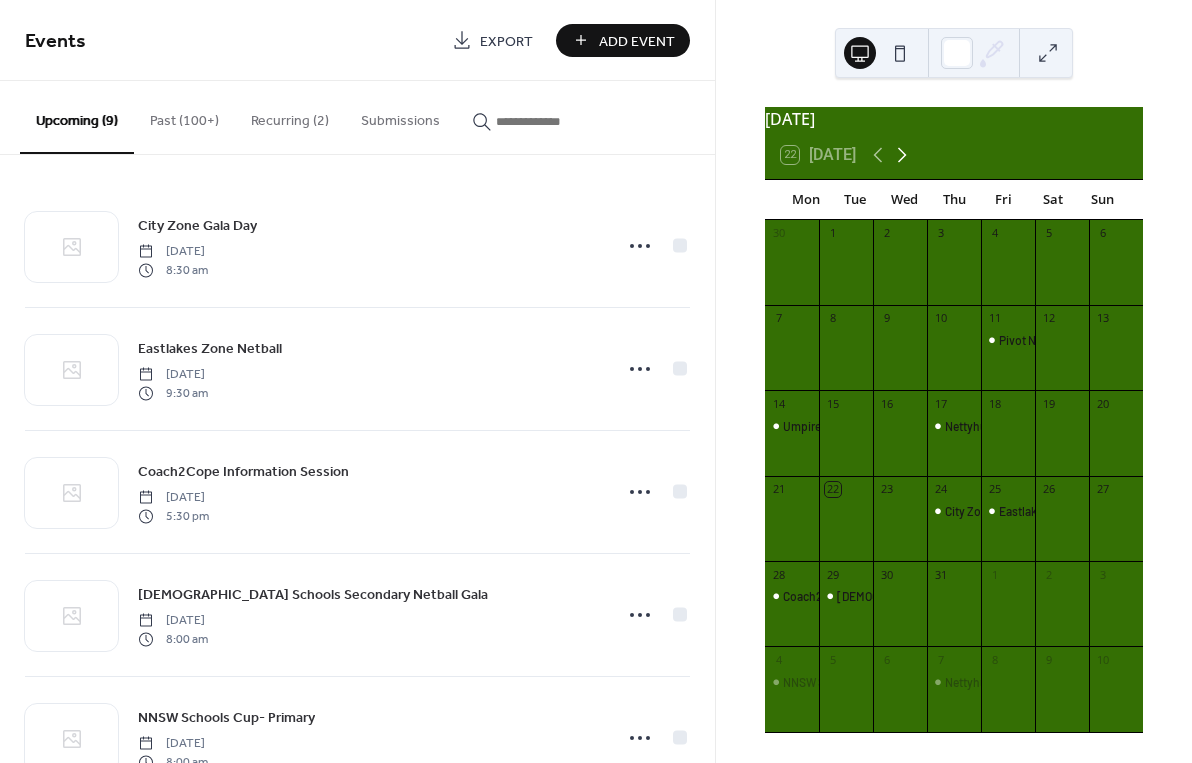 click 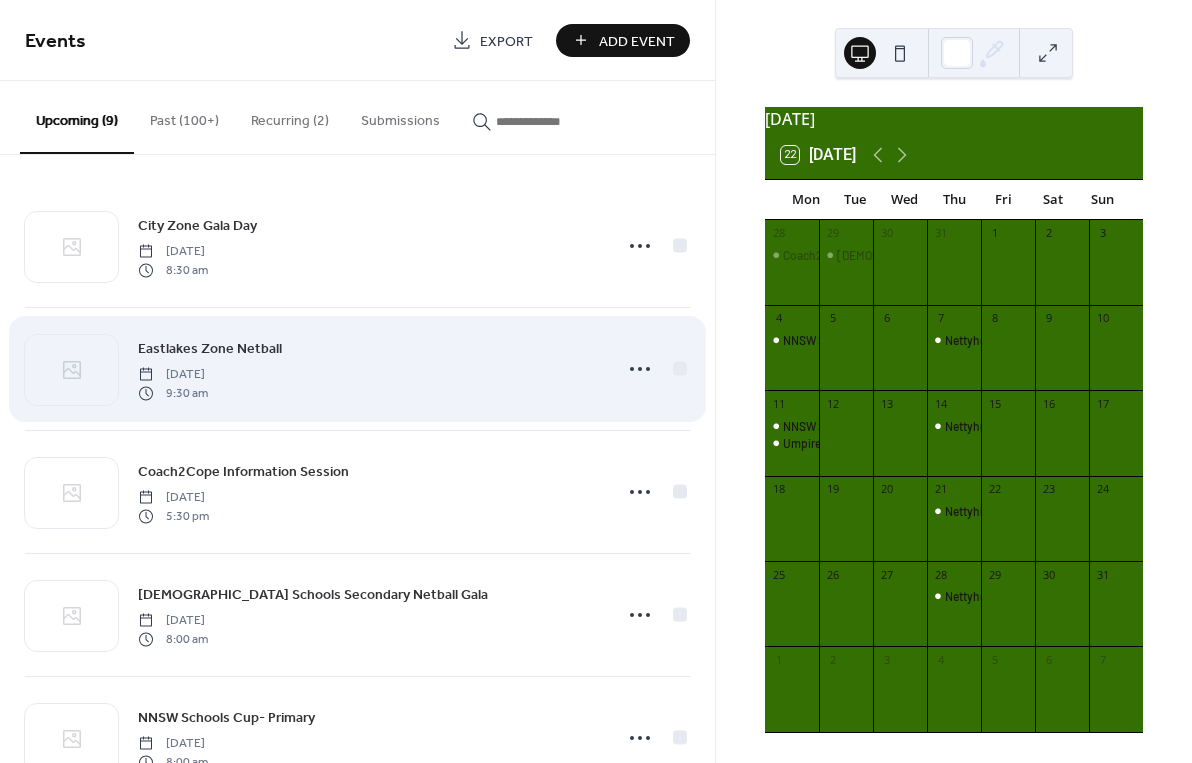 scroll, scrollTop: 0, scrollLeft: 0, axis: both 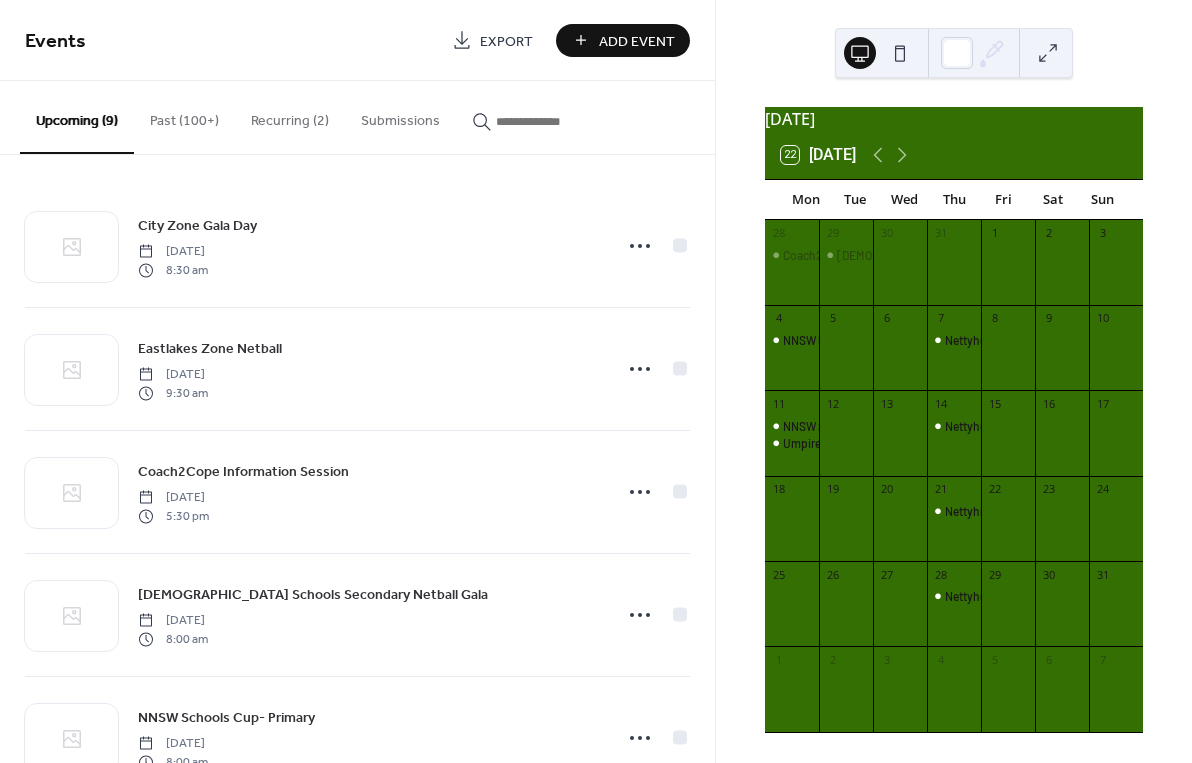 click on "Recurring (2)" at bounding box center [290, 116] 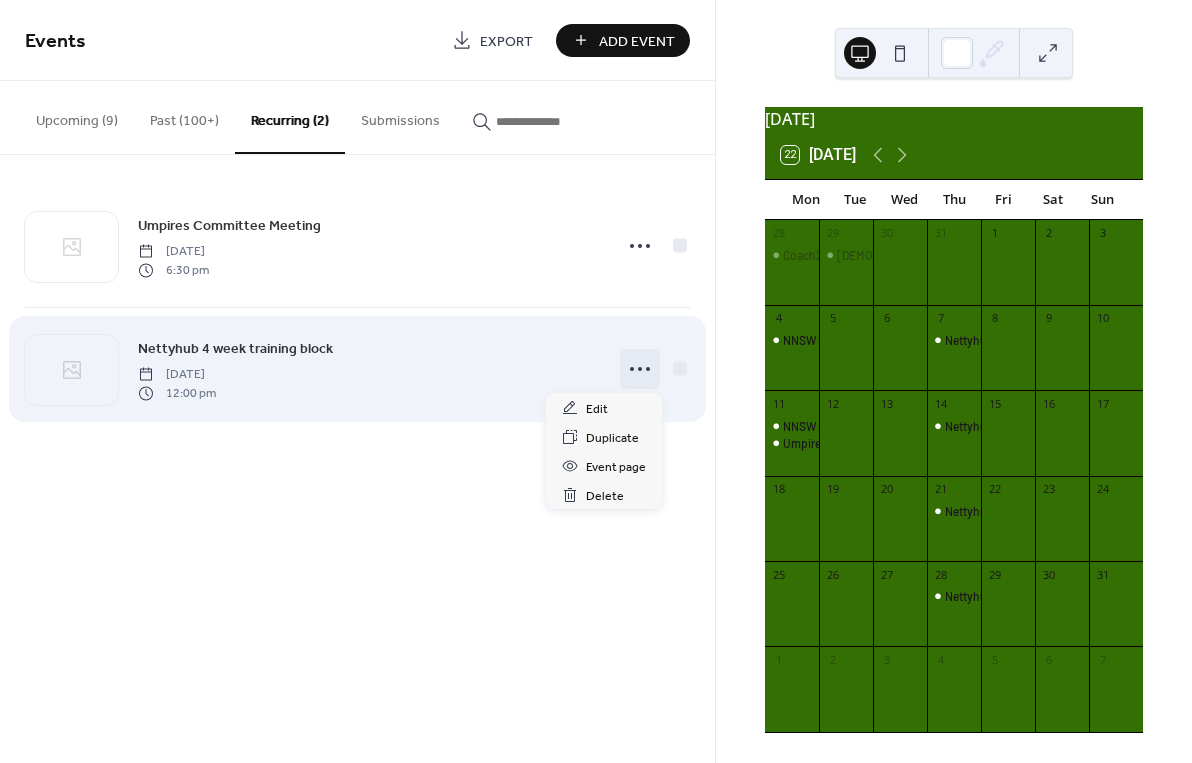 click 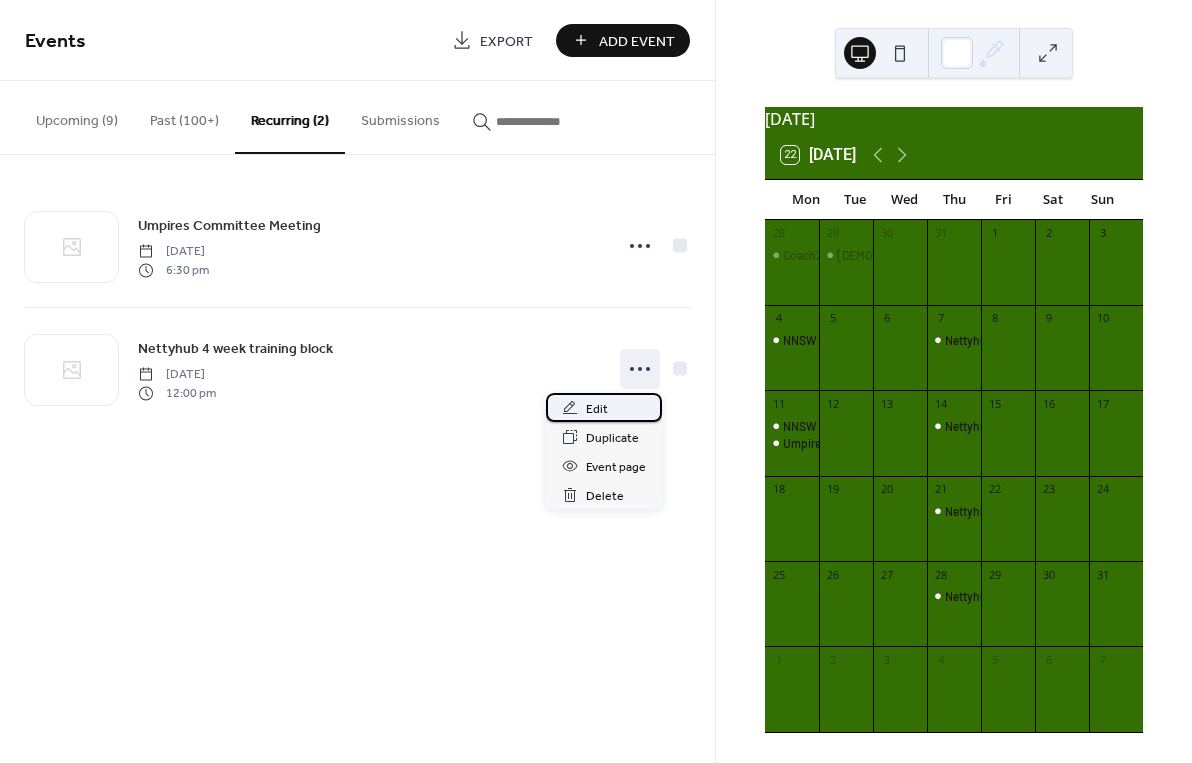 click on "Edit" at bounding box center (604, 407) 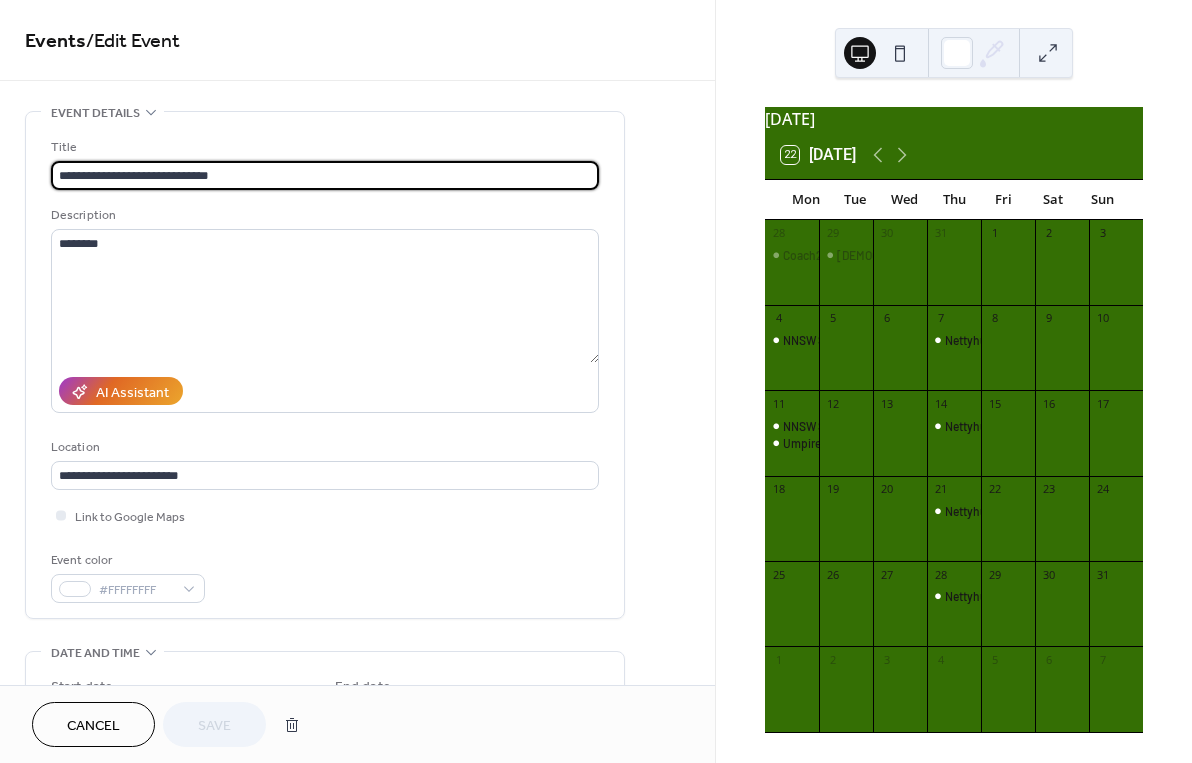 type on "**********" 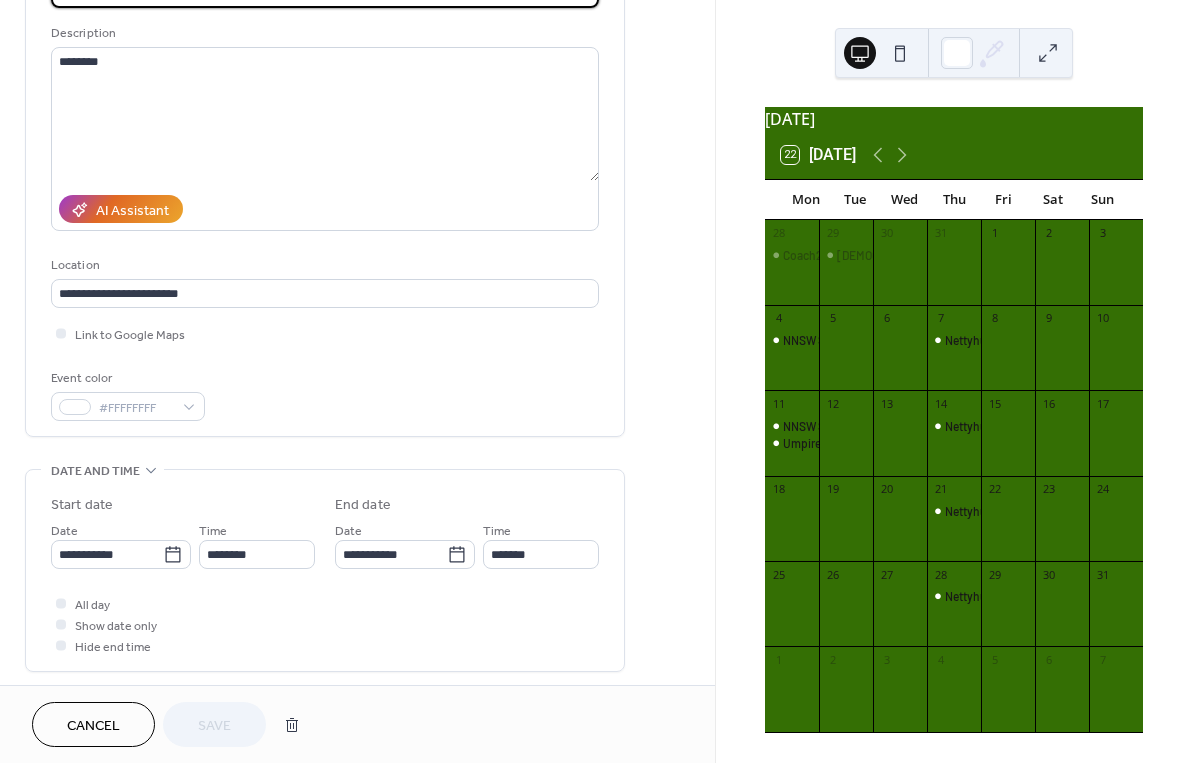 scroll, scrollTop: 194, scrollLeft: 0, axis: vertical 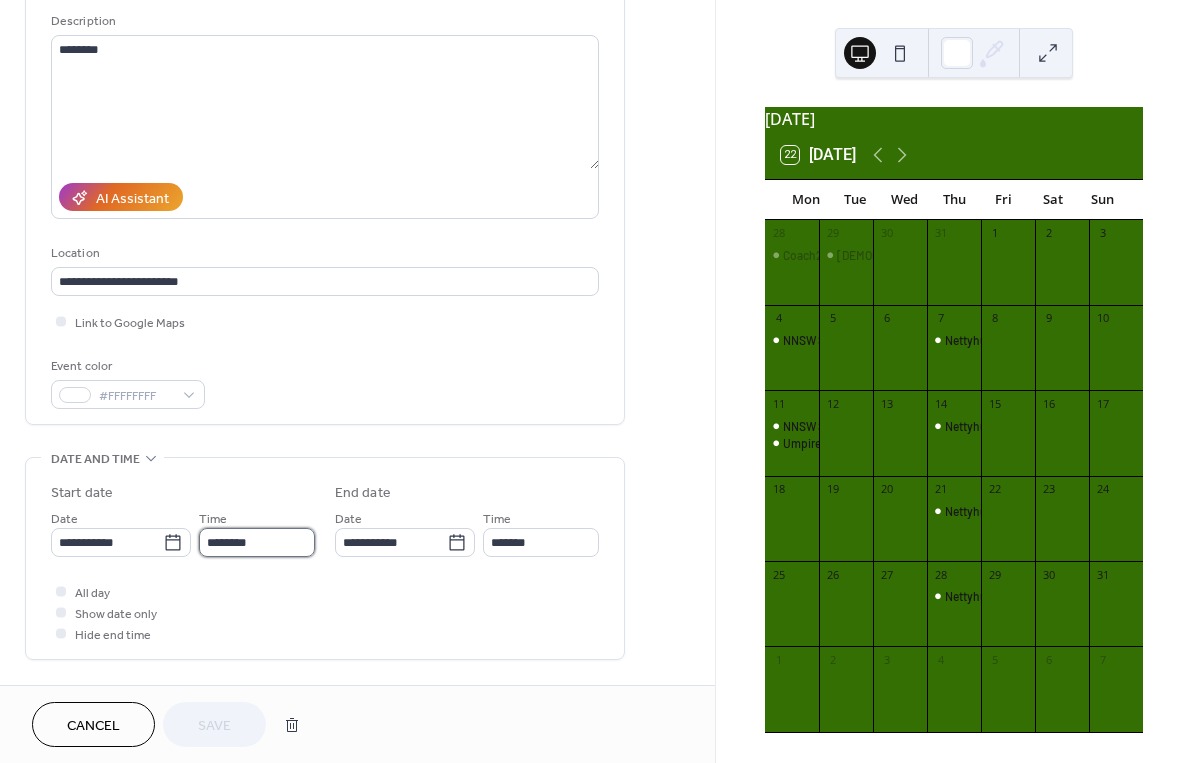click on "********" at bounding box center [257, 542] 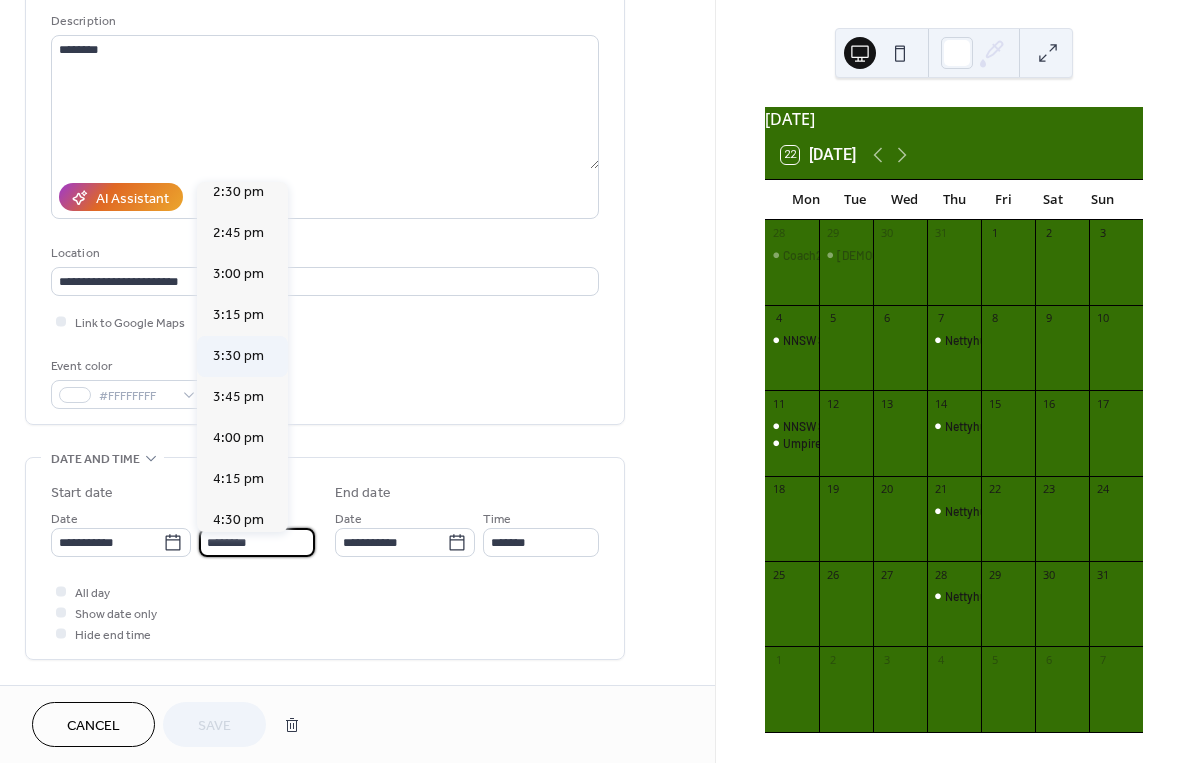 scroll, scrollTop: 2398, scrollLeft: 0, axis: vertical 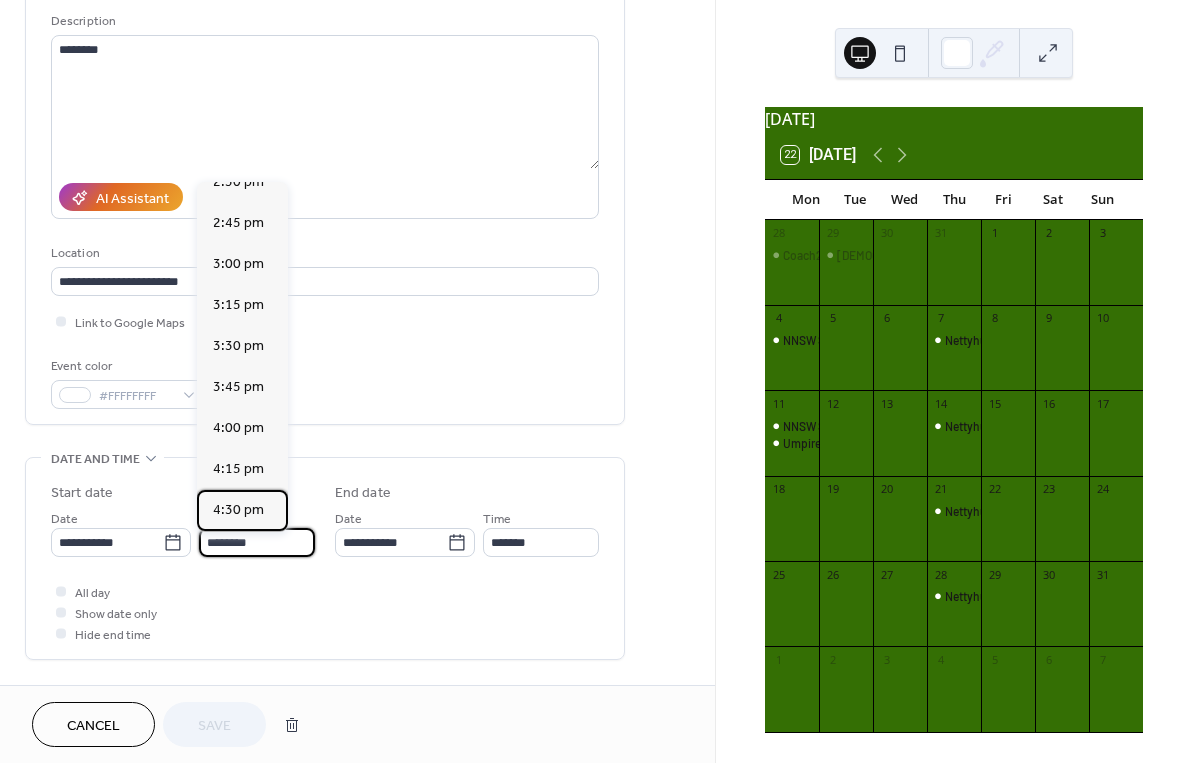 click on "4:30 pm" at bounding box center [238, 510] 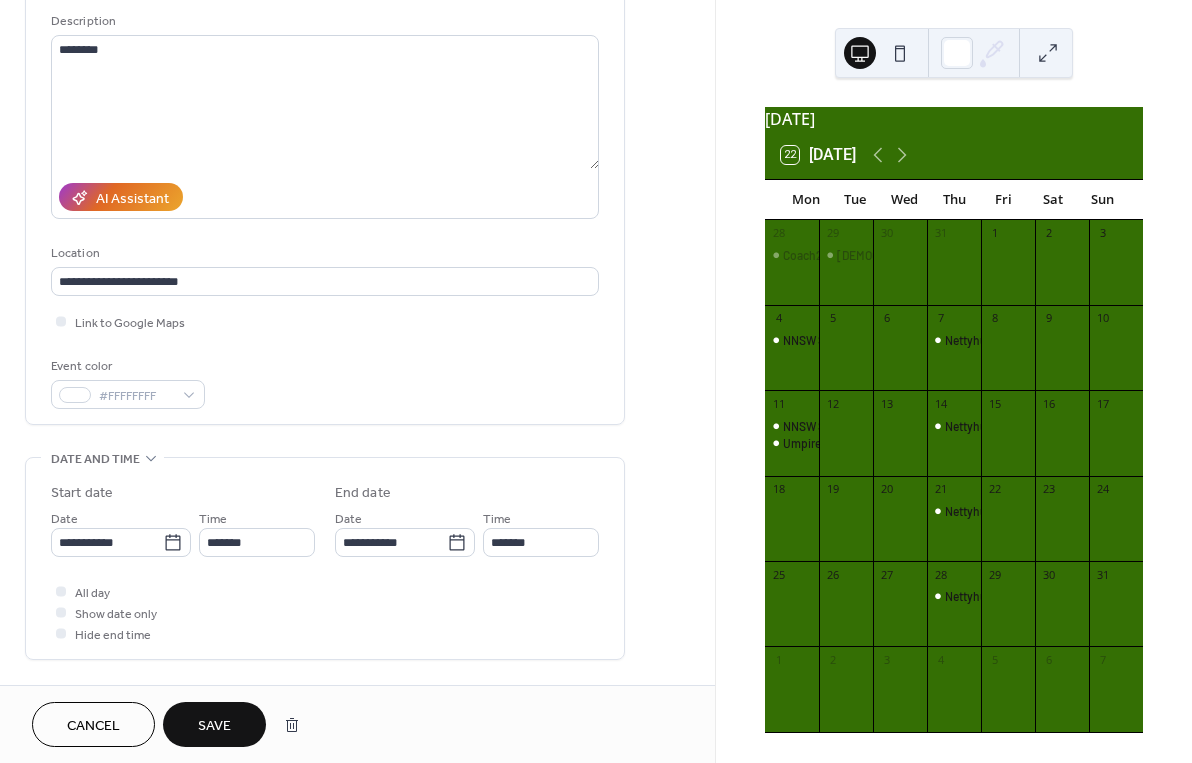 type on "*******" 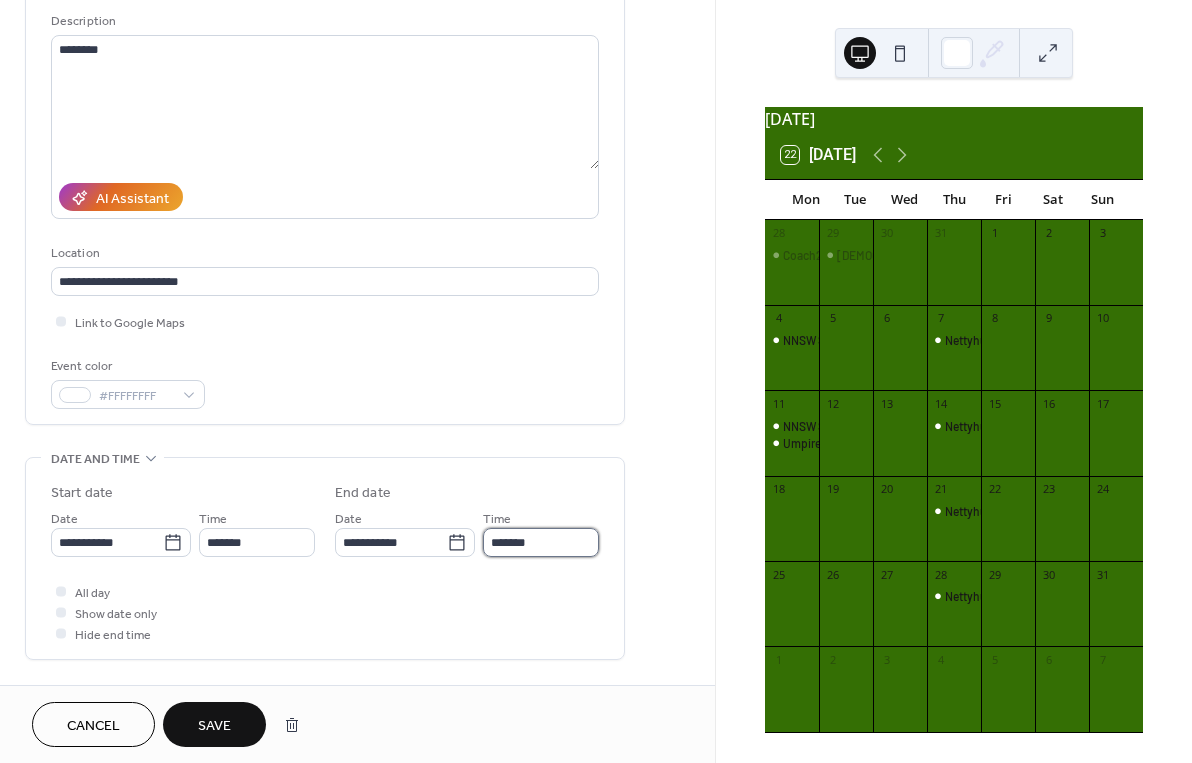 click on "*******" at bounding box center [541, 542] 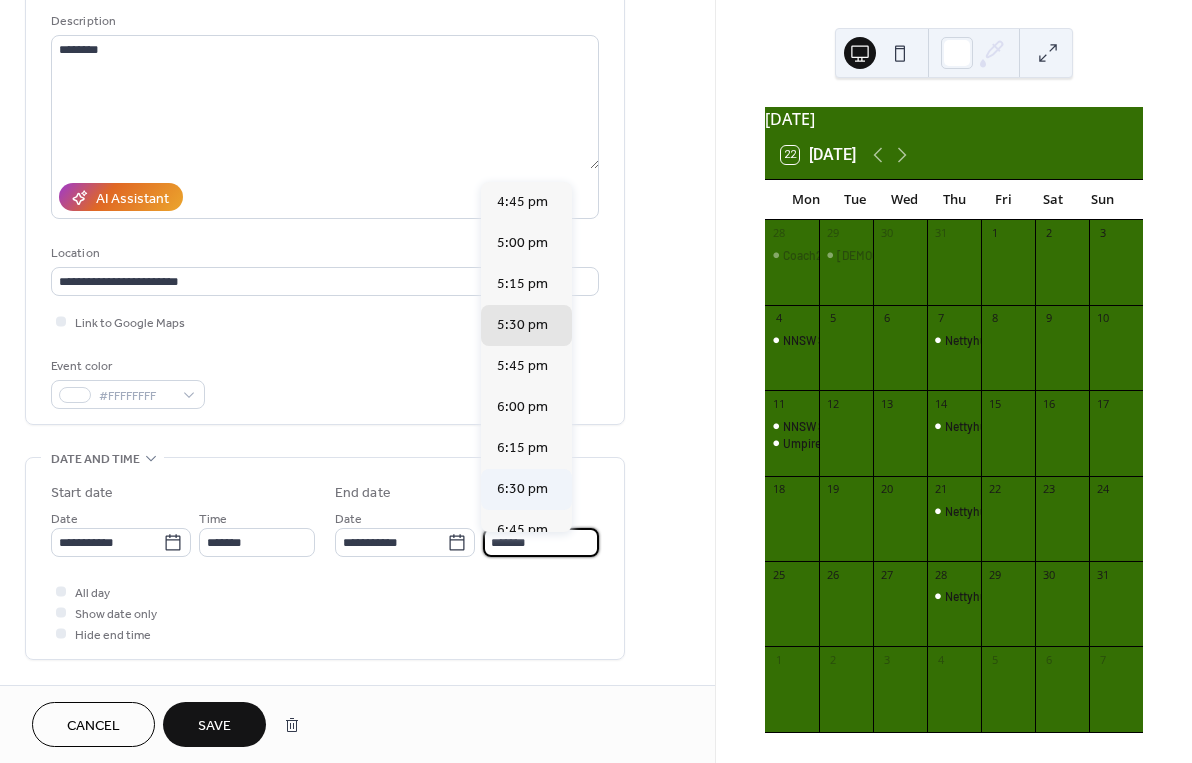 scroll, scrollTop: 4, scrollLeft: 0, axis: vertical 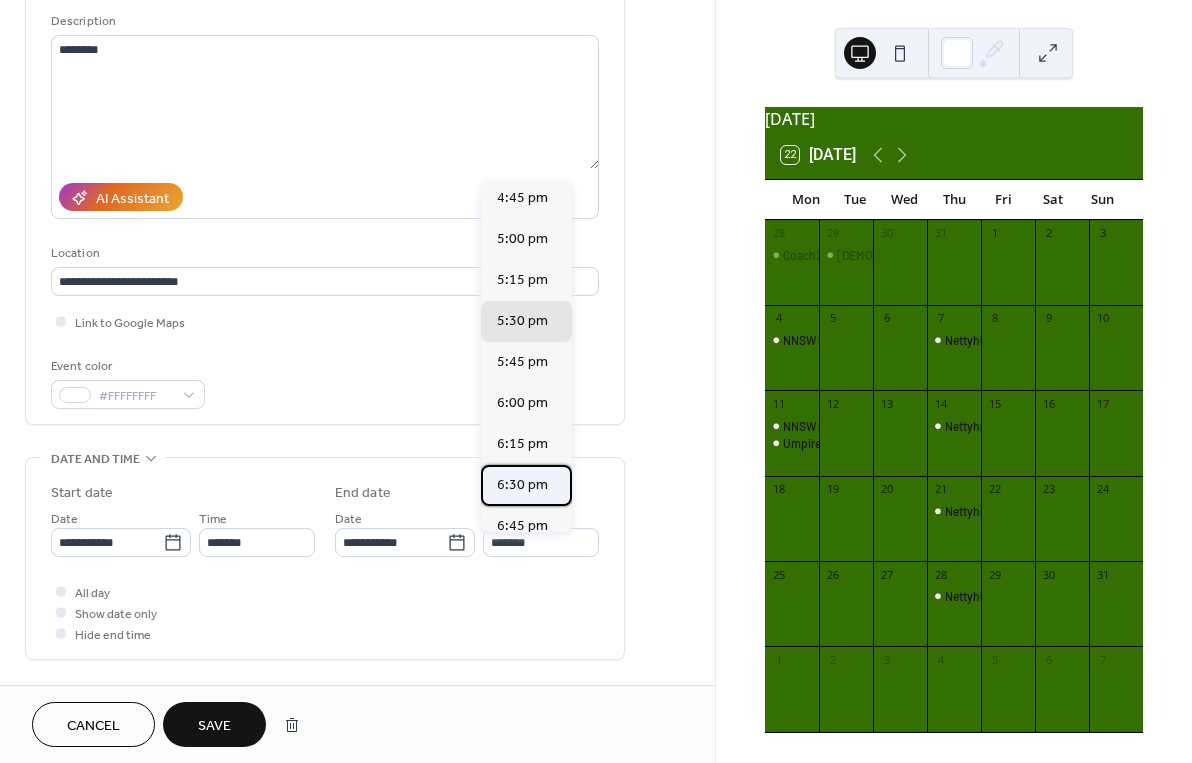 click on "6:30 pm" at bounding box center (522, 485) 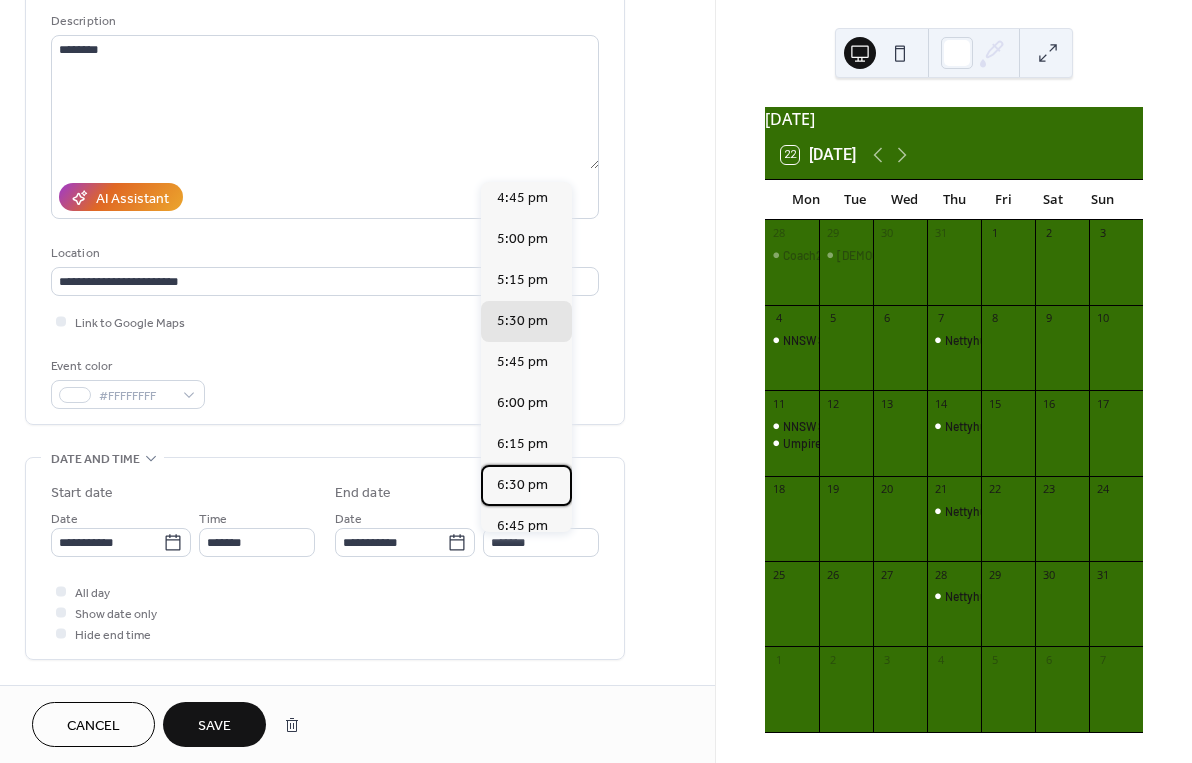 type on "*******" 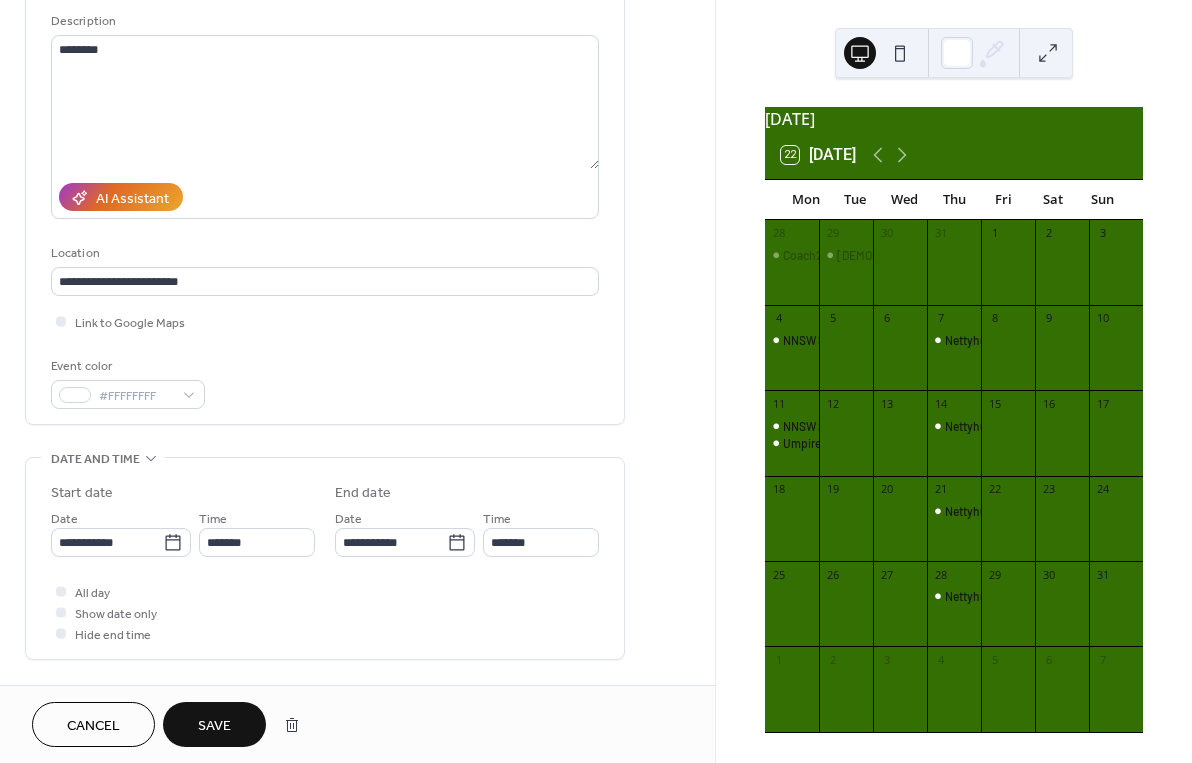 click on "Save" at bounding box center [214, 726] 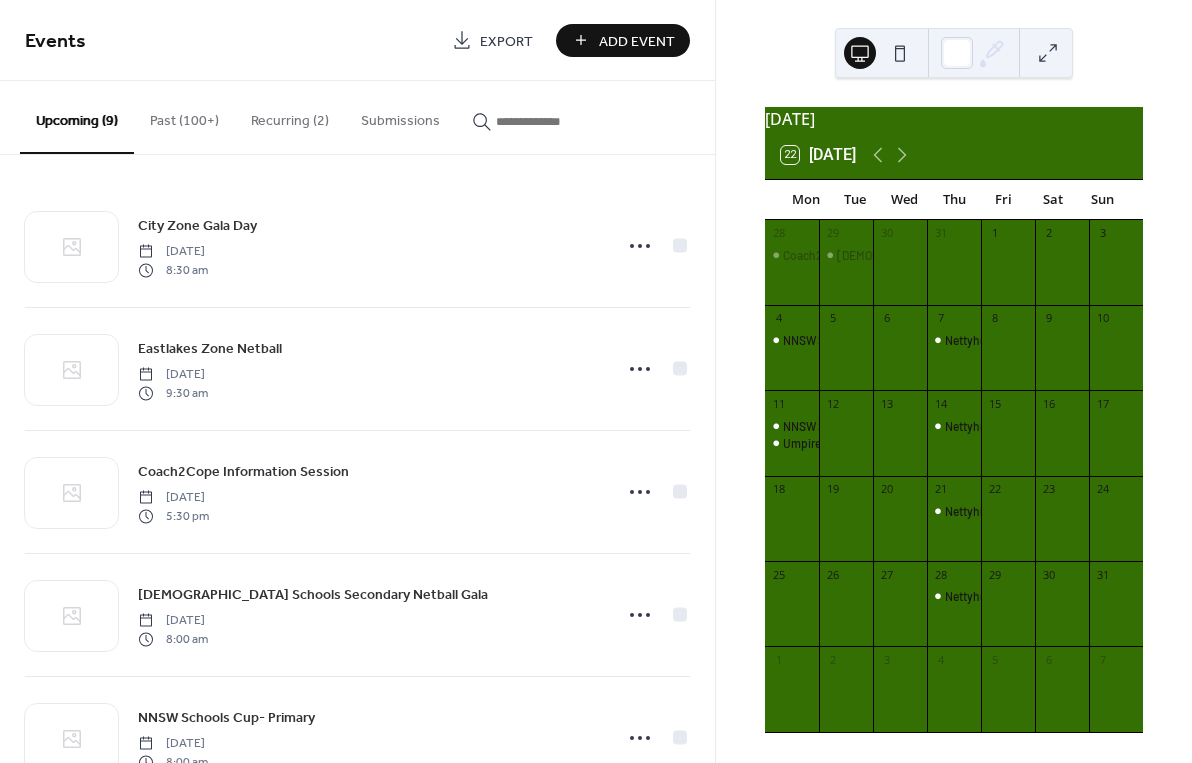 click on "Recurring (2)" at bounding box center (290, 116) 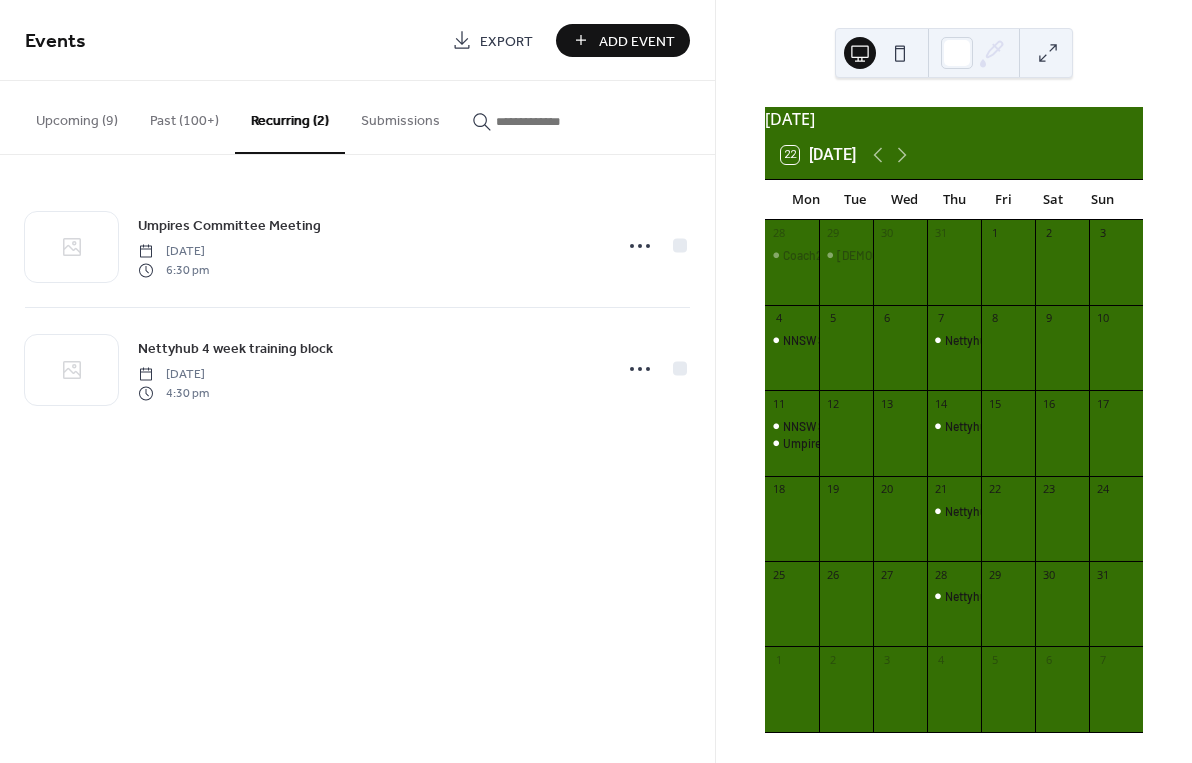 click on "Add Event" at bounding box center [637, 41] 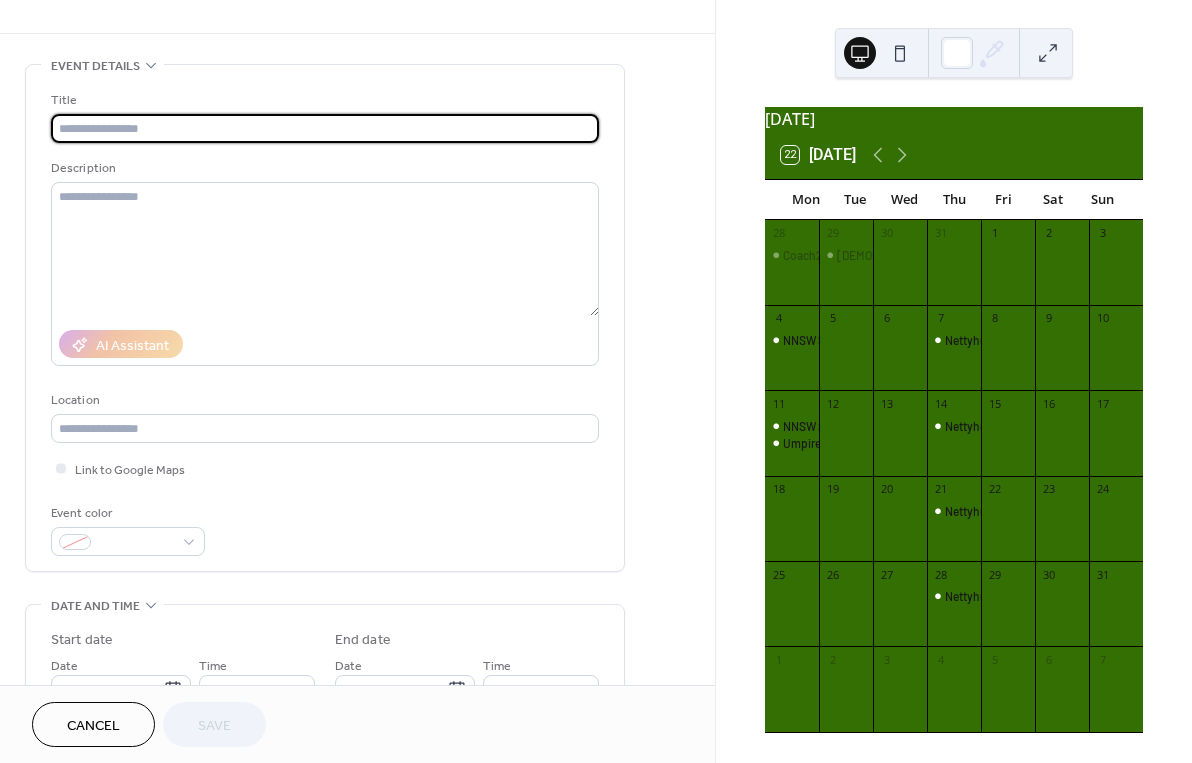 scroll, scrollTop: 68, scrollLeft: 0, axis: vertical 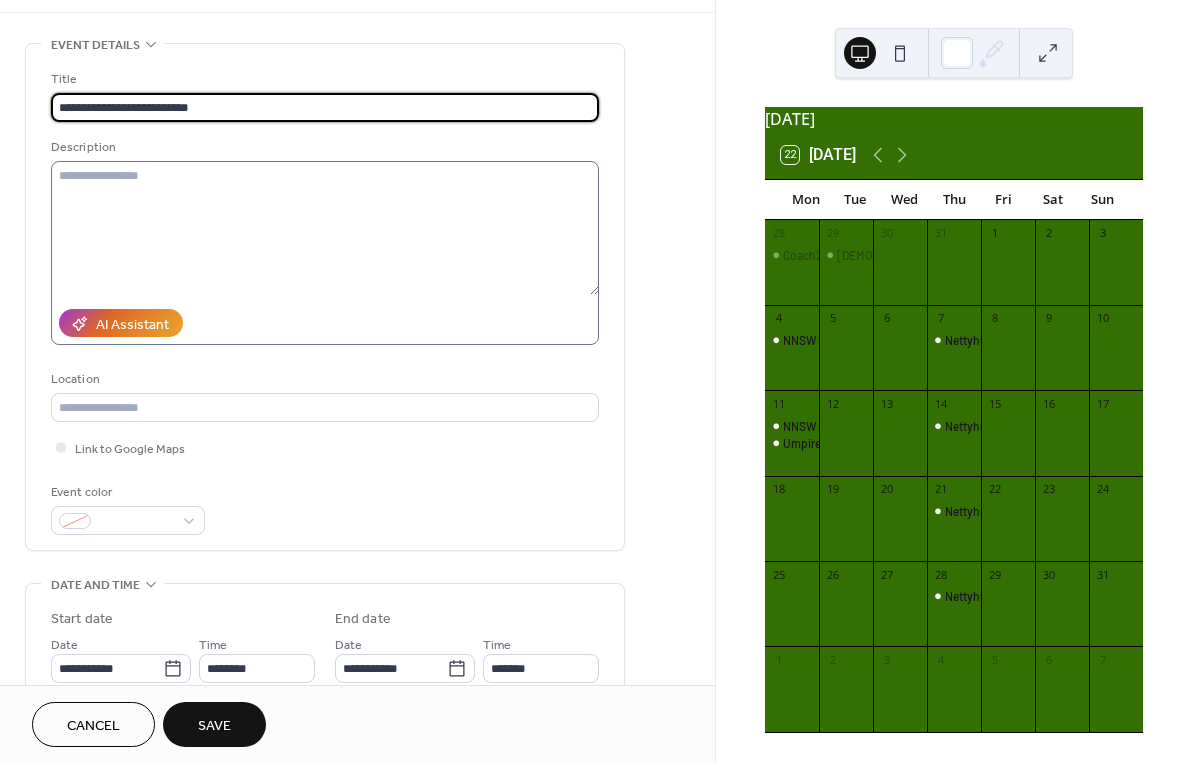 type on "**********" 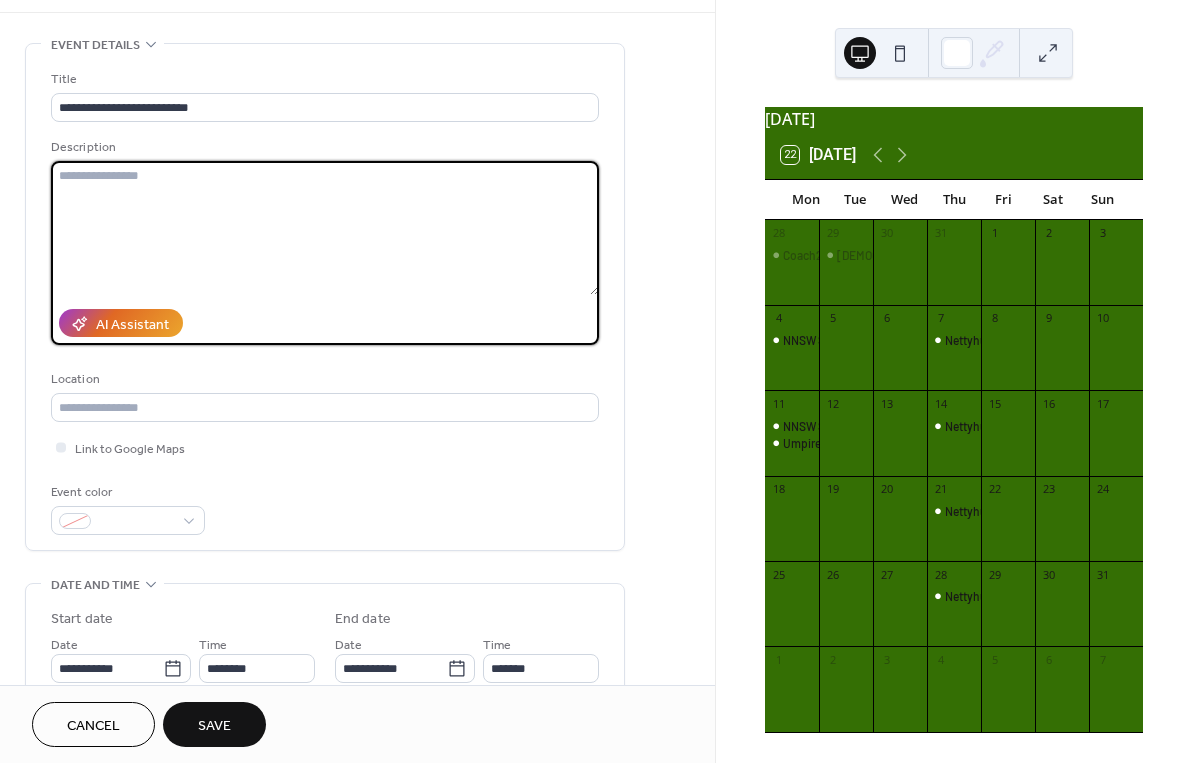 click at bounding box center [325, 228] 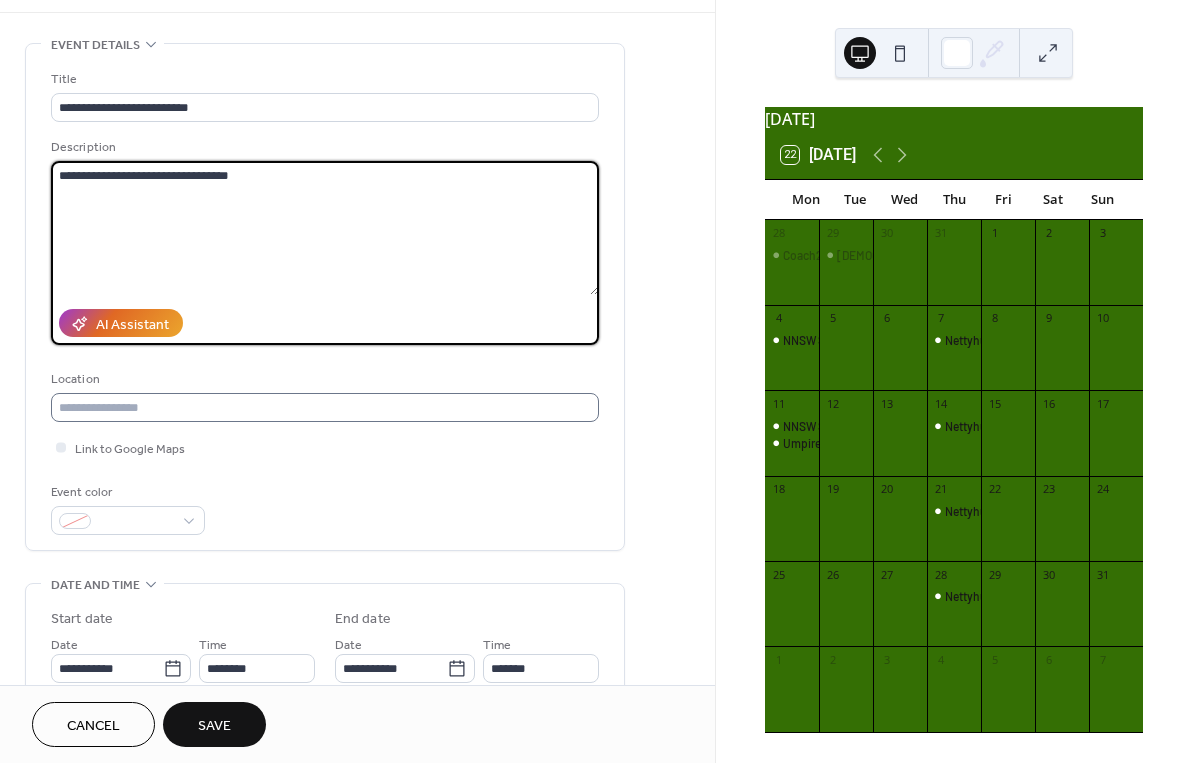 type on "**********" 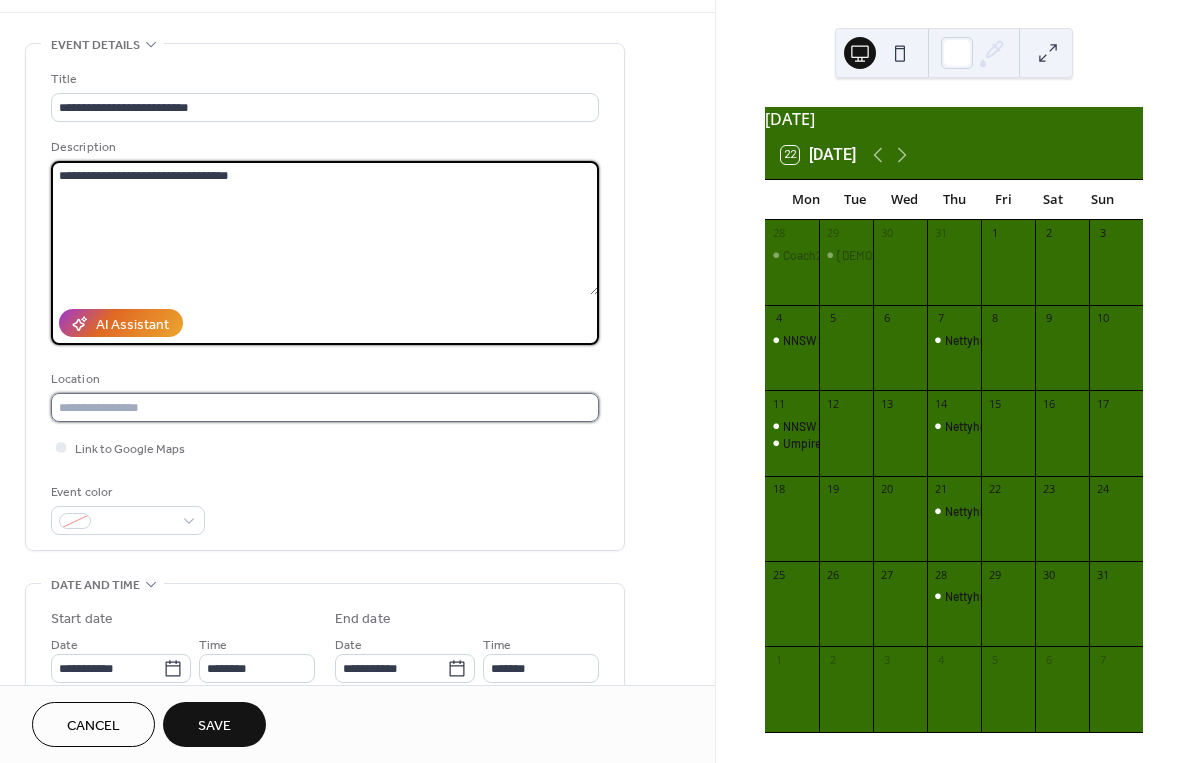 click at bounding box center [325, 407] 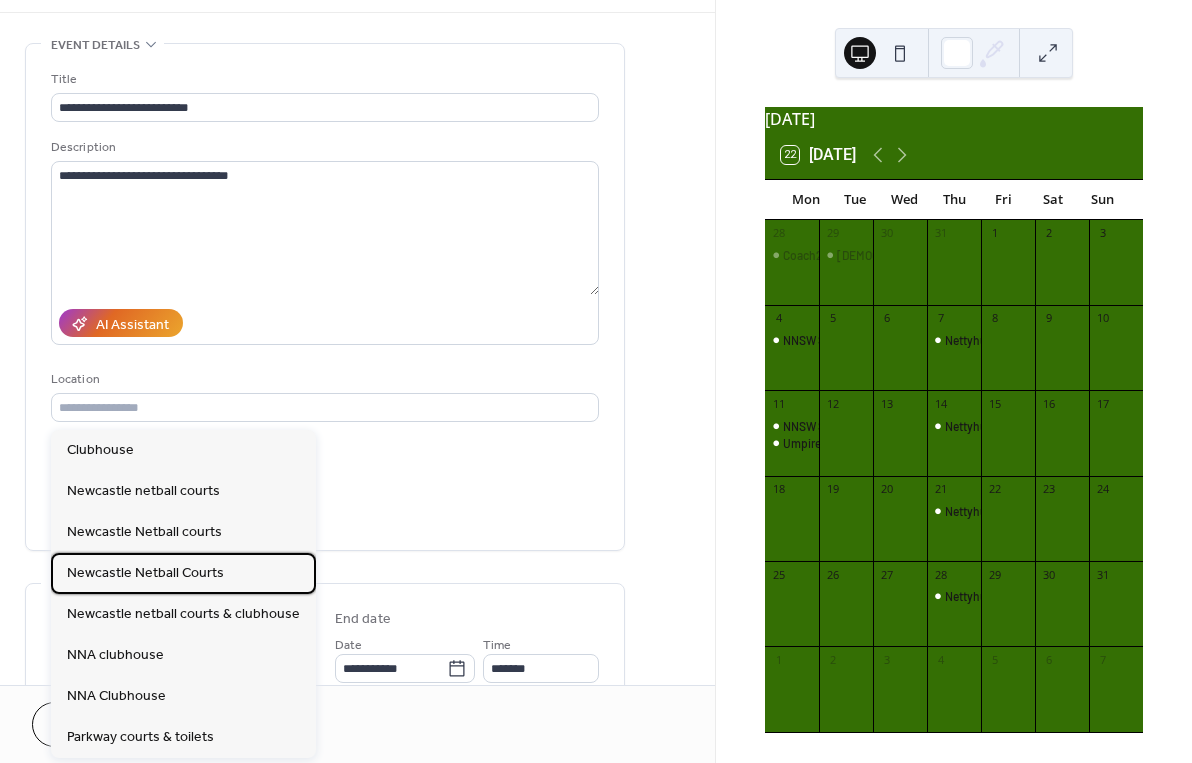 drag, startPoint x: 213, startPoint y: 569, endPoint x: 299, endPoint y: 540, distance: 90.75792 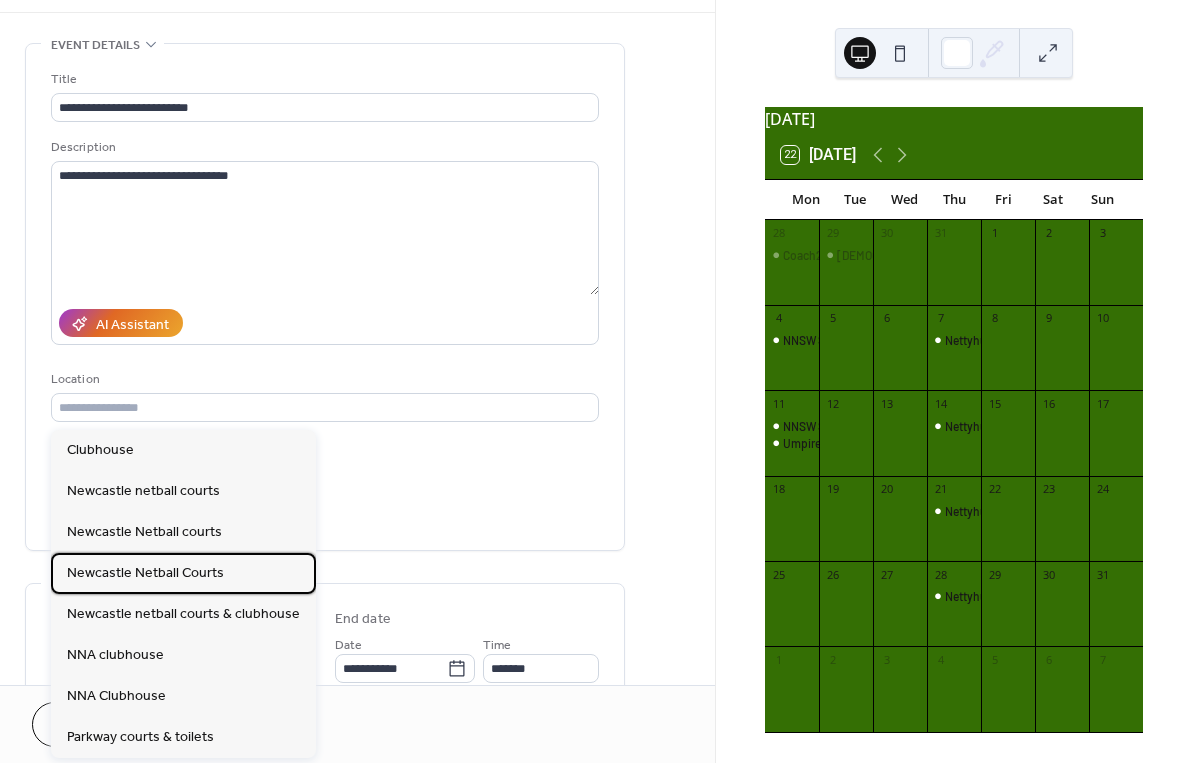 click on "Newcastle Netball Courts" at bounding box center [145, 573] 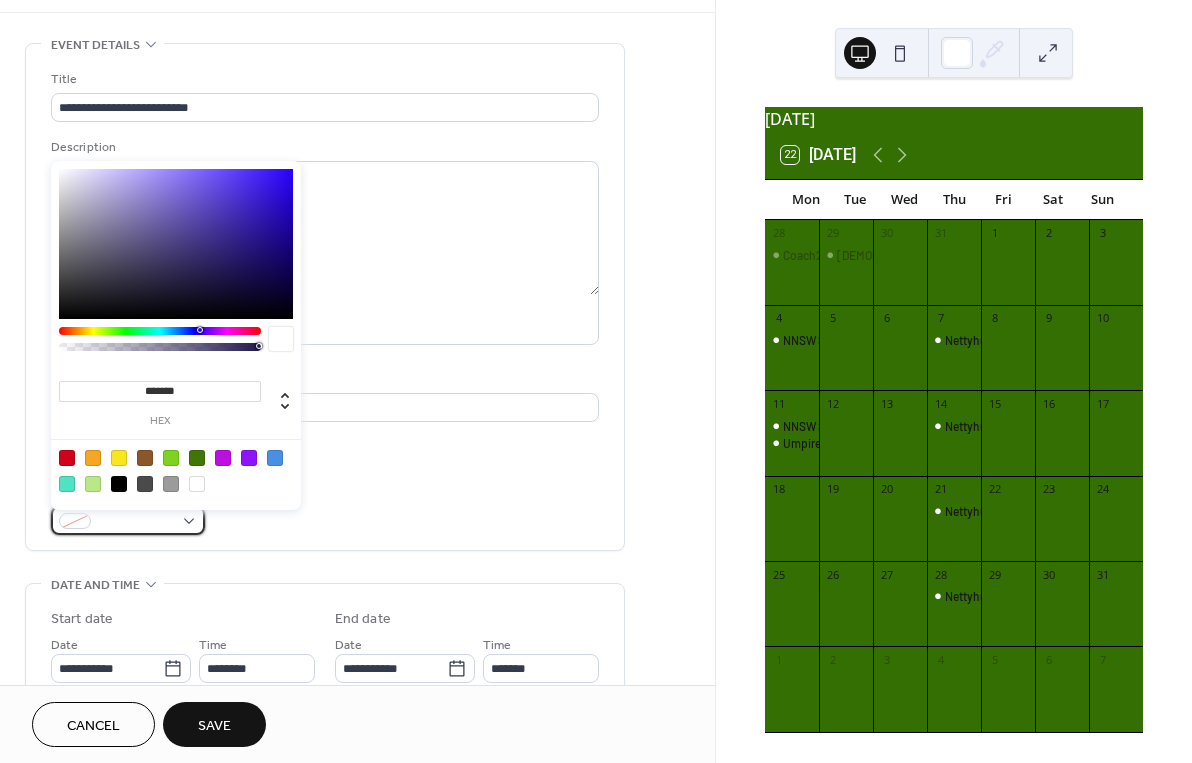 click at bounding box center (128, 520) 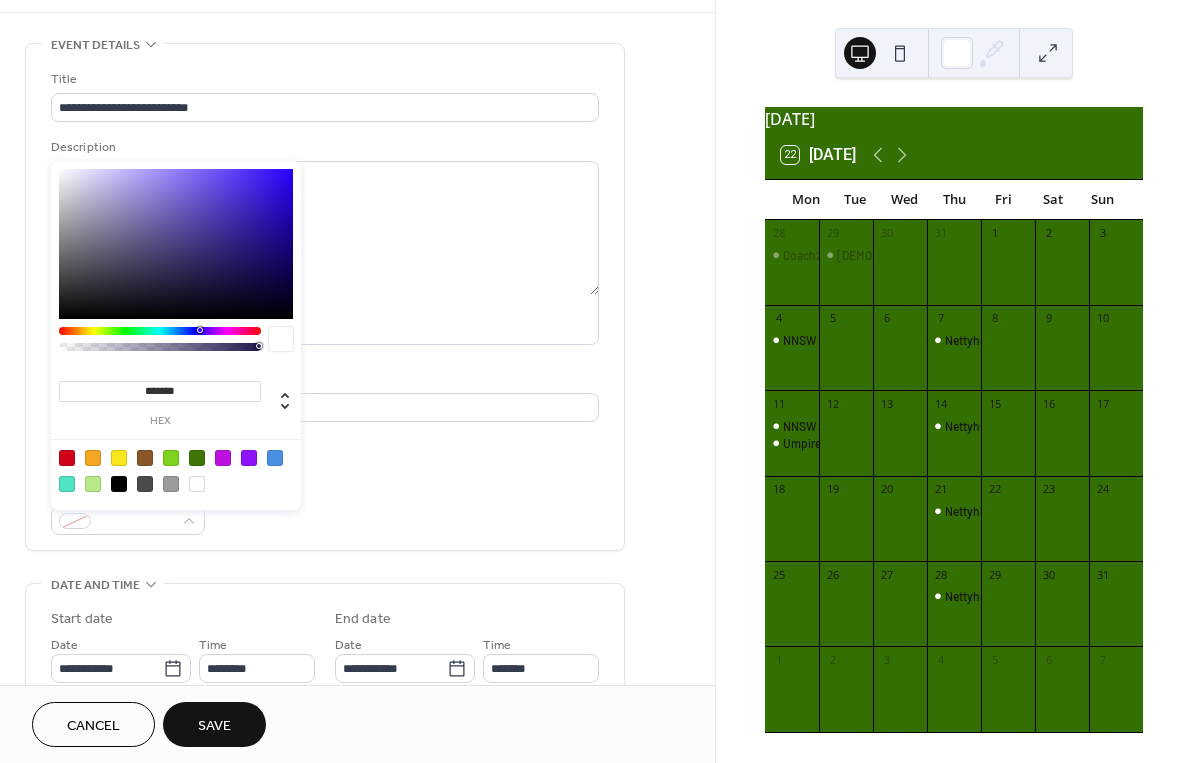 click at bounding box center [197, 484] 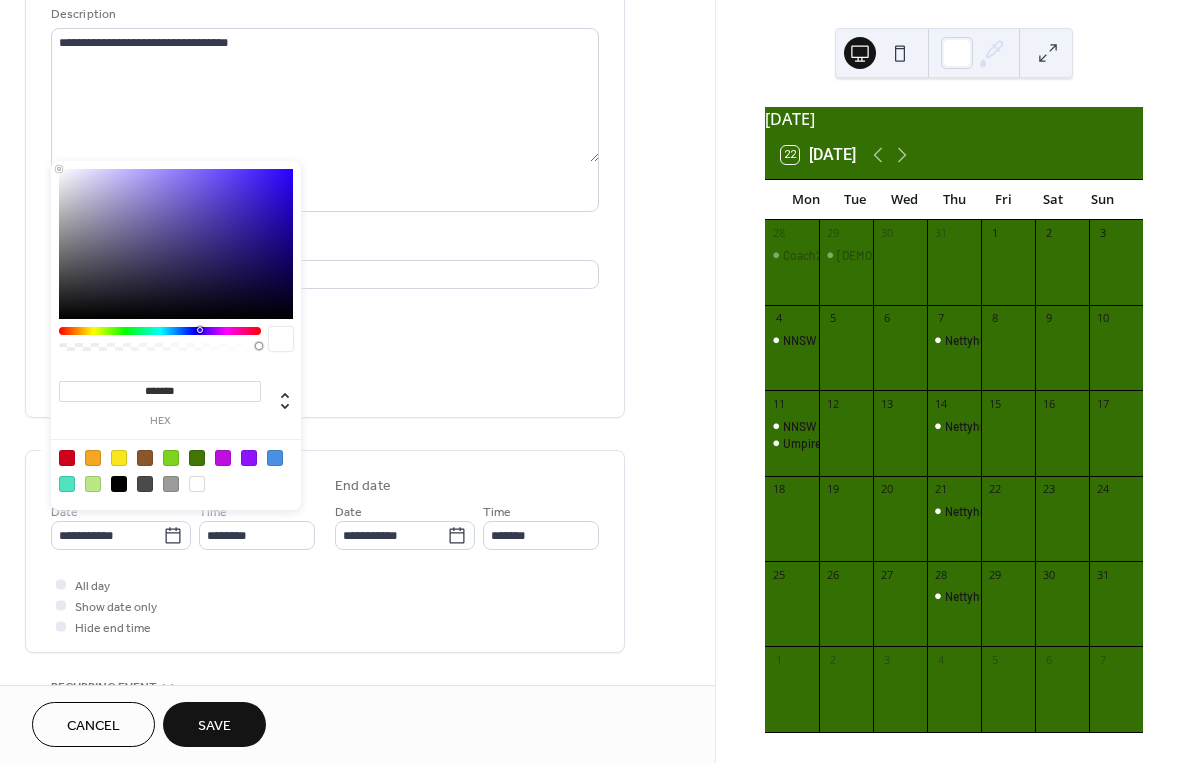 scroll, scrollTop: 204, scrollLeft: 0, axis: vertical 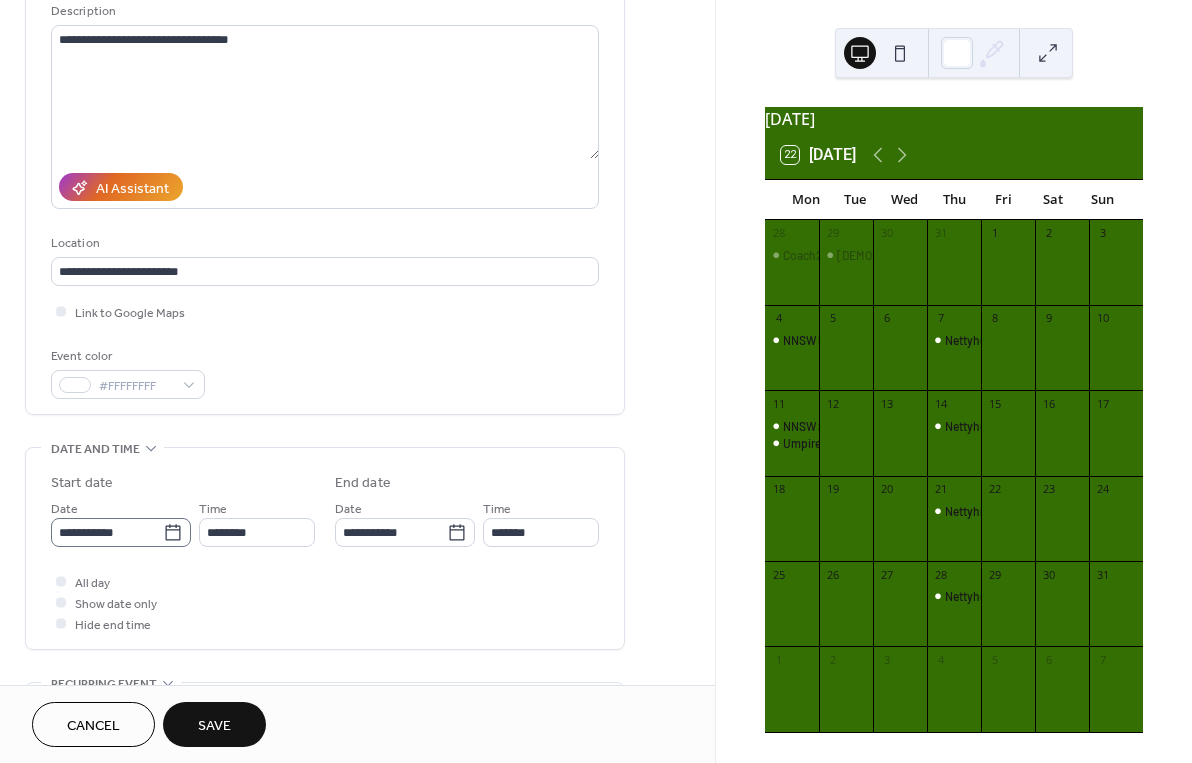 click 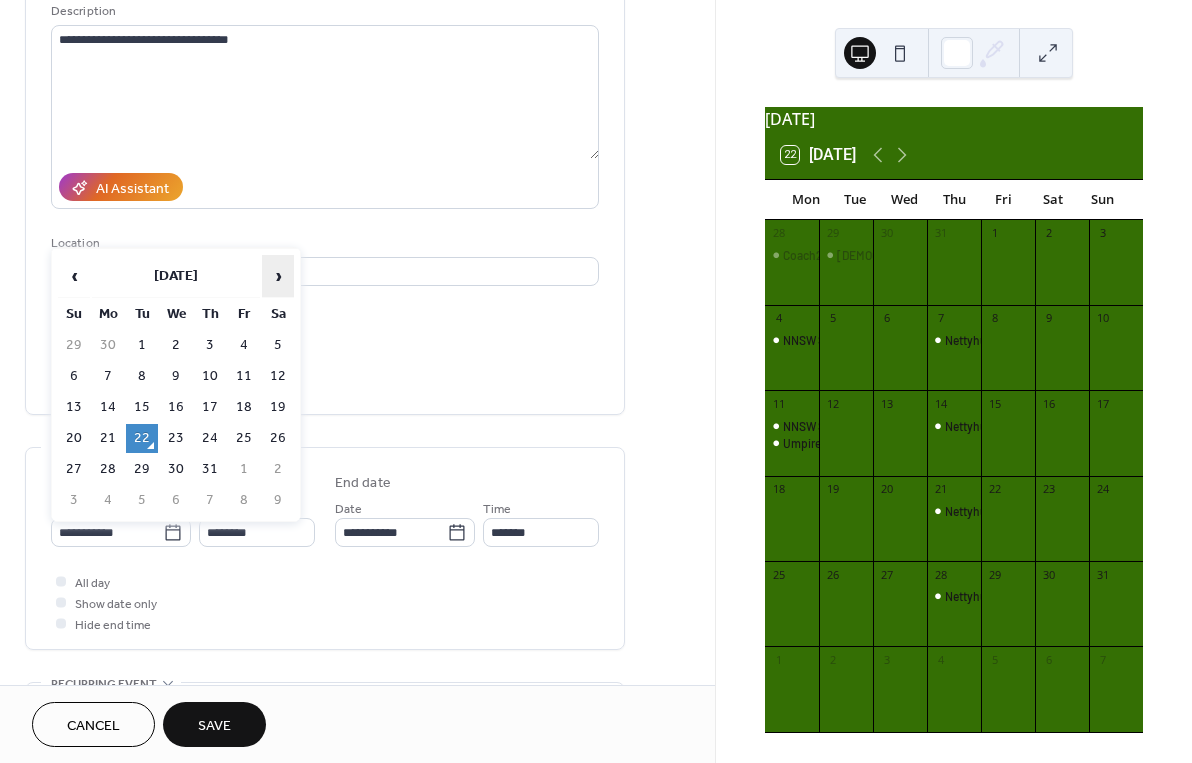 click on "›" at bounding box center [278, 276] 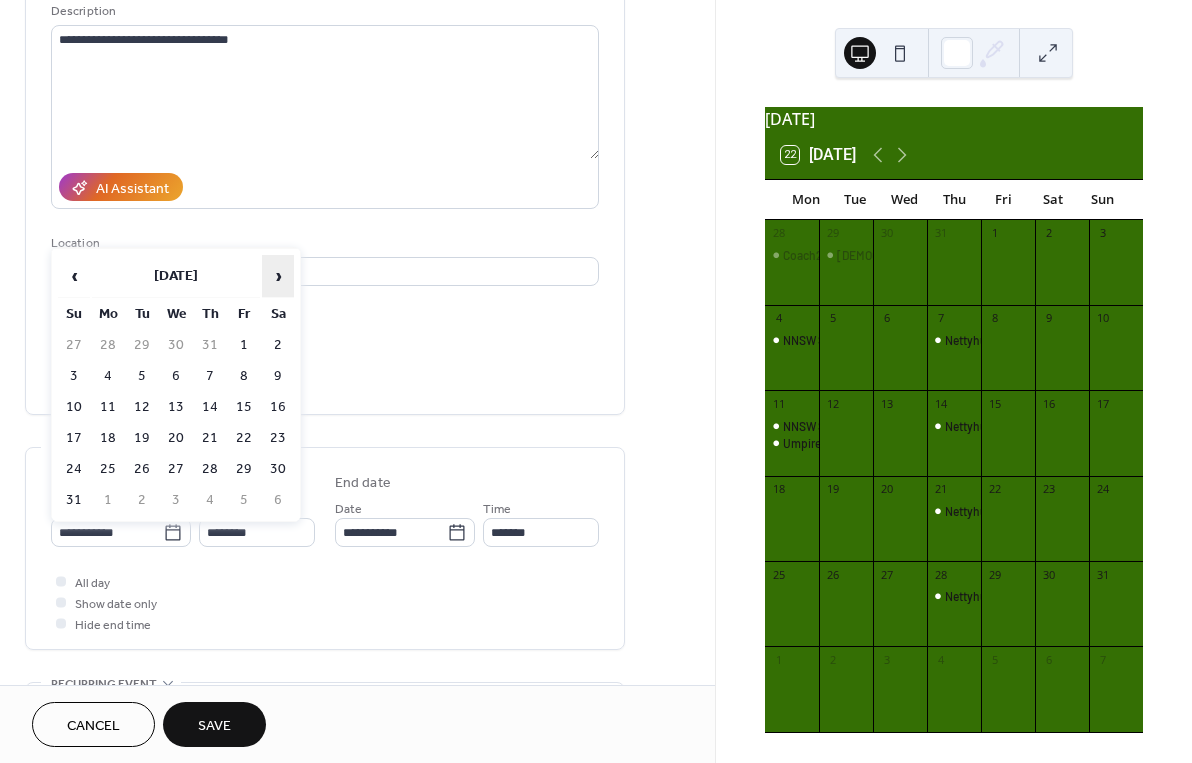 click on "›" at bounding box center (278, 276) 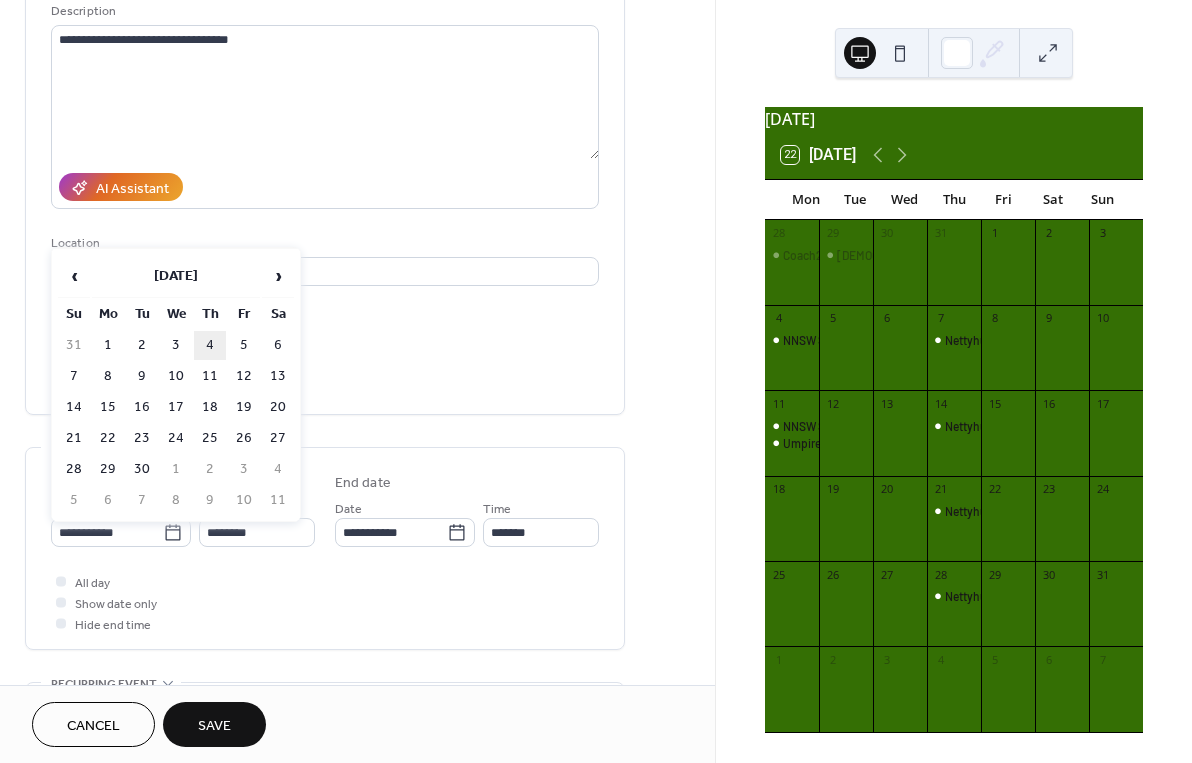 click on "4" at bounding box center [210, 345] 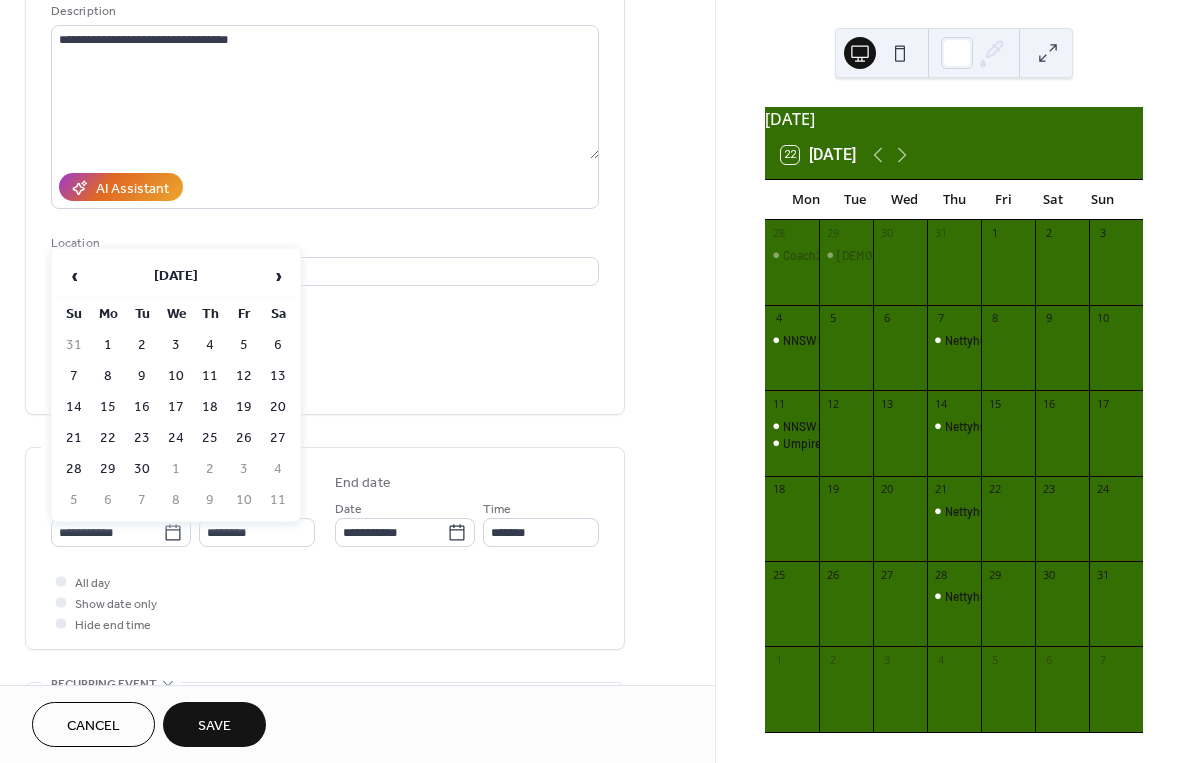 type on "**********" 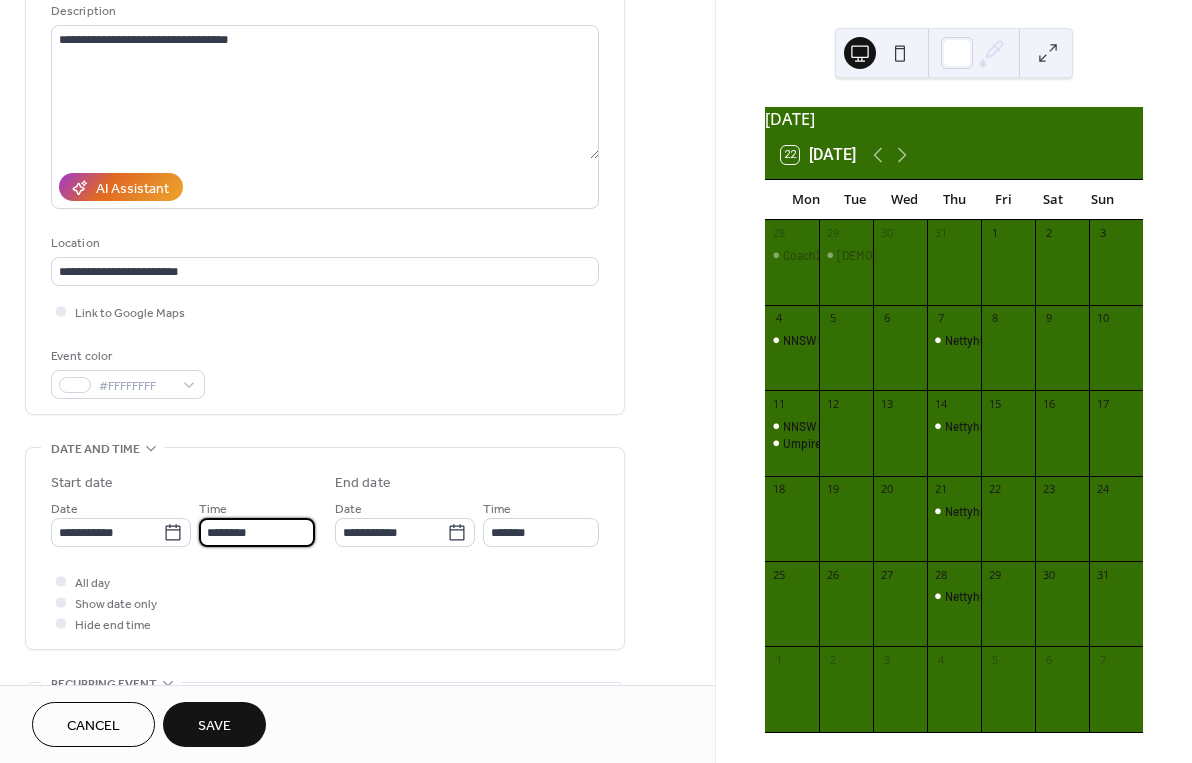 click on "********" at bounding box center [257, 532] 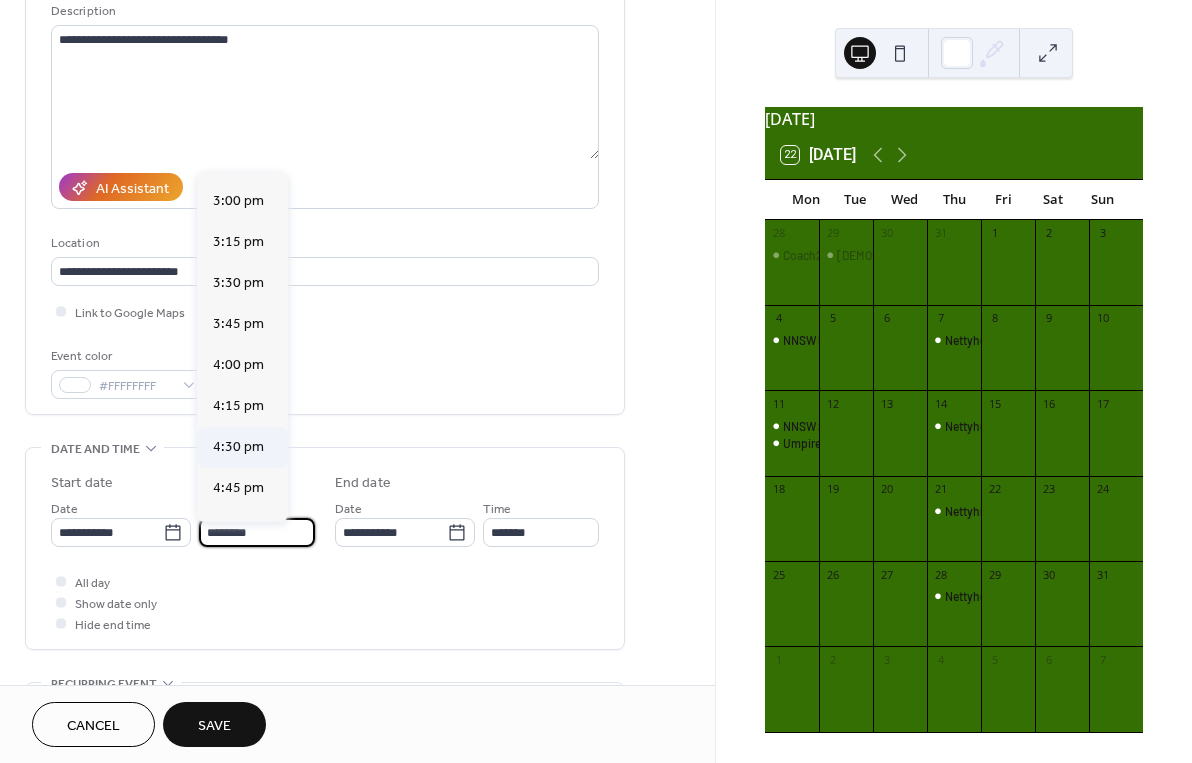 scroll, scrollTop: 2458, scrollLeft: 0, axis: vertical 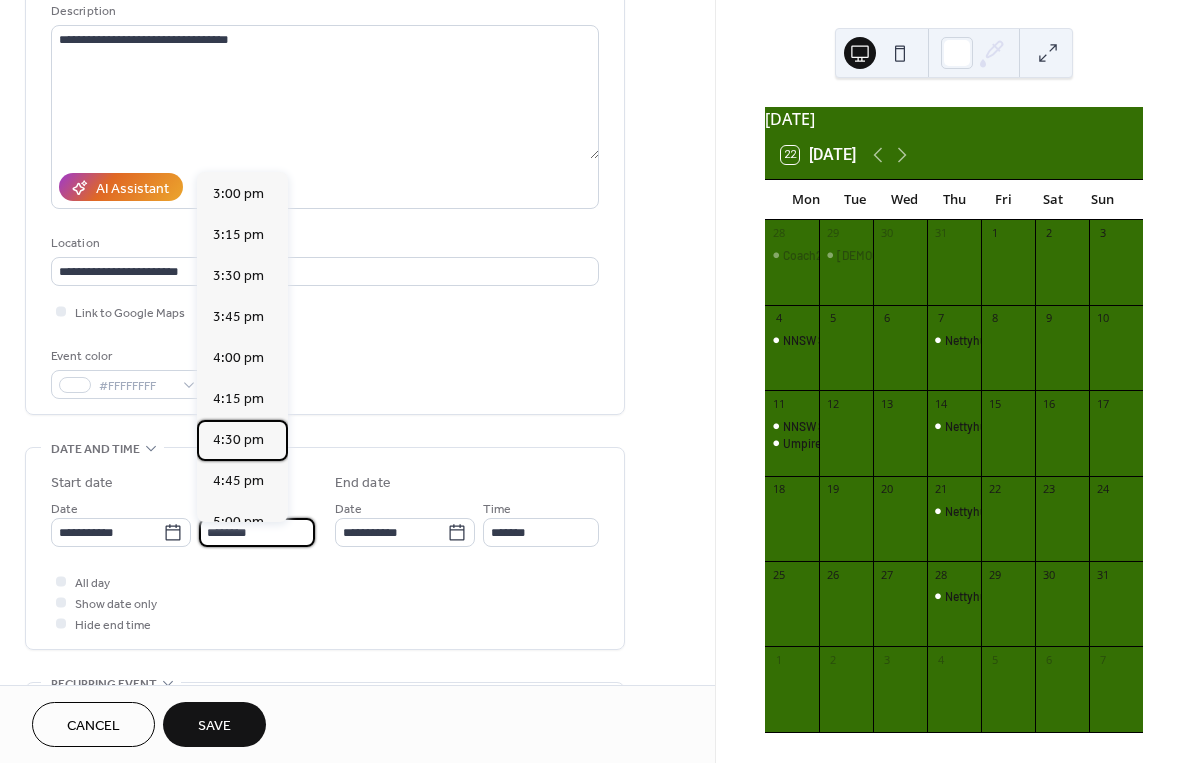 drag, startPoint x: 240, startPoint y: 436, endPoint x: 300, endPoint y: 447, distance: 61 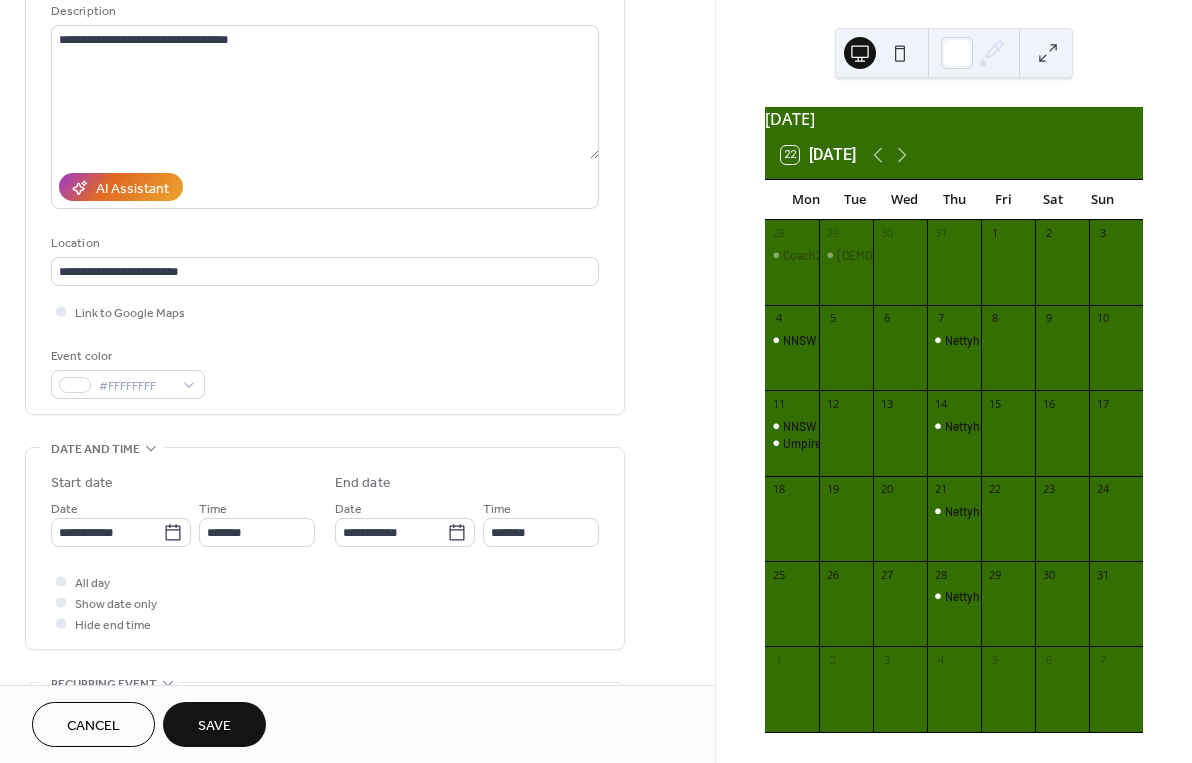 type on "*******" 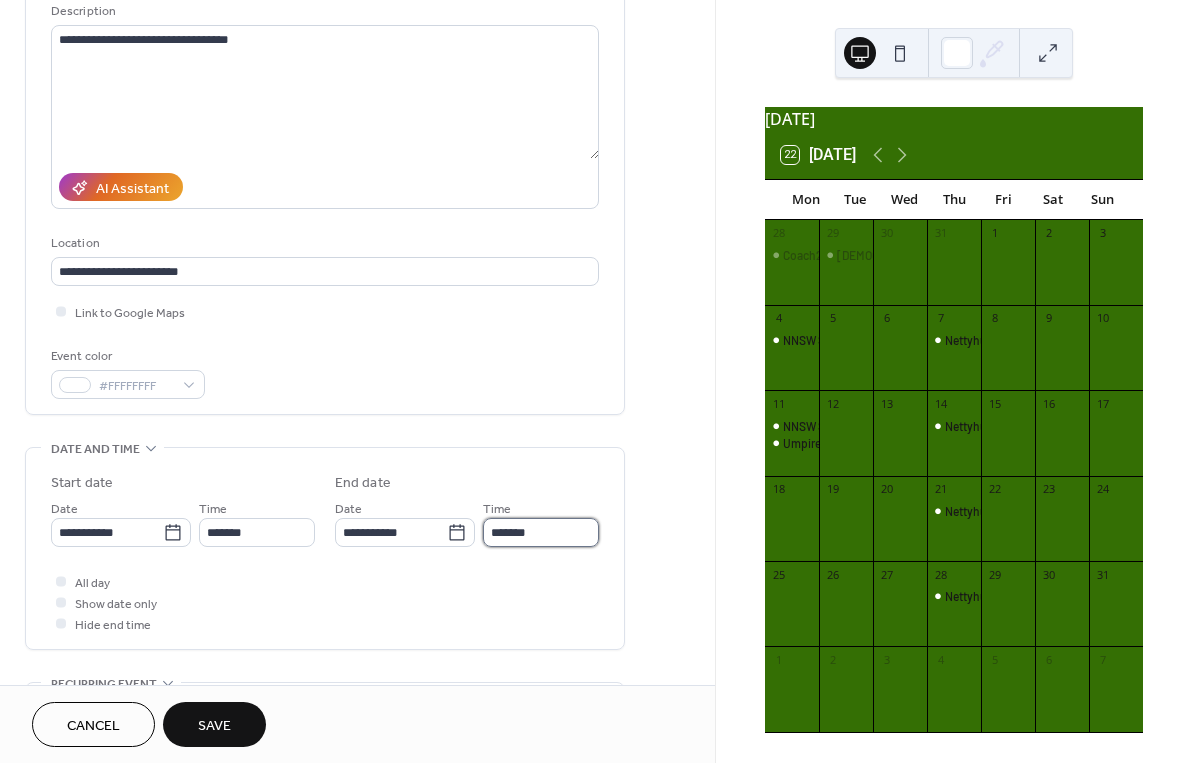 click on "*******" at bounding box center (541, 532) 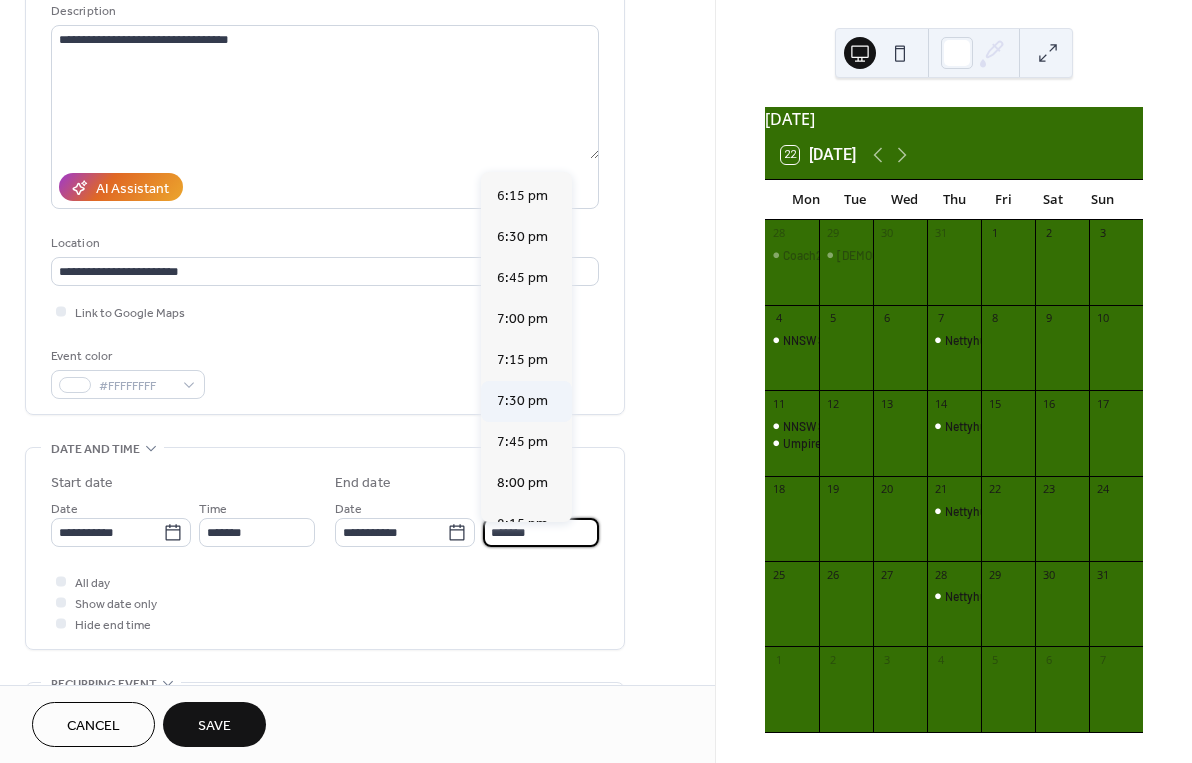 scroll, scrollTop: 249, scrollLeft: 0, axis: vertical 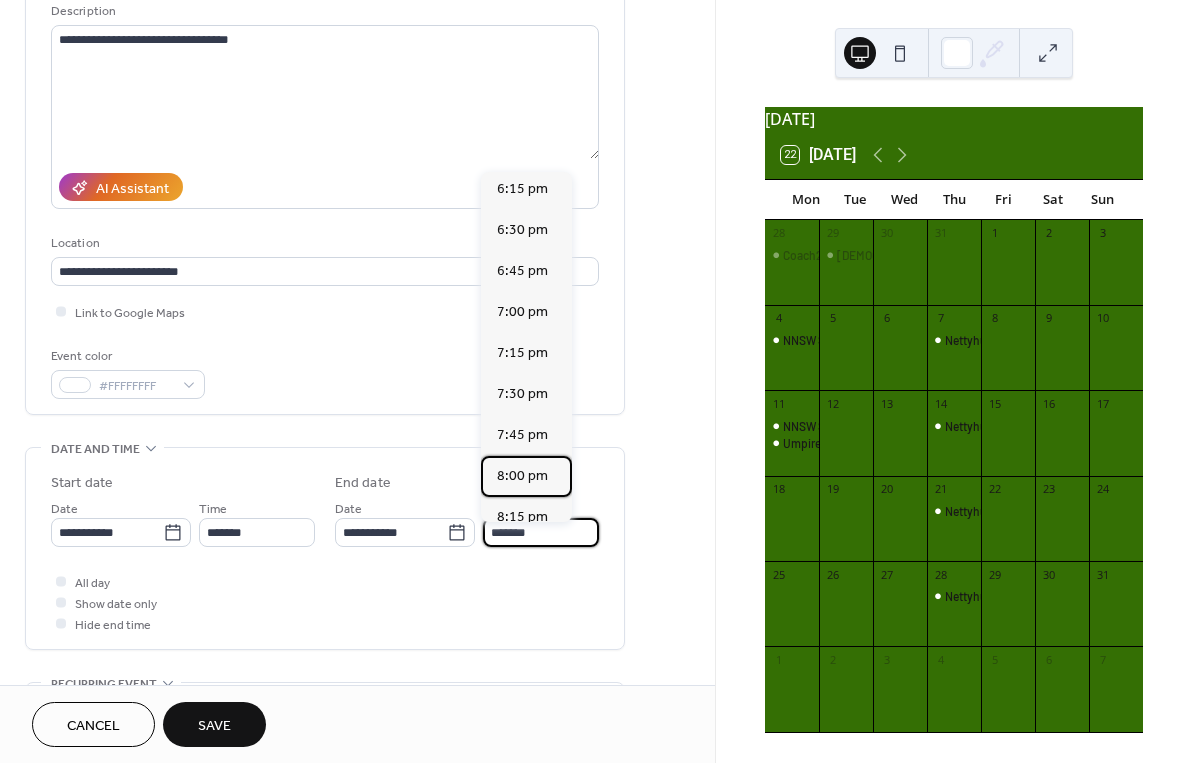 click on "8:00 pm" at bounding box center [522, 476] 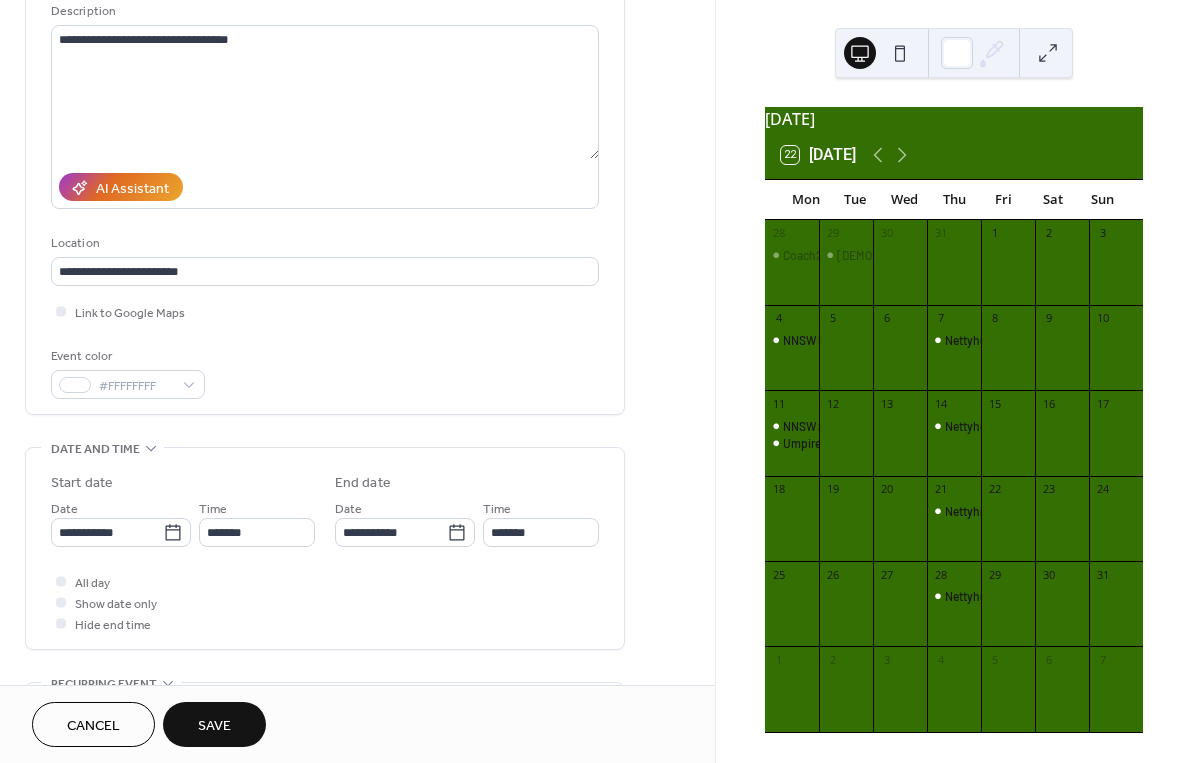 type on "*******" 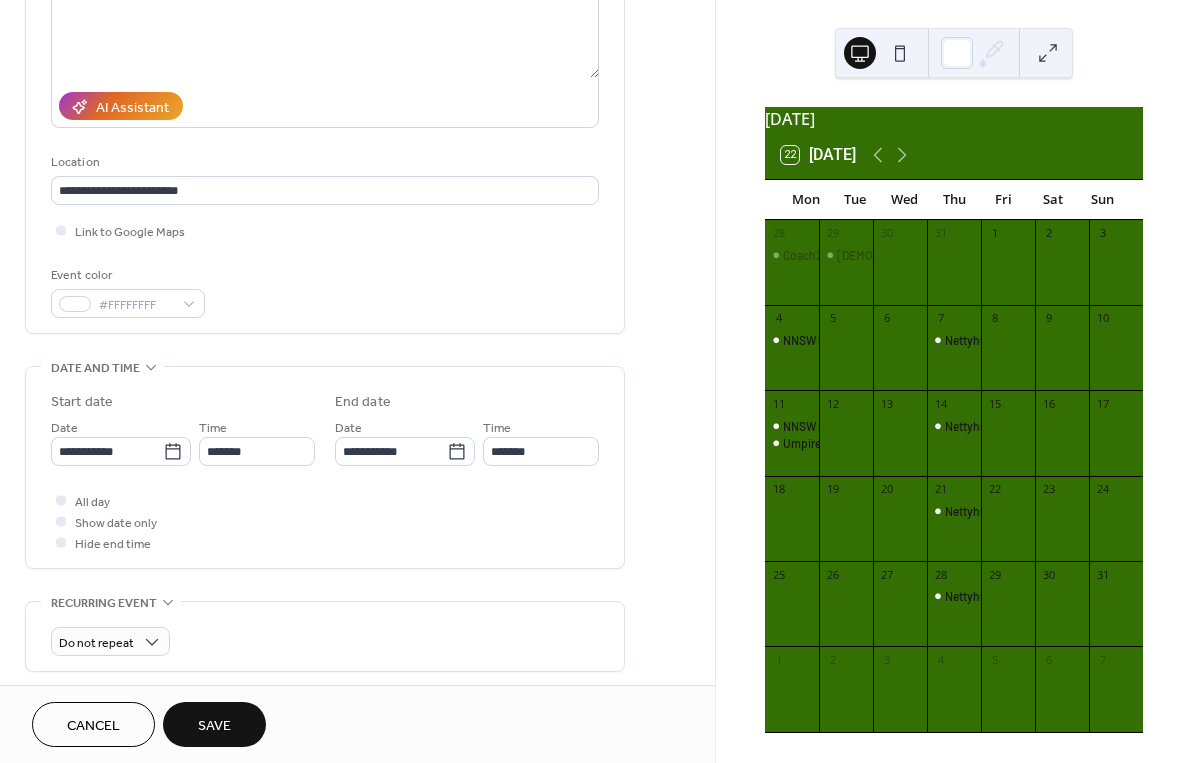 scroll, scrollTop: 294, scrollLeft: 0, axis: vertical 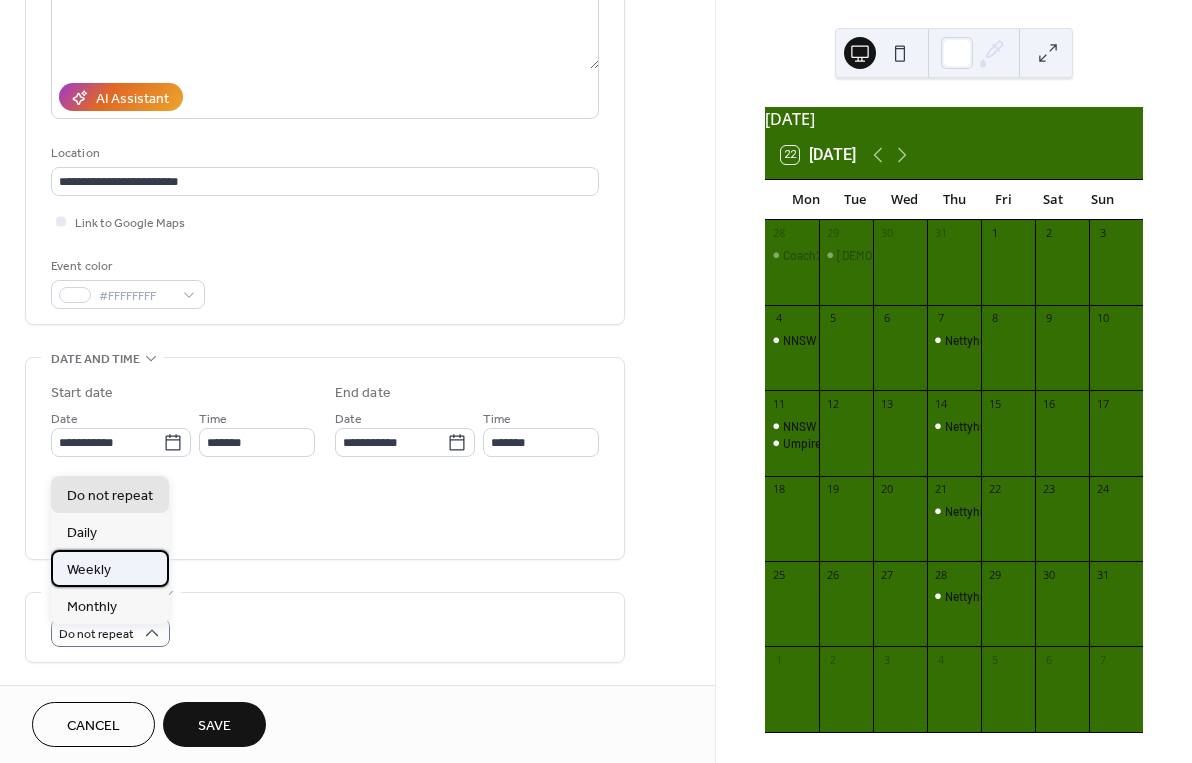 click on "Weekly" at bounding box center (110, 568) 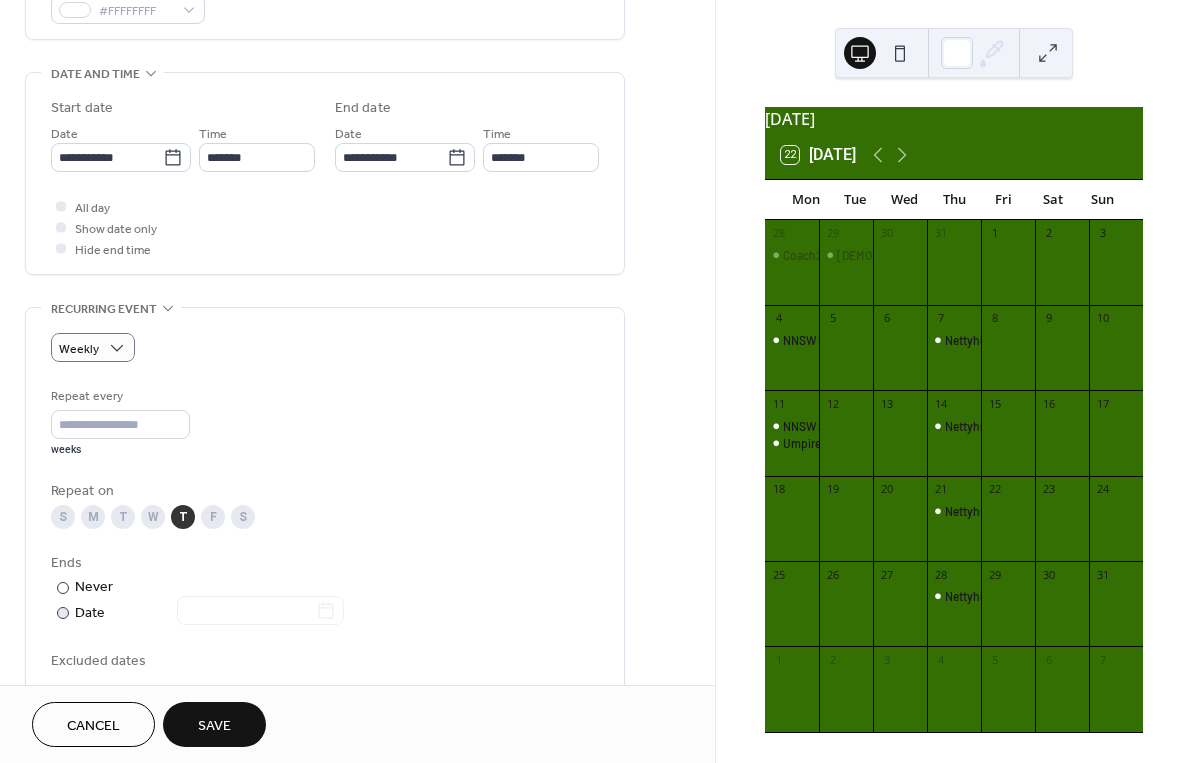 scroll, scrollTop: 621, scrollLeft: 0, axis: vertical 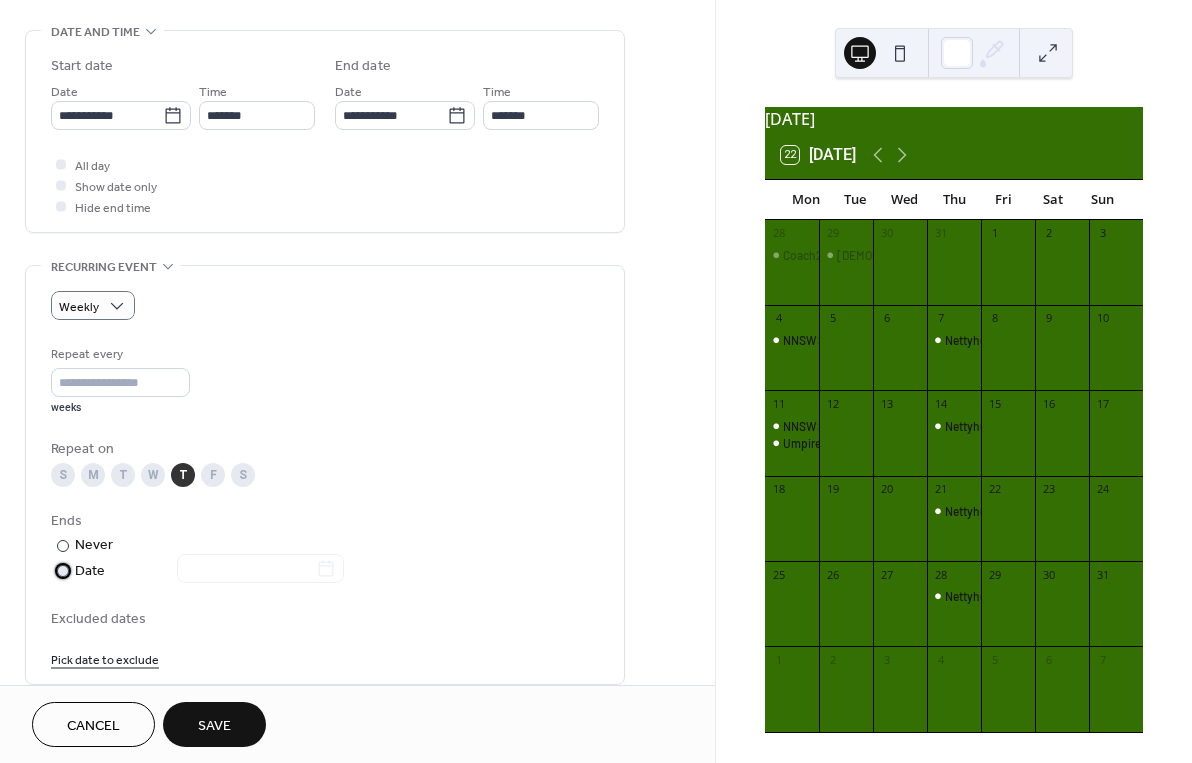 click at bounding box center [63, 571] 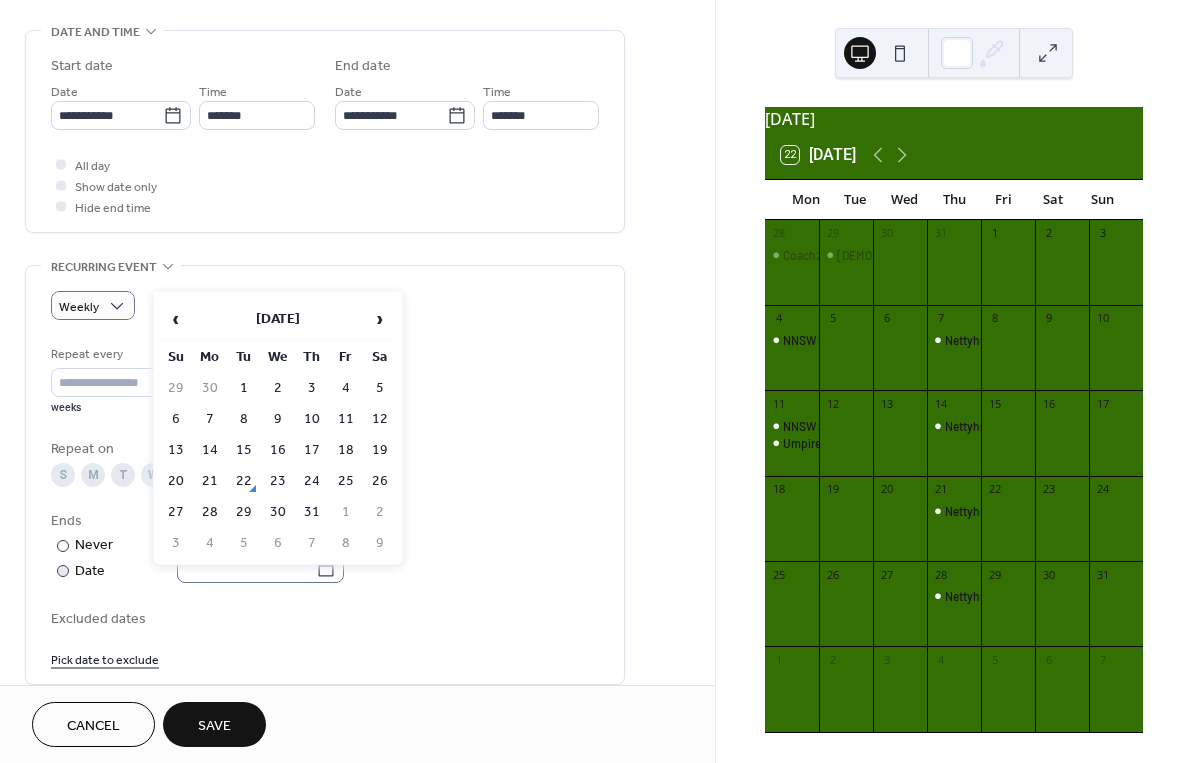 click 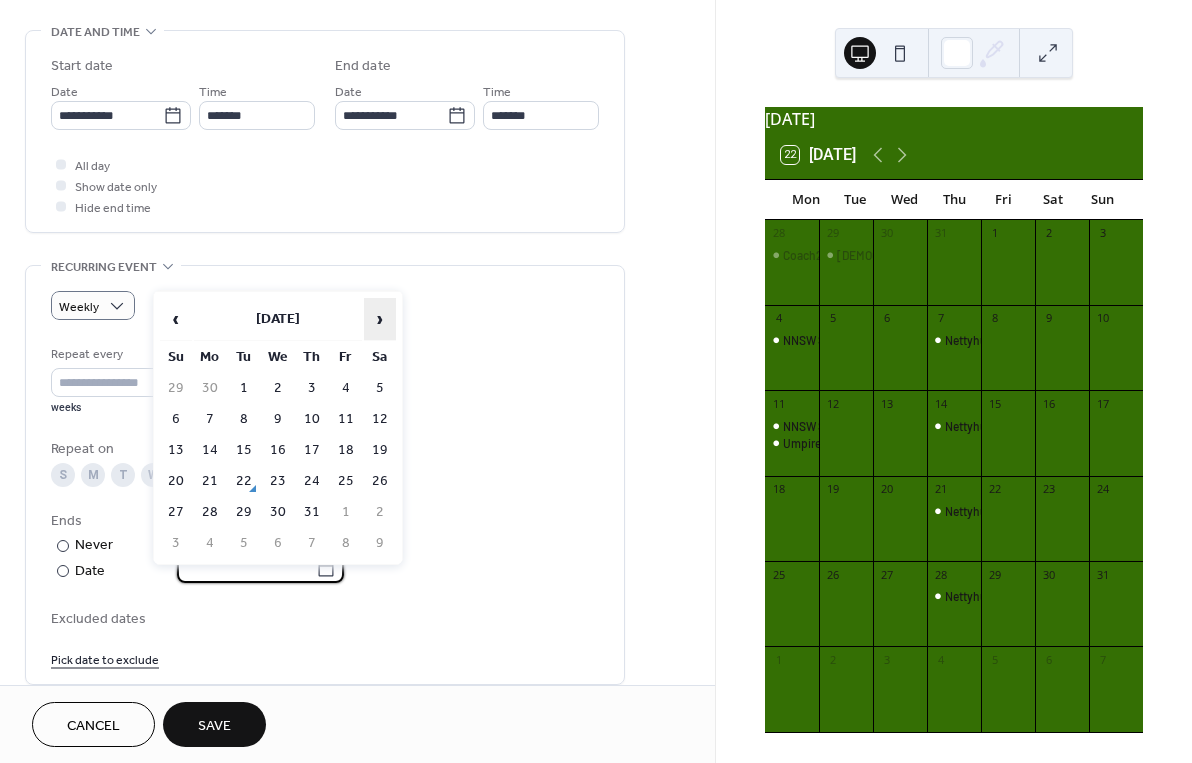 click on "›" at bounding box center (380, 319) 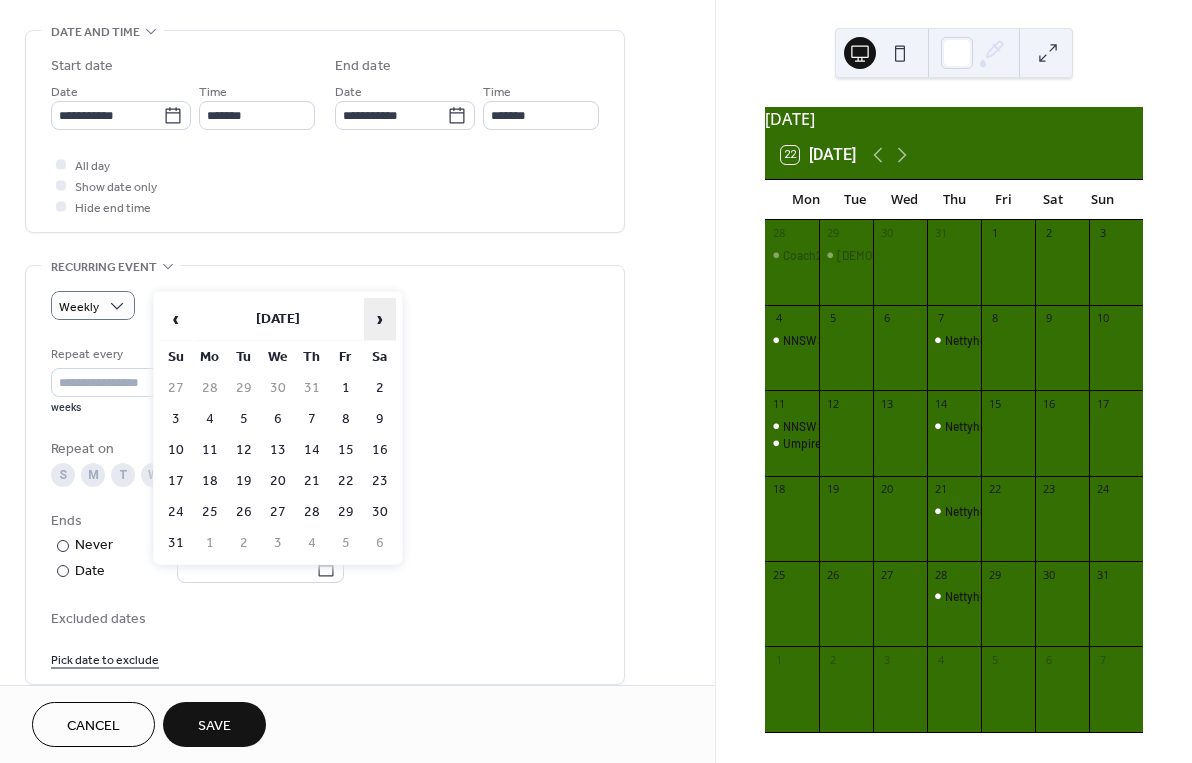 click on "›" at bounding box center (380, 319) 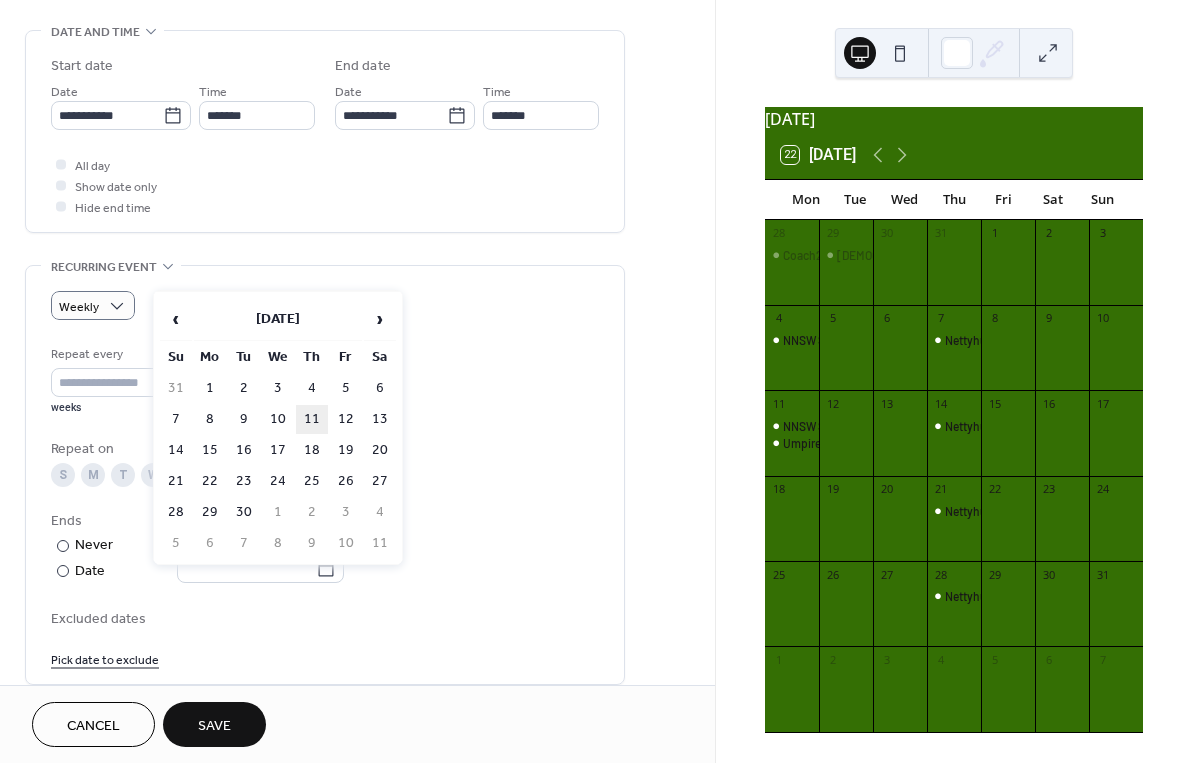 click on "11" at bounding box center (312, 419) 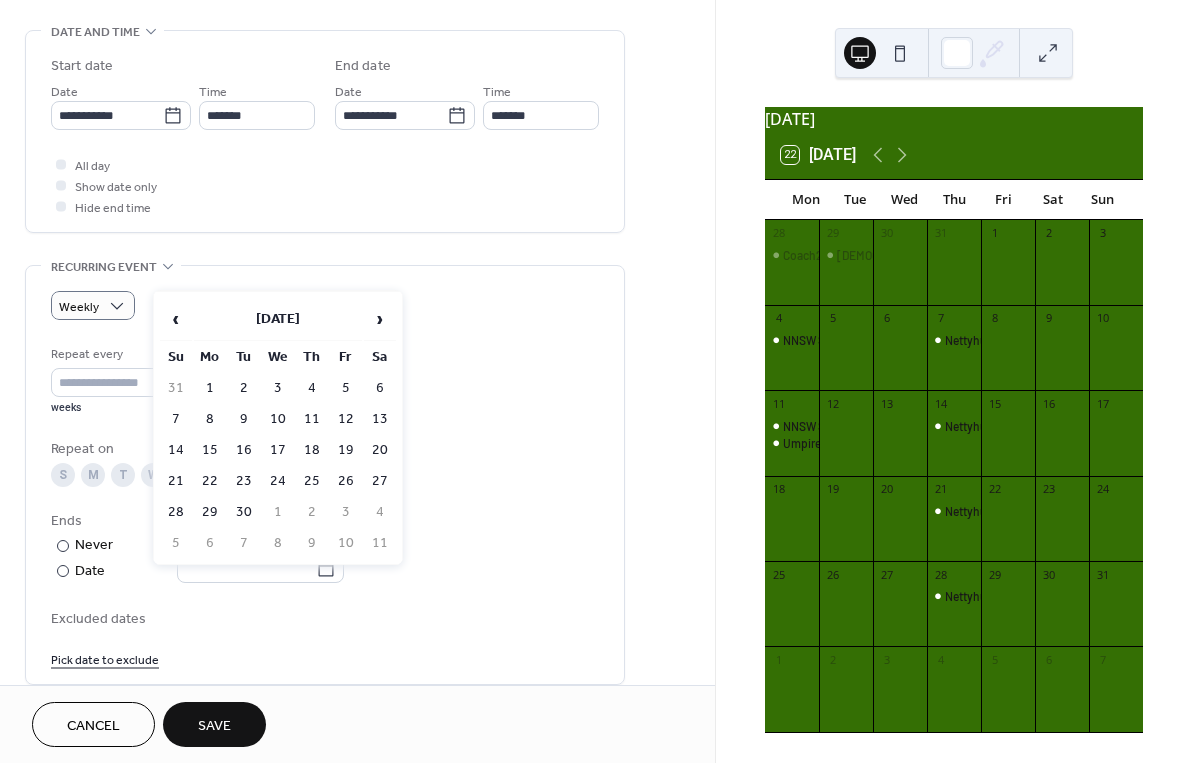 type on "**********" 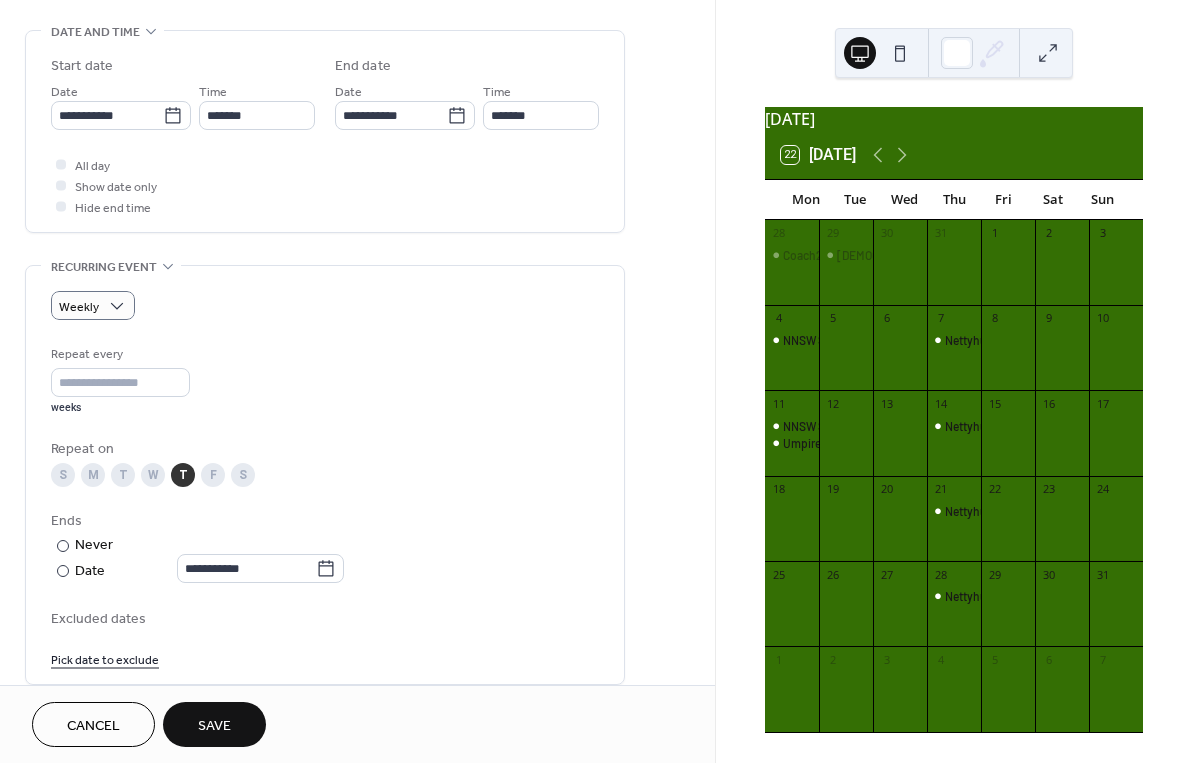 click on "Save" at bounding box center [214, 726] 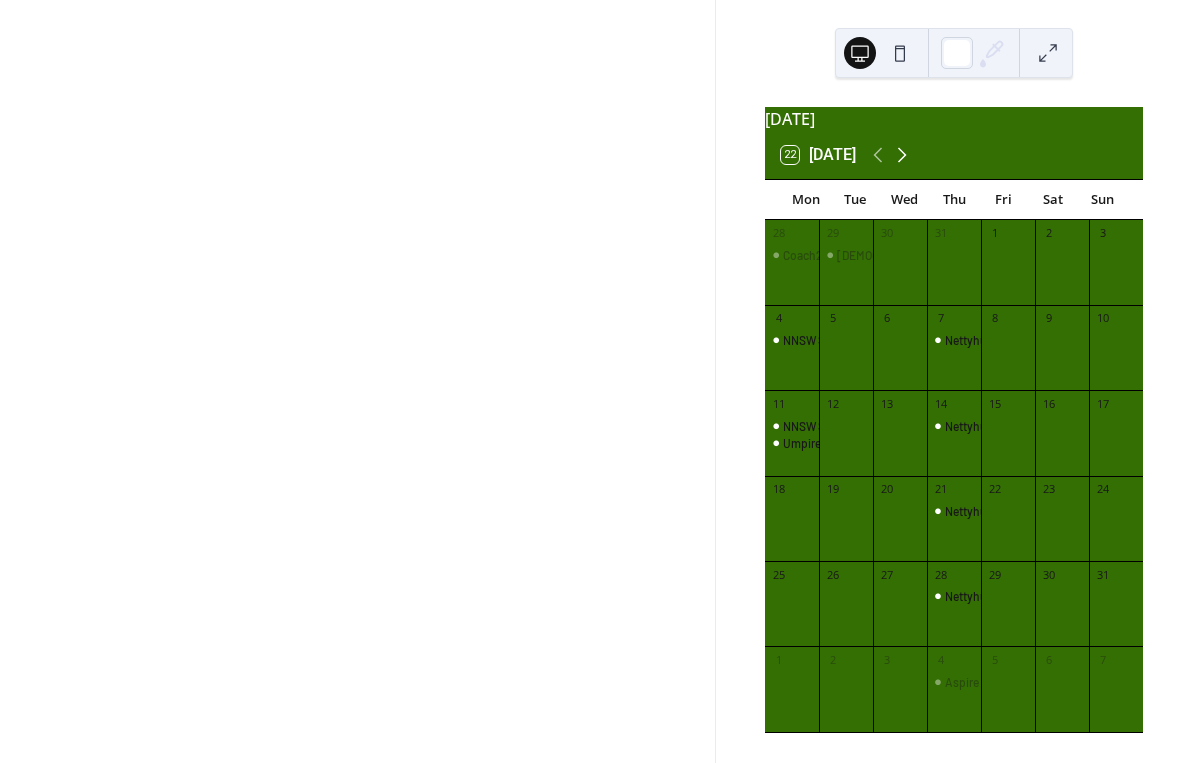 click 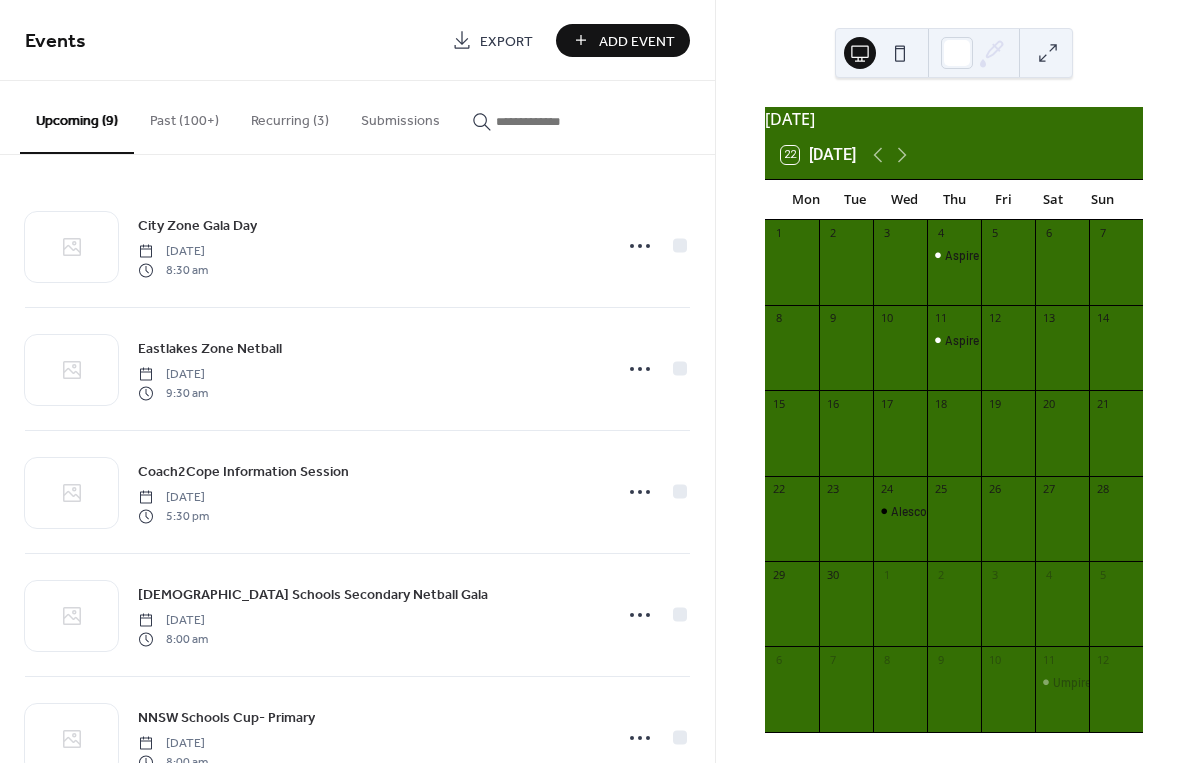 click on "Add Event" at bounding box center [637, 41] 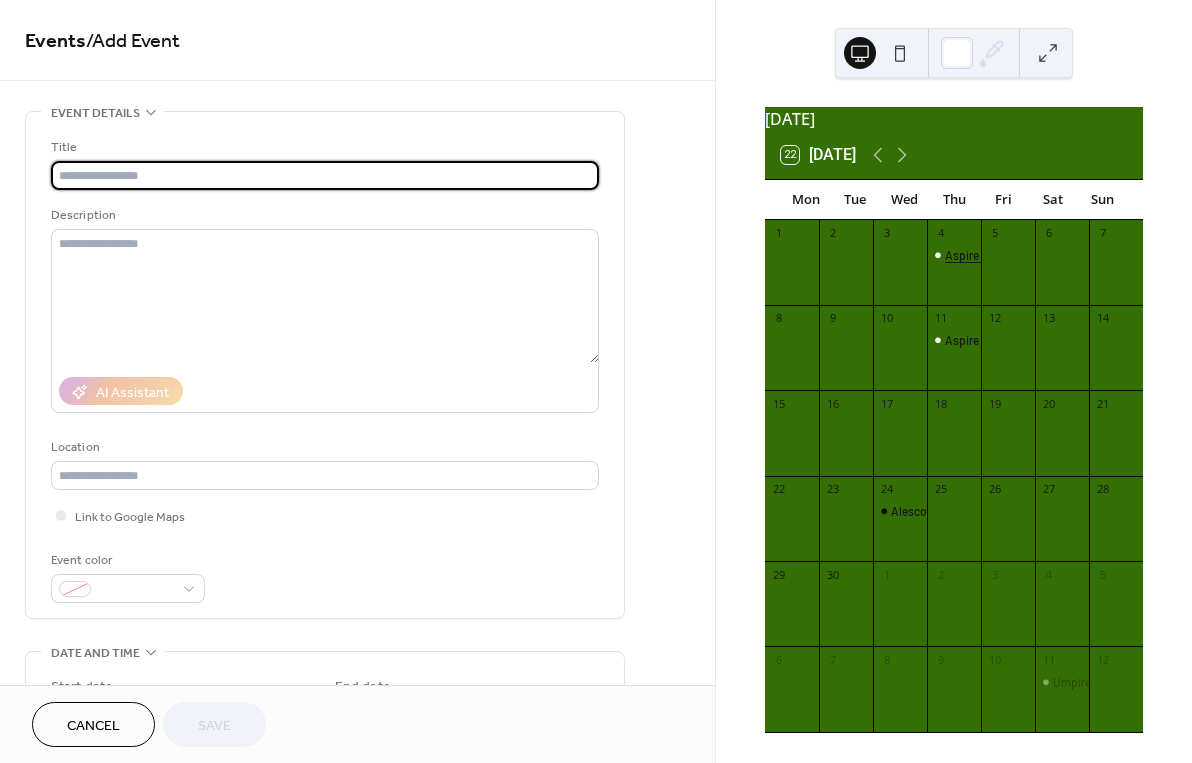 click on "Aspire Development Program" at bounding box center [1021, 255] 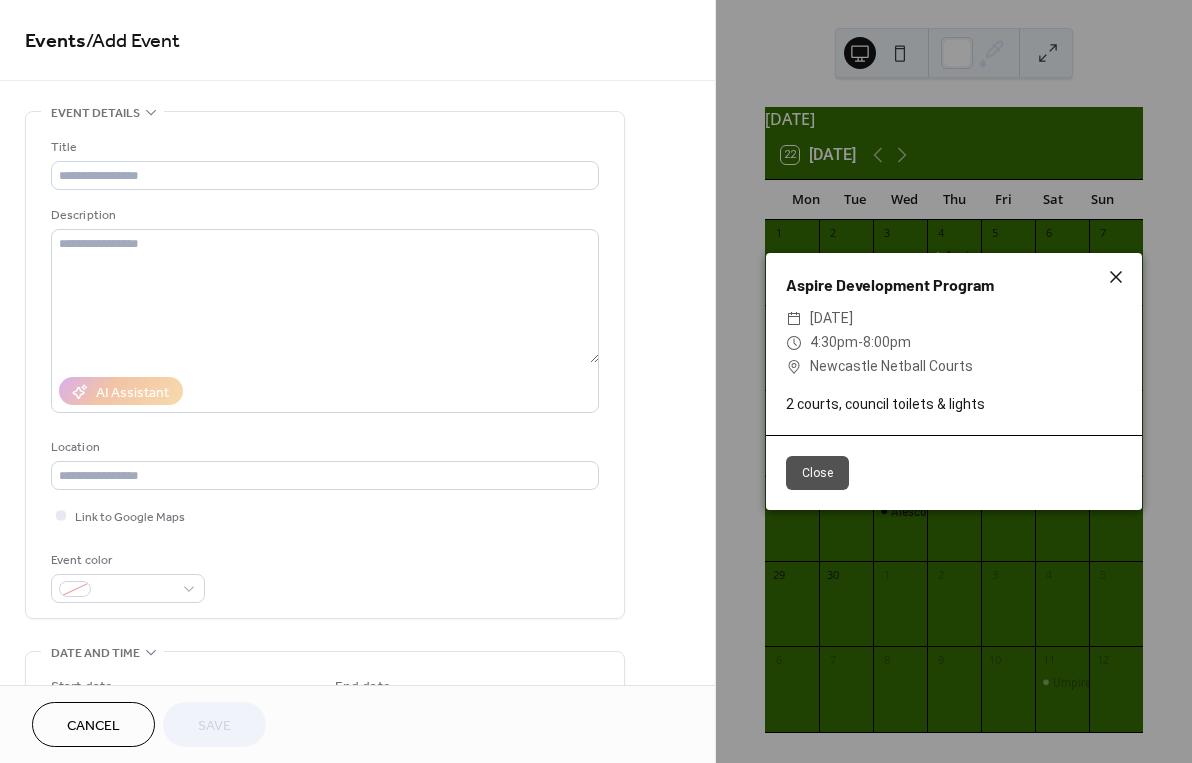 click 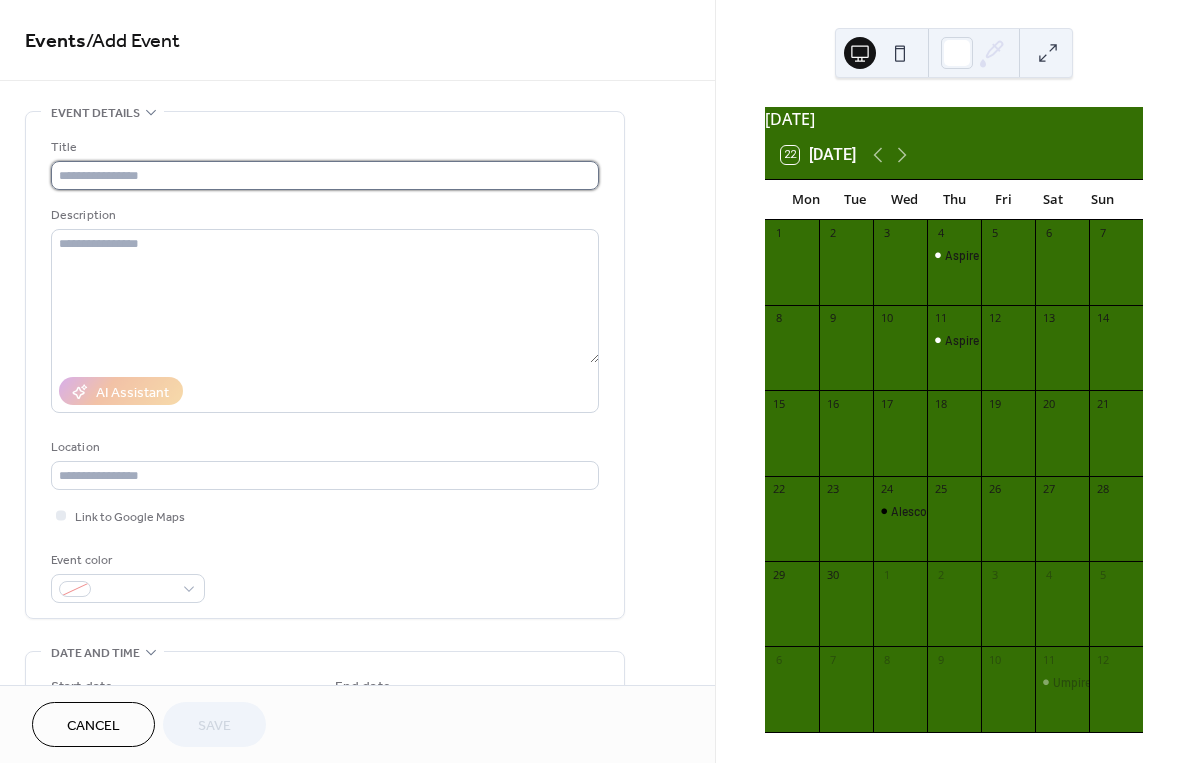click at bounding box center (325, 175) 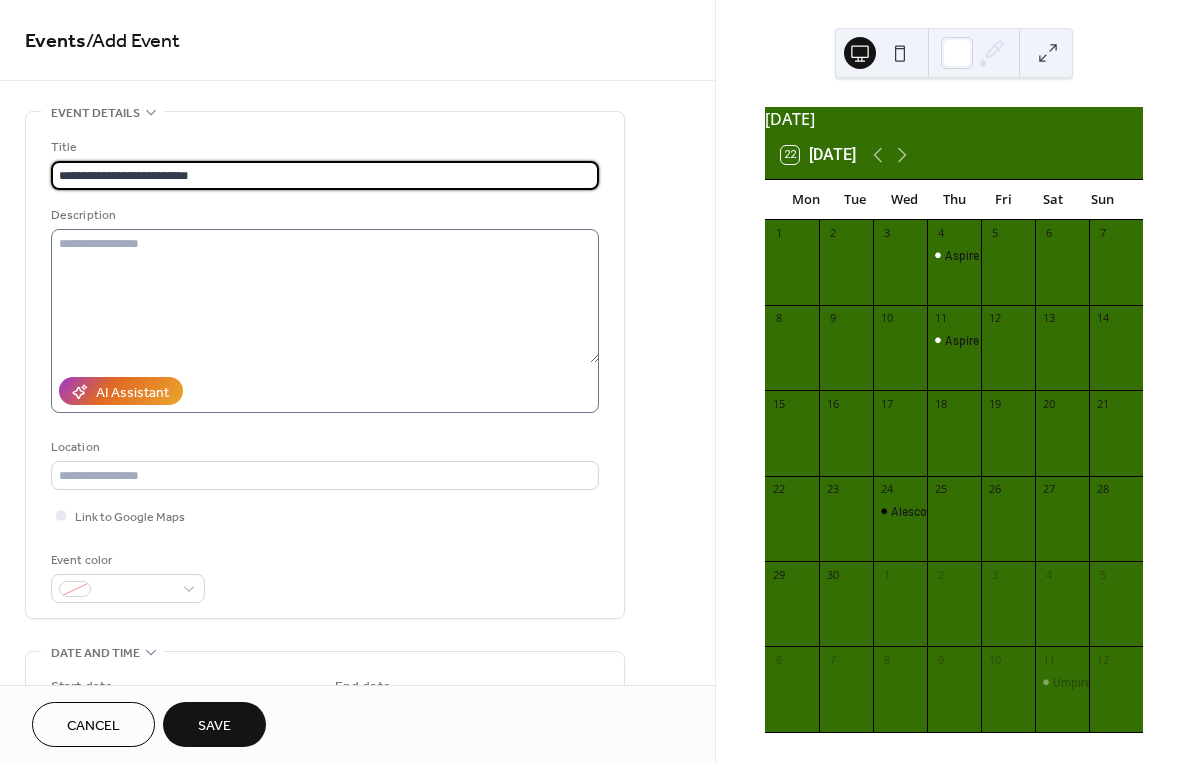 type on "**********" 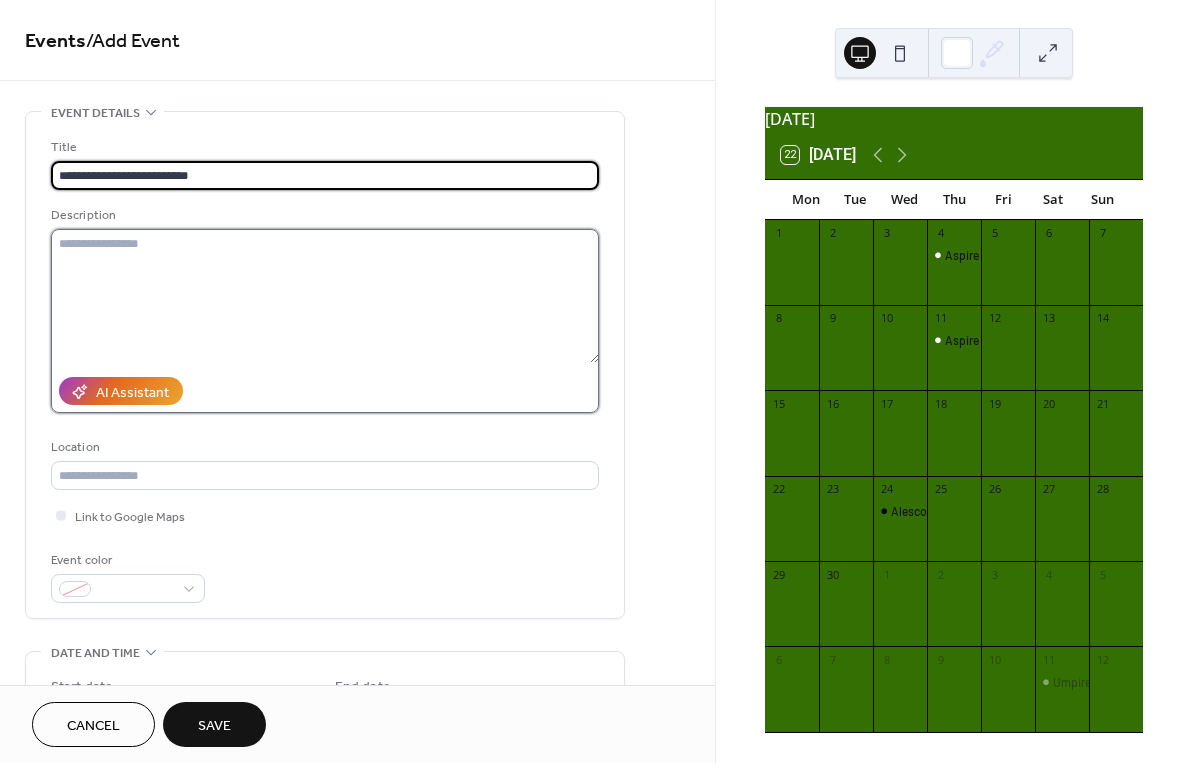 click at bounding box center (325, 296) 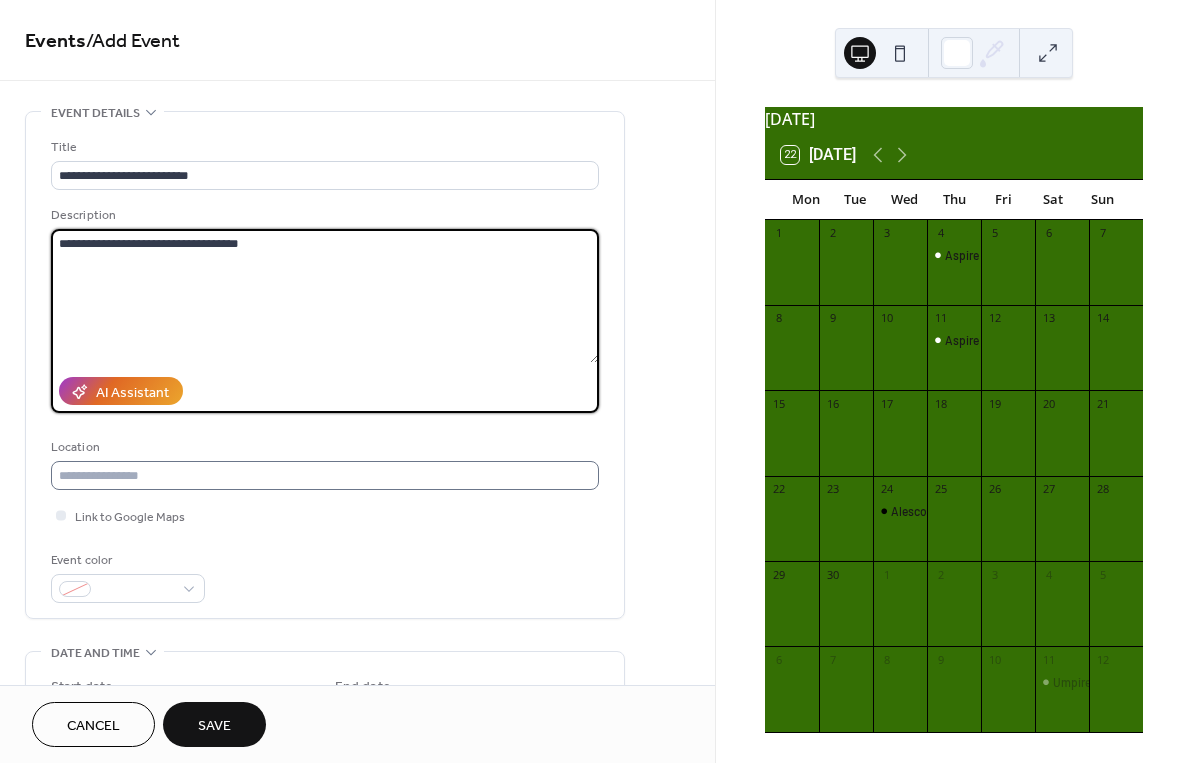 type on "**********" 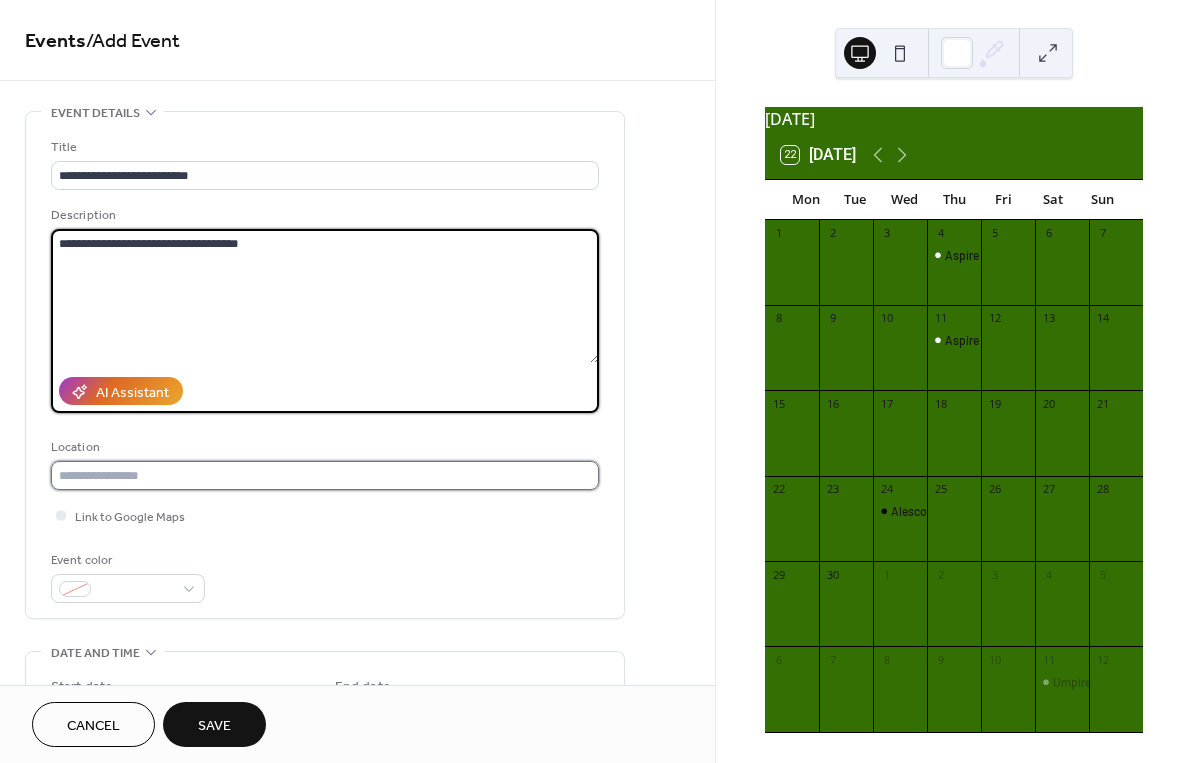 click at bounding box center [325, 475] 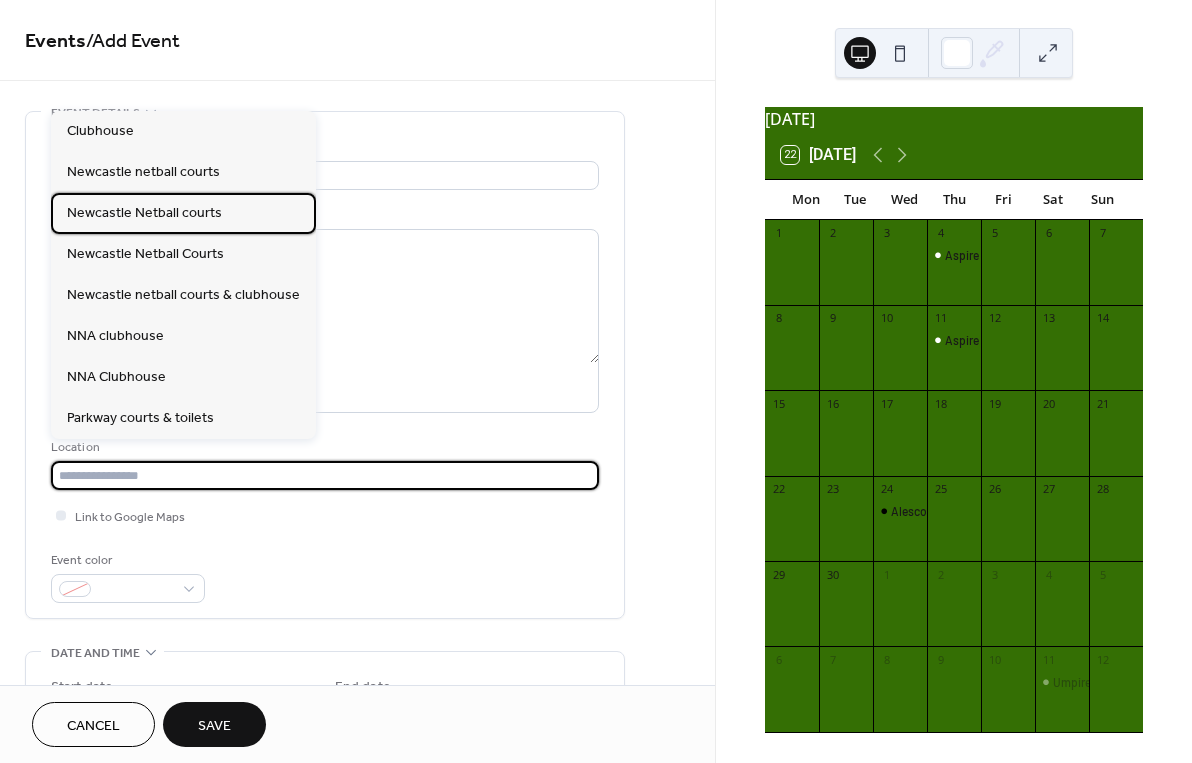 drag, startPoint x: 158, startPoint y: 213, endPoint x: 161, endPoint y: 407, distance: 194.0232 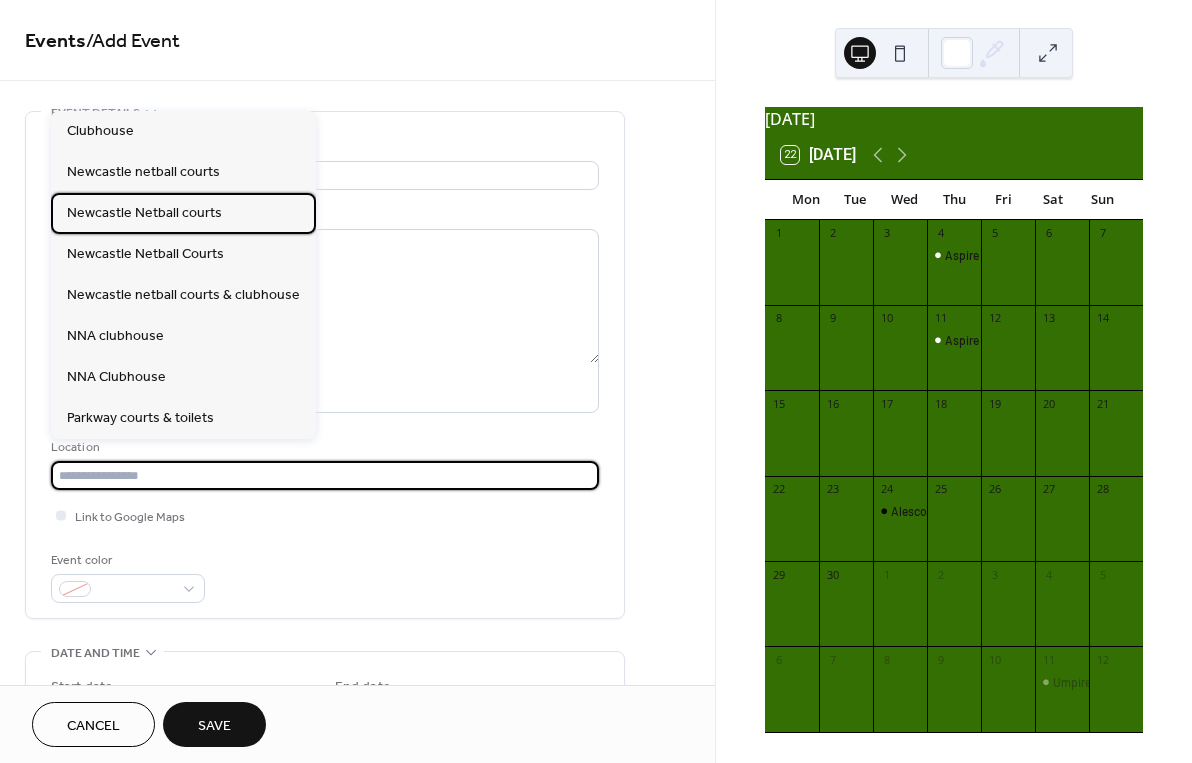 click on "Newcastle Netball courts" at bounding box center [144, 213] 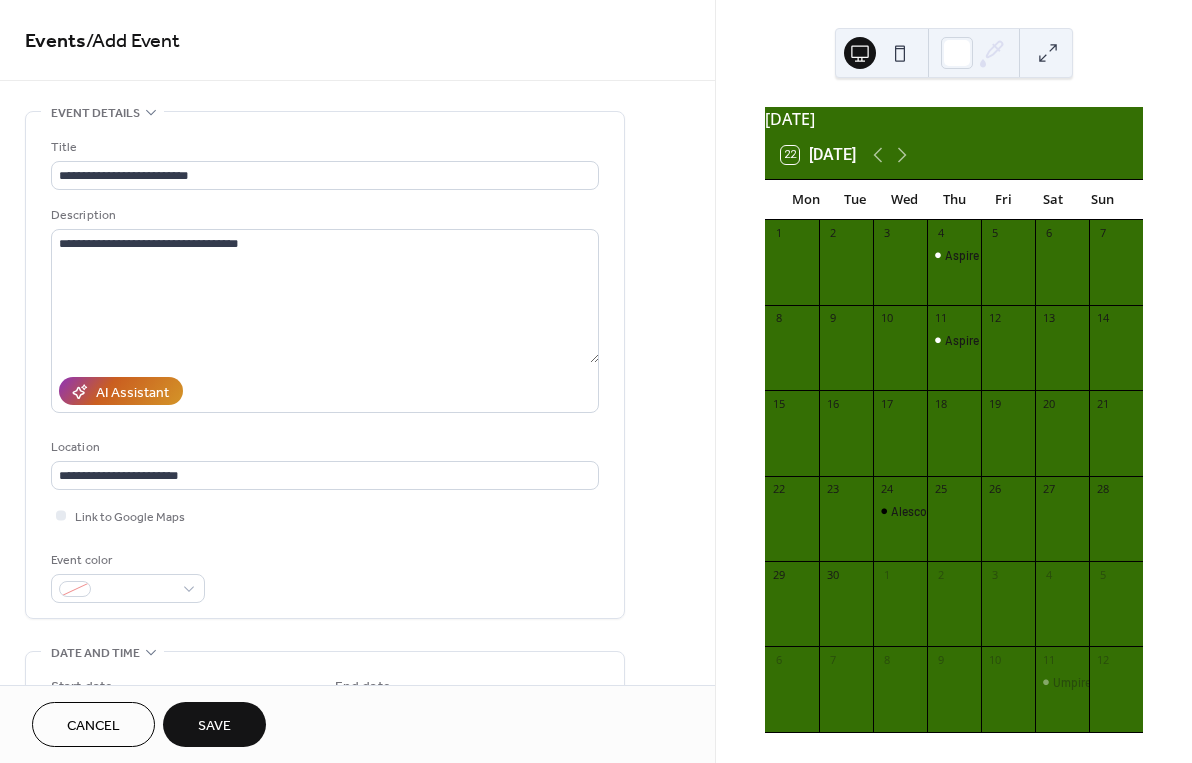 type on "**********" 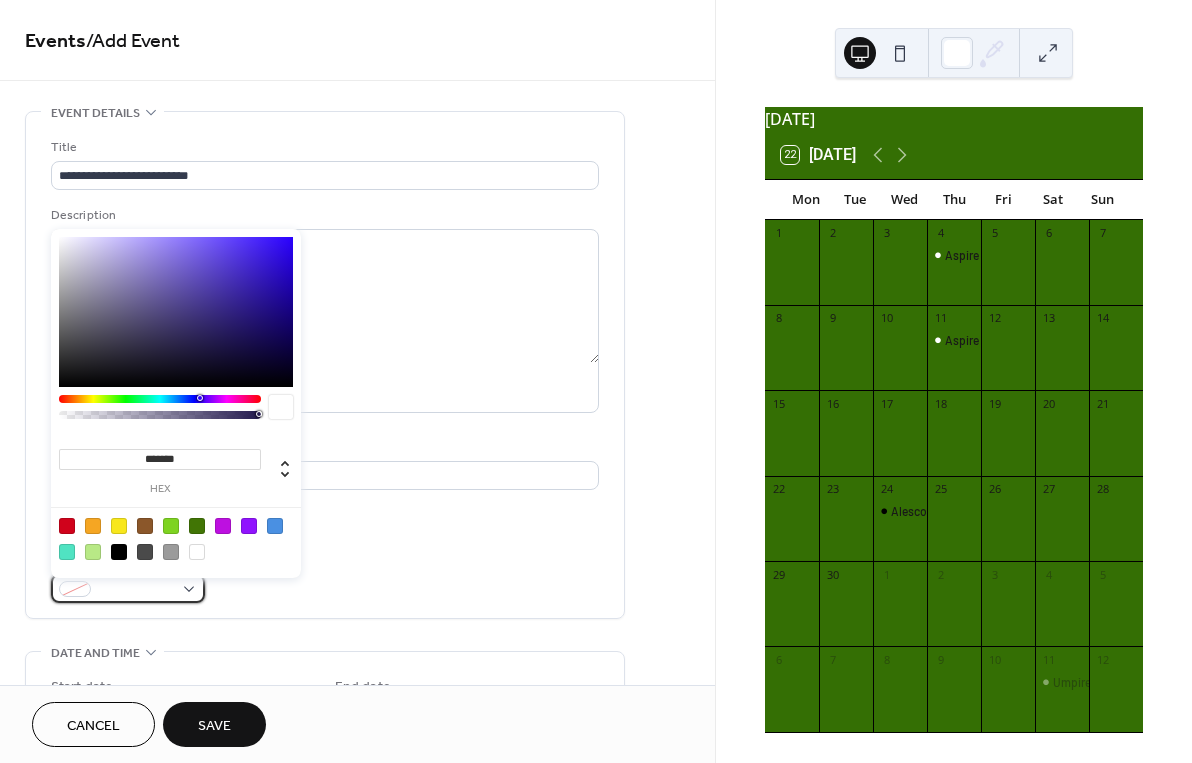 click at bounding box center (128, 588) 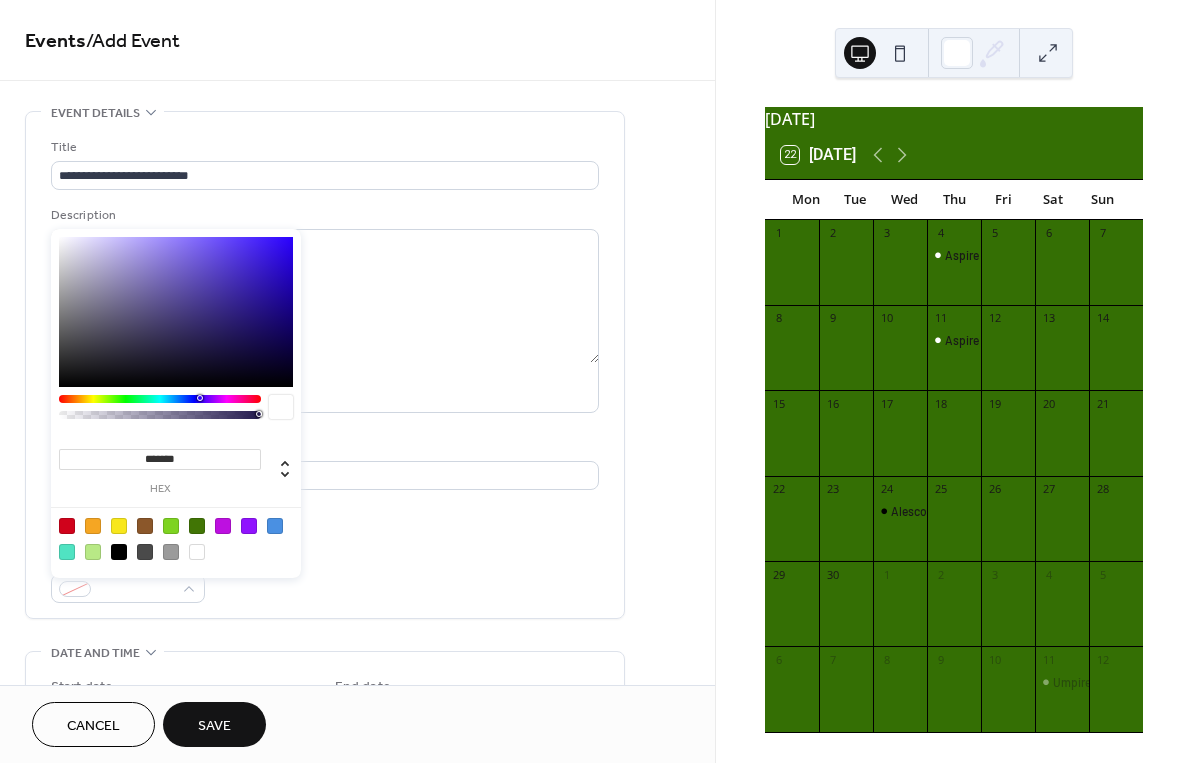 click at bounding box center [197, 552] 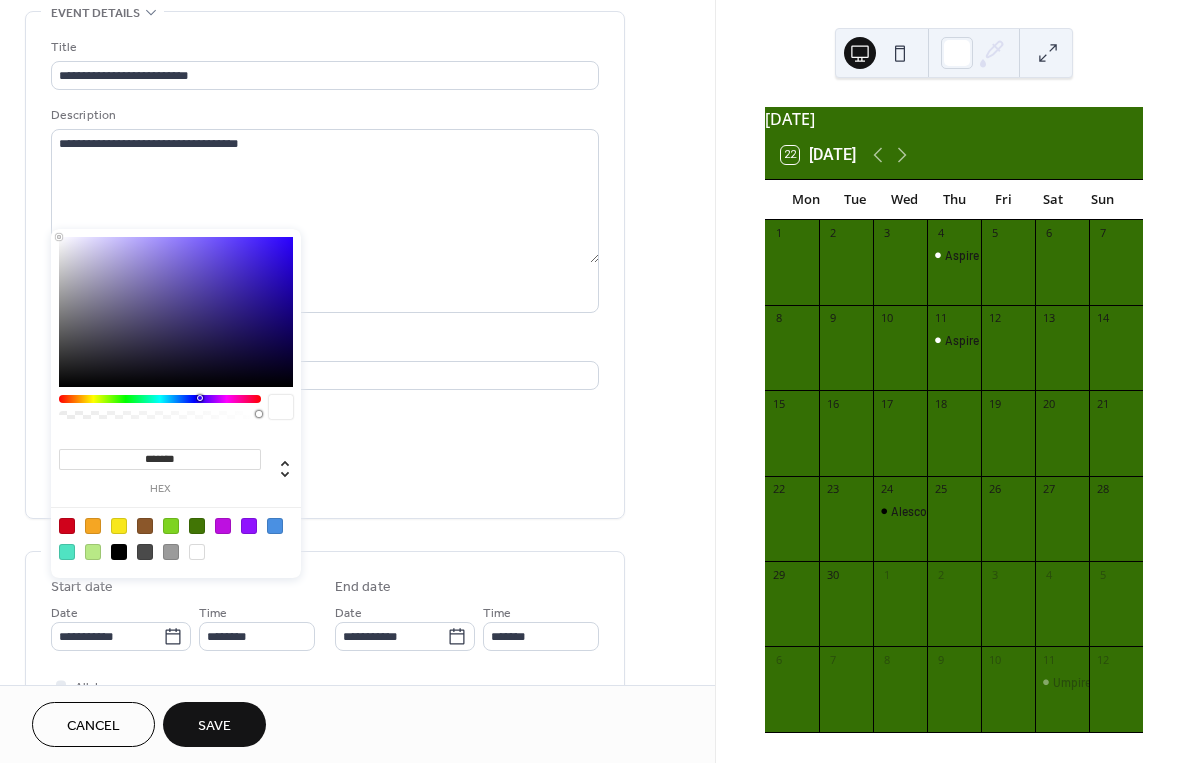 scroll, scrollTop: 102, scrollLeft: 0, axis: vertical 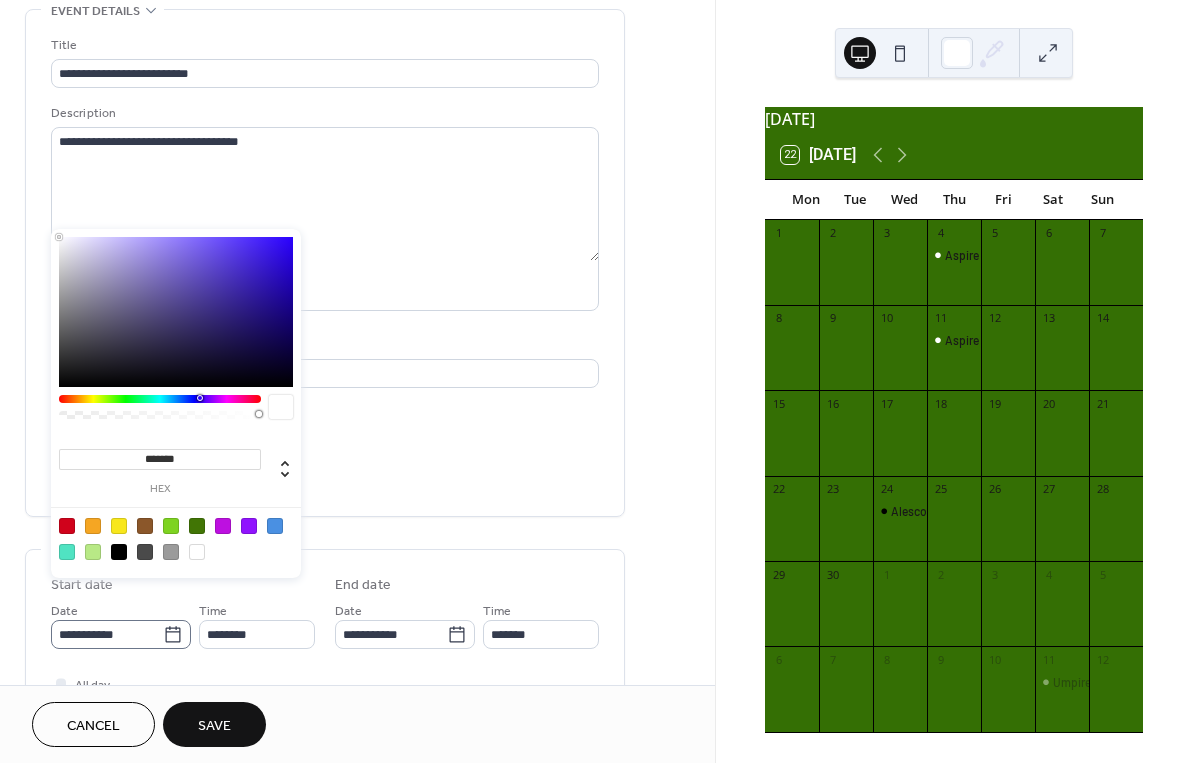 click 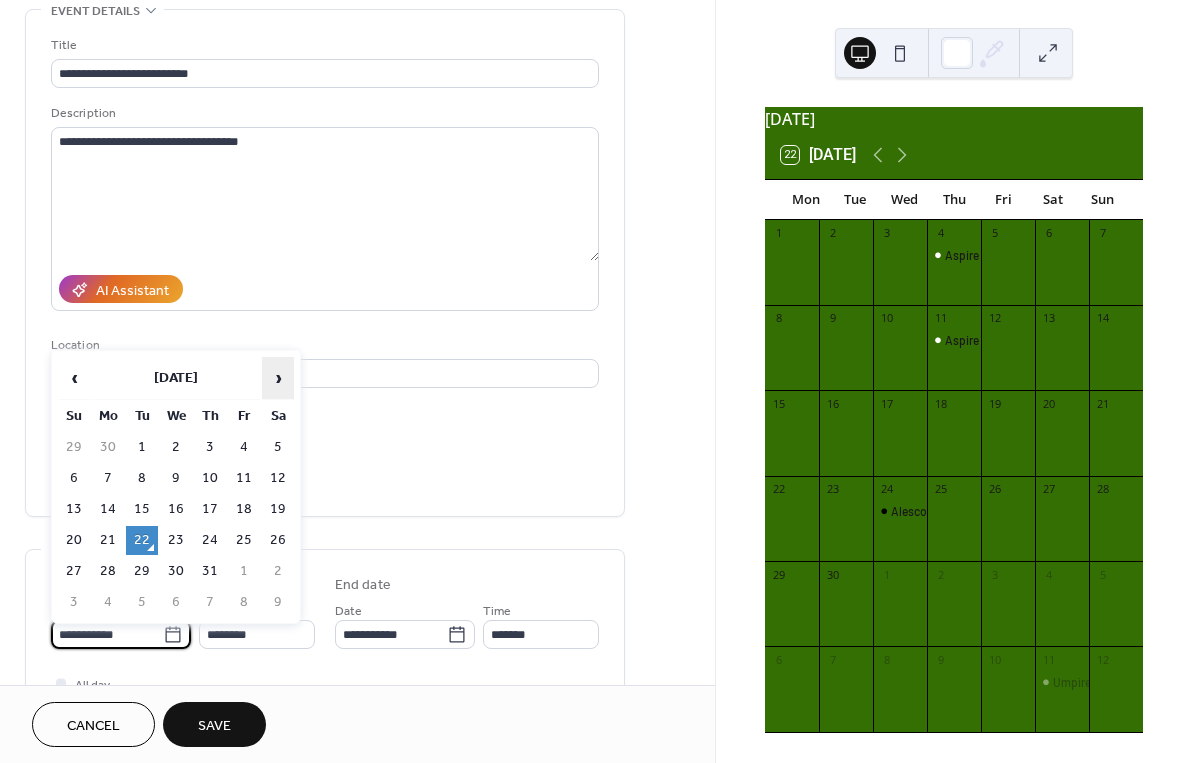 click on "›" at bounding box center [278, 378] 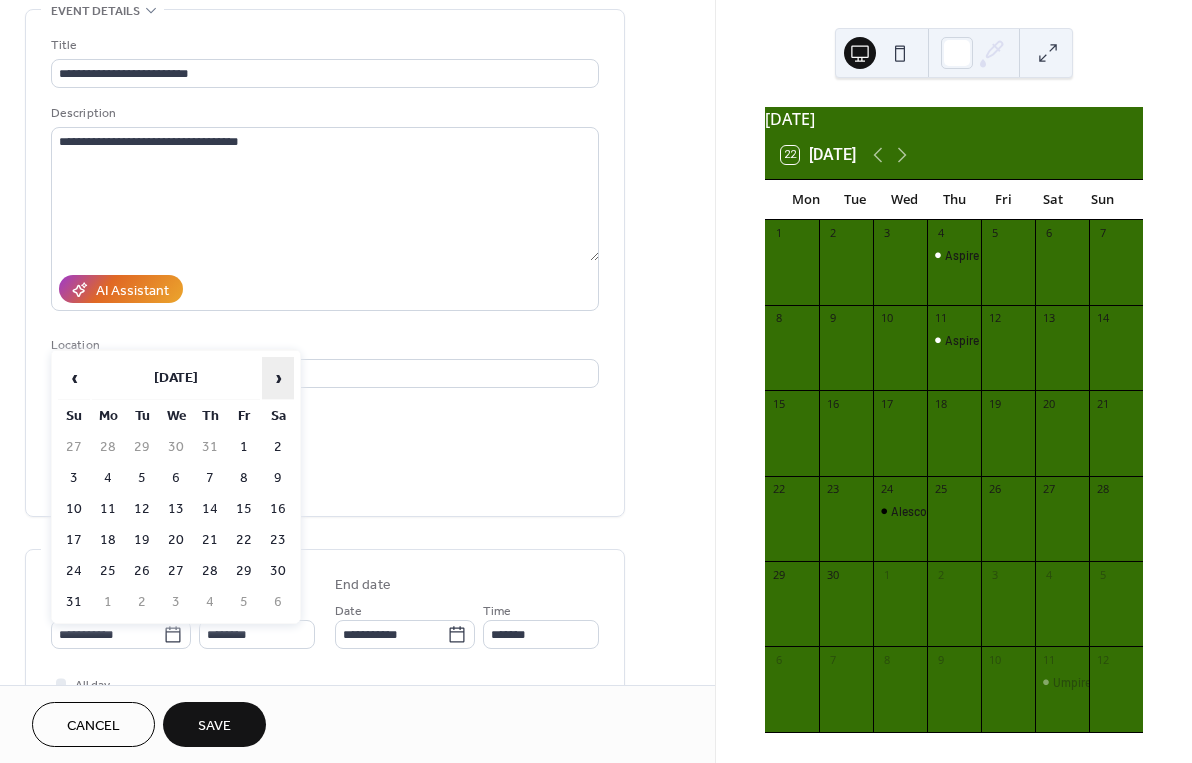 click on "›" at bounding box center [278, 378] 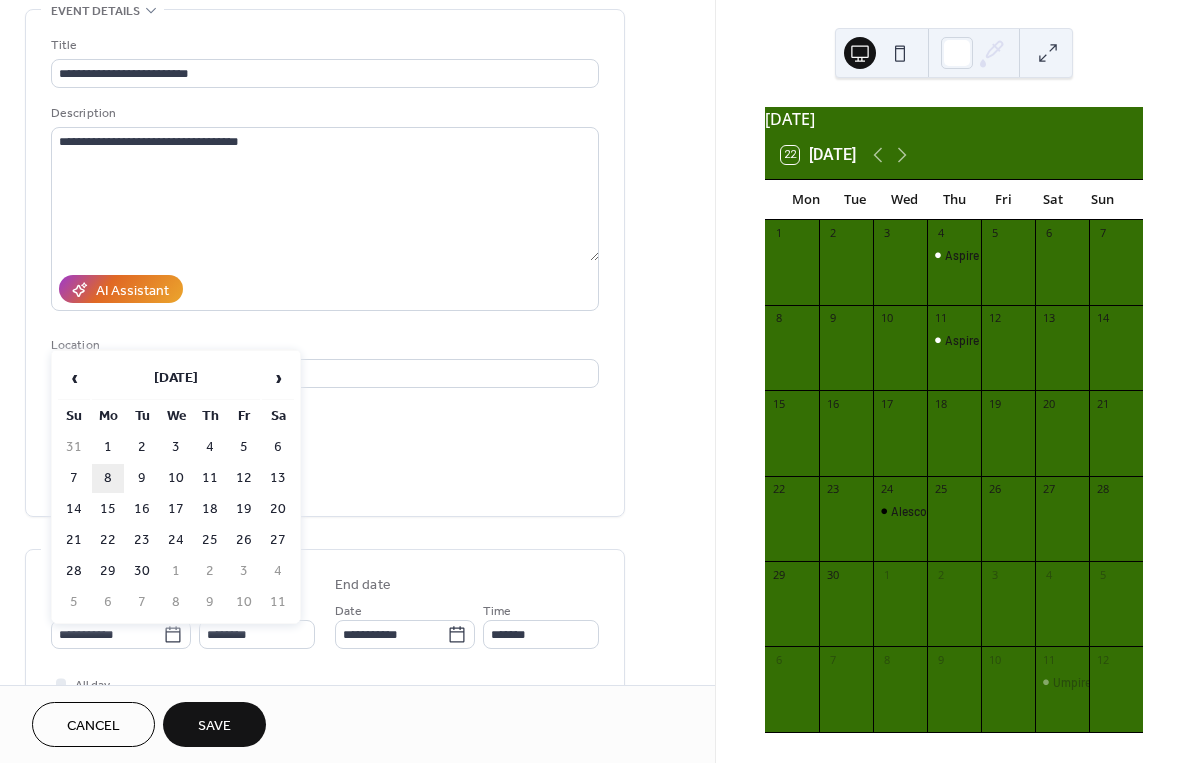 click on "8" at bounding box center [108, 478] 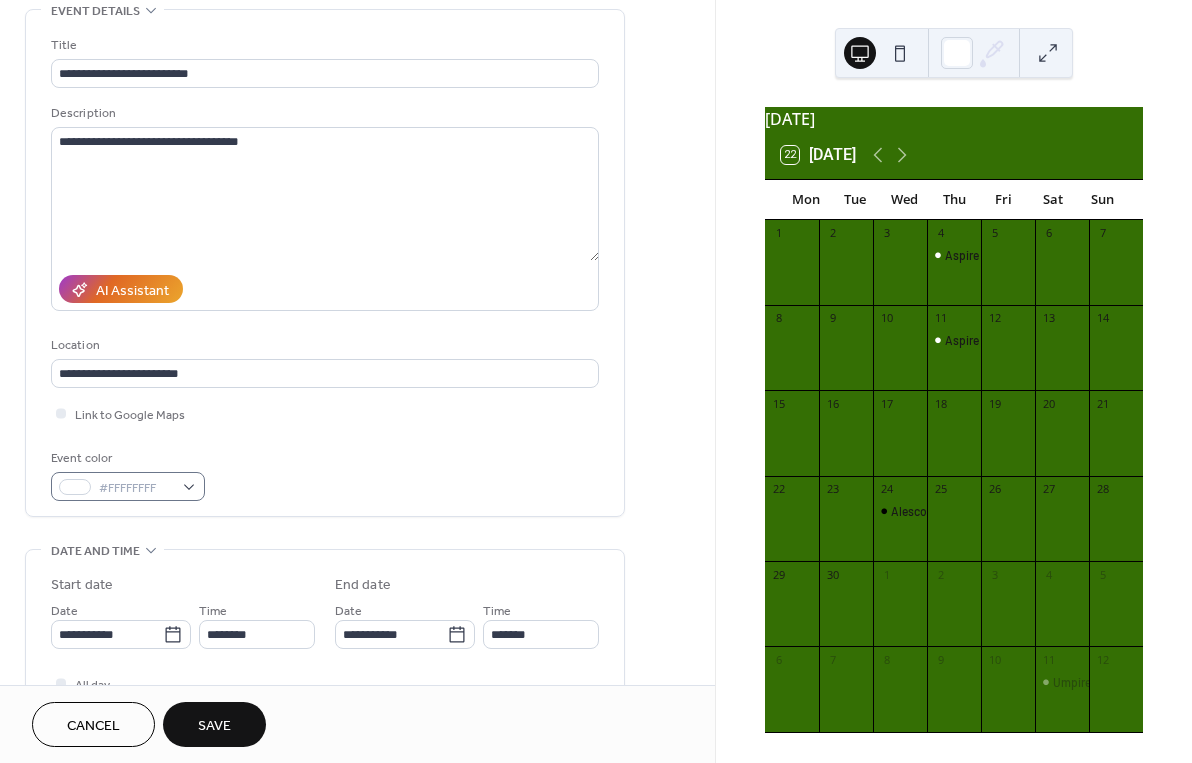 type on "**********" 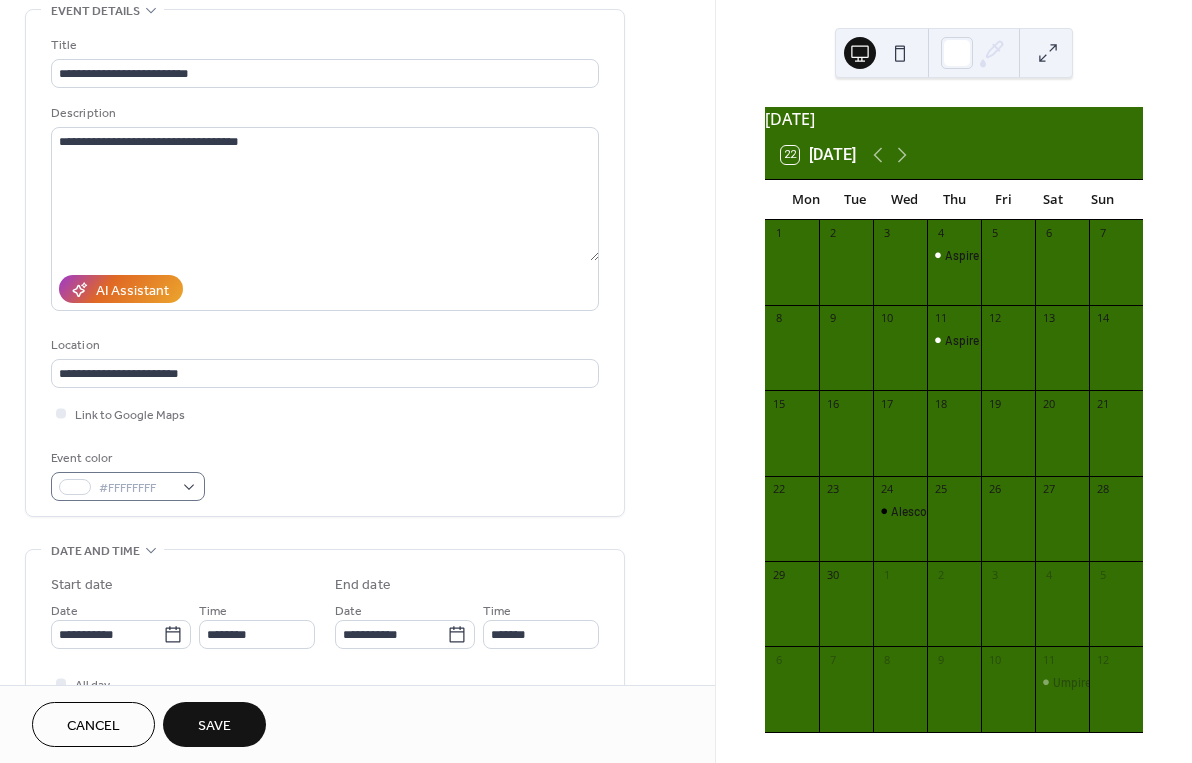 type on "**********" 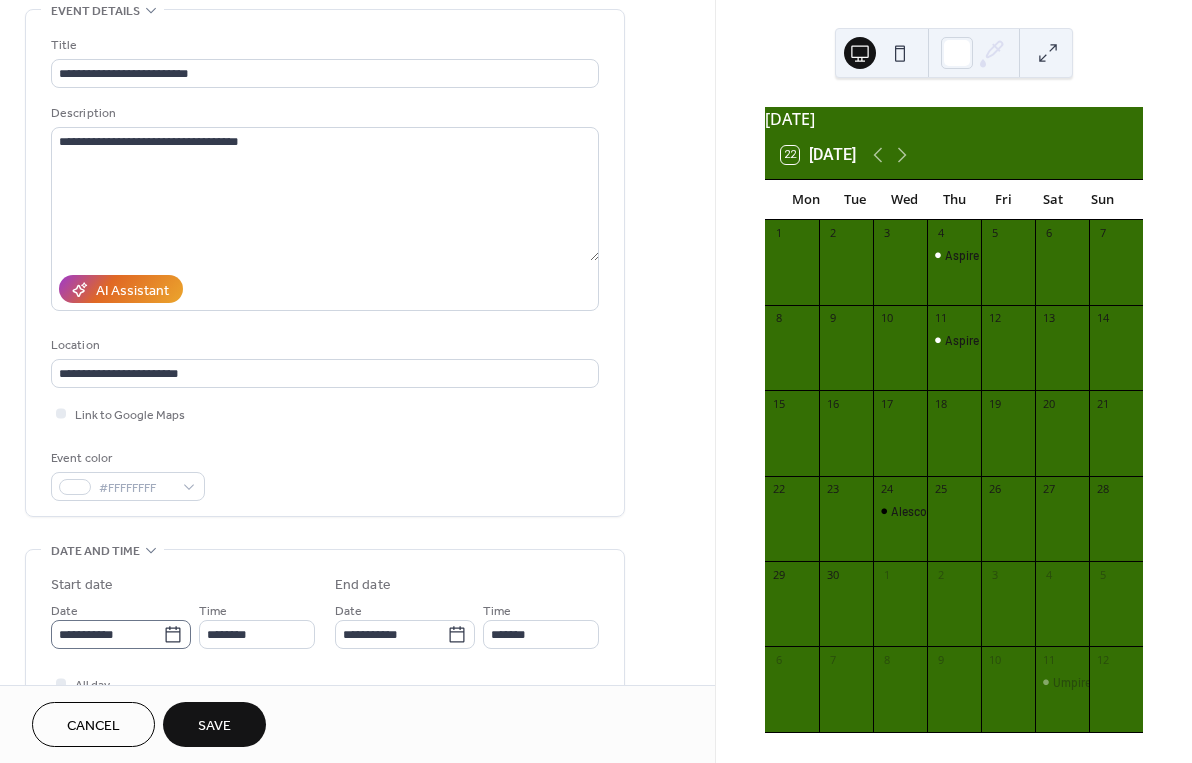 click 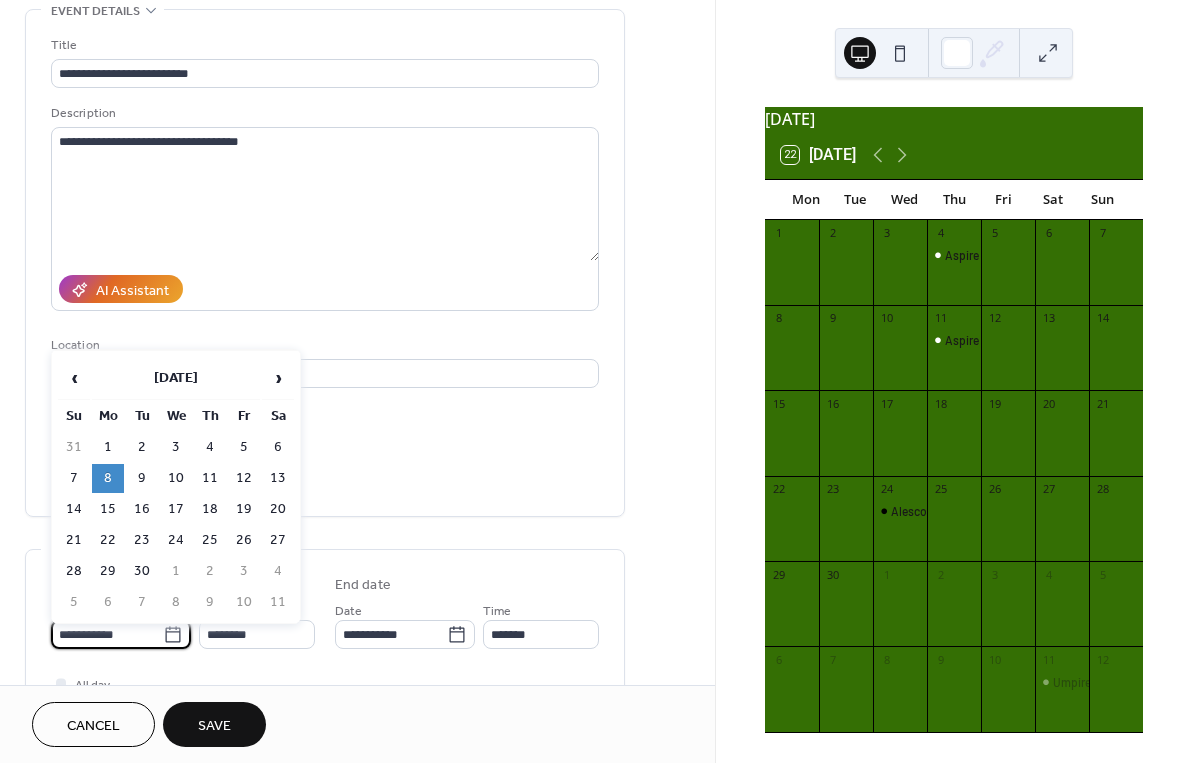 click on "9" at bounding box center (142, 478) 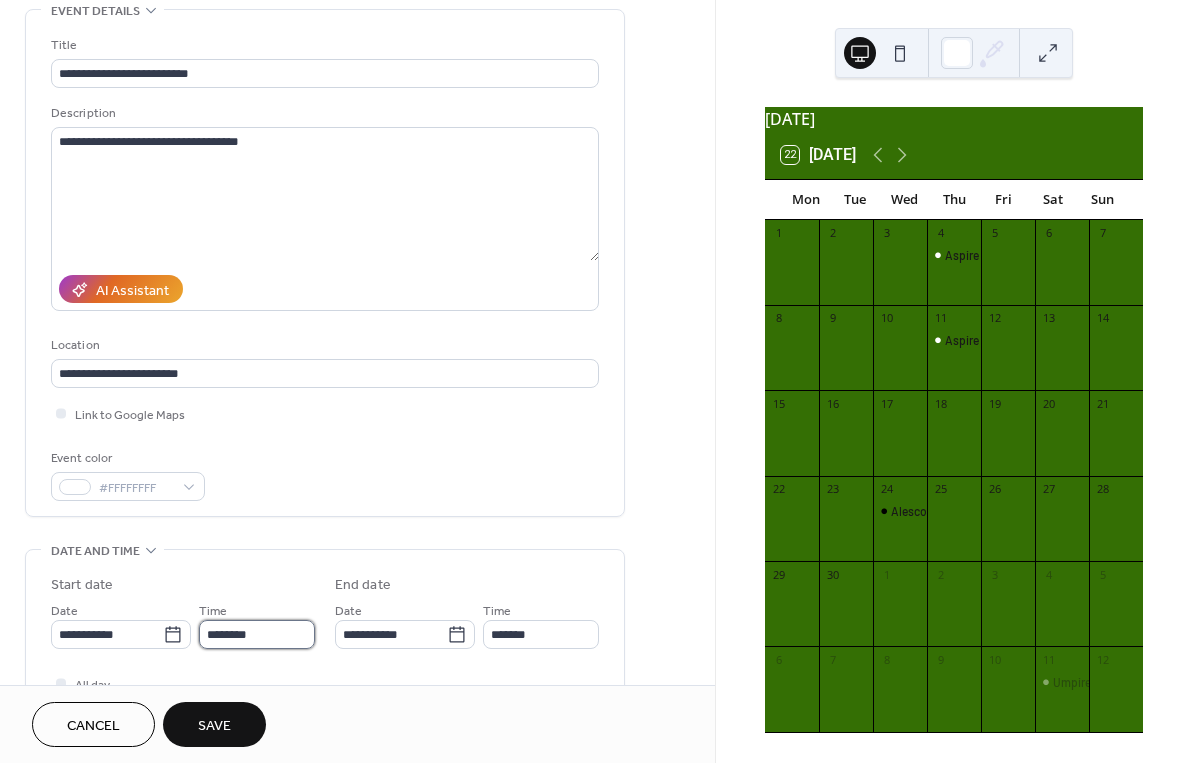 click on "********" at bounding box center [257, 634] 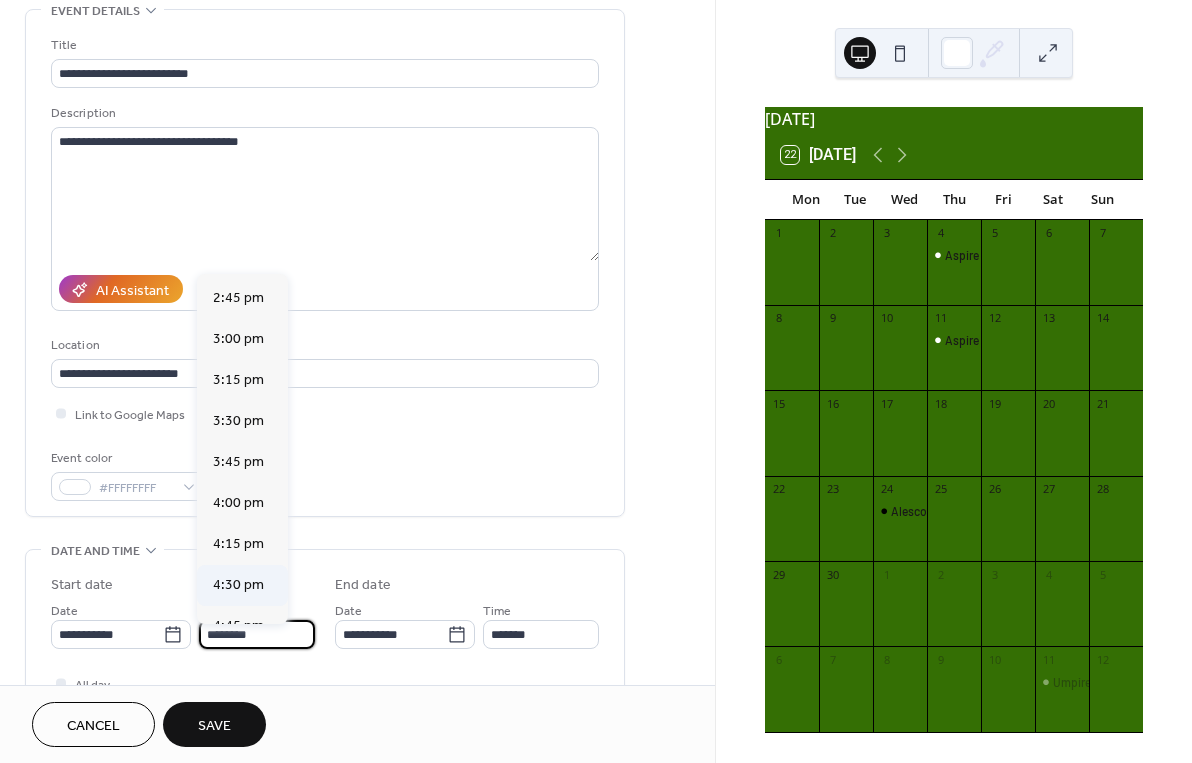scroll, scrollTop: 2416, scrollLeft: 0, axis: vertical 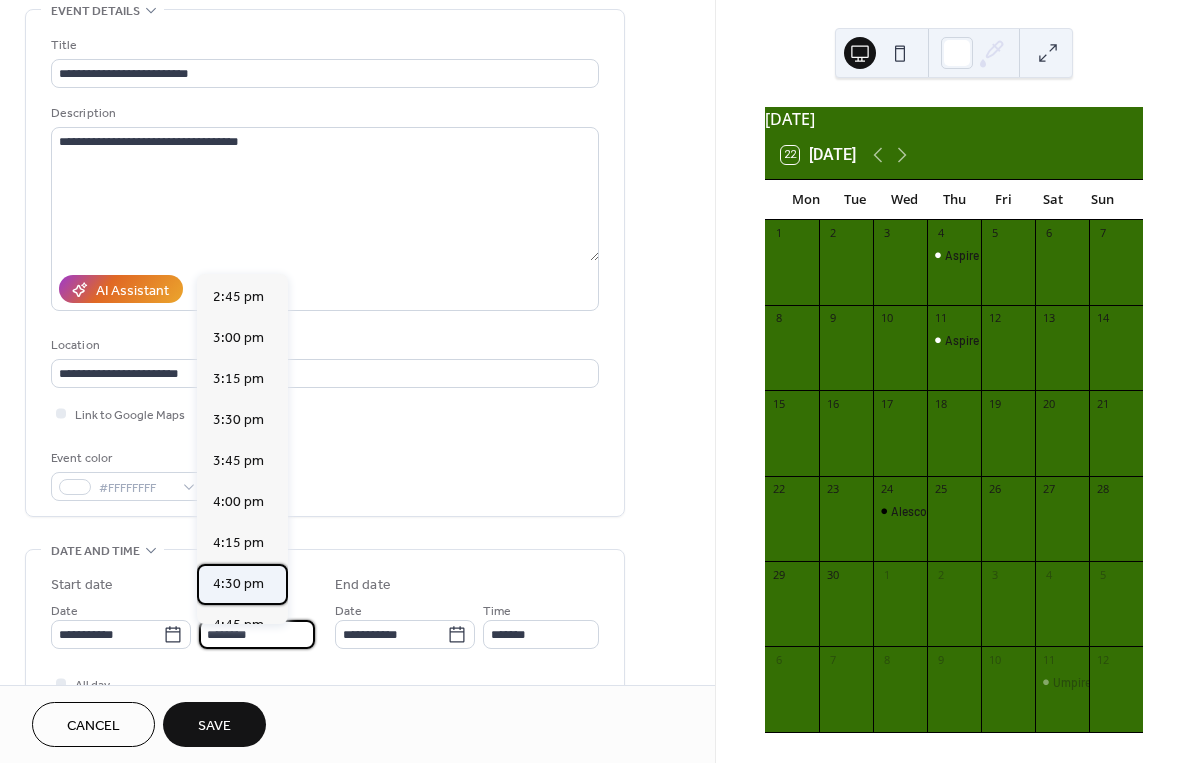 click on "4:30 pm" at bounding box center (238, 584) 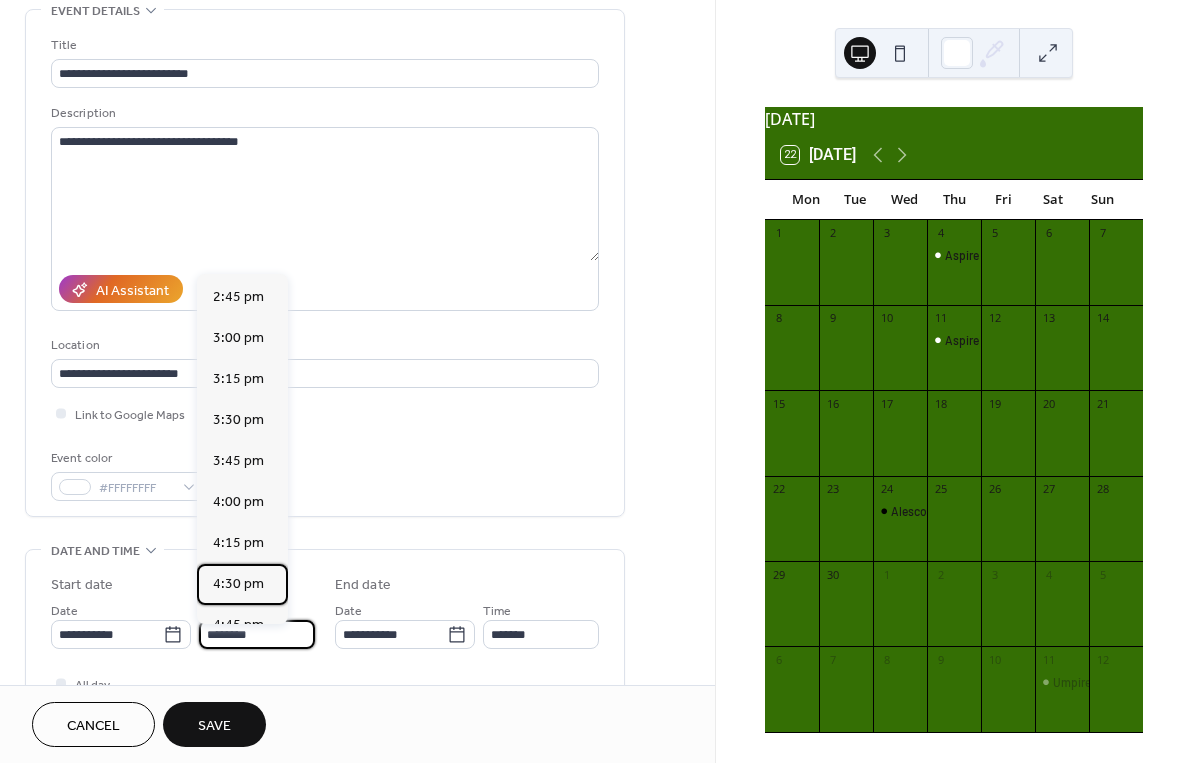 type on "*******" 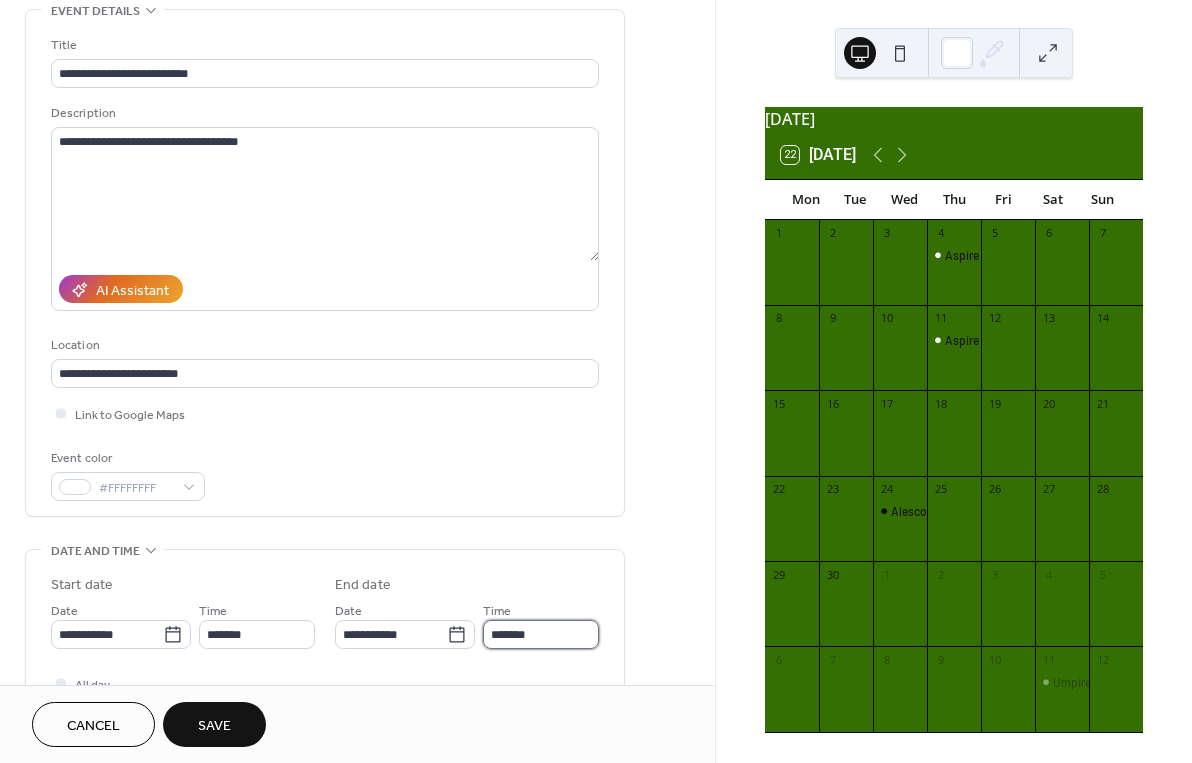 click on "*******" at bounding box center [541, 634] 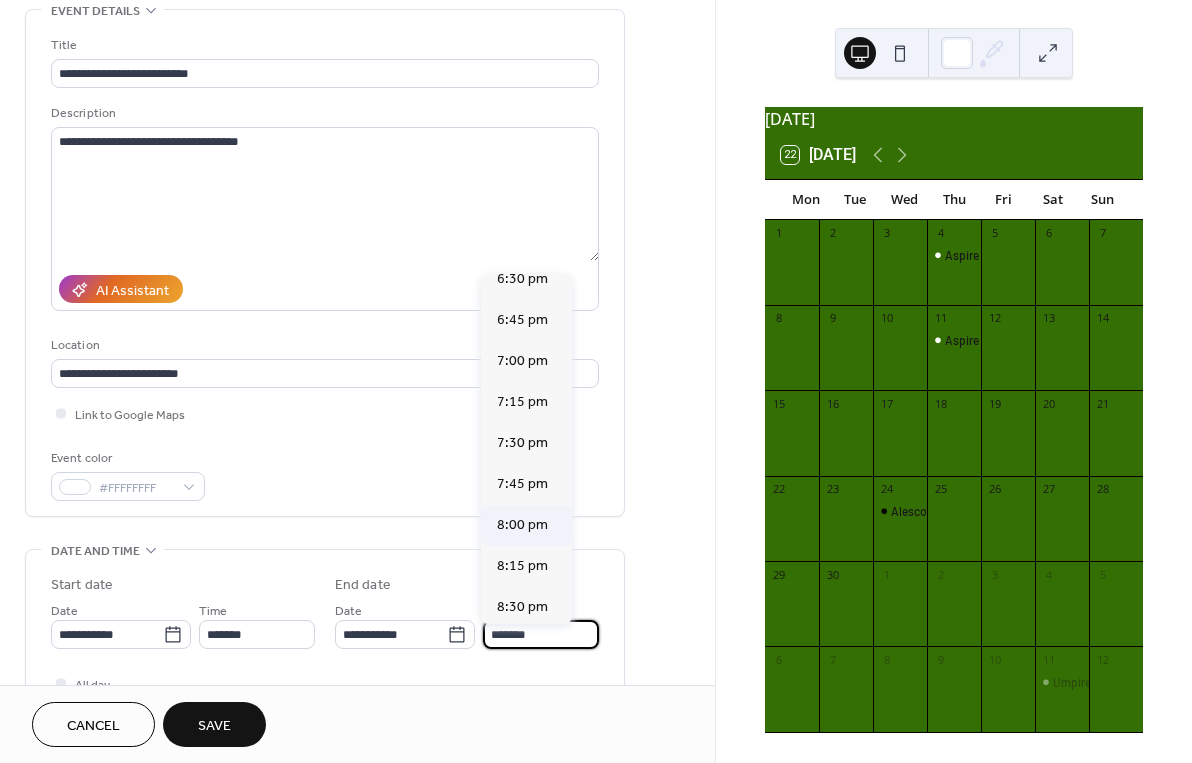 scroll, scrollTop: 307, scrollLeft: 0, axis: vertical 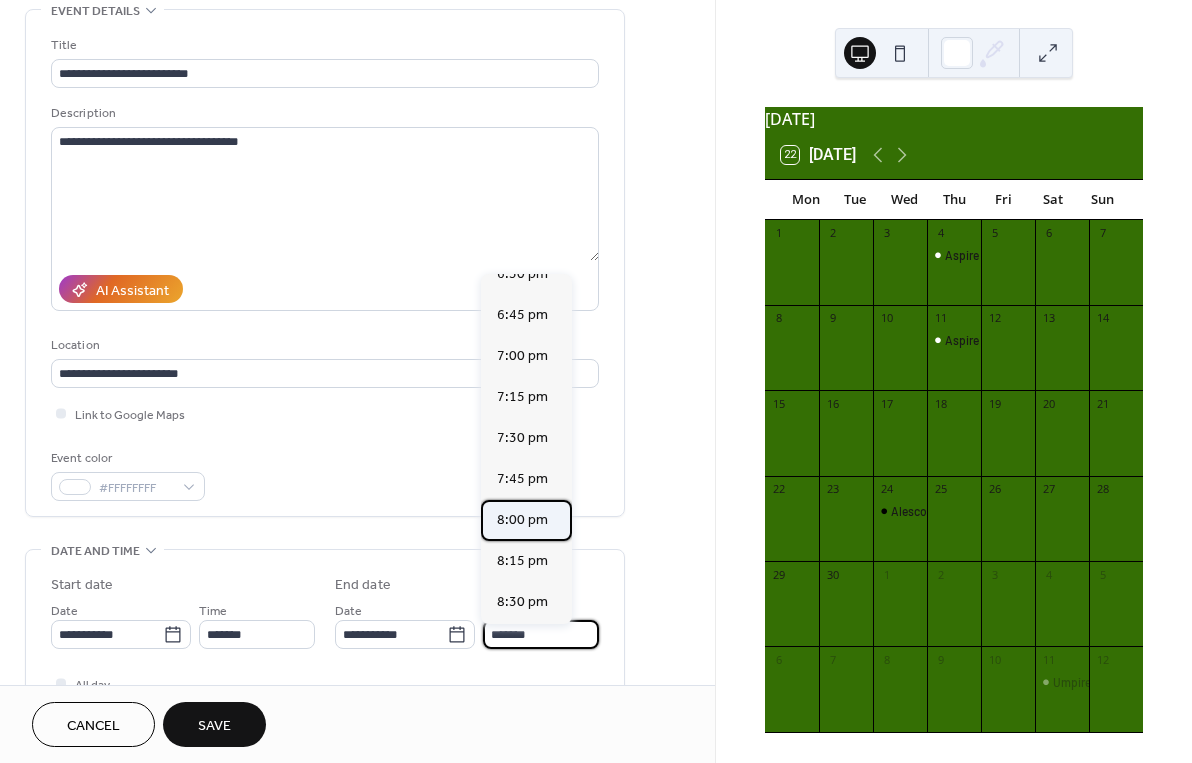 click on "8:00 pm" at bounding box center [522, 520] 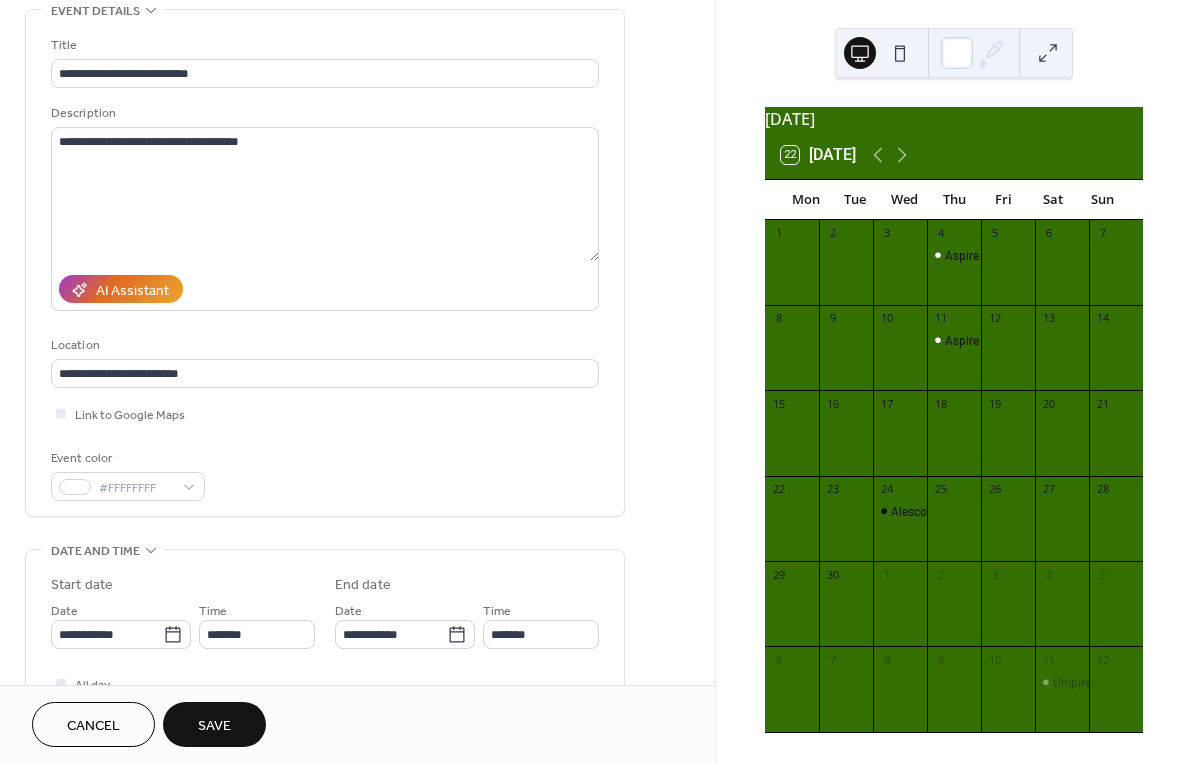type on "*******" 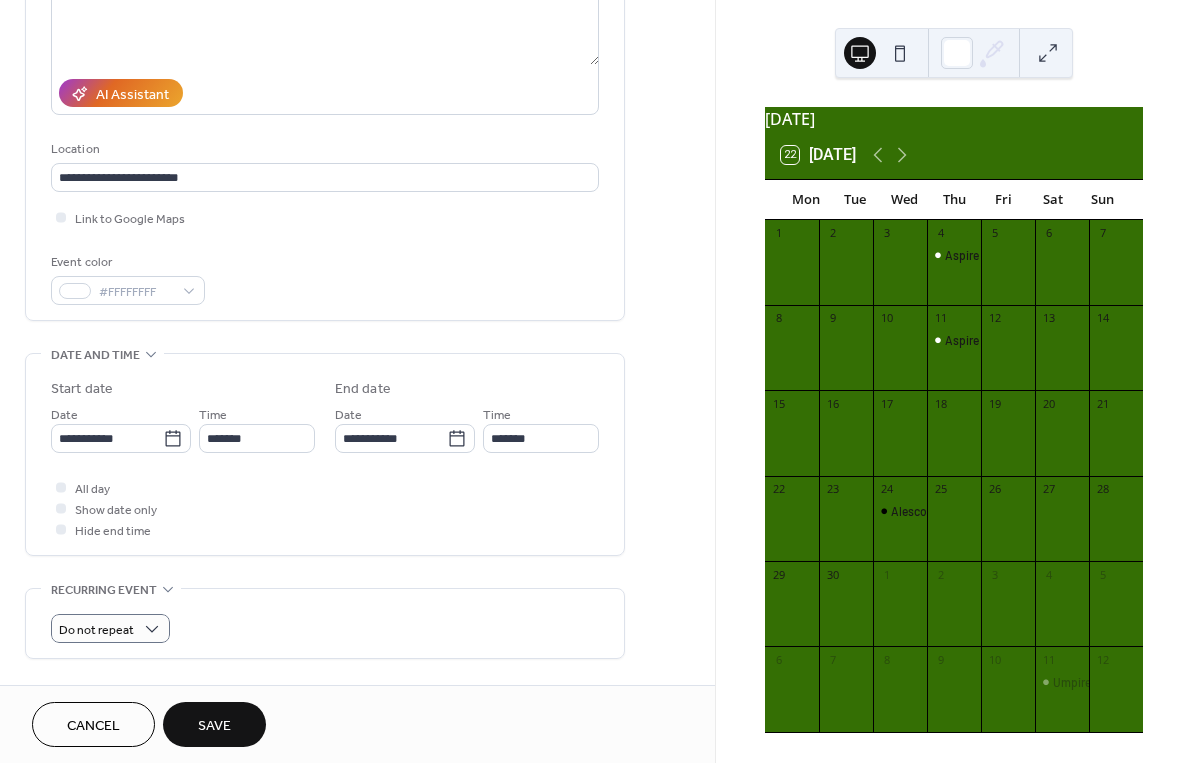 scroll, scrollTop: 296, scrollLeft: 0, axis: vertical 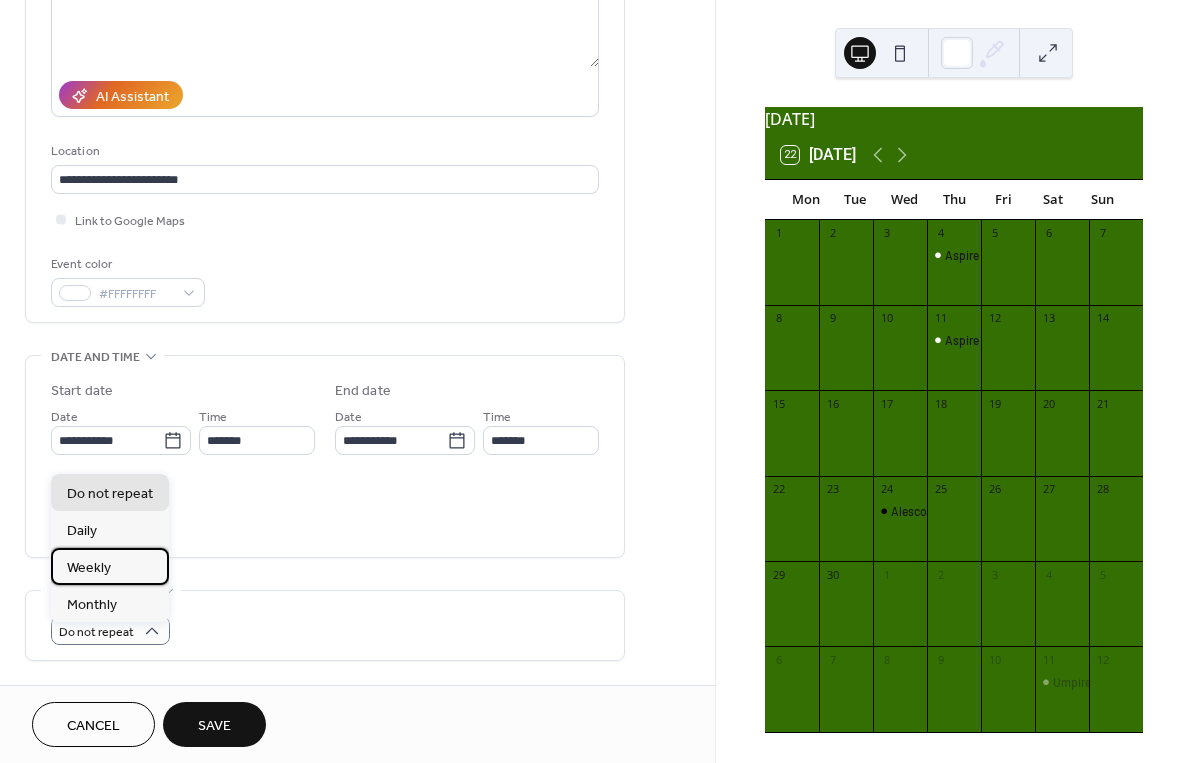 click on "Weekly" at bounding box center [110, 566] 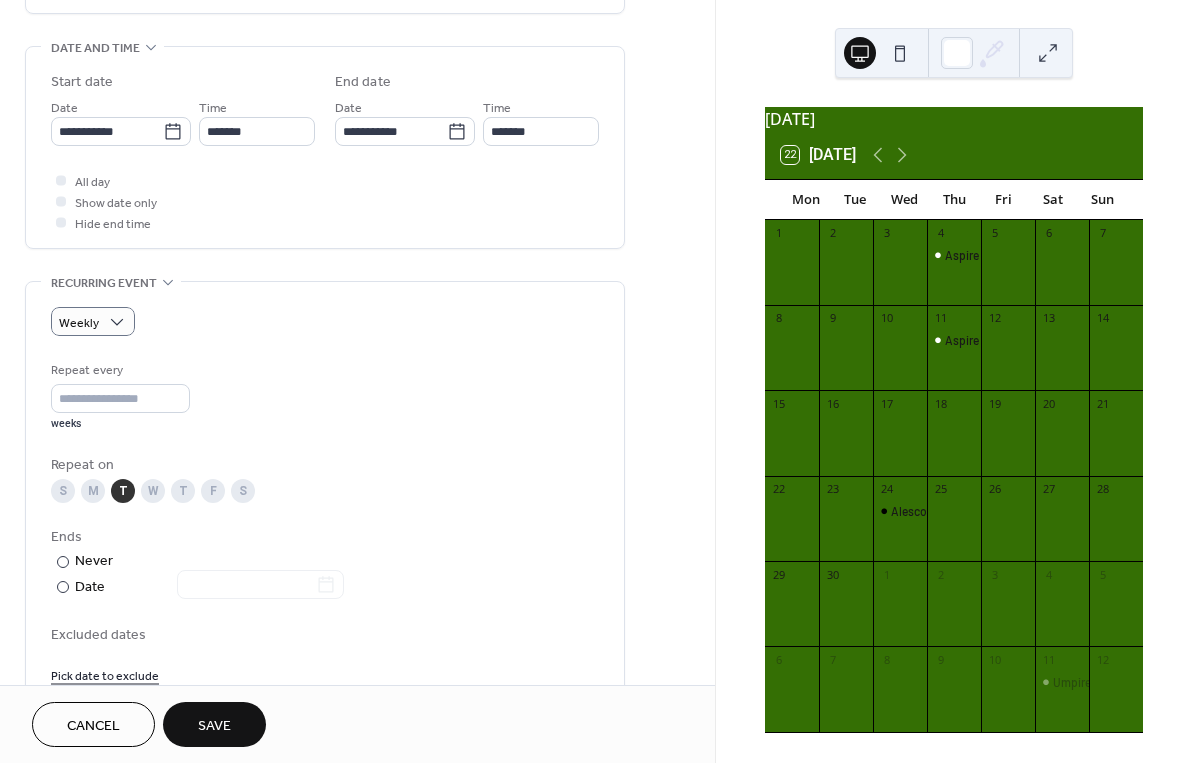 scroll, scrollTop: 607, scrollLeft: 0, axis: vertical 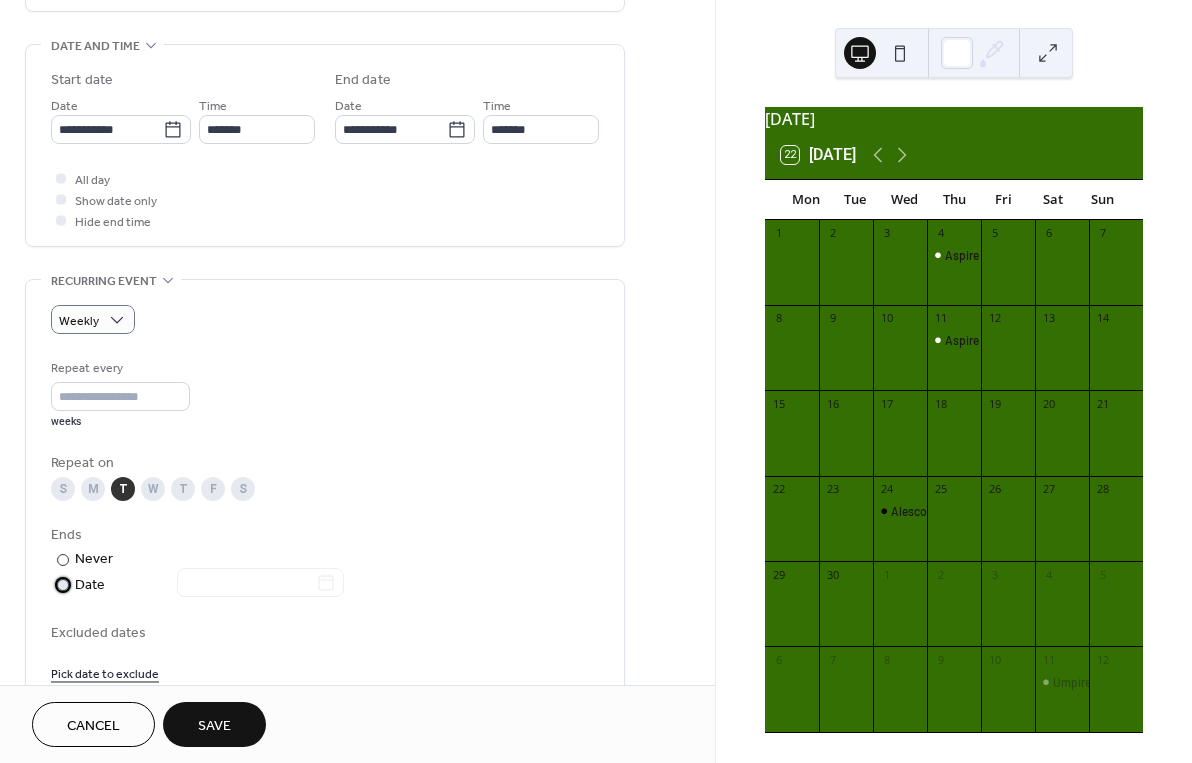 click at bounding box center [63, 585] 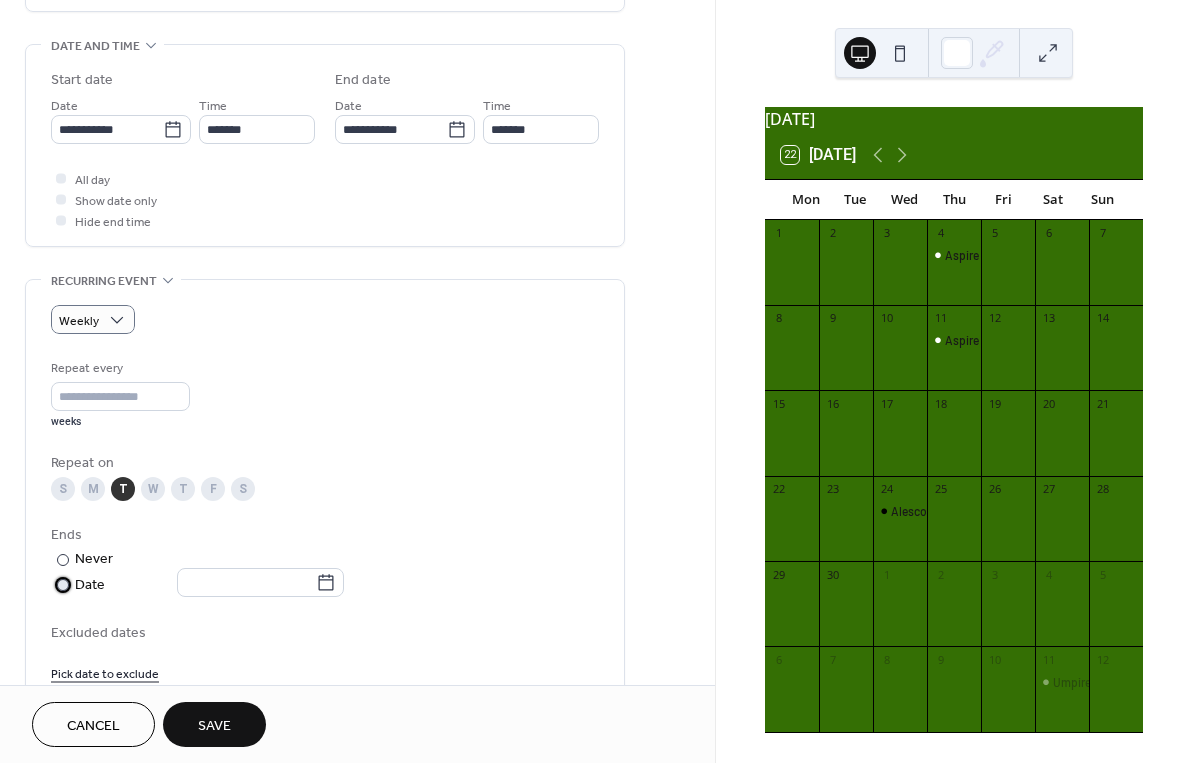 scroll, scrollTop: 603, scrollLeft: 0, axis: vertical 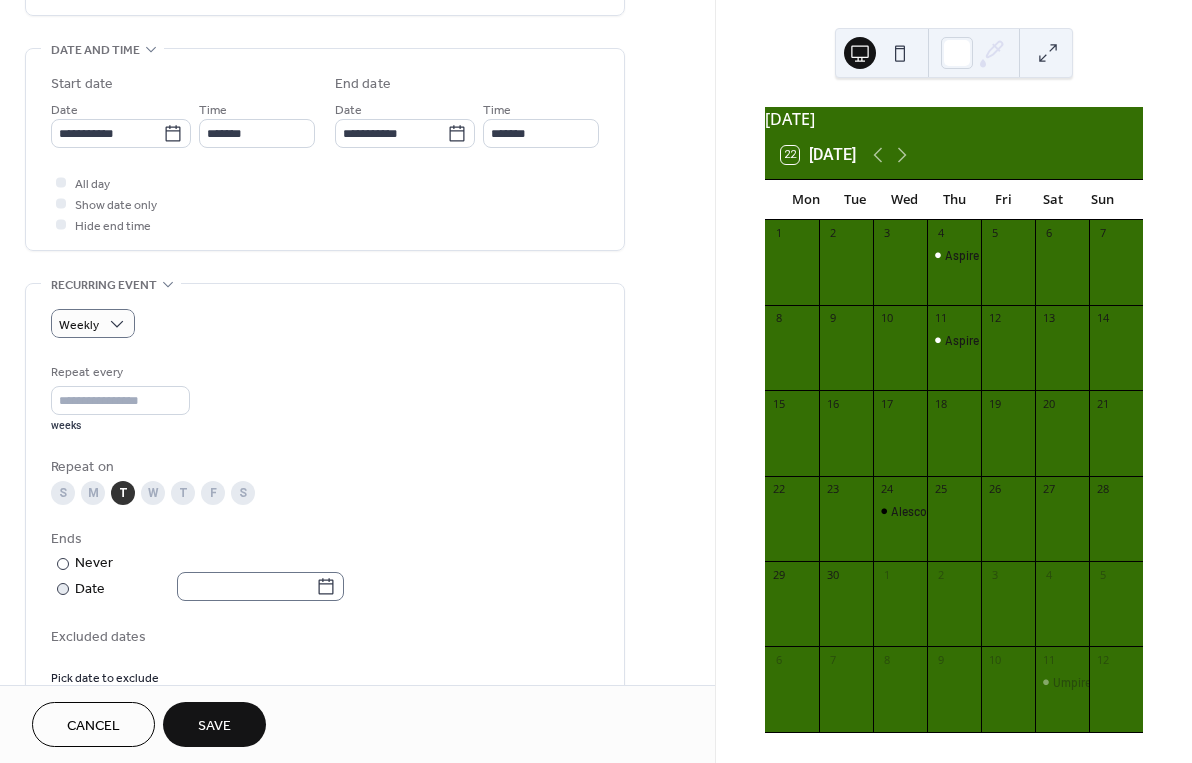 click 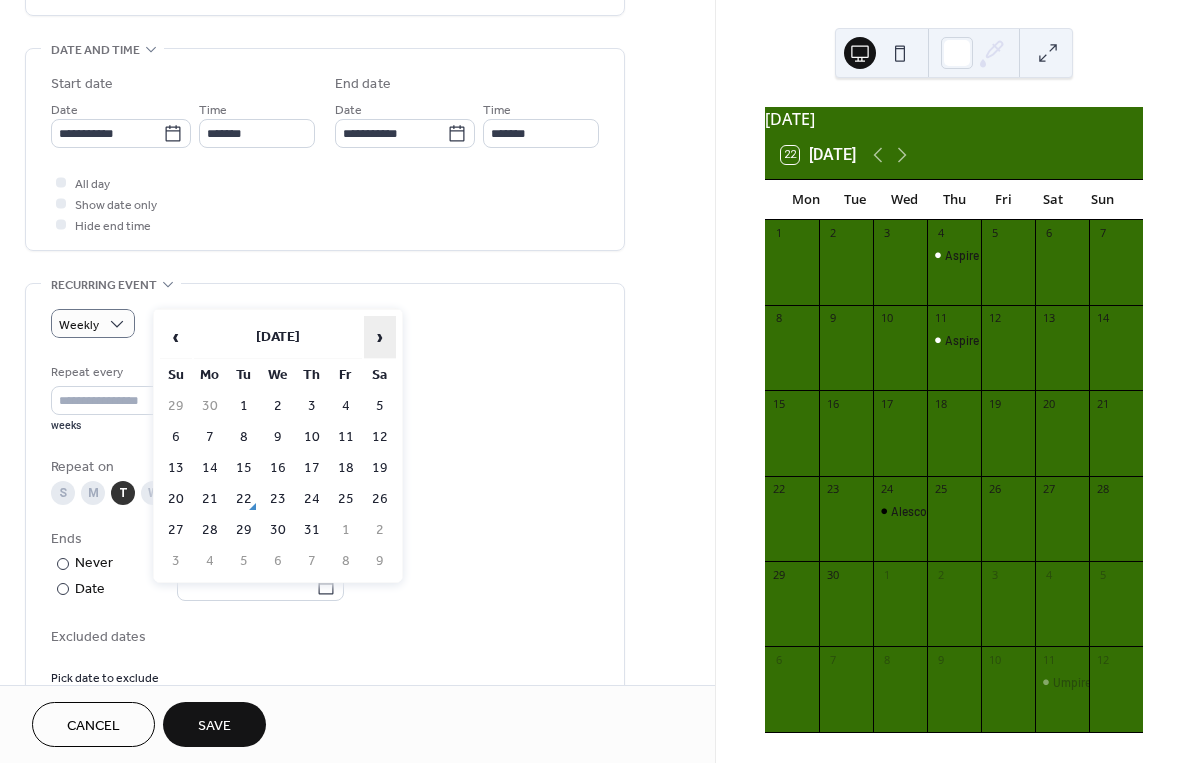 click on "›" at bounding box center (380, 337) 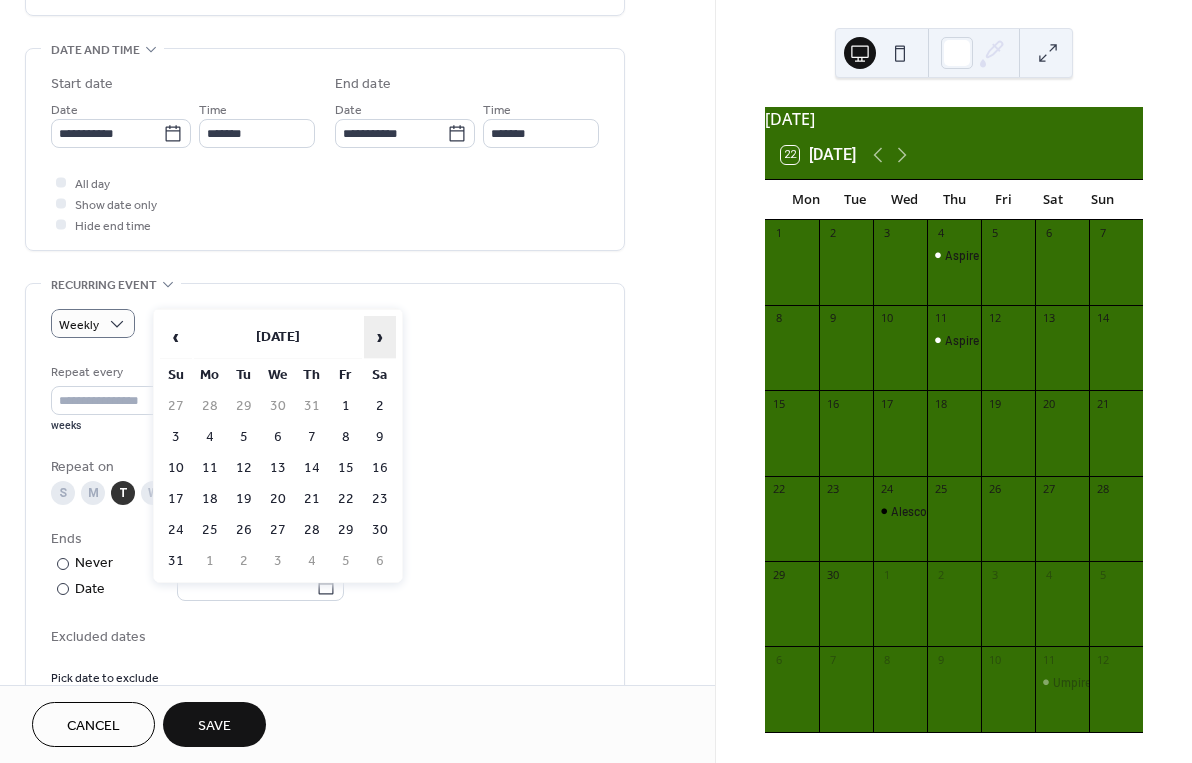 click on "›" at bounding box center [380, 337] 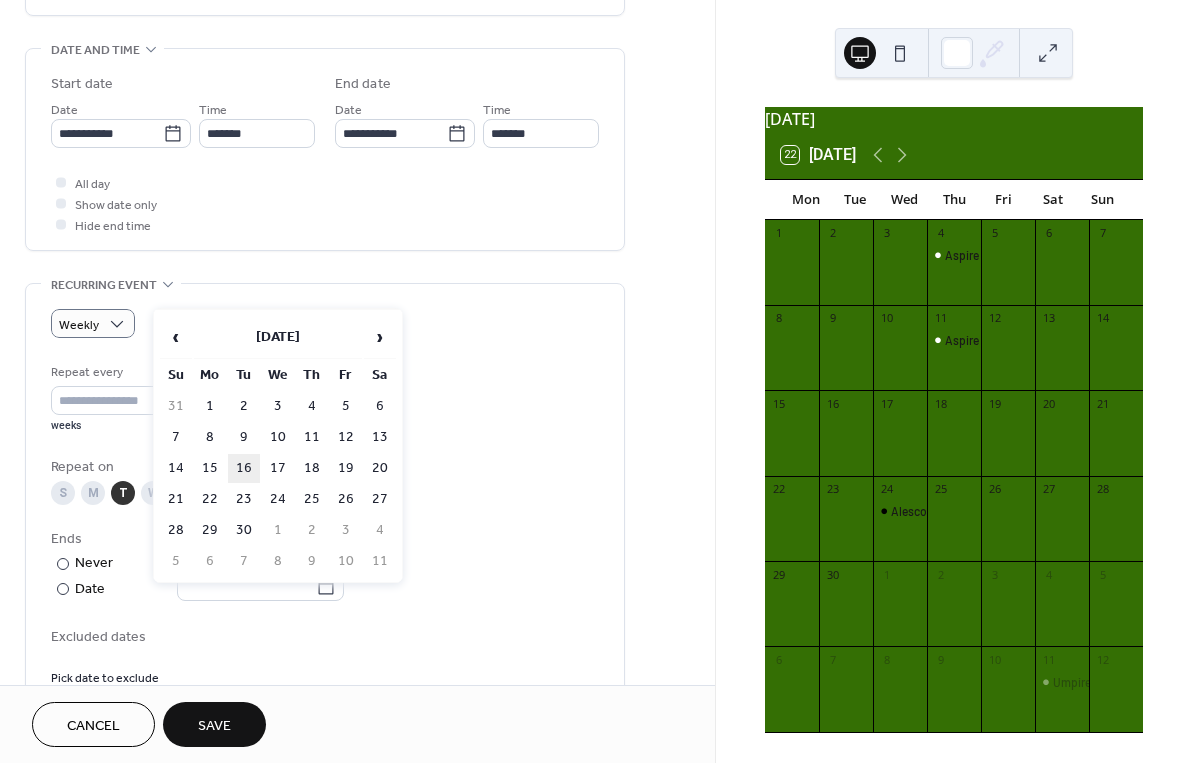click on "16" at bounding box center [244, 468] 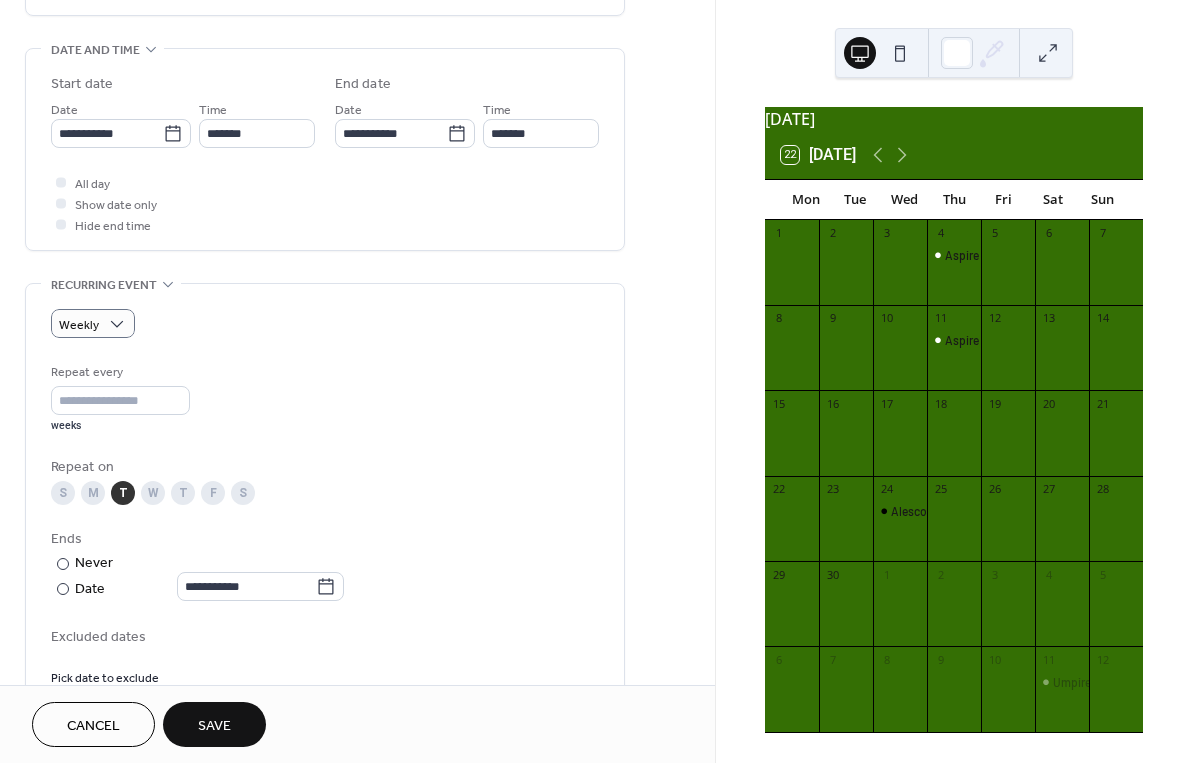 type on "**********" 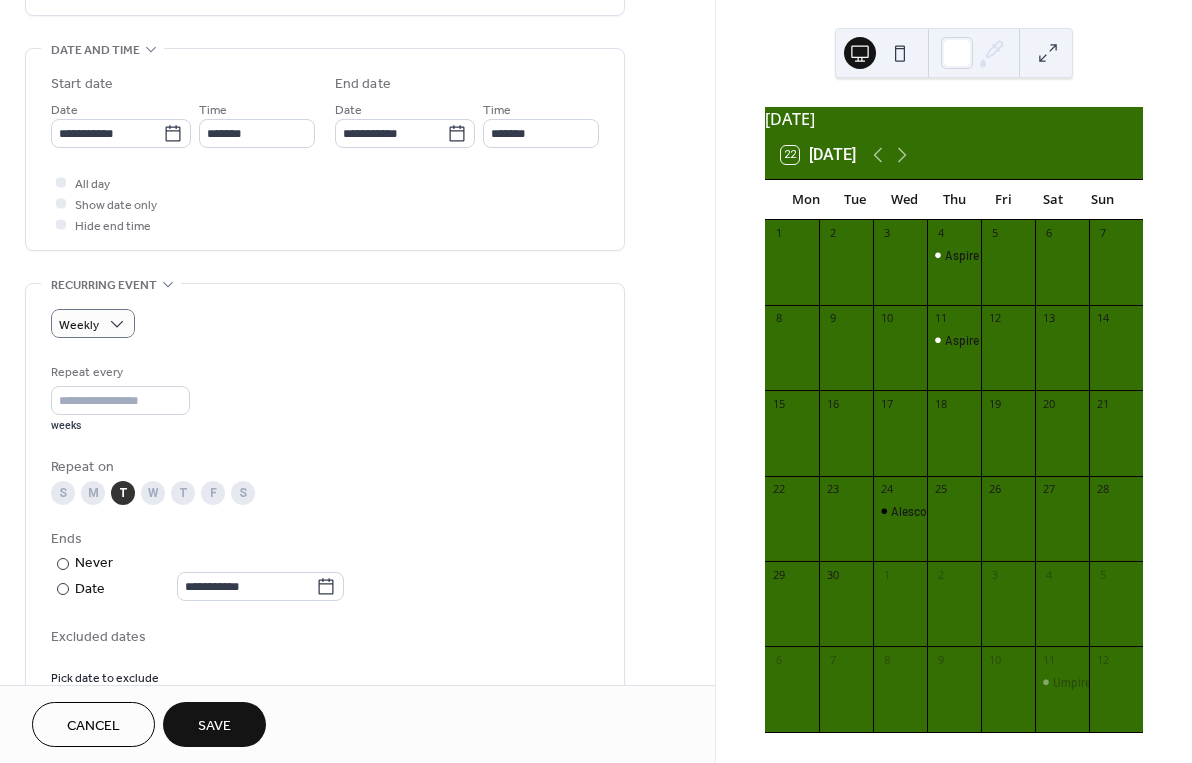 click on "Save" at bounding box center [214, 726] 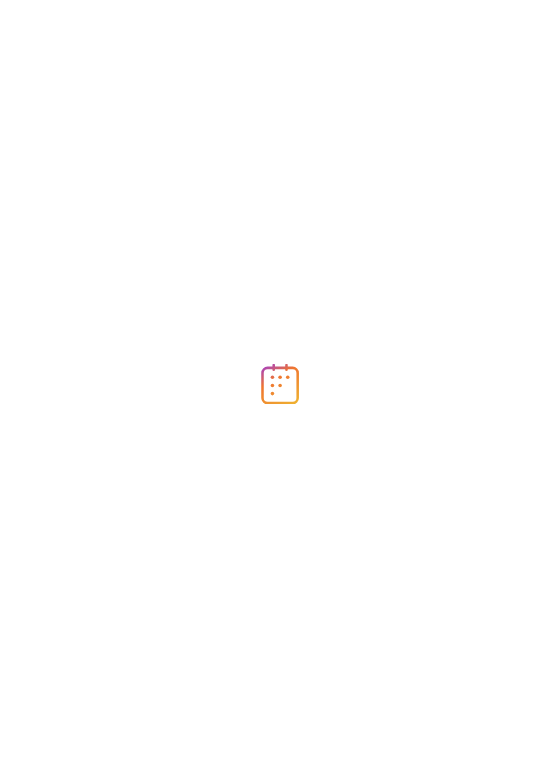 scroll, scrollTop: 0, scrollLeft: 0, axis: both 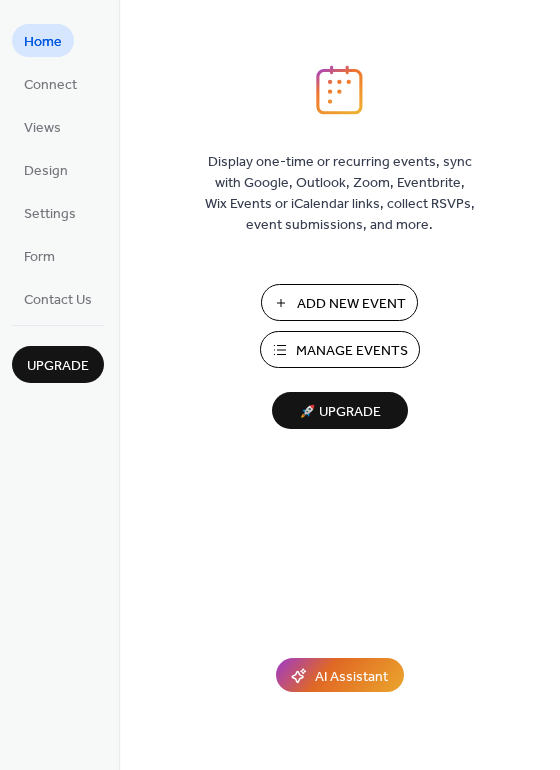 click on "Add New Event" at bounding box center (351, 304) 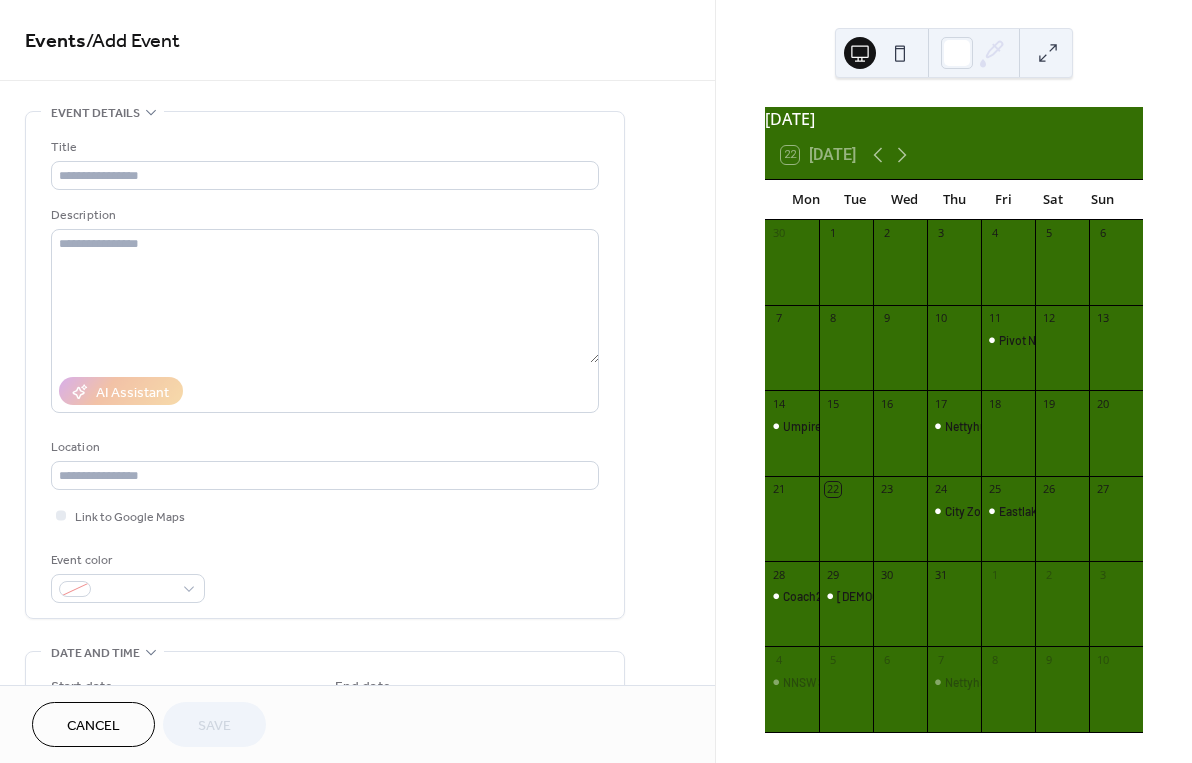 scroll, scrollTop: 0, scrollLeft: 0, axis: both 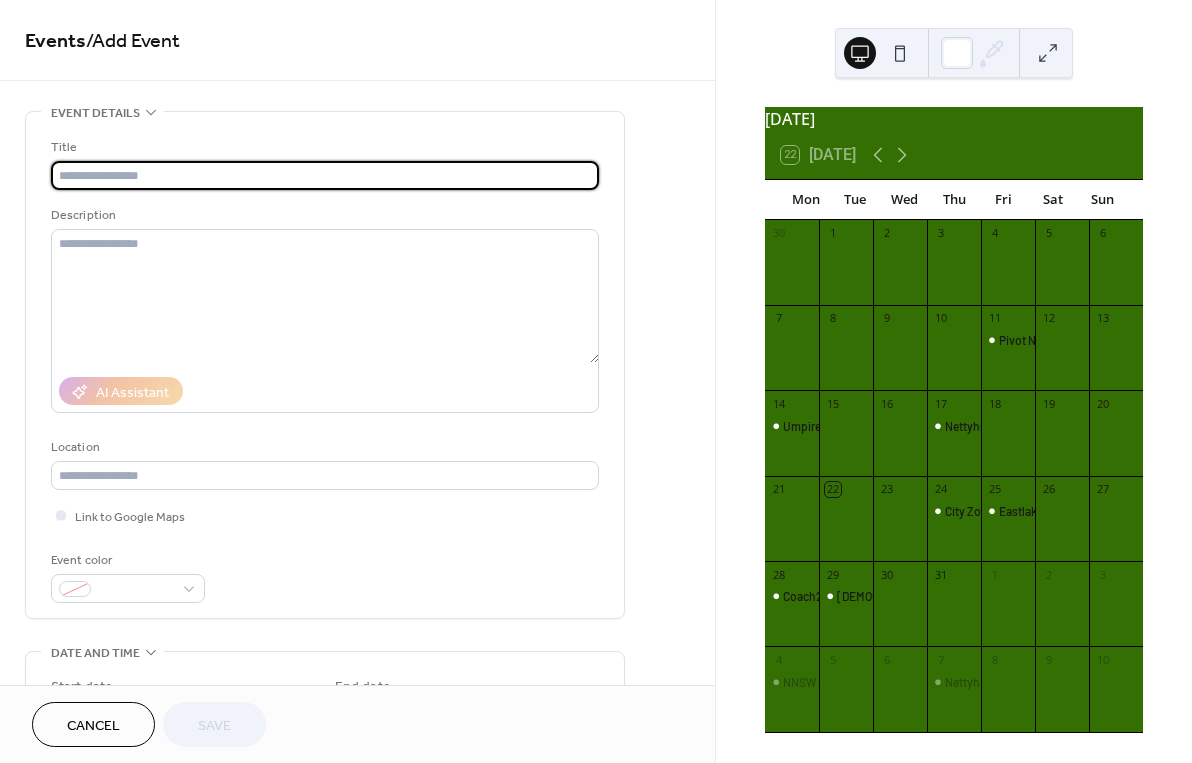 click at bounding box center (325, 175) 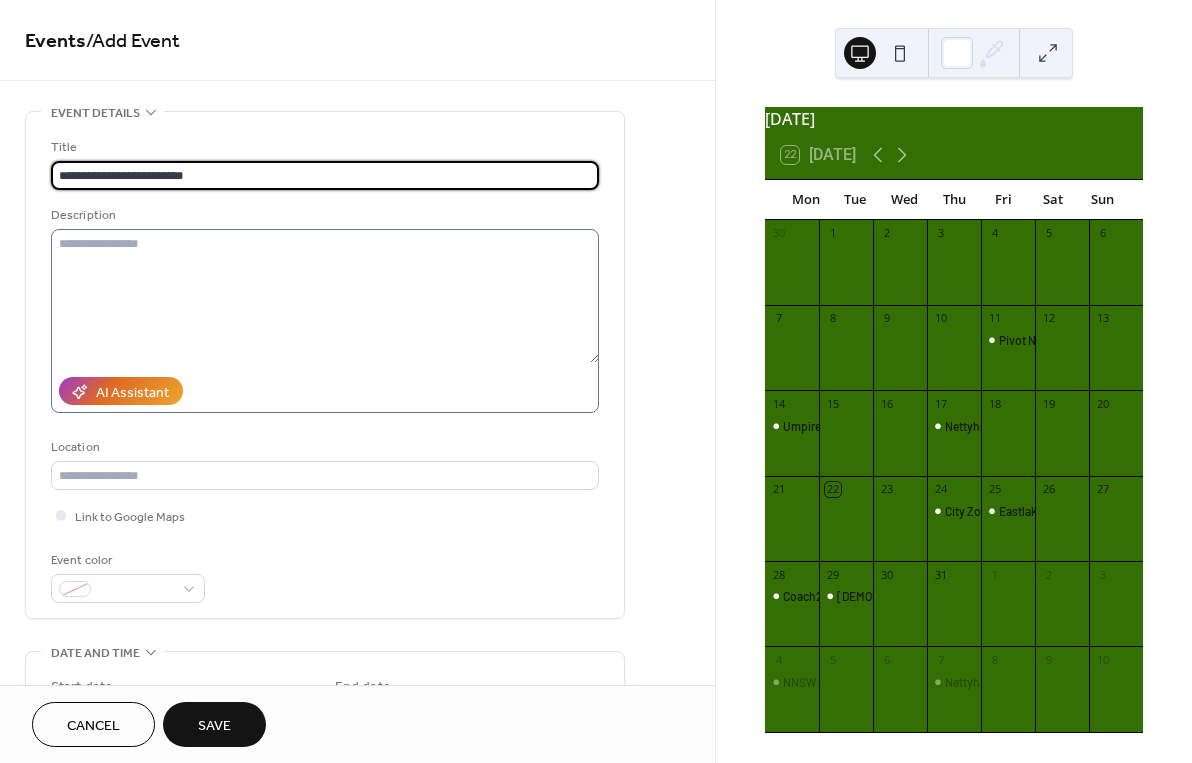 type on "**********" 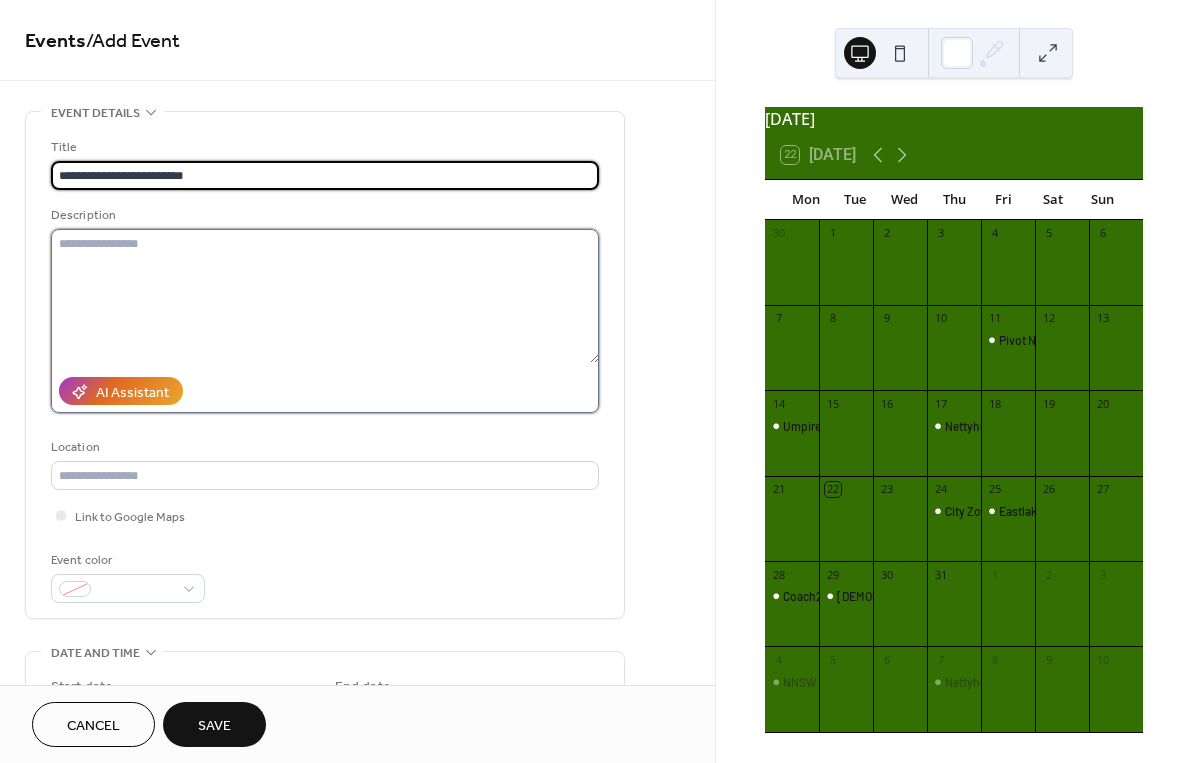 click at bounding box center [325, 296] 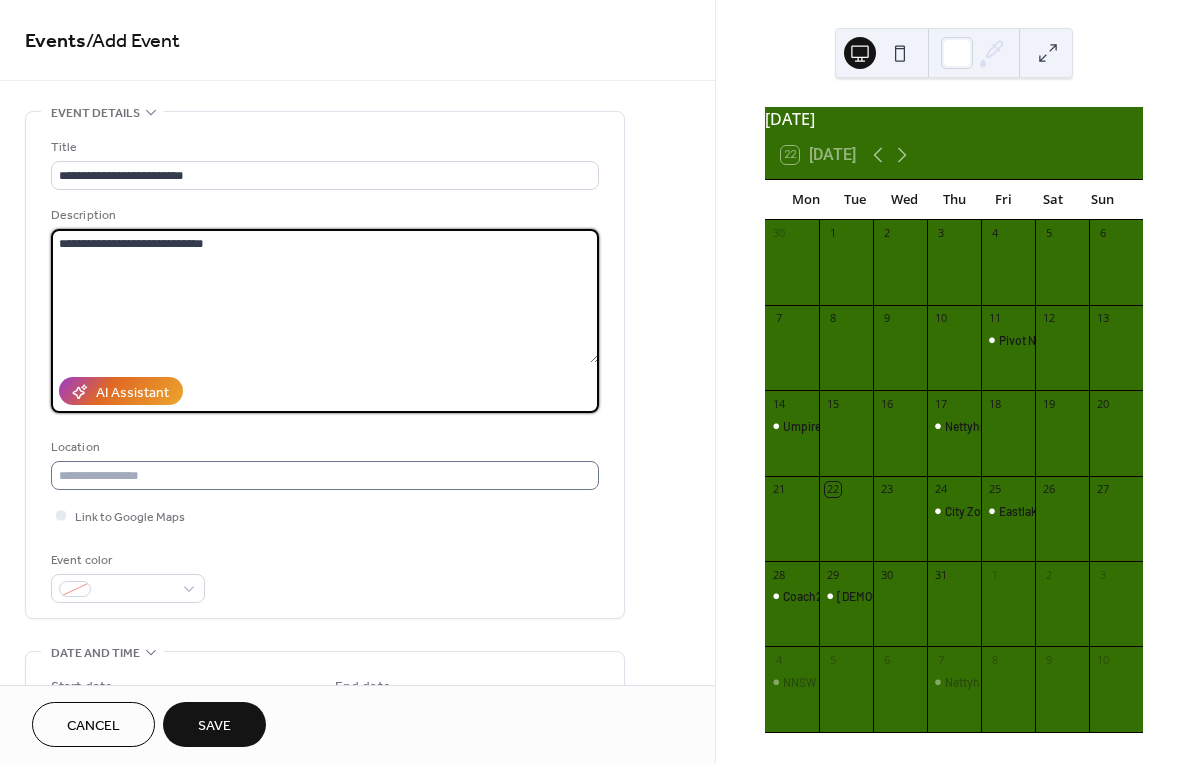 type on "**********" 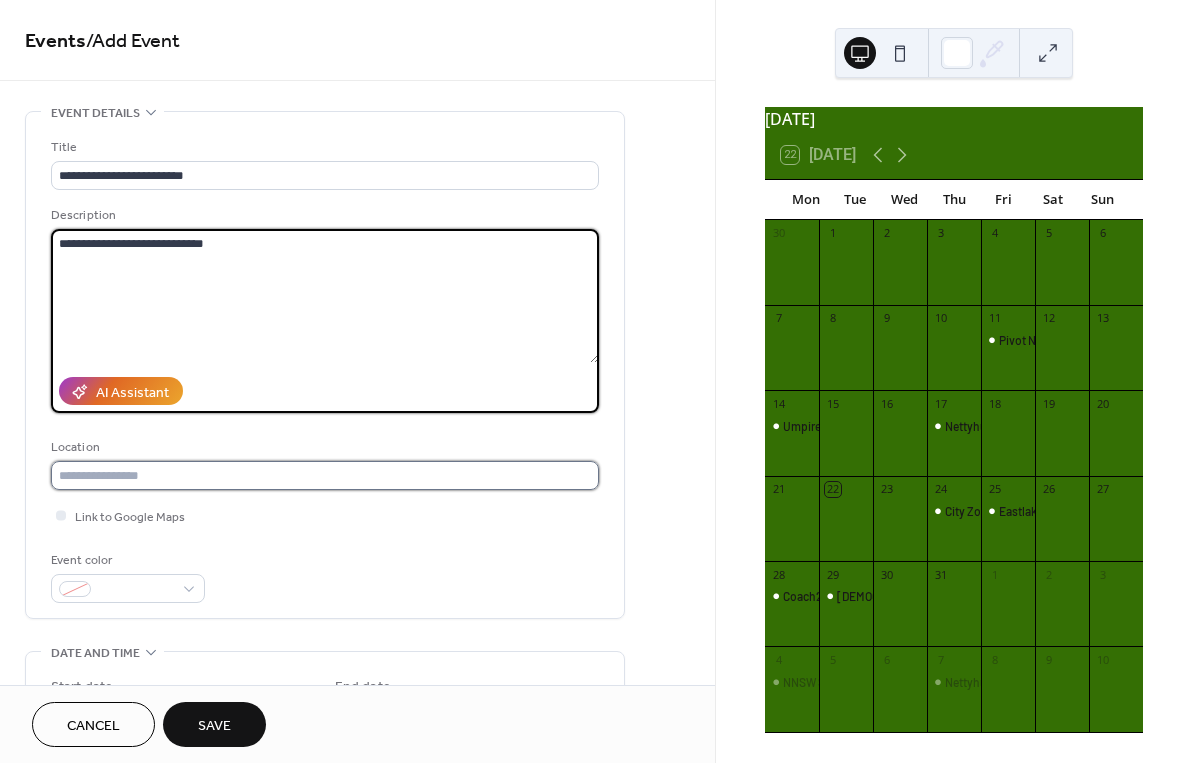 click at bounding box center [325, 475] 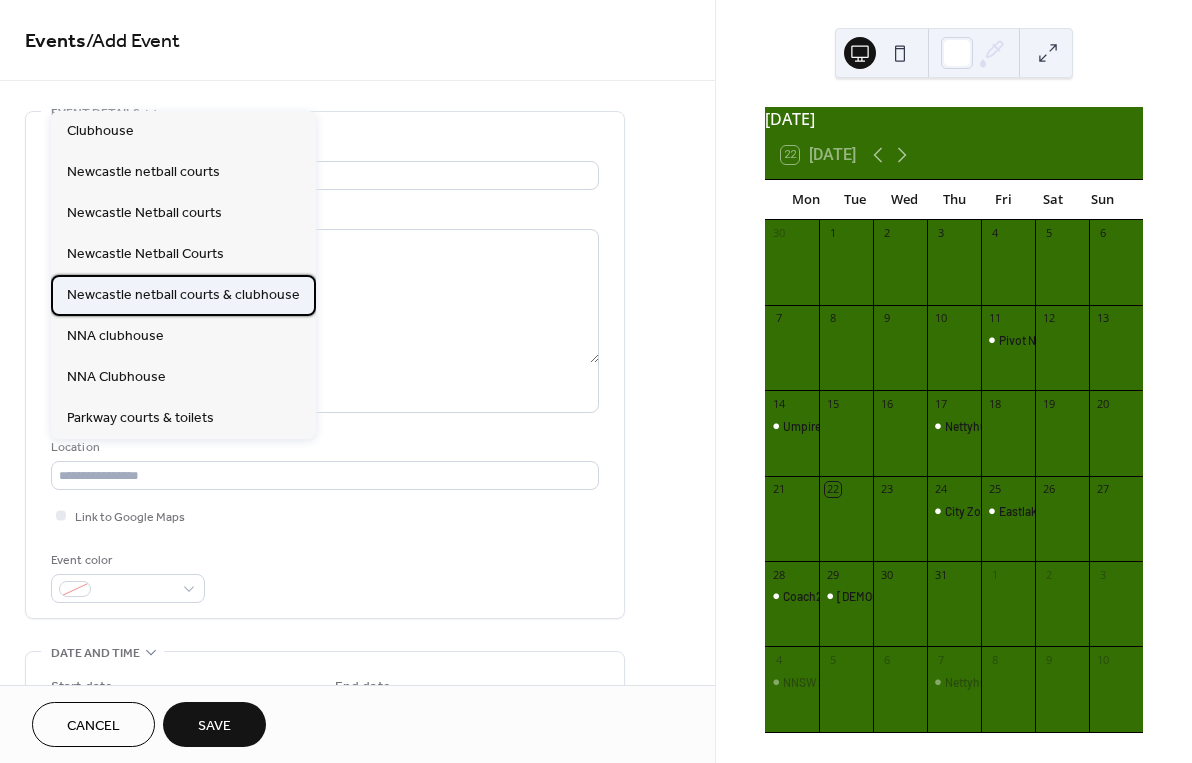 click on "Newcastle netball courts & clubhouse" at bounding box center [183, 295] 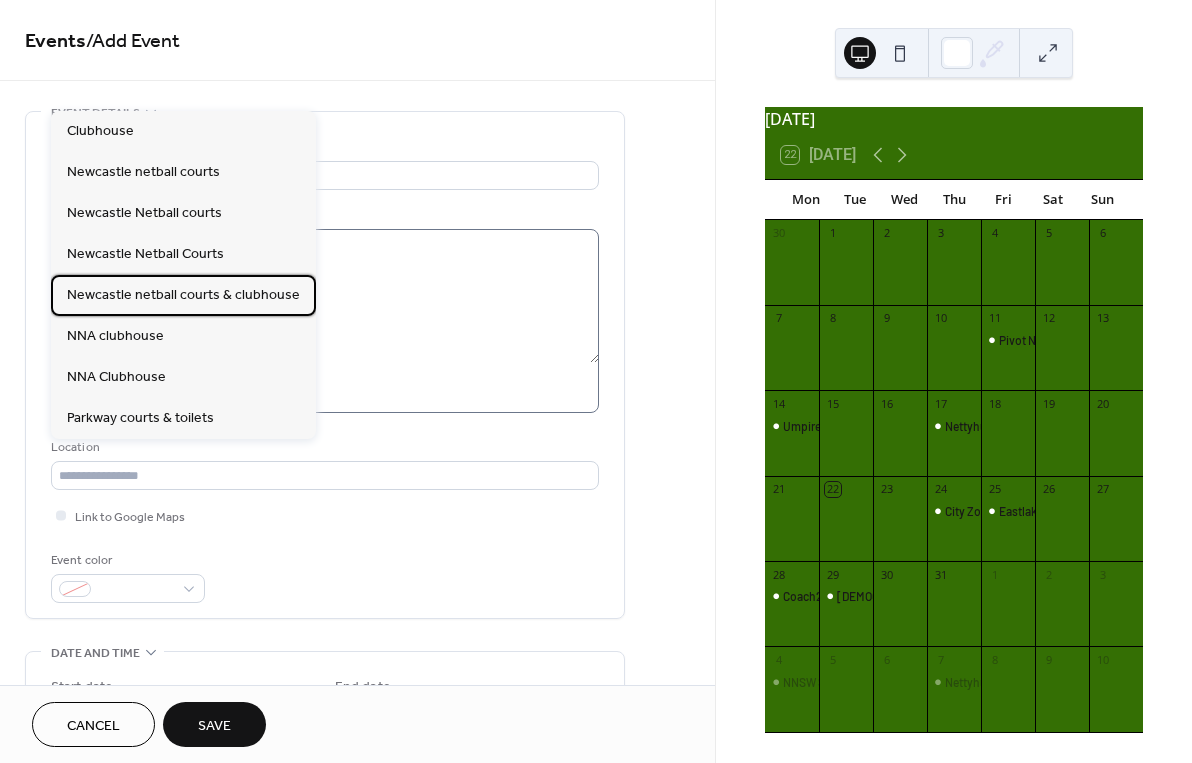 type on "**********" 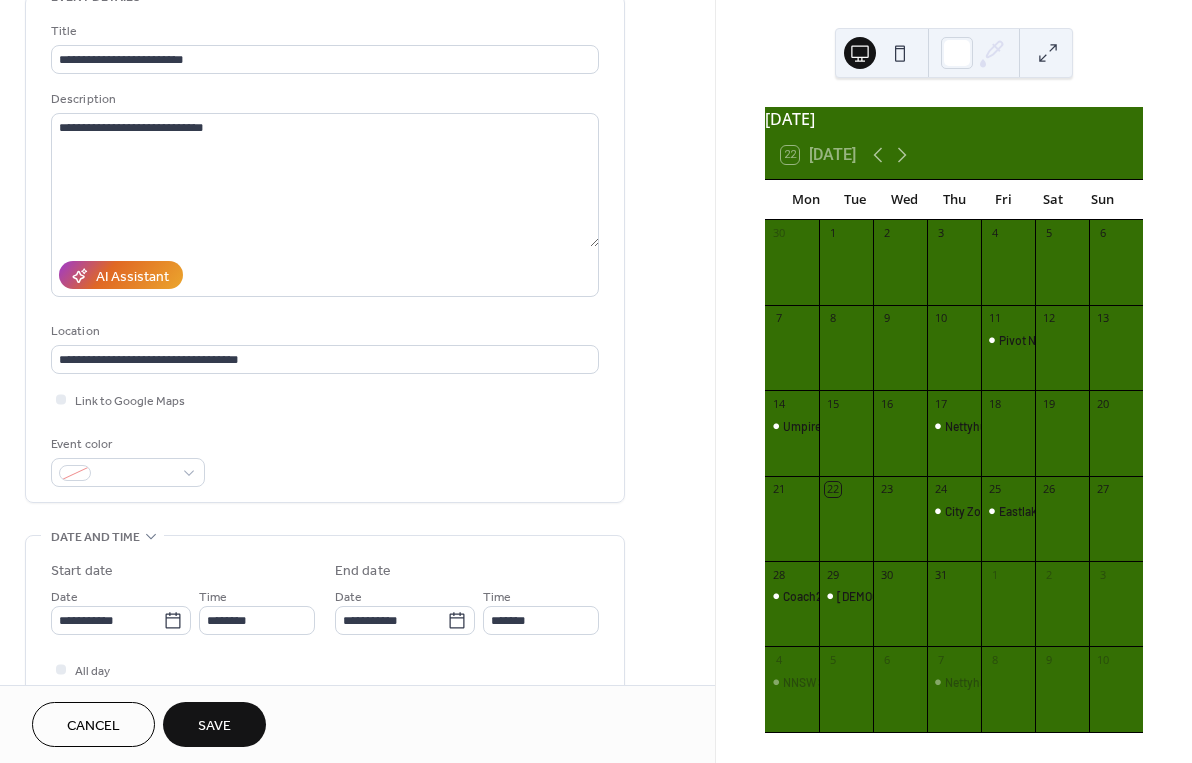 scroll, scrollTop: 140, scrollLeft: 0, axis: vertical 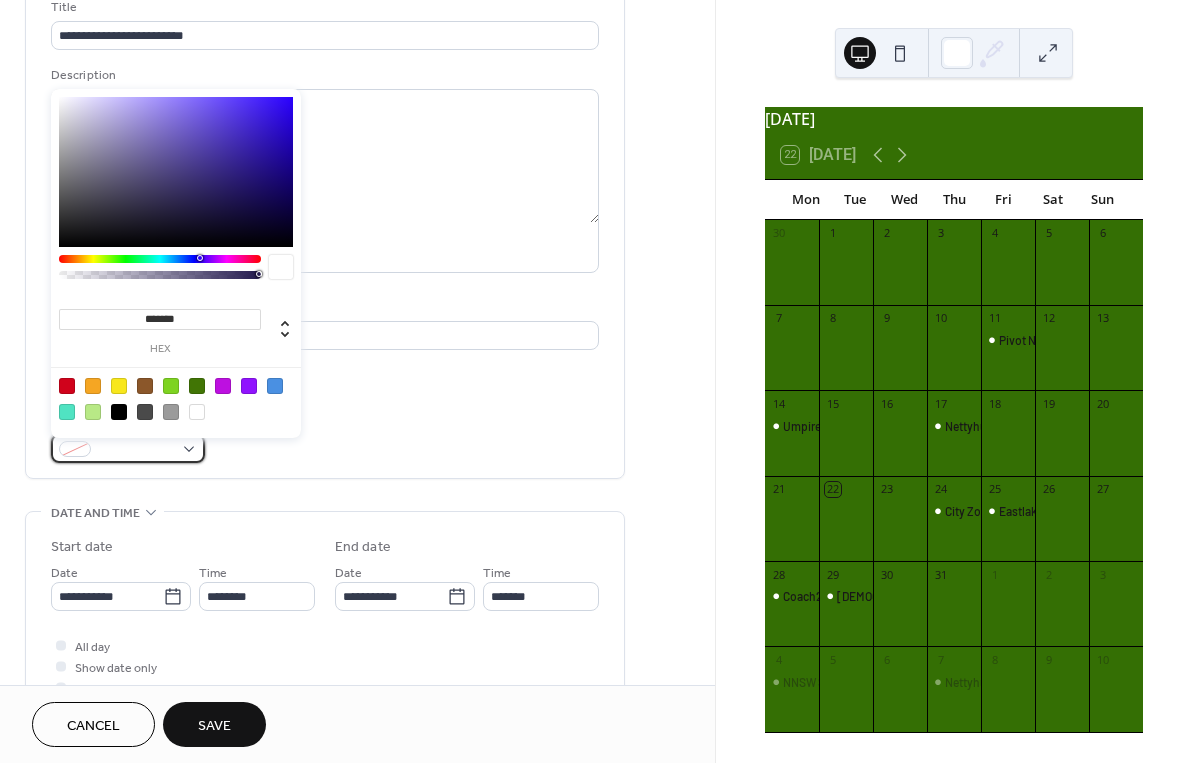 click at bounding box center [128, 448] 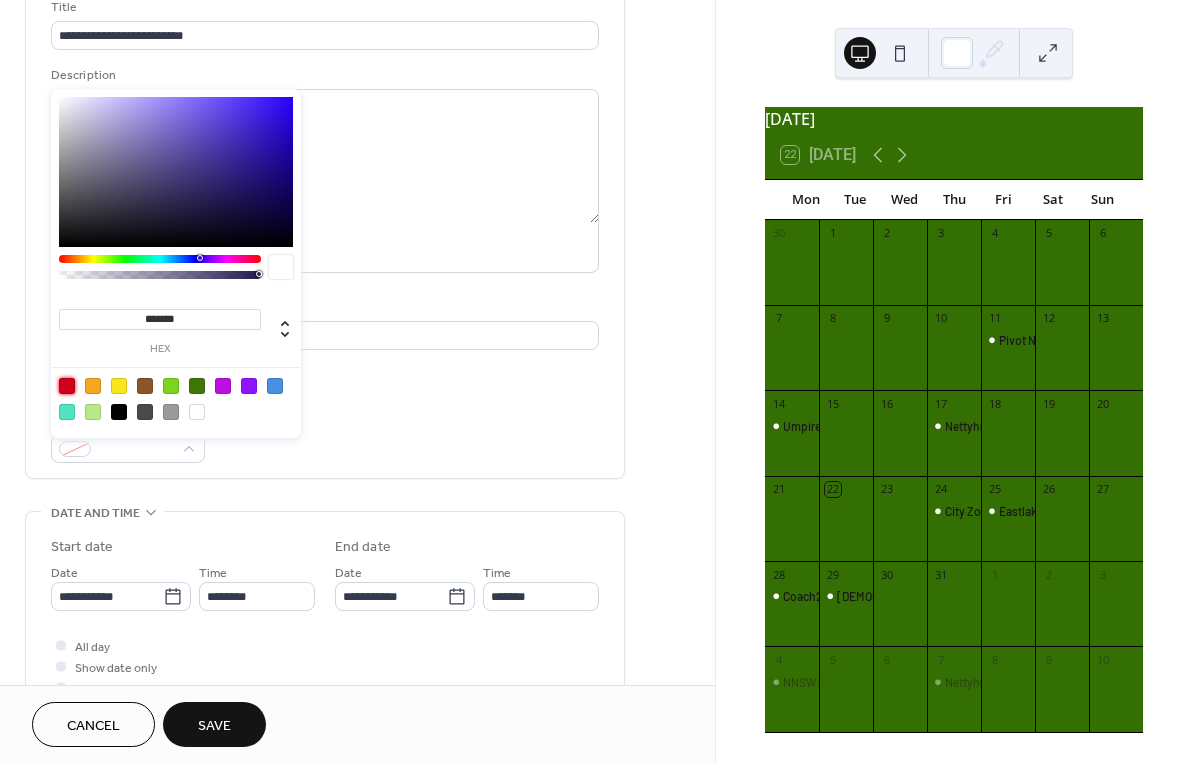 click at bounding box center [67, 386] 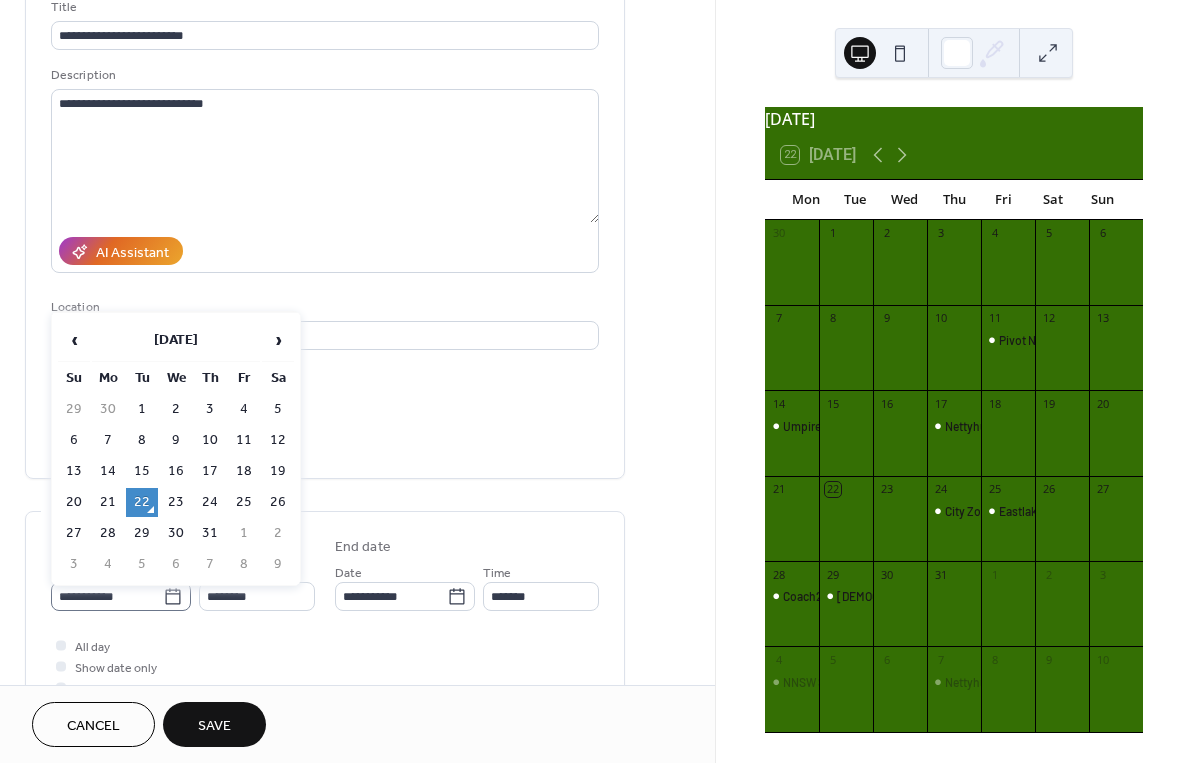 click 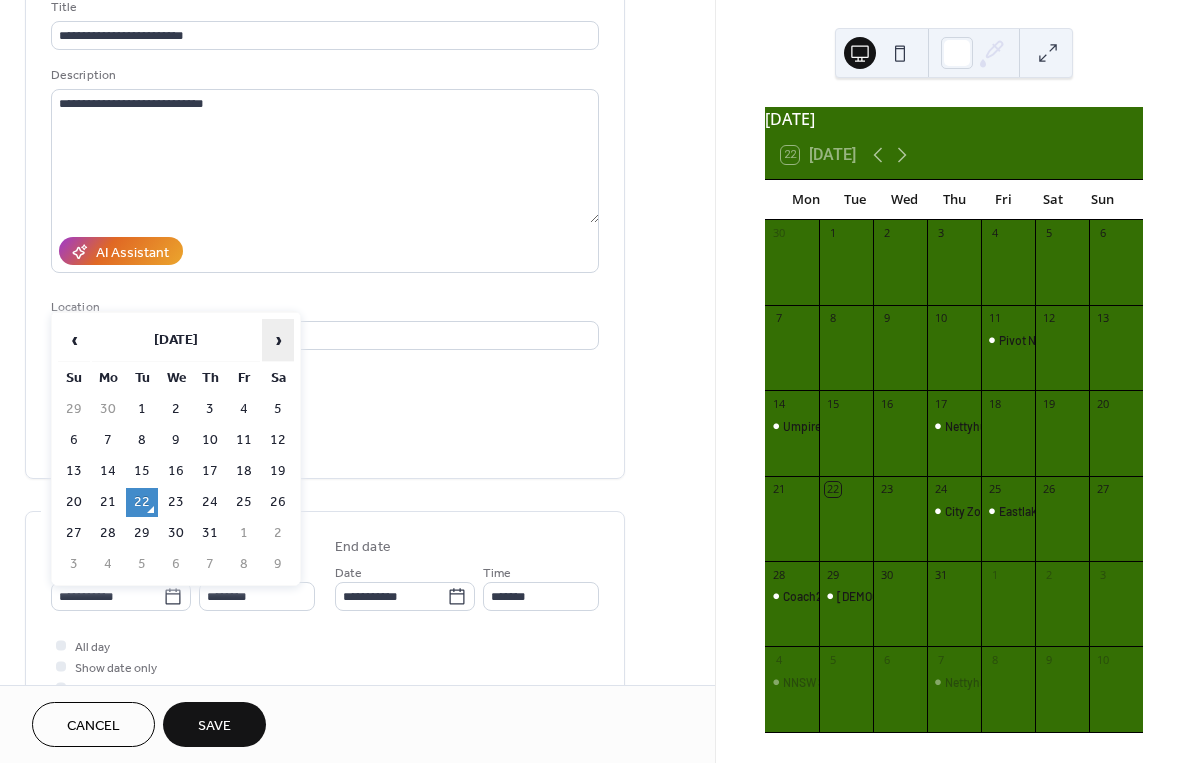 click on "›" at bounding box center [278, 340] 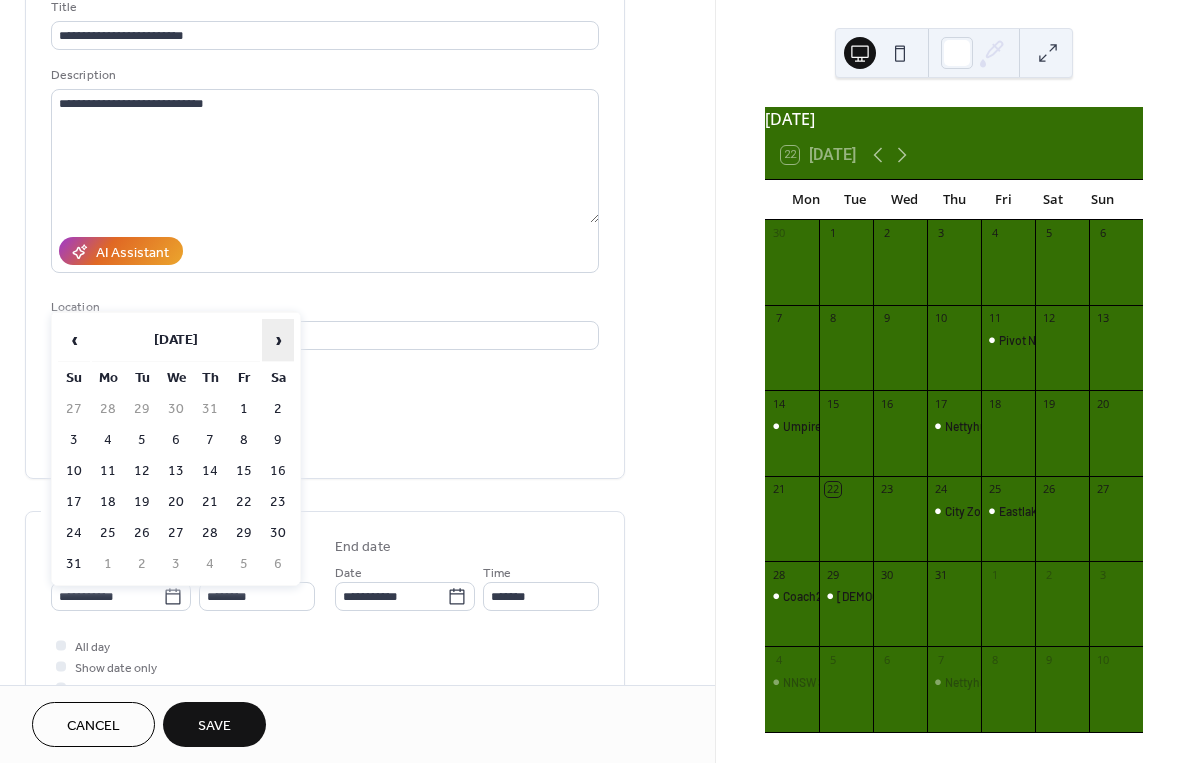 click on "›" at bounding box center [278, 340] 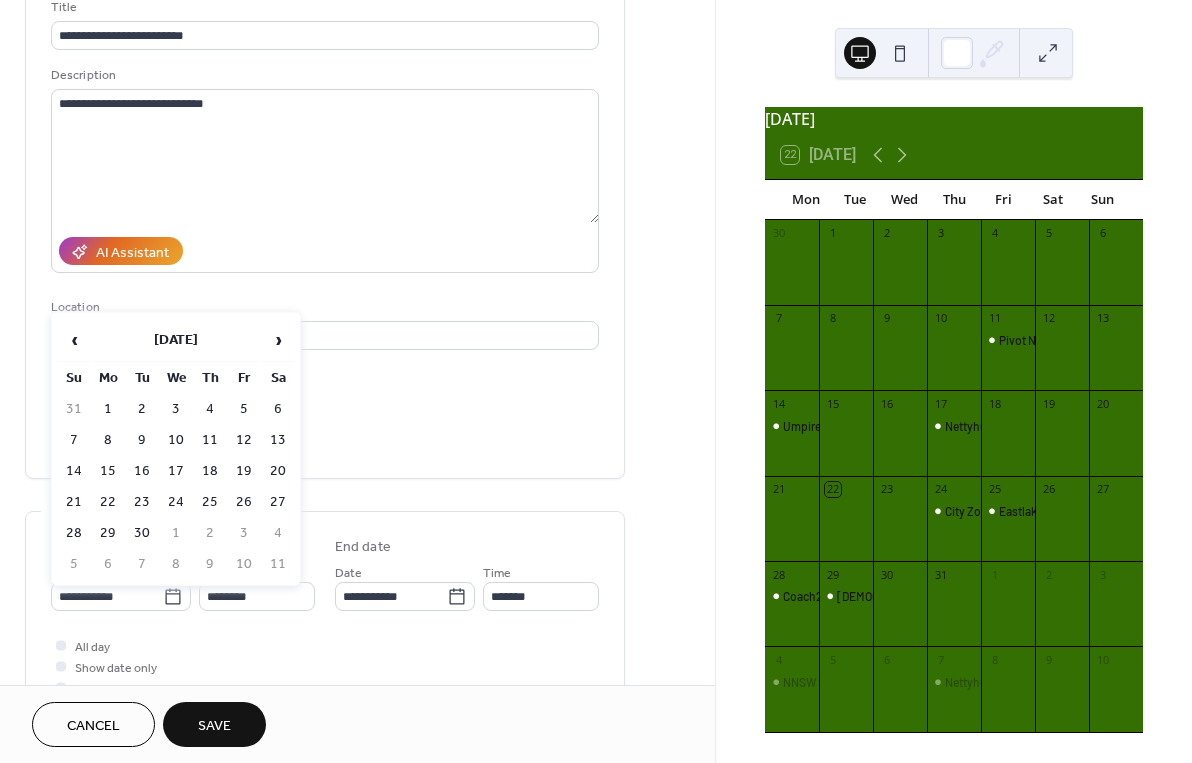 click on "›" at bounding box center [278, 340] 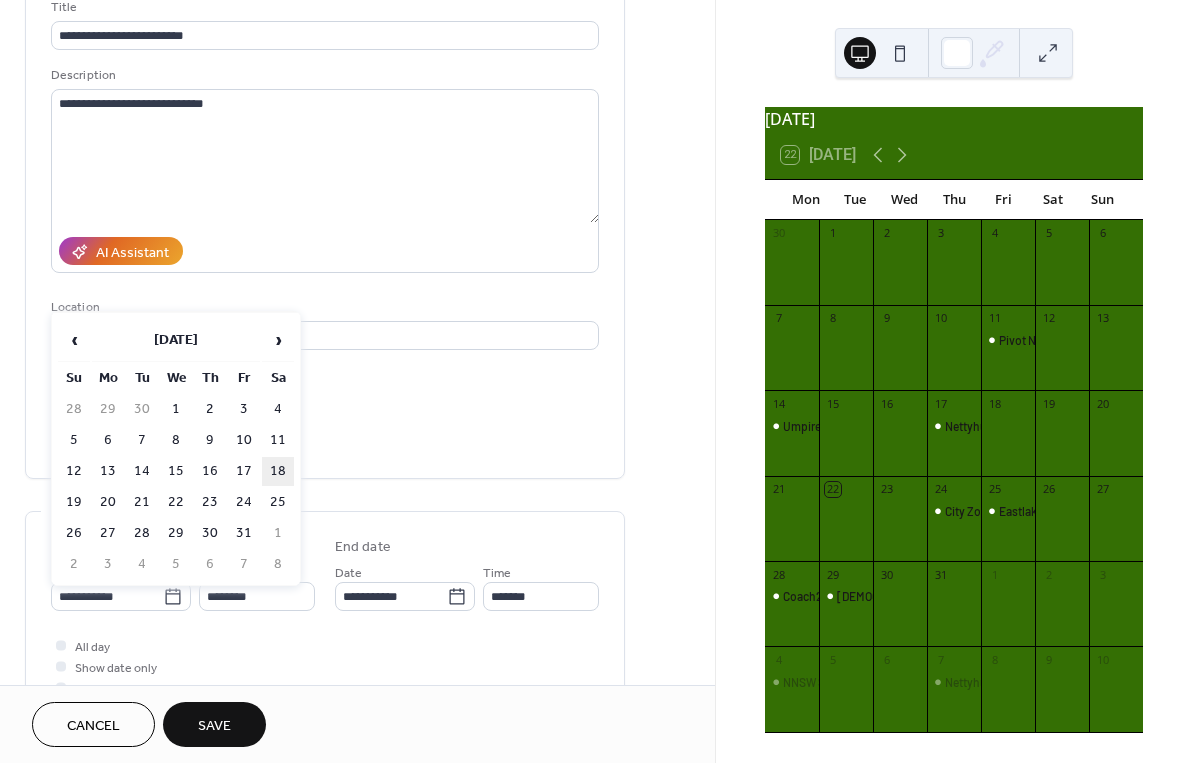 click on "18" at bounding box center [278, 471] 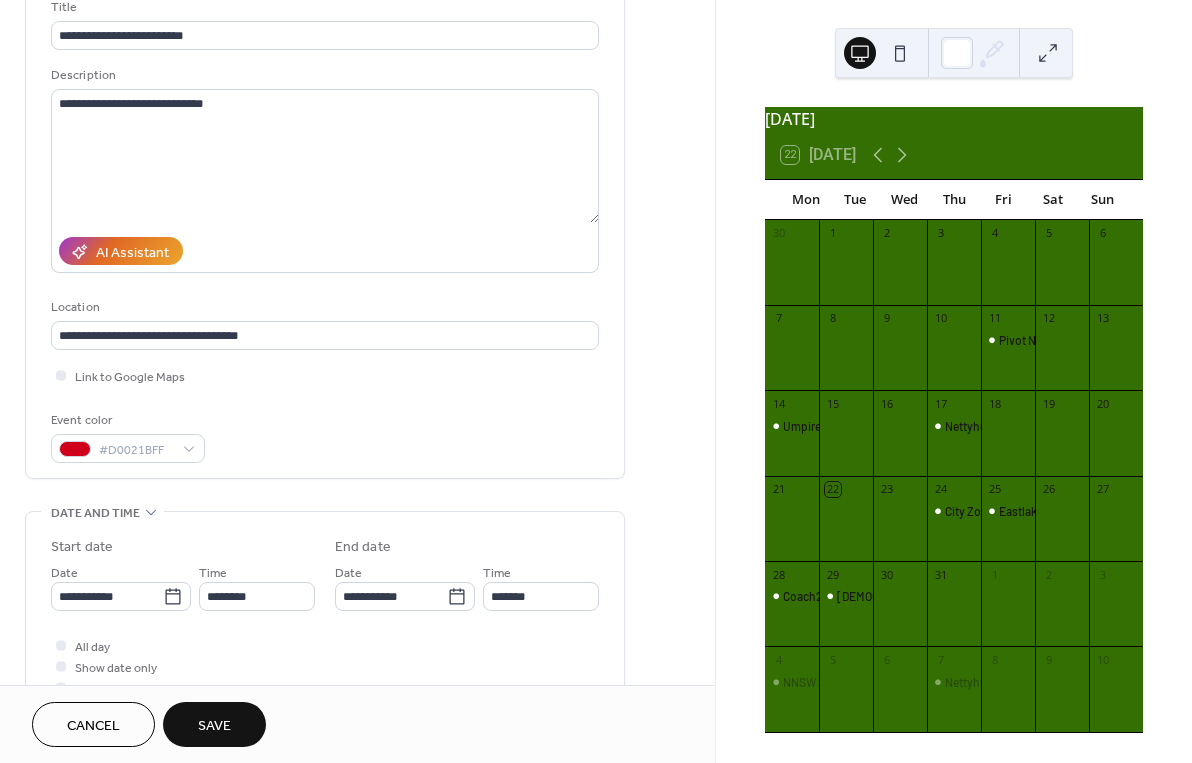 type on "**********" 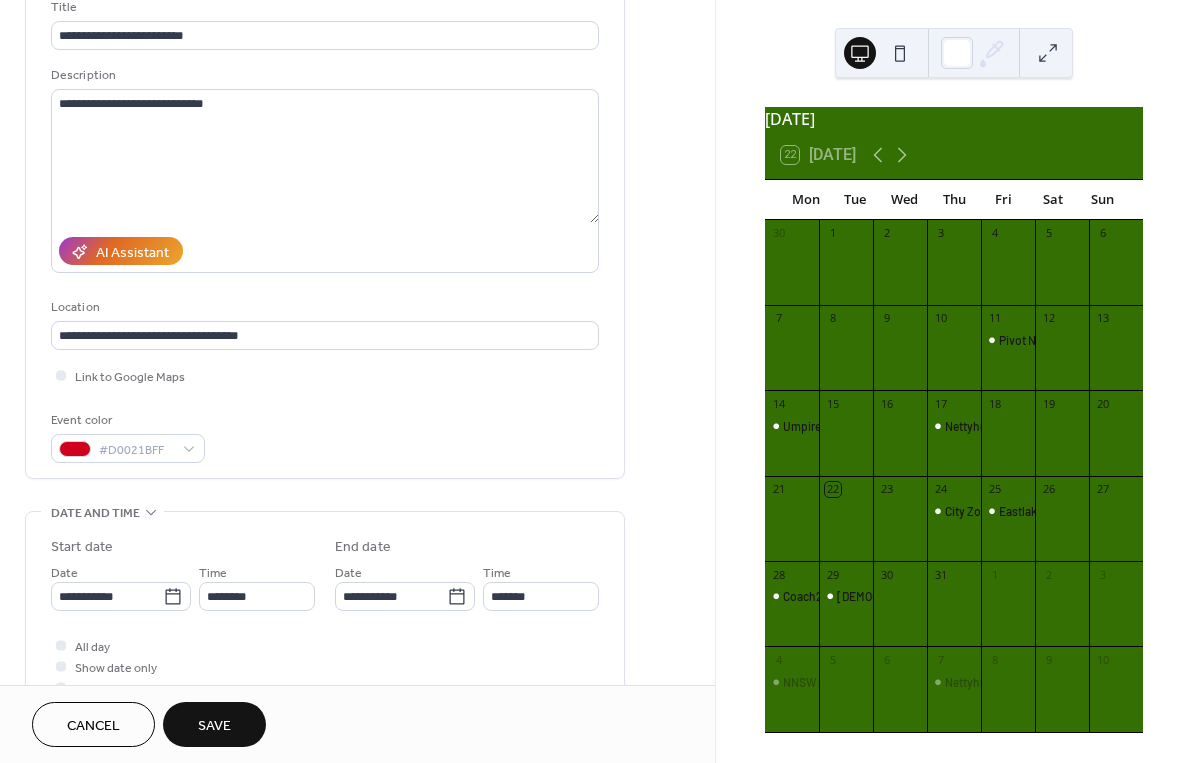 type on "**********" 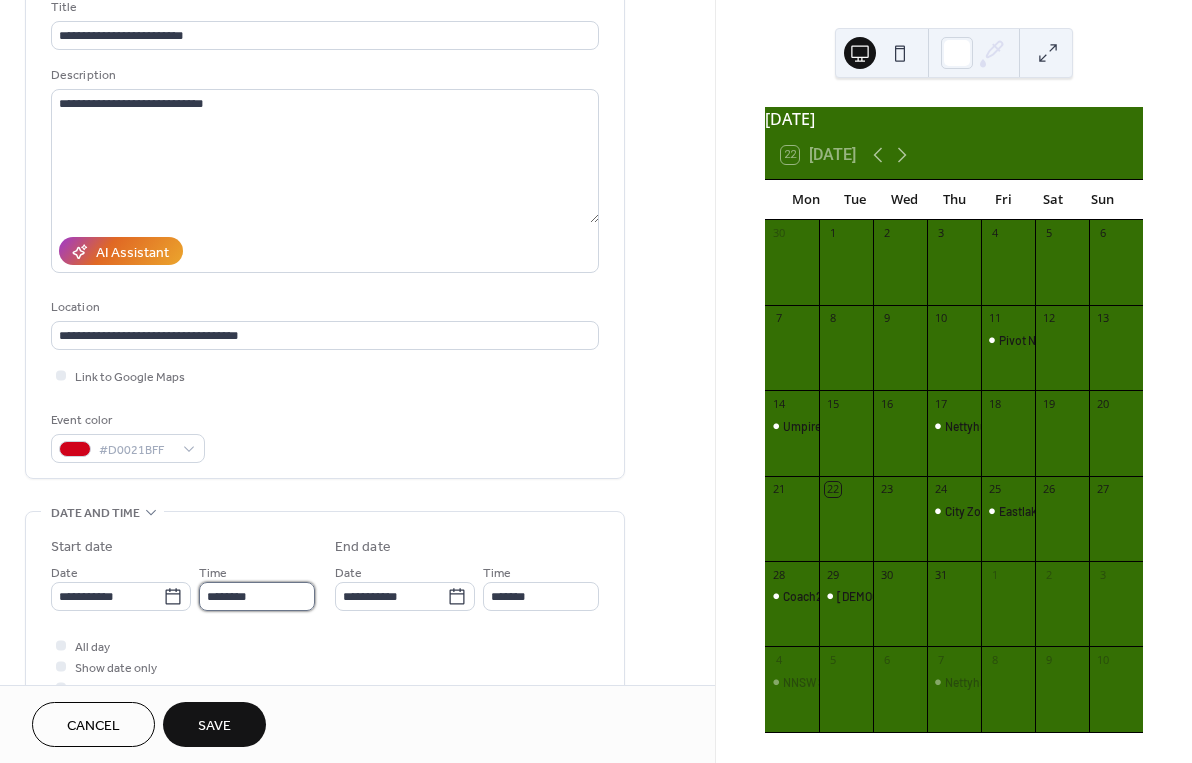 click on "********" at bounding box center (257, 596) 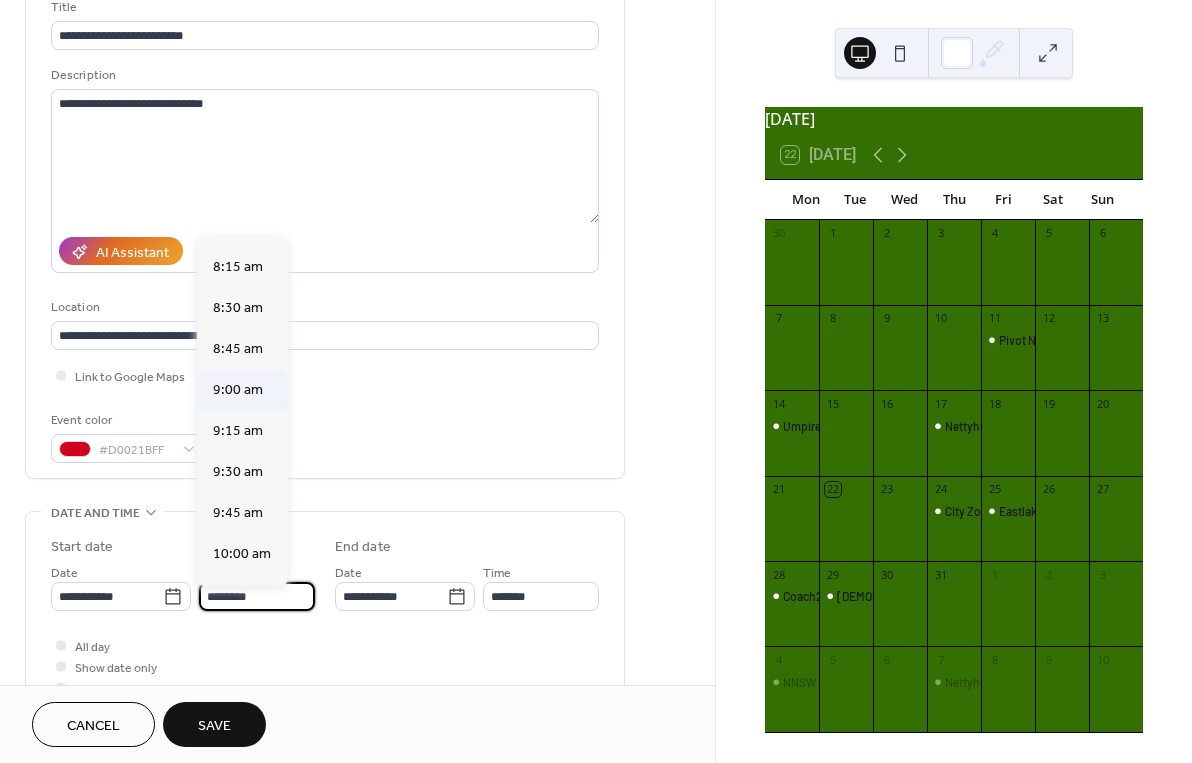 scroll, scrollTop: 1296, scrollLeft: 0, axis: vertical 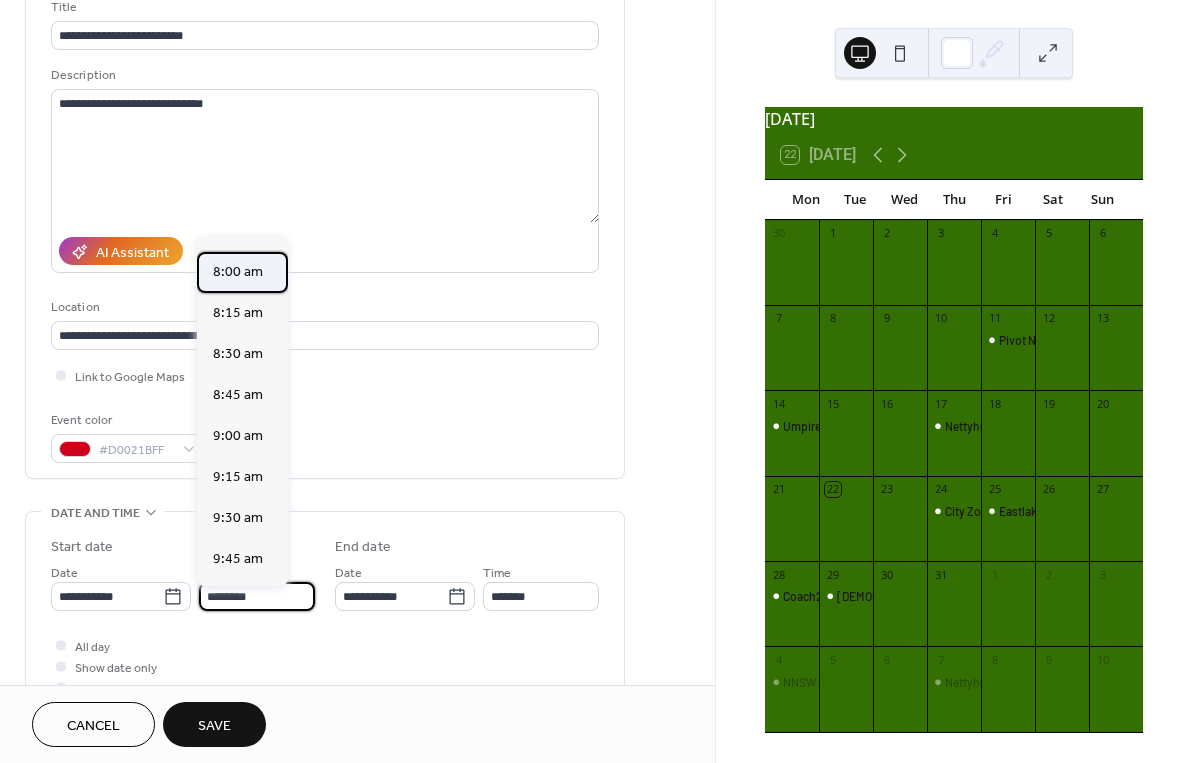 click on "8:00 am" at bounding box center [238, 272] 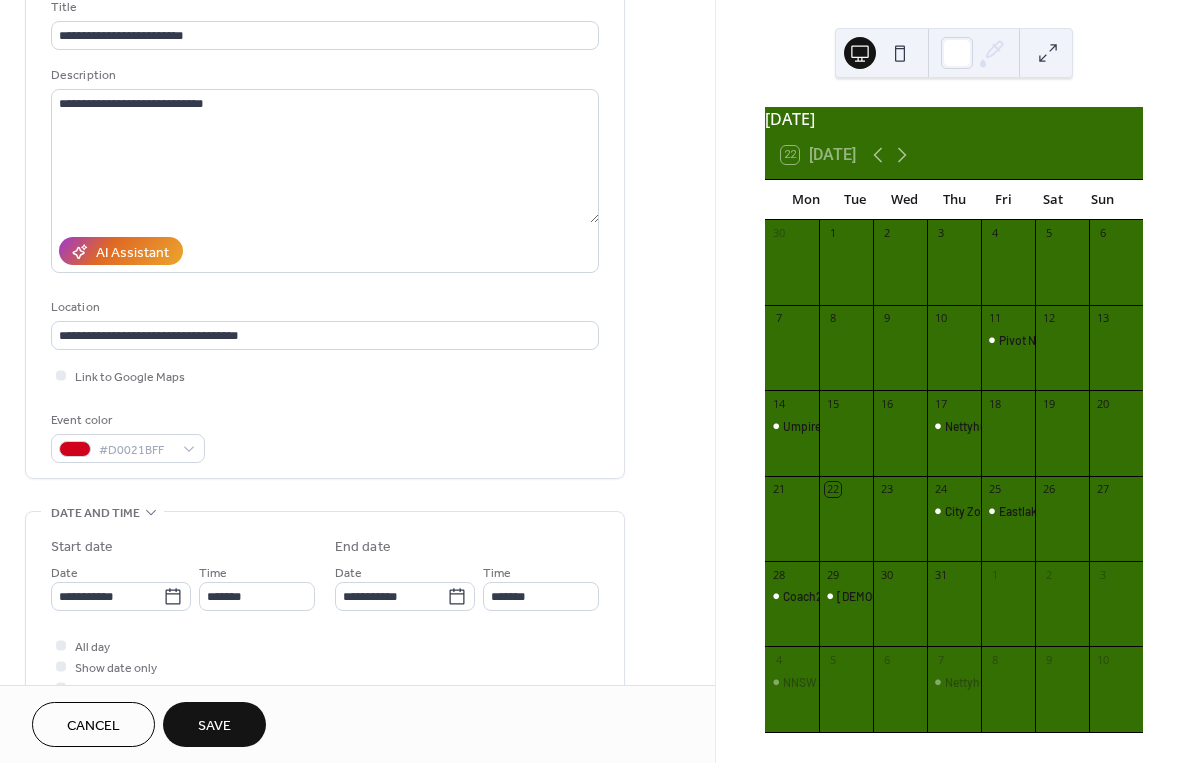 type on "*******" 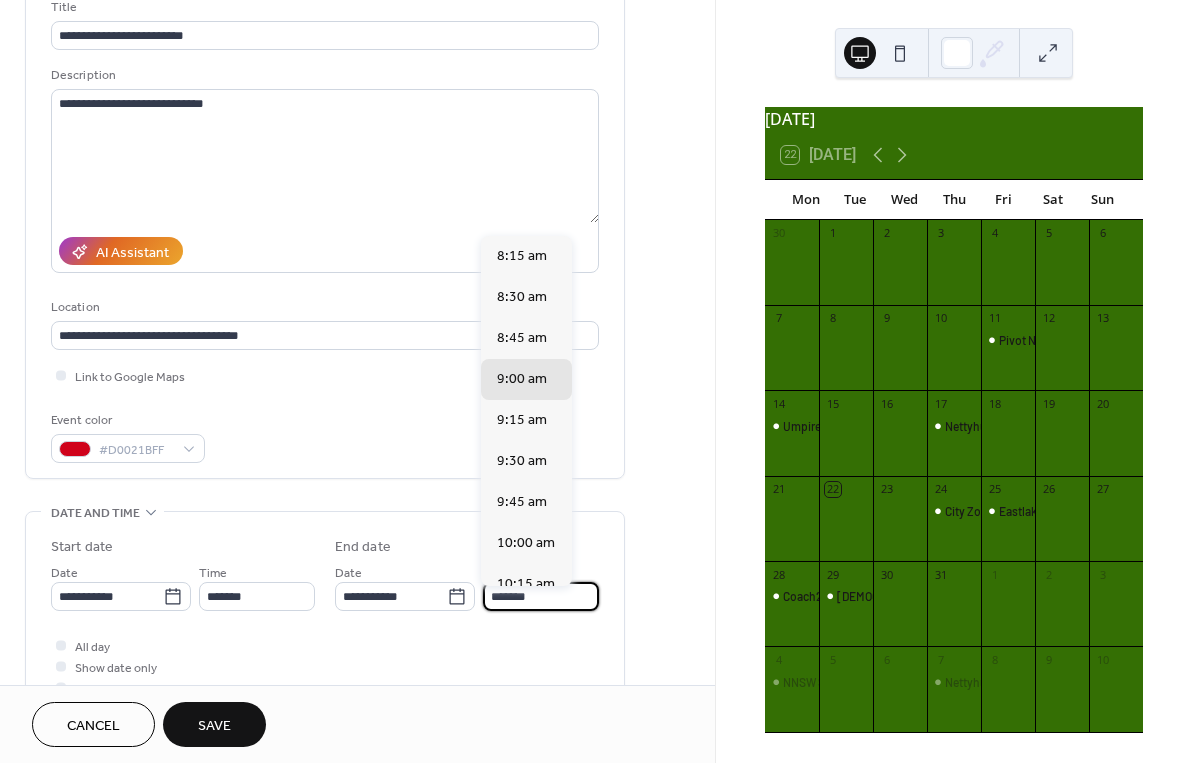 click on "*******" at bounding box center (541, 596) 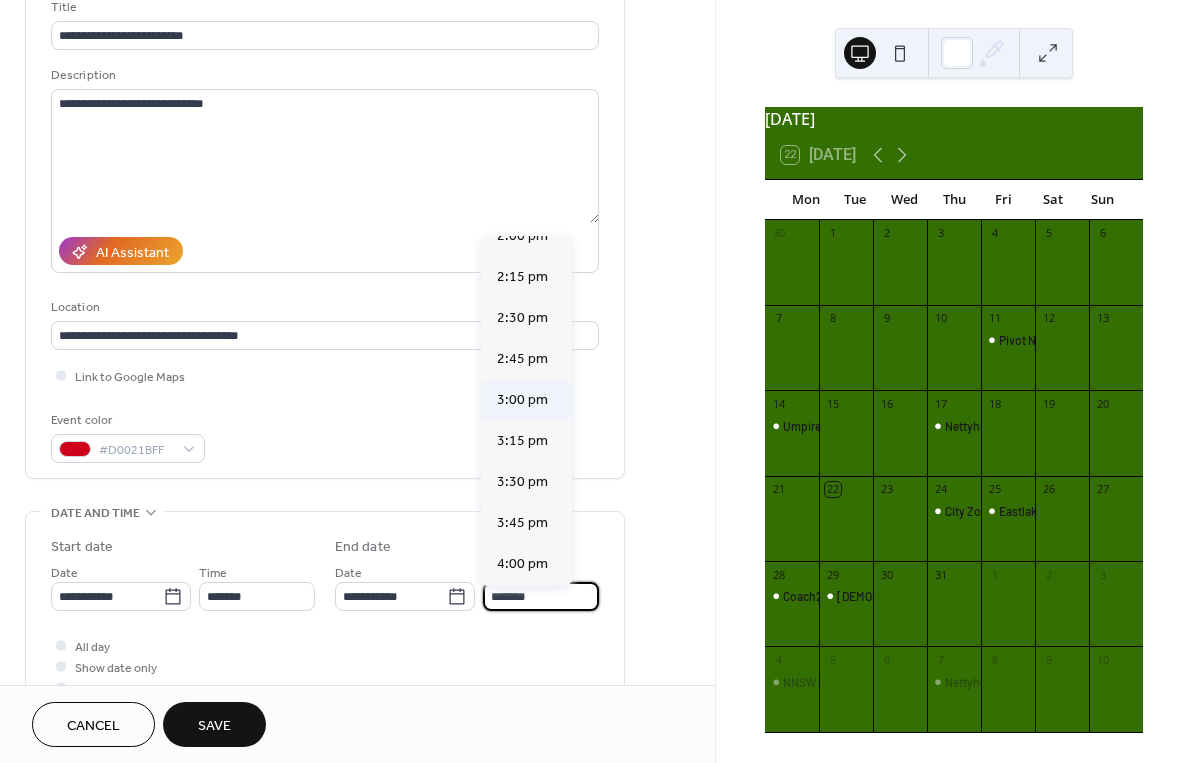scroll, scrollTop: 967, scrollLeft: 0, axis: vertical 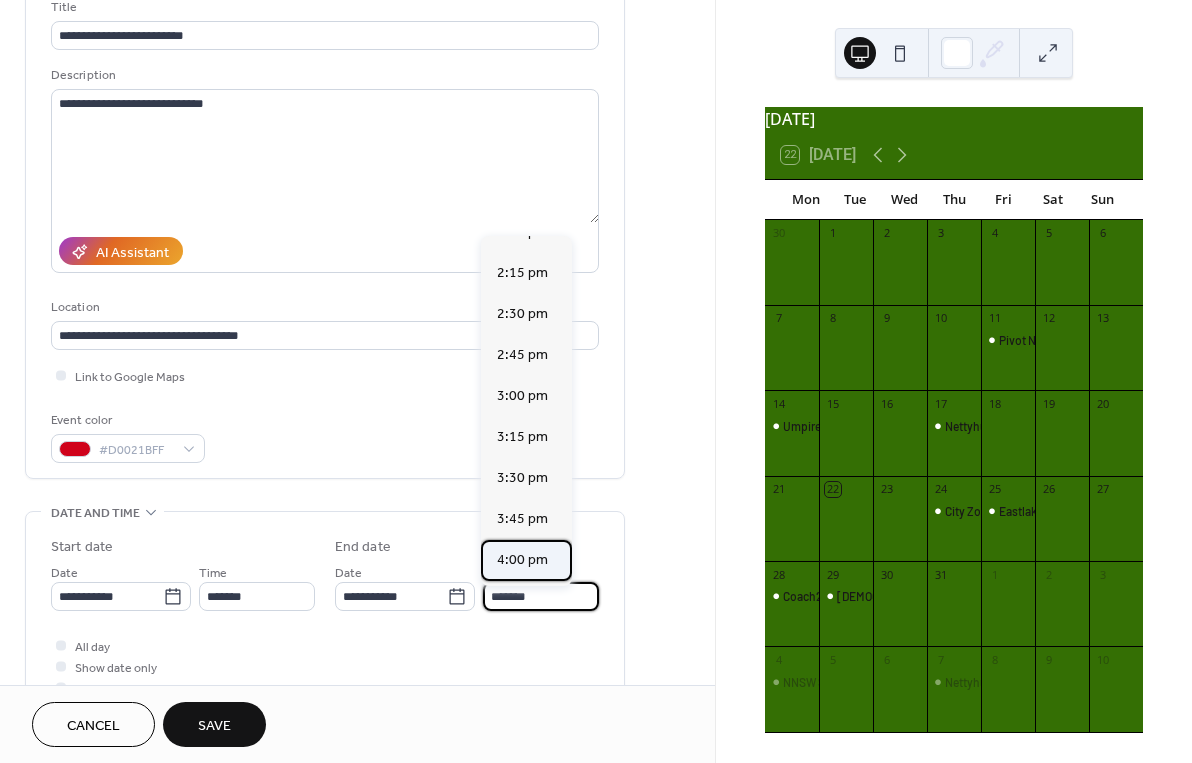 click on "4:00 pm" at bounding box center [522, 560] 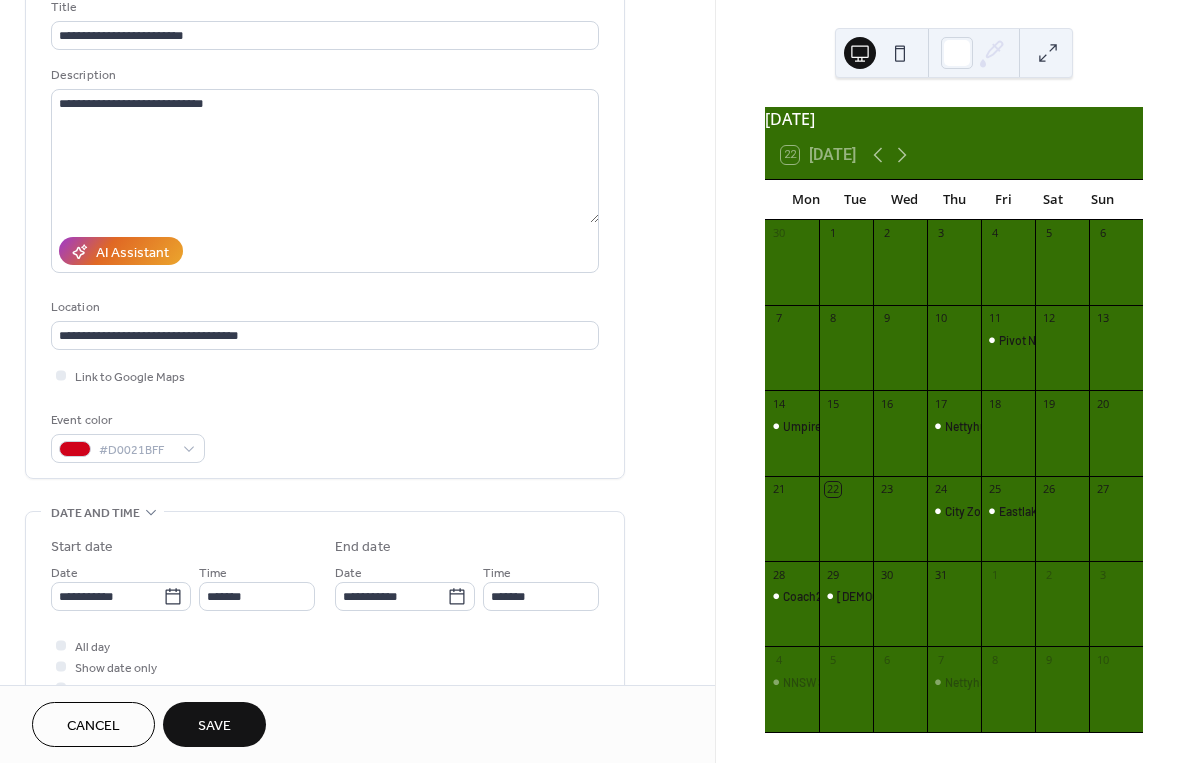 type on "*******" 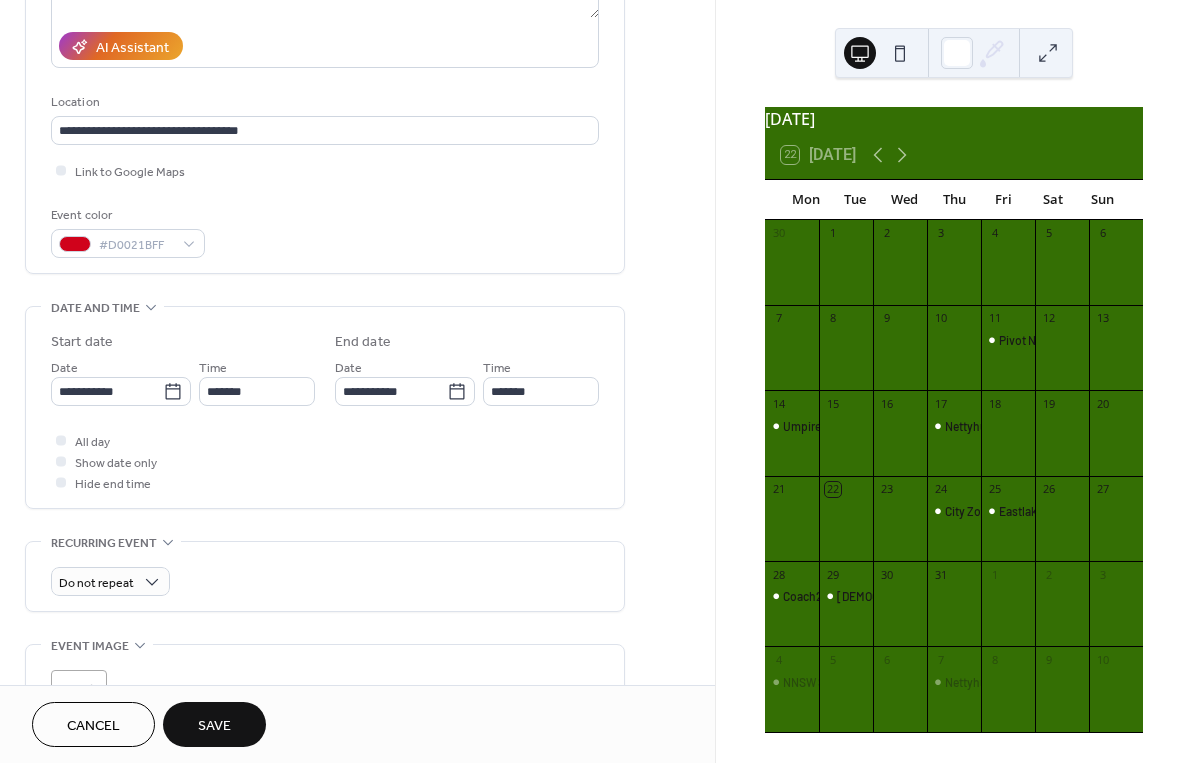 scroll, scrollTop: 352, scrollLeft: 0, axis: vertical 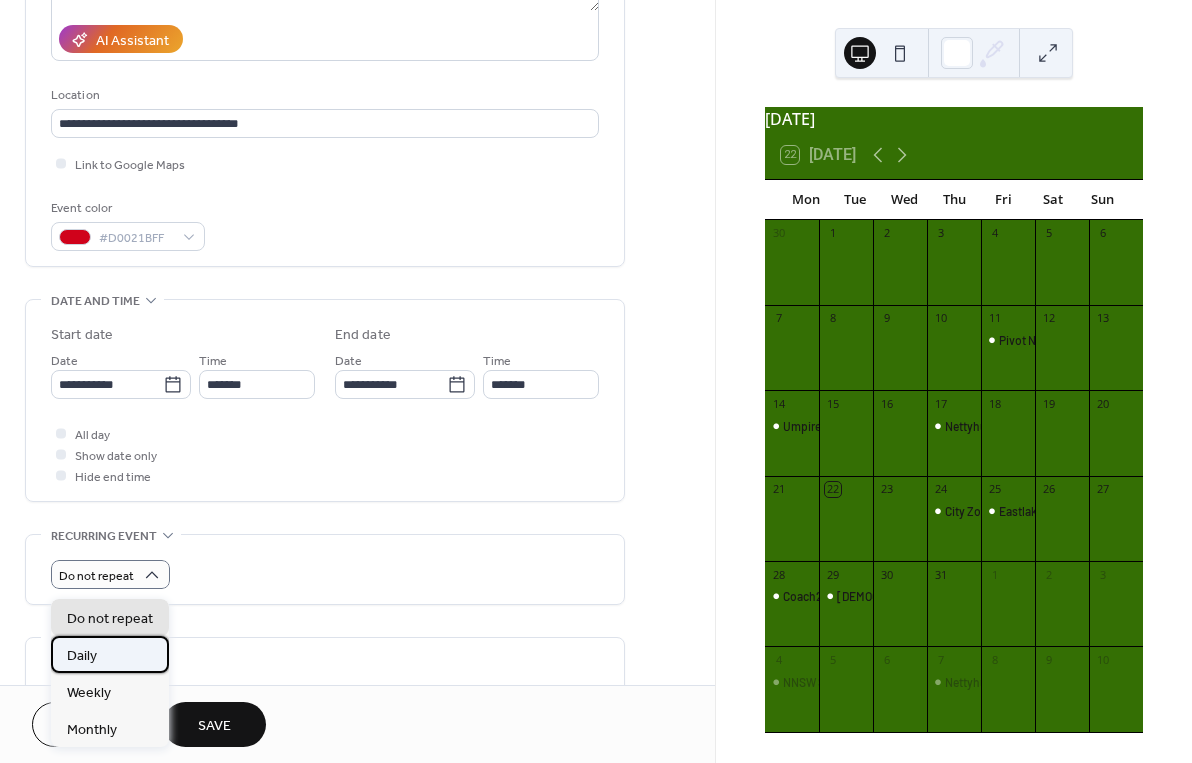 click on "Daily" at bounding box center [110, 654] 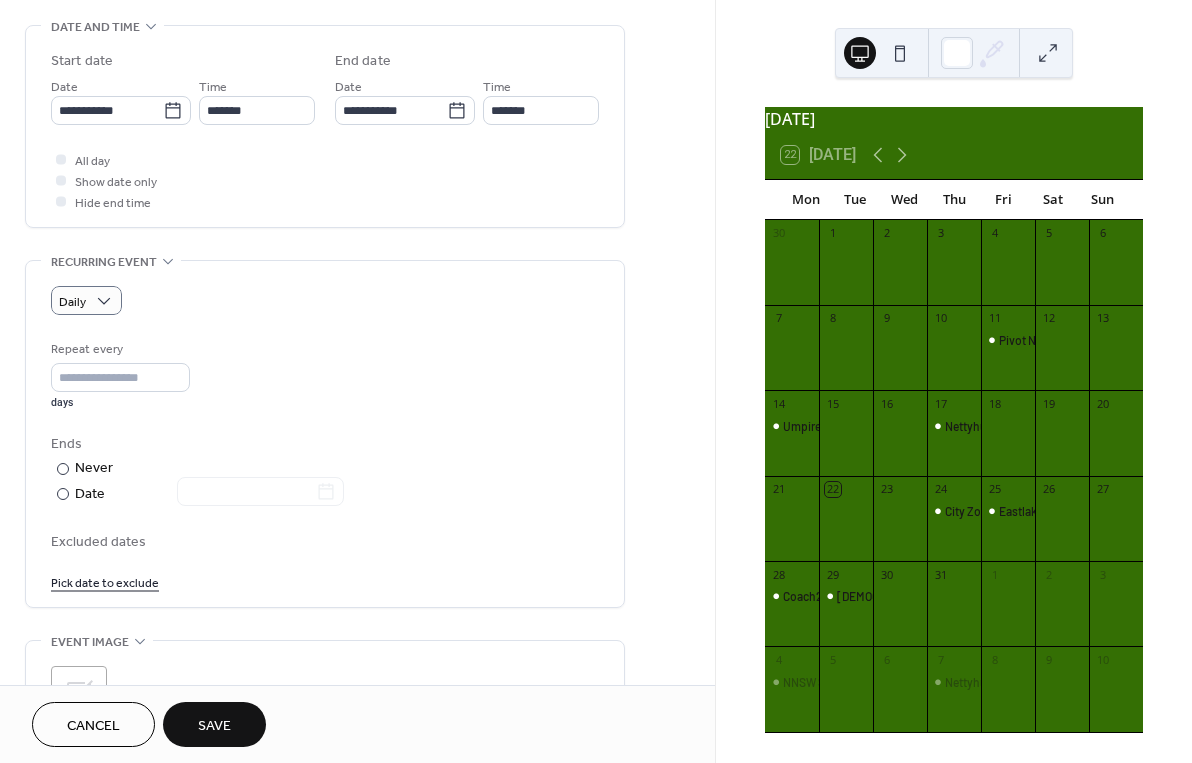 scroll, scrollTop: 629, scrollLeft: 0, axis: vertical 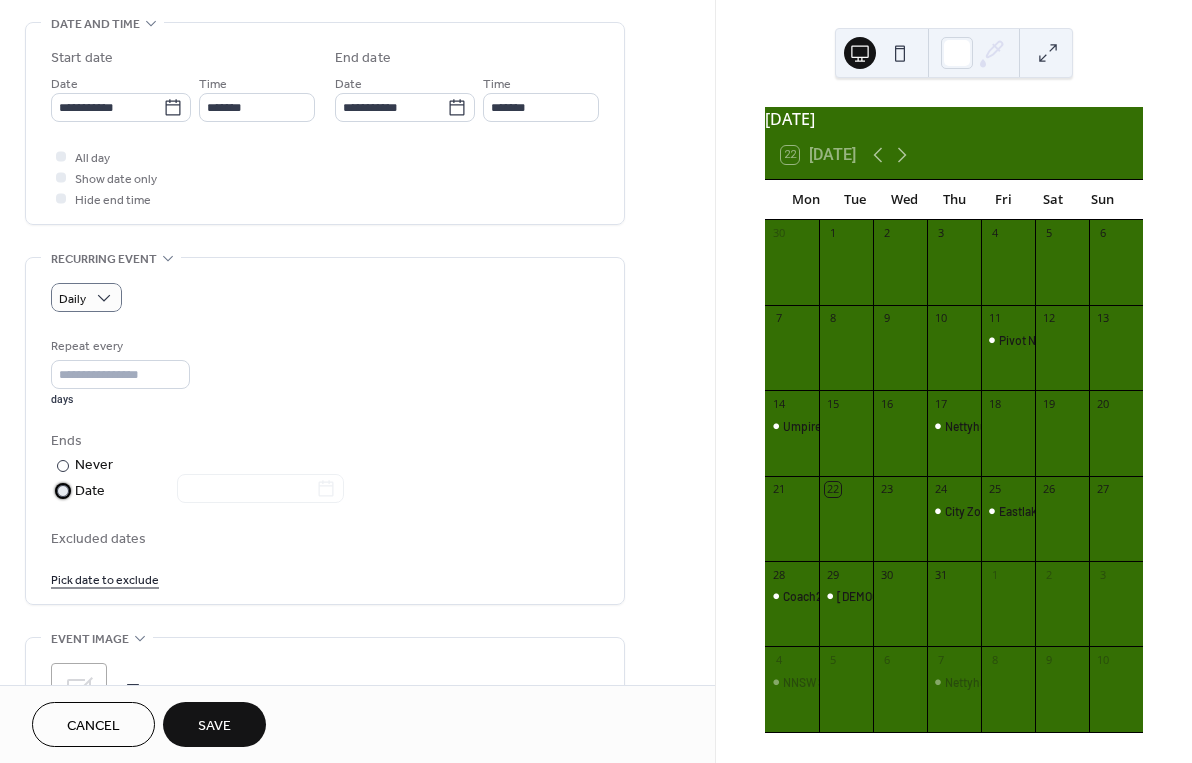 click at bounding box center (63, 491) 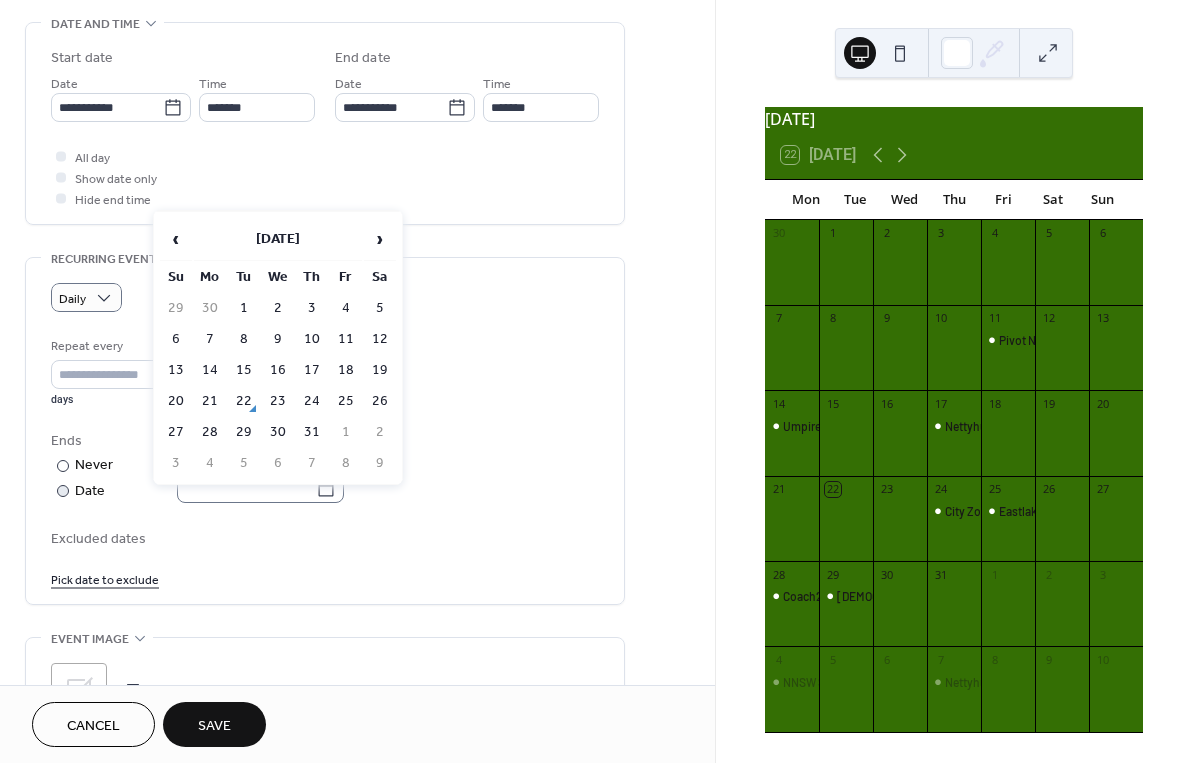click 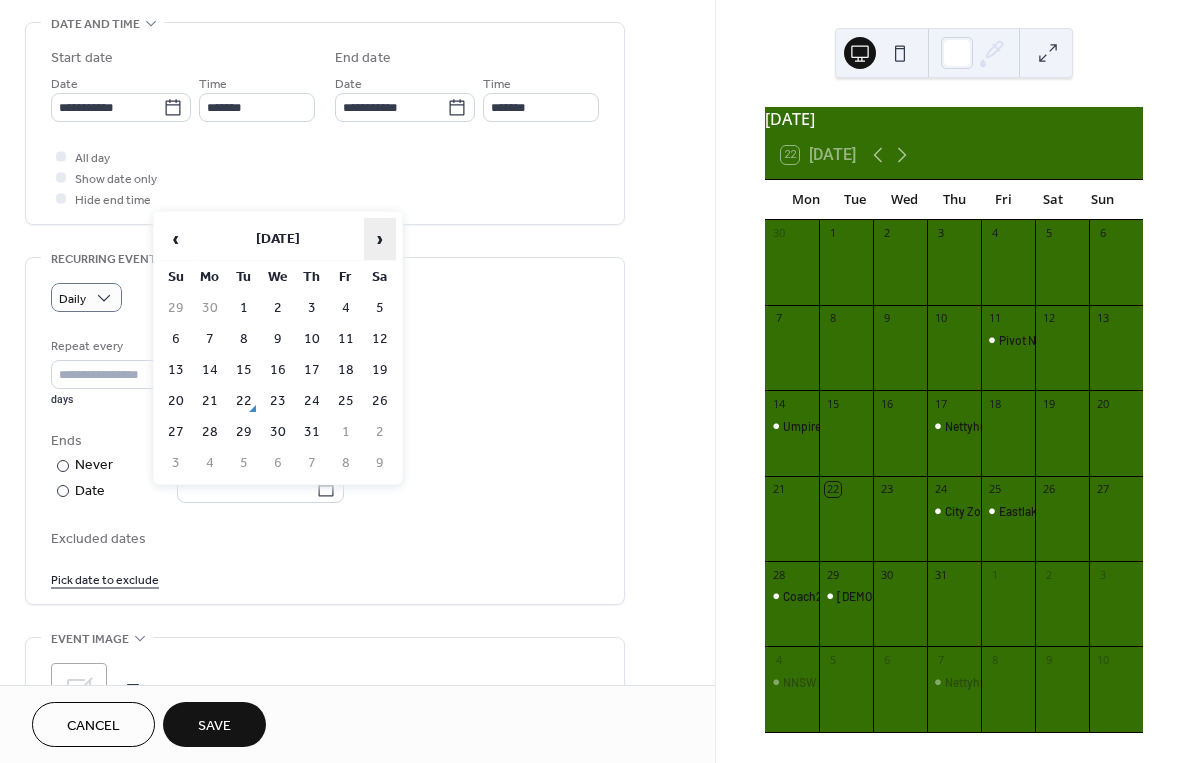 click on "›" at bounding box center (380, 239) 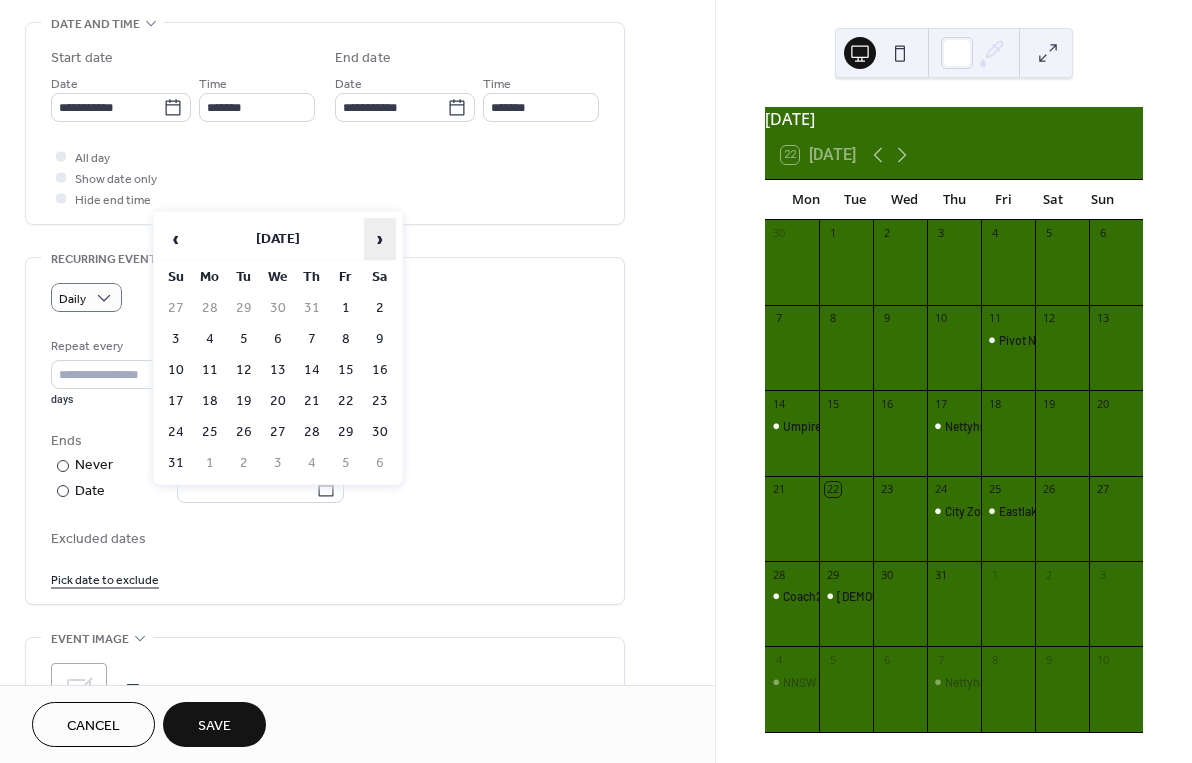 click on "›" at bounding box center (380, 239) 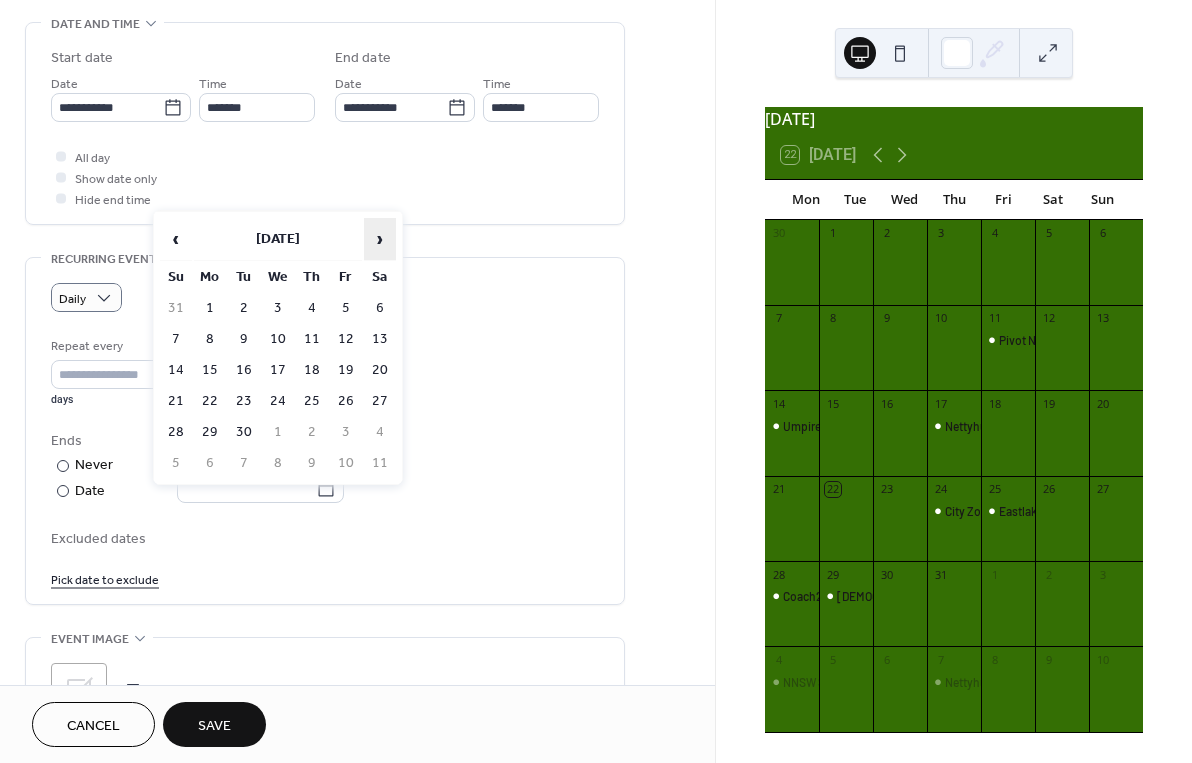 click on "›" at bounding box center (380, 239) 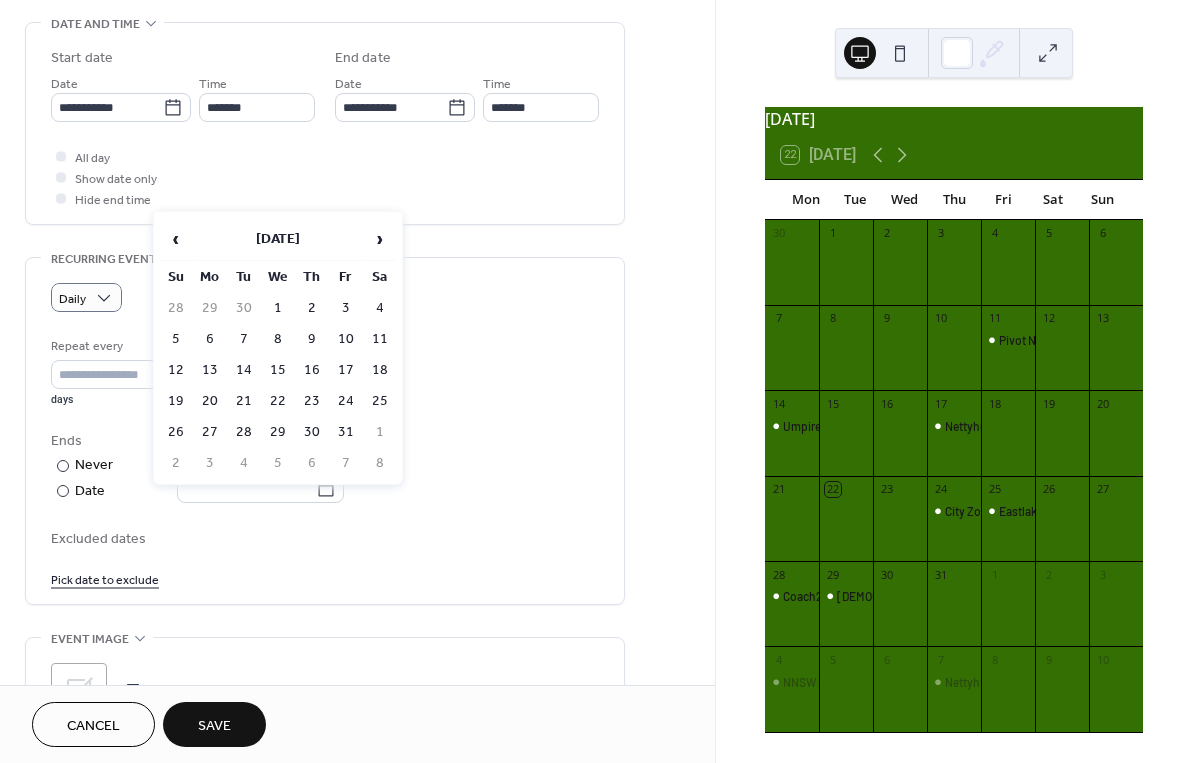 click on "19" at bounding box center (176, 401) 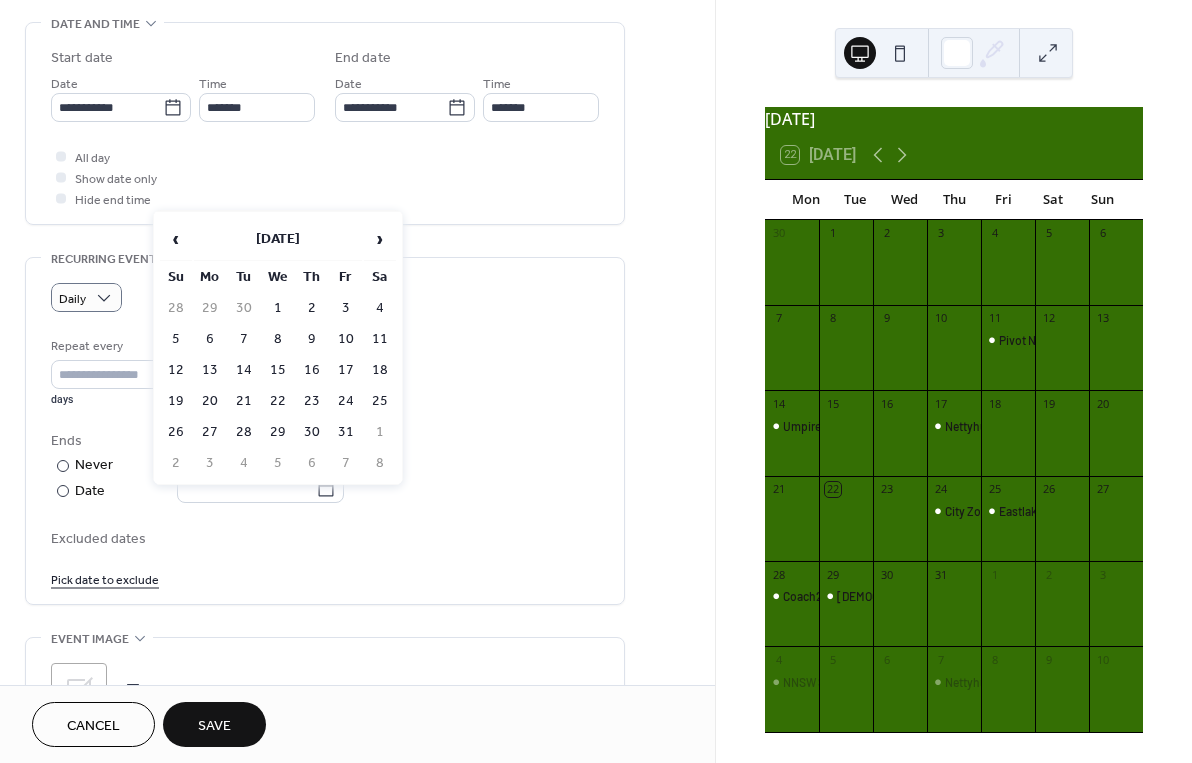 type on "**********" 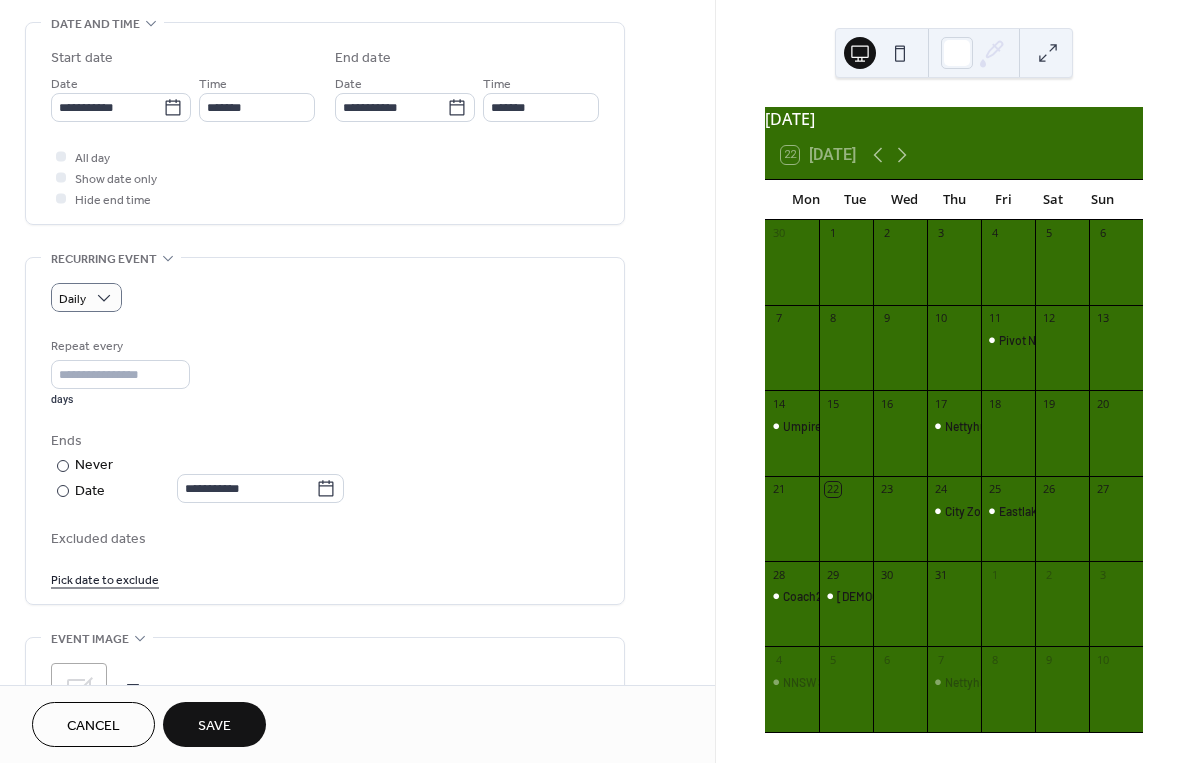 click on "Save" at bounding box center (214, 726) 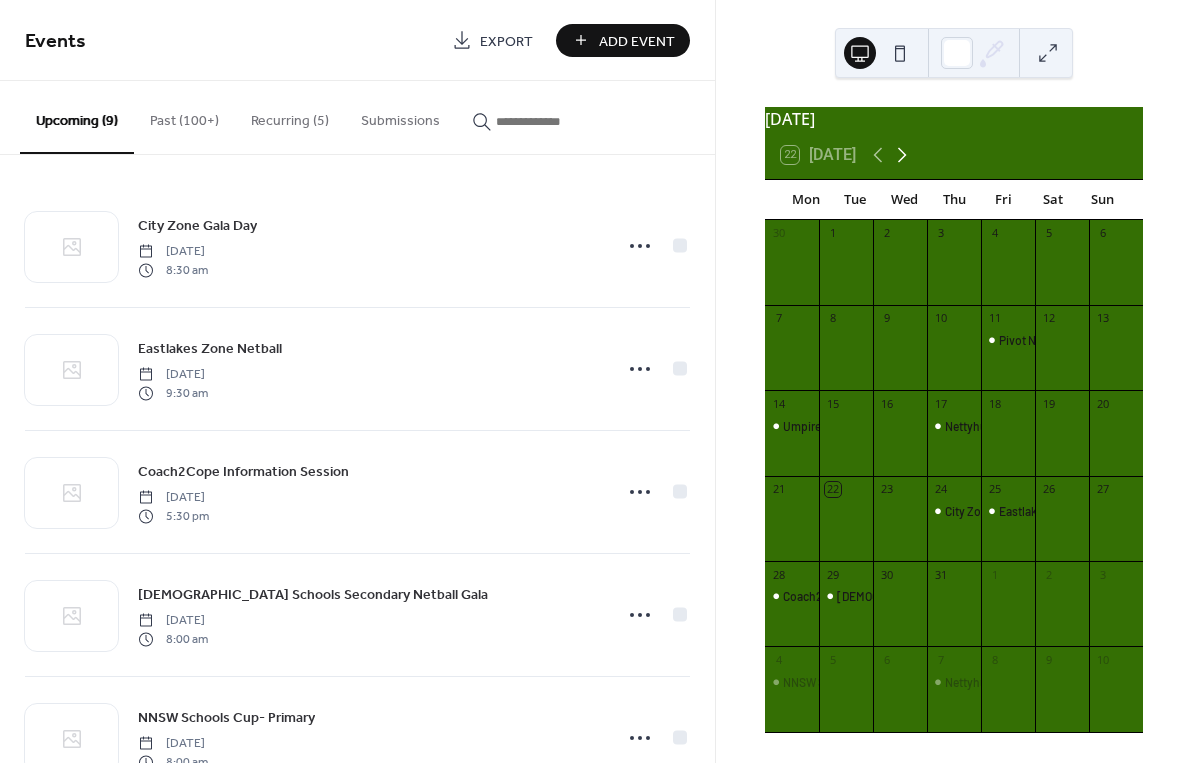 click 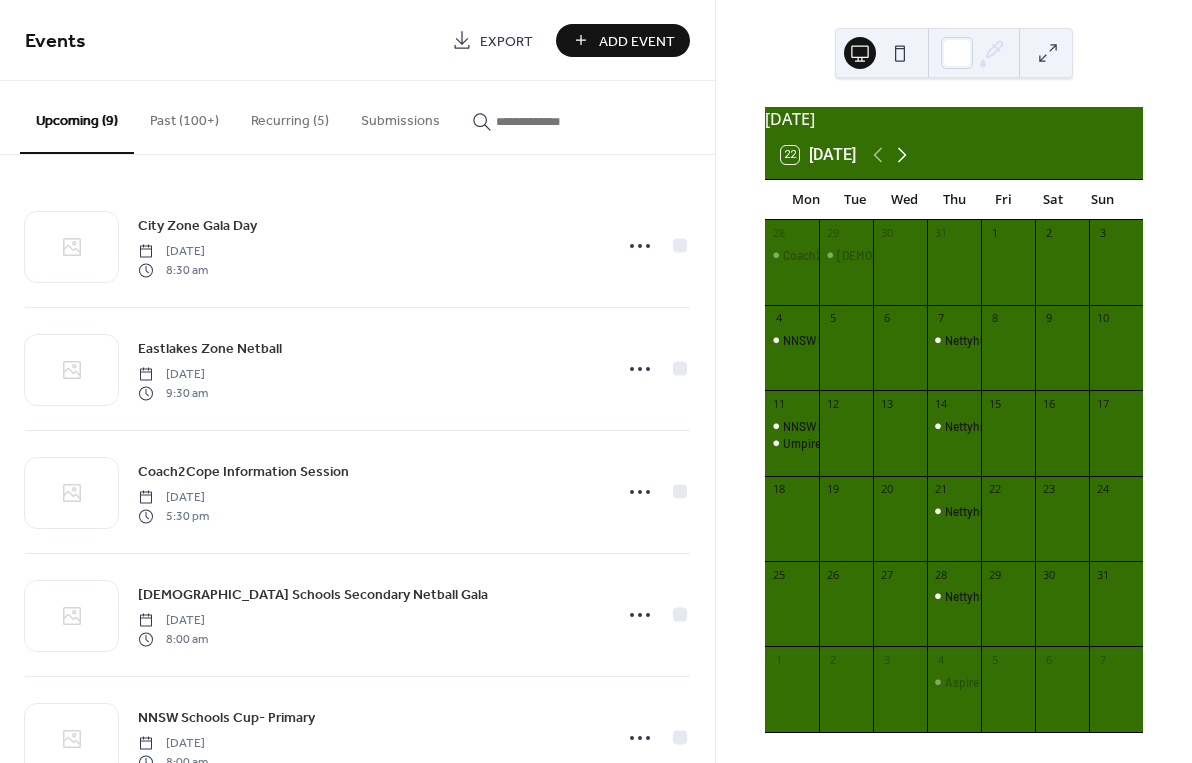 click 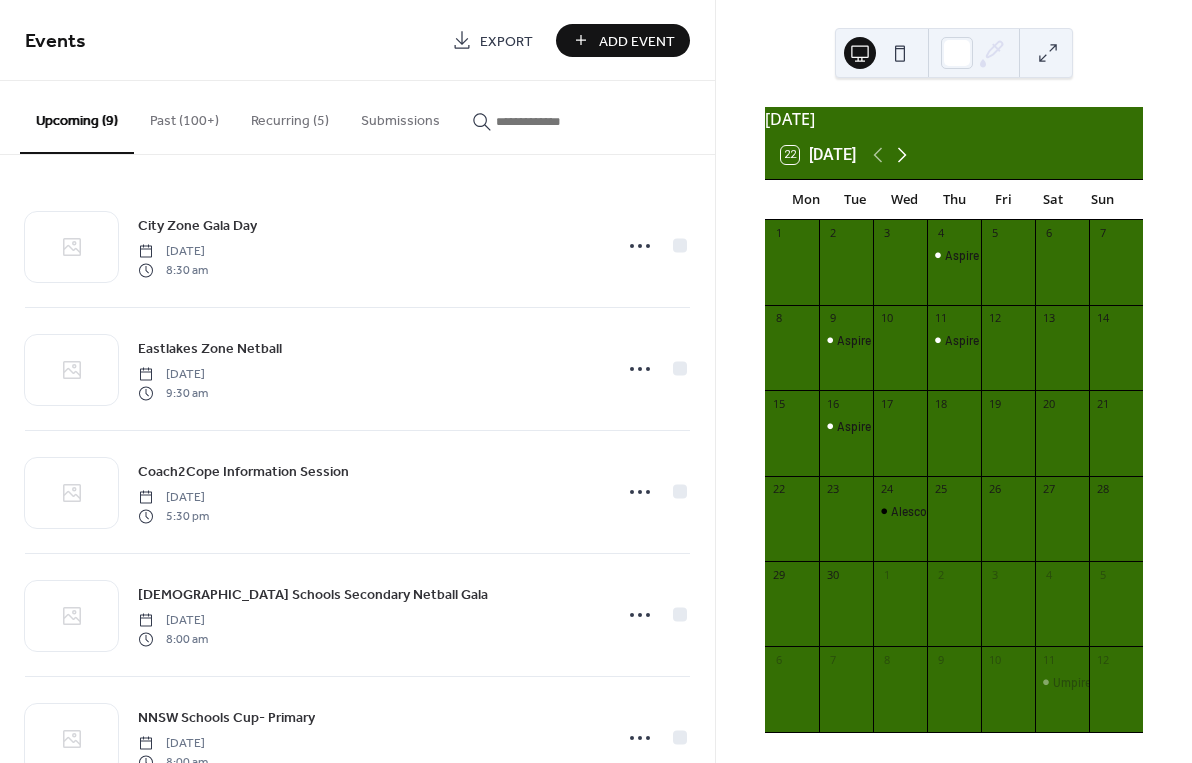 click 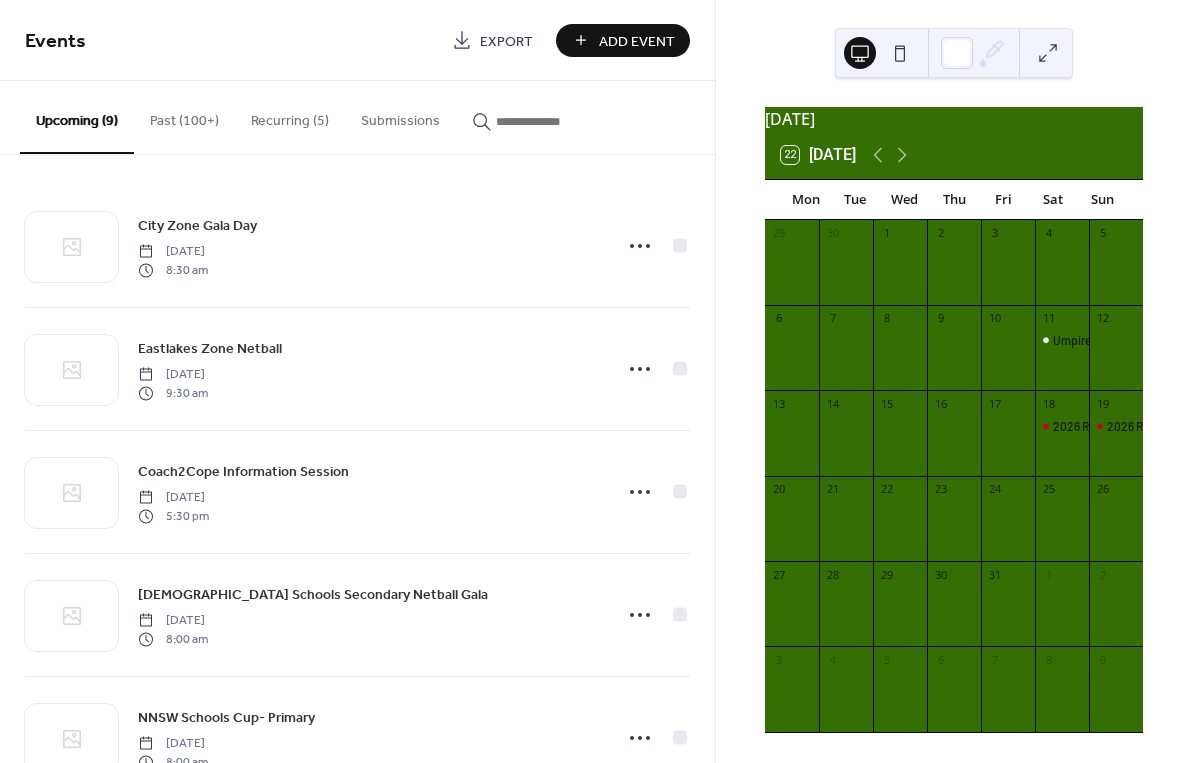 click on "Add Event" at bounding box center (637, 41) 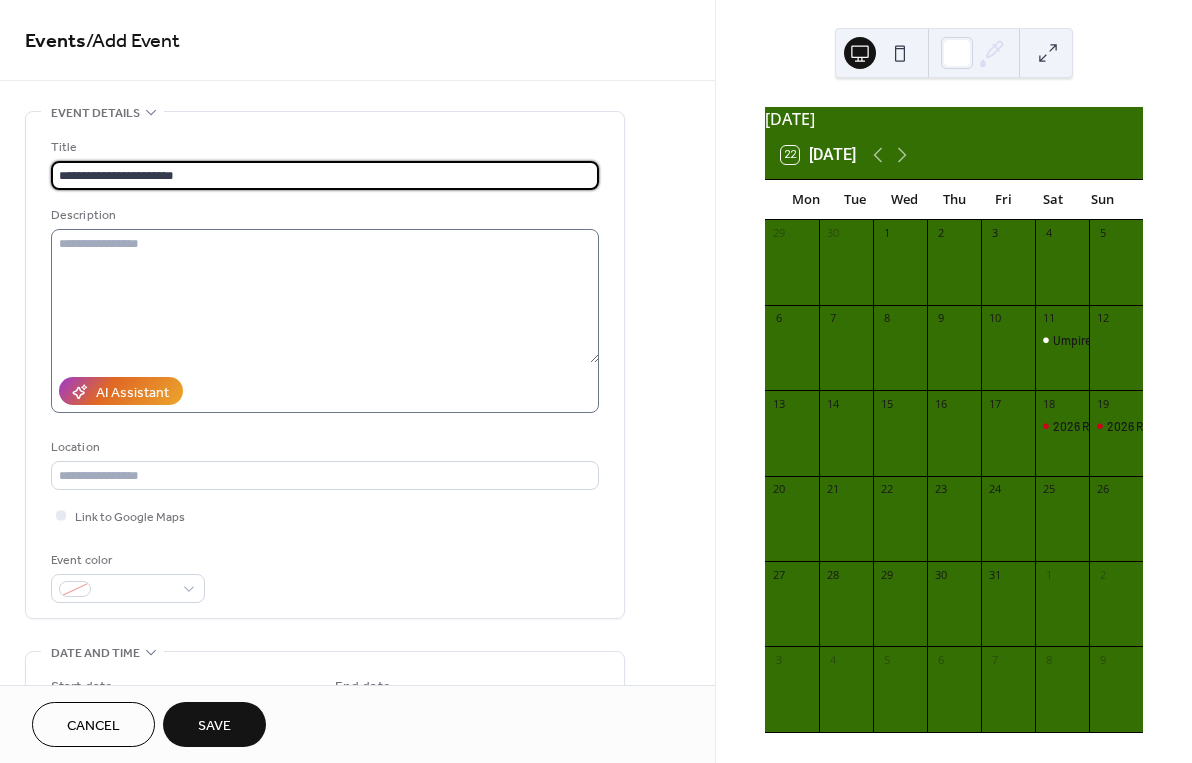 type on "**********" 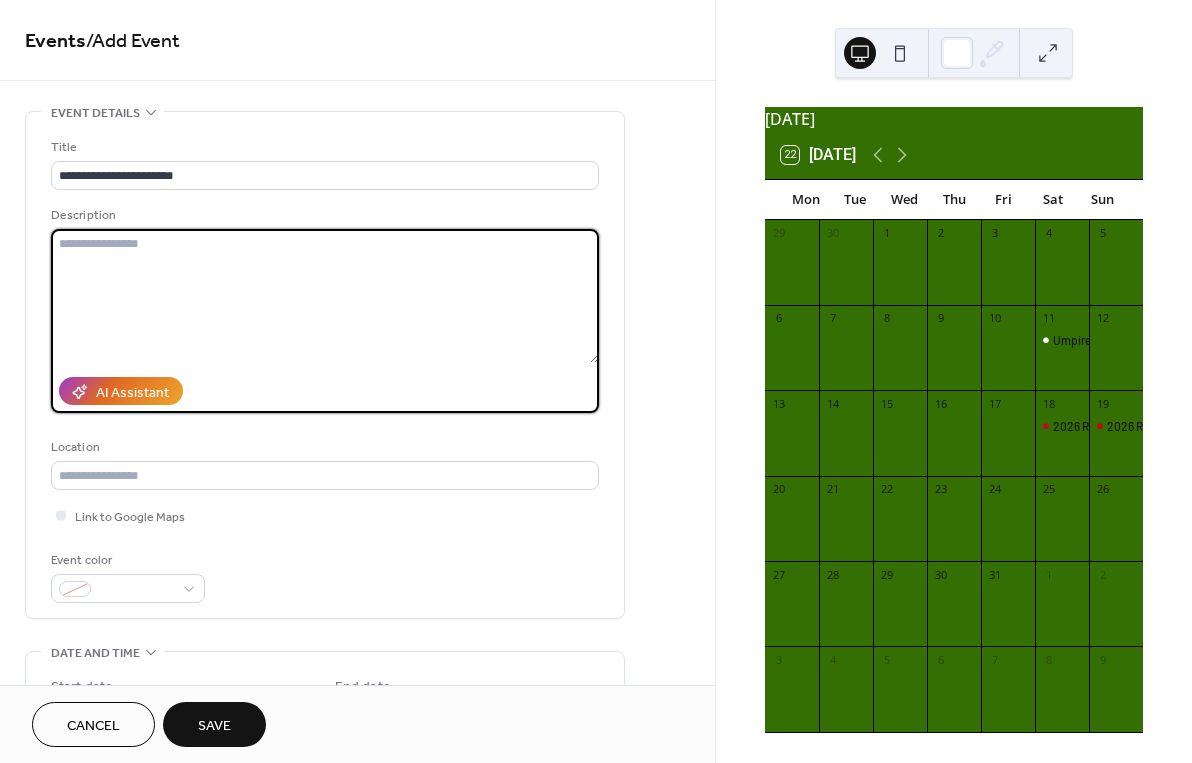 click at bounding box center [325, 296] 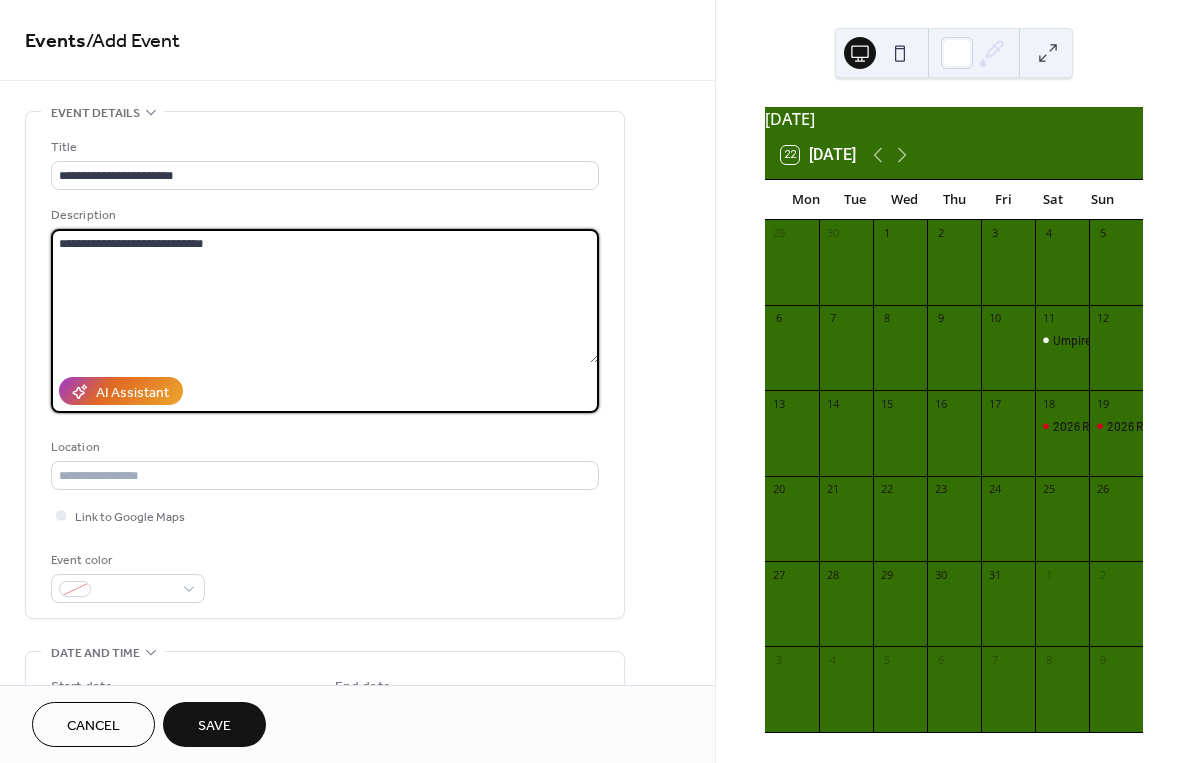 type on "**********" 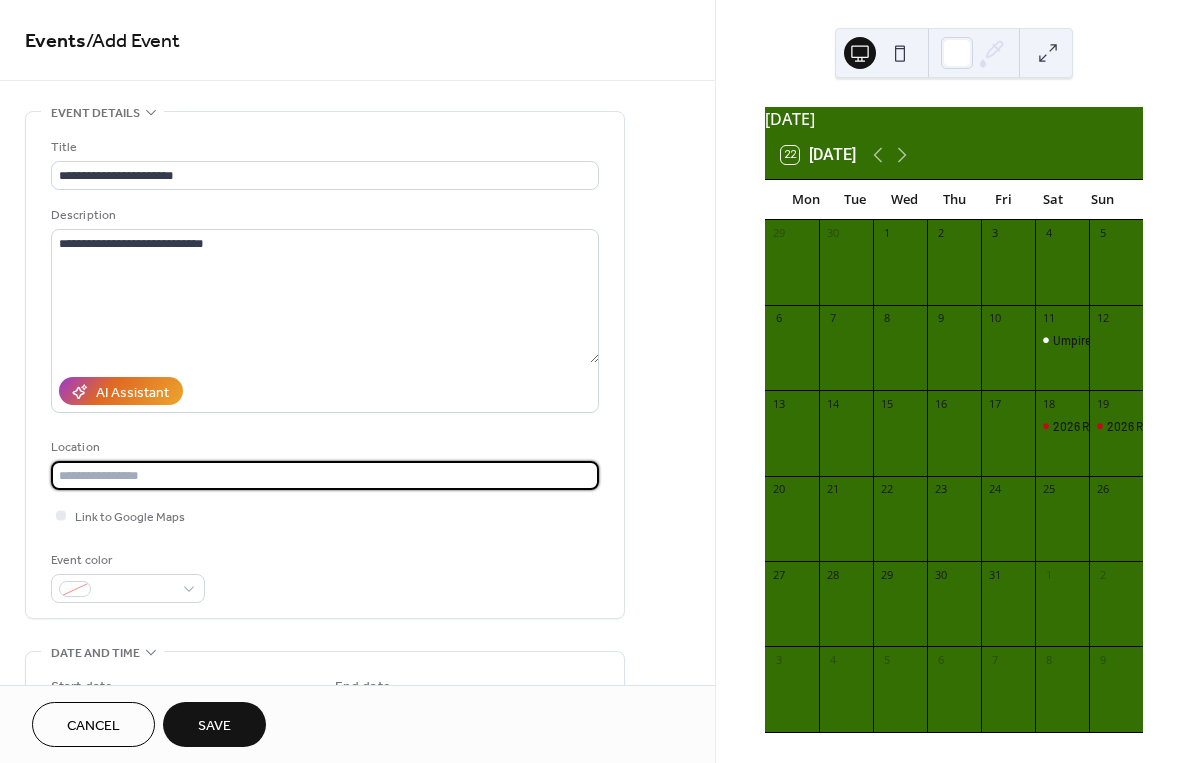drag, startPoint x: 116, startPoint y: 240, endPoint x: 137, endPoint y: 484, distance: 244.90202 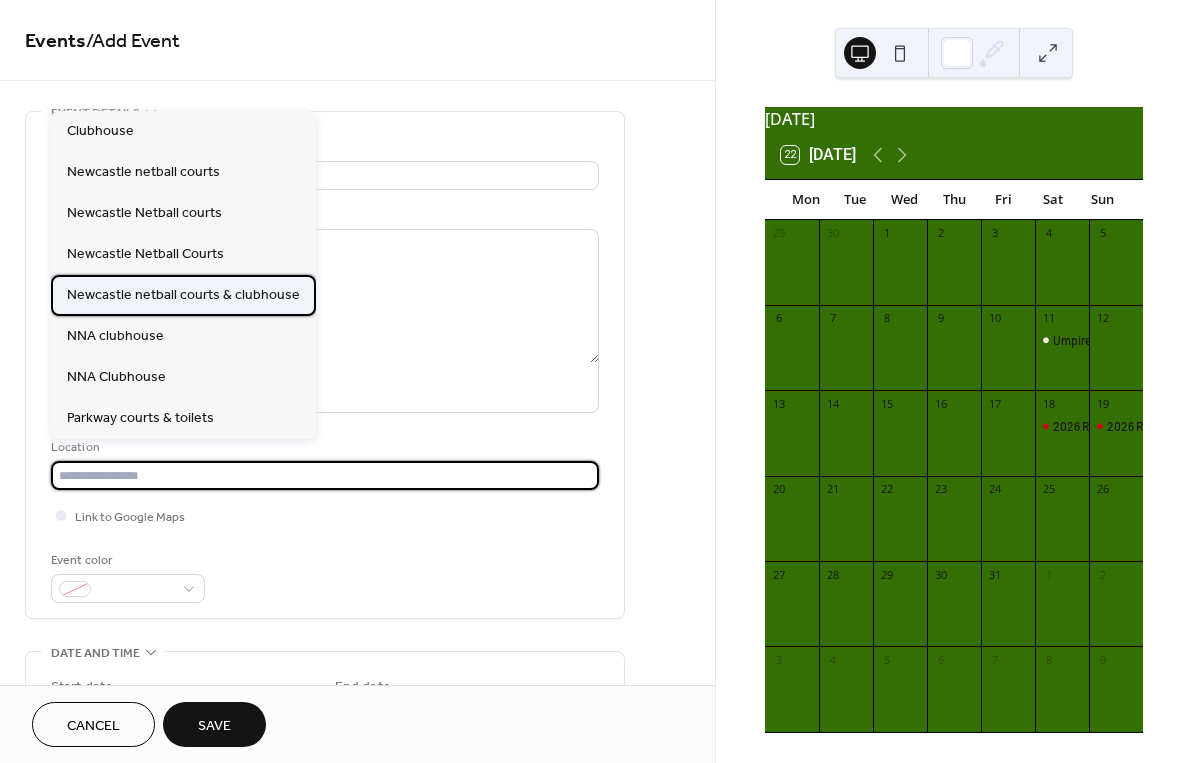 click on "Newcastle netball courts & clubhouse" at bounding box center (183, 295) 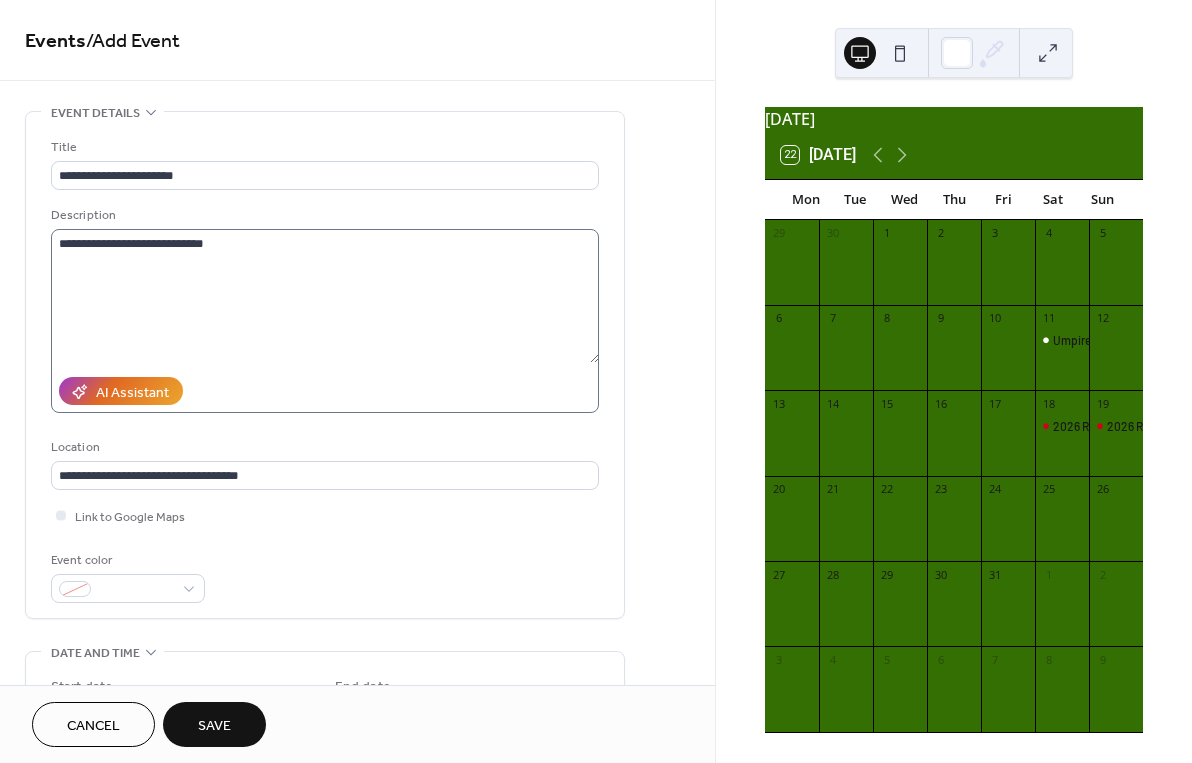 type on "**********" 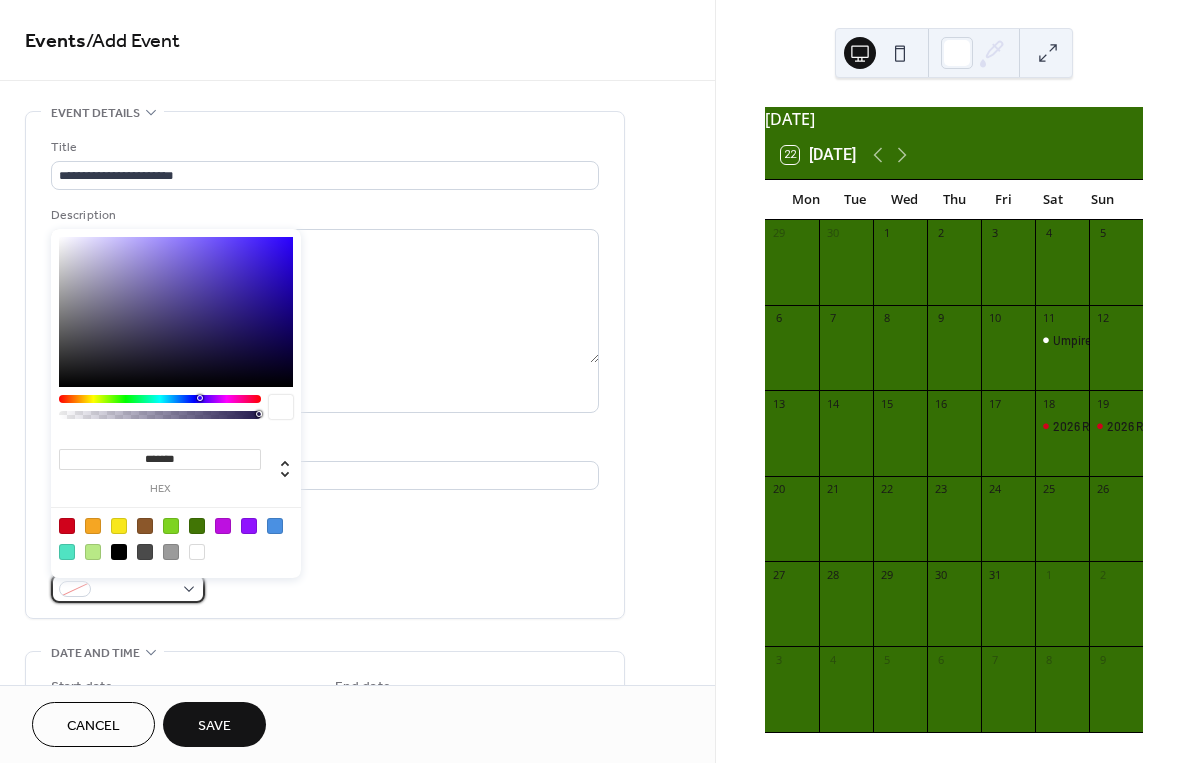 click at bounding box center (128, 588) 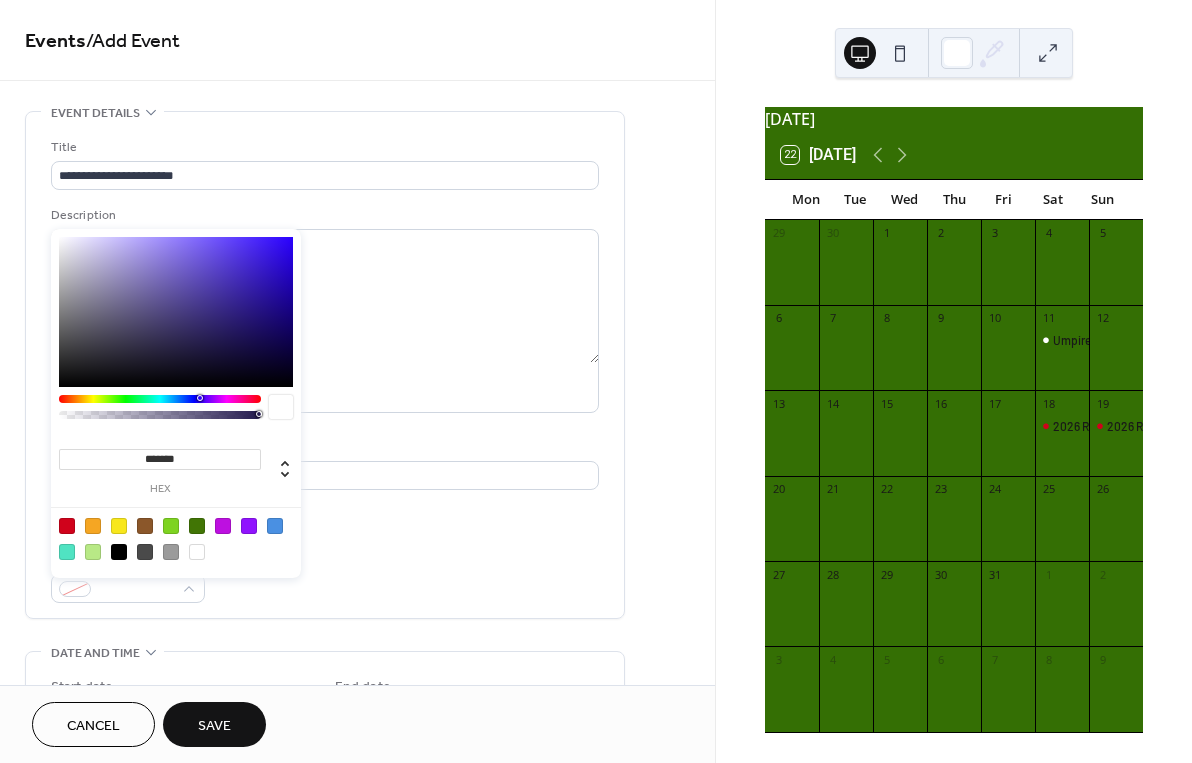 click at bounding box center [176, 538] 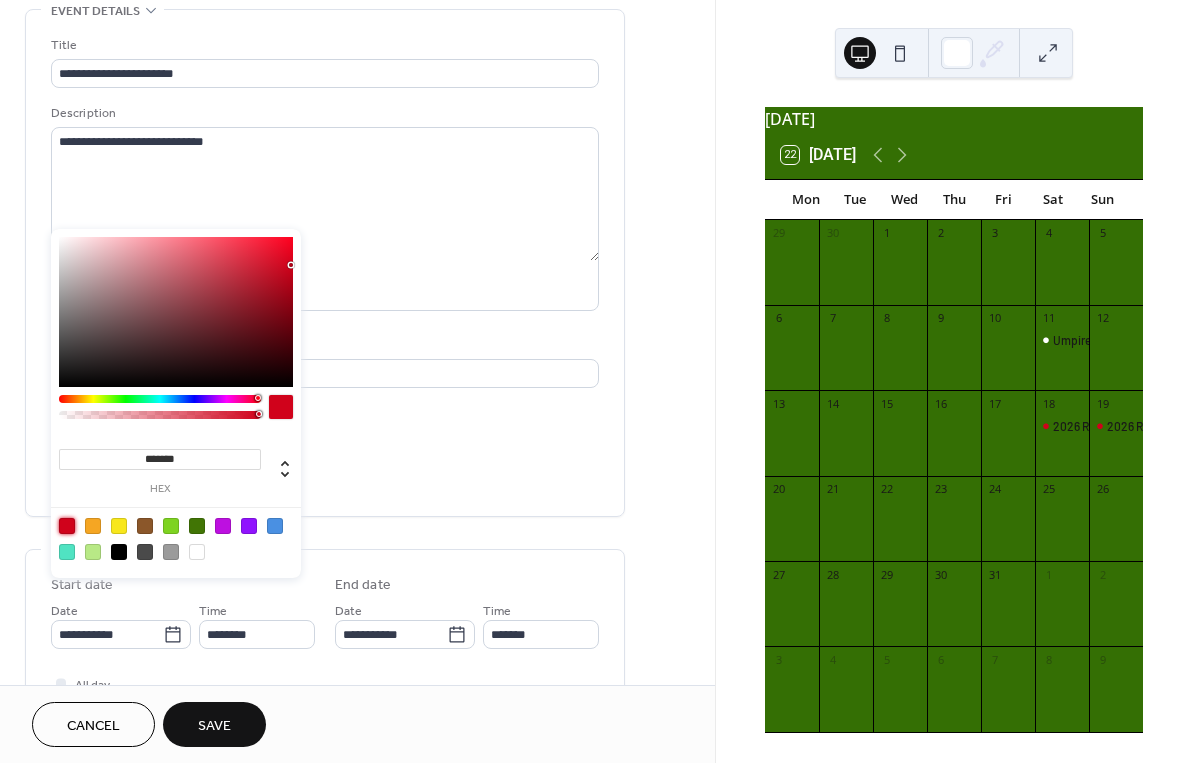 scroll, scrollTop: 103, scrollLeft: 0, axis: vertical 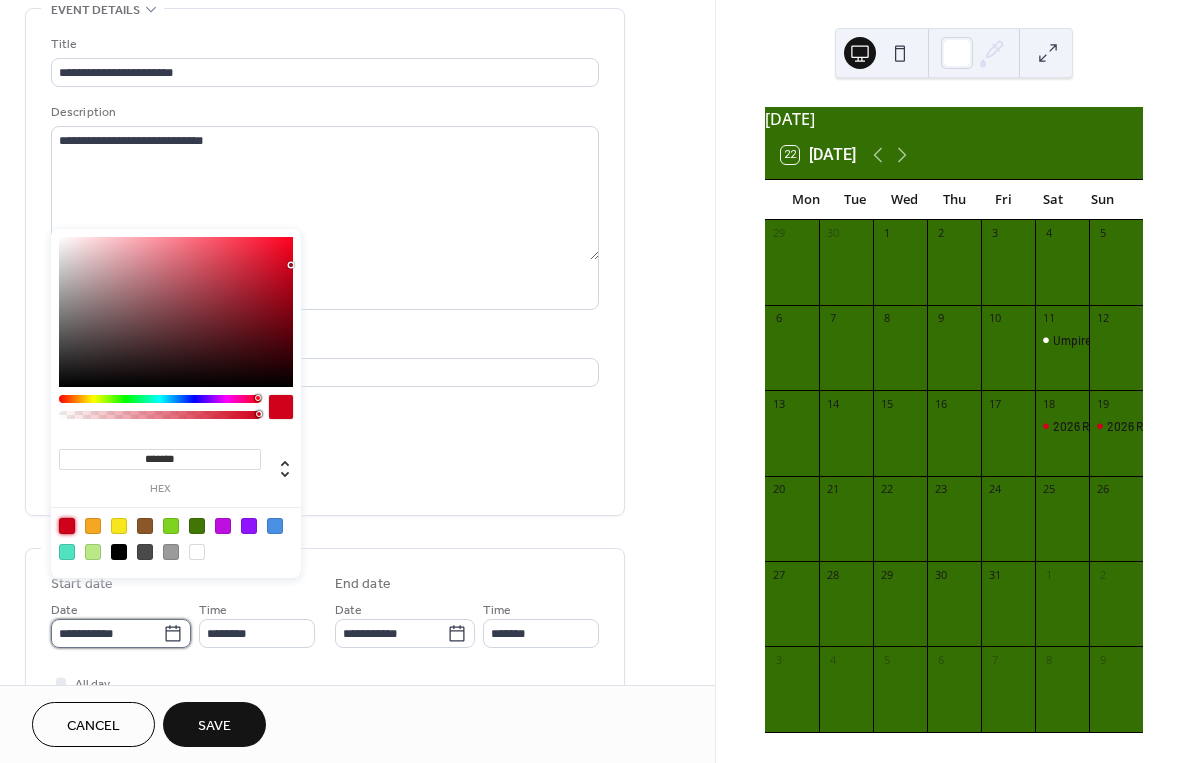 click on "**********" at bounding box center [107, 633] 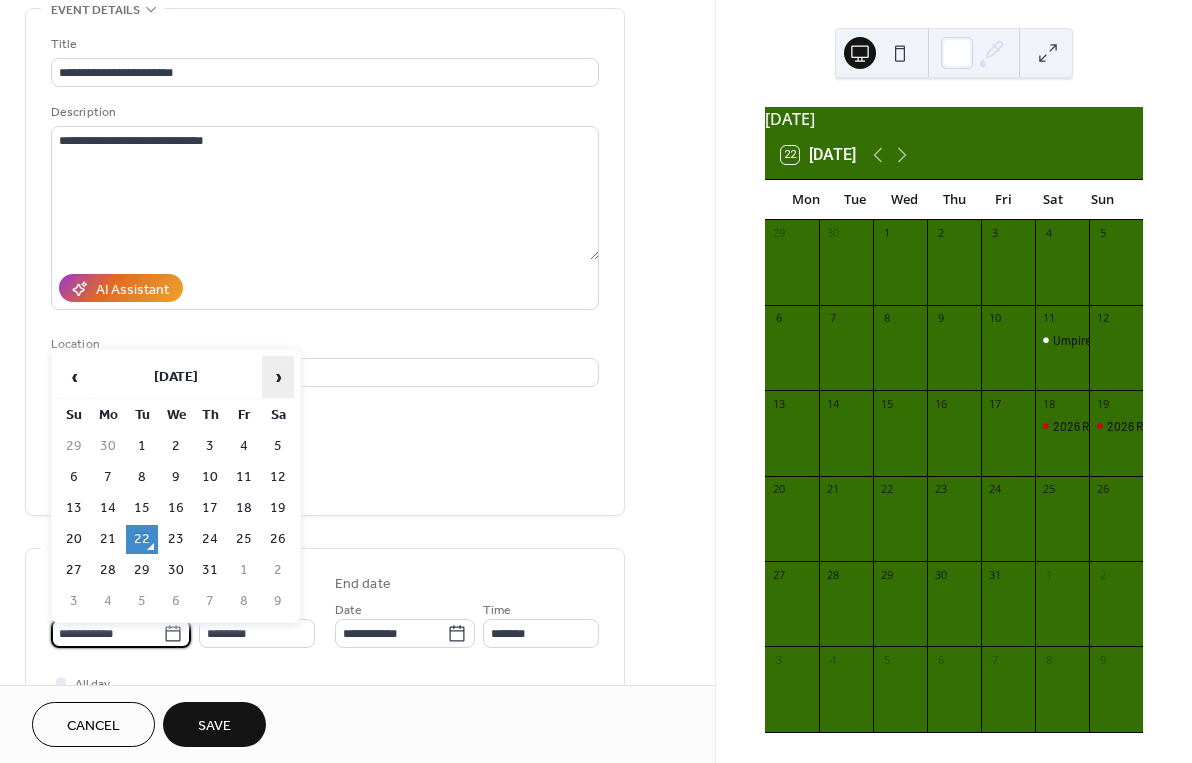 click on "›" at bounding box center [278, 377] 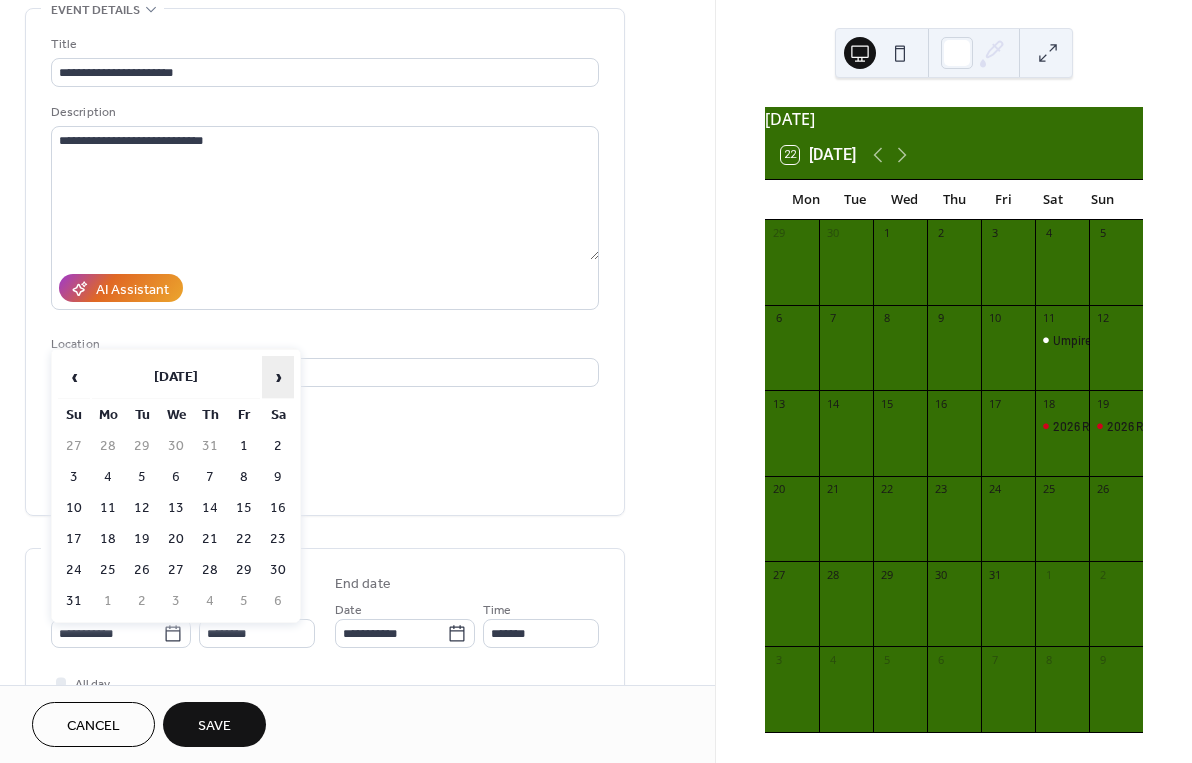 click on "›" at bounding box center (278, 377) 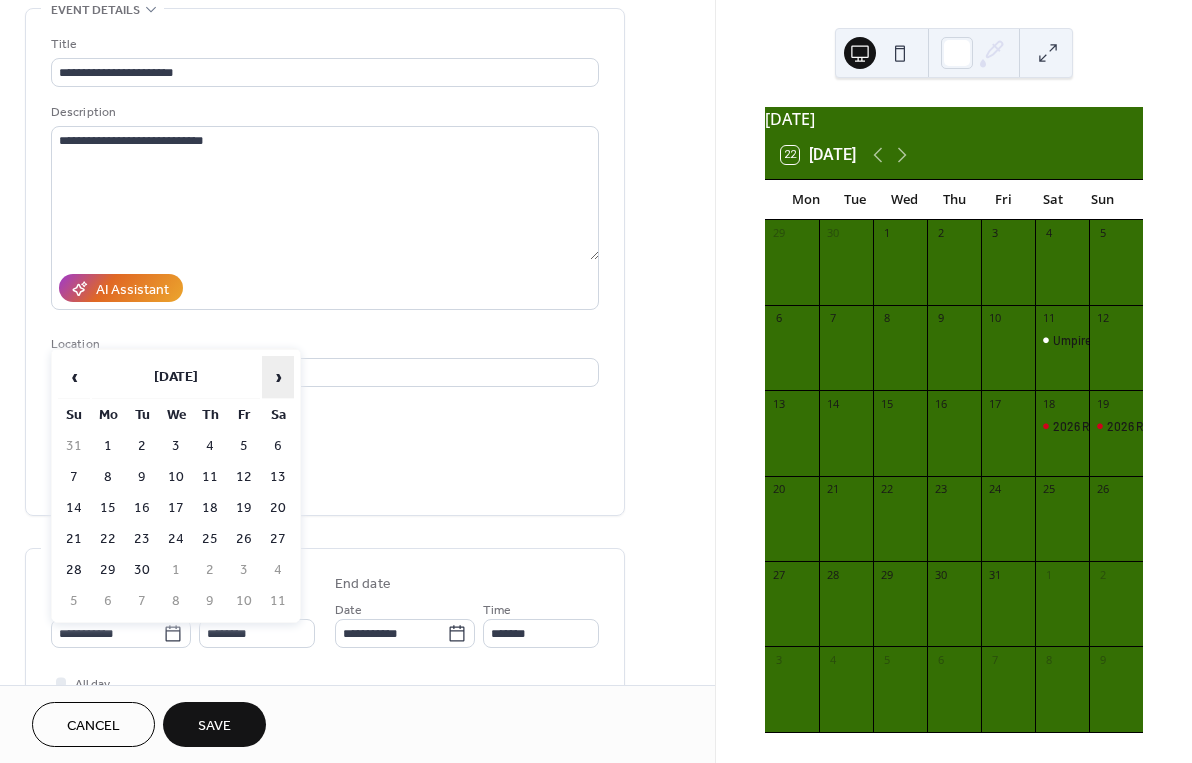 click on "›" at bounding box center [278, 377] 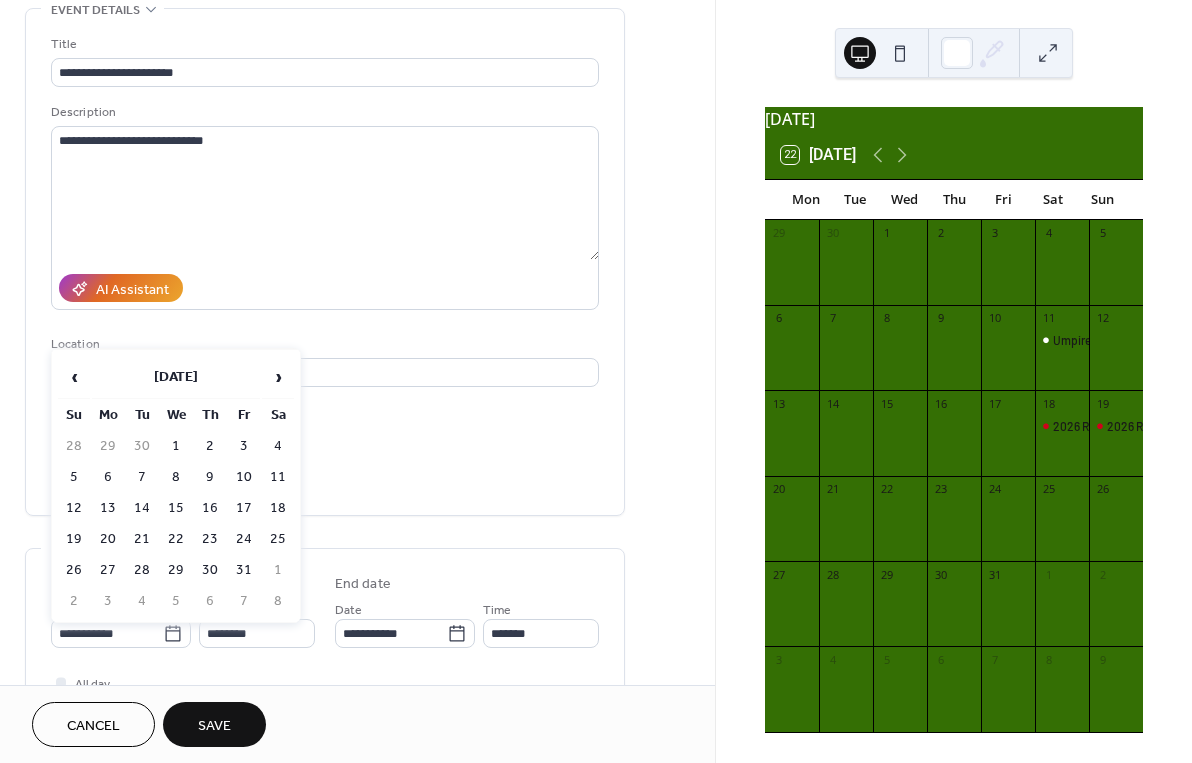 click on "21" at bounding box center (142, 539) 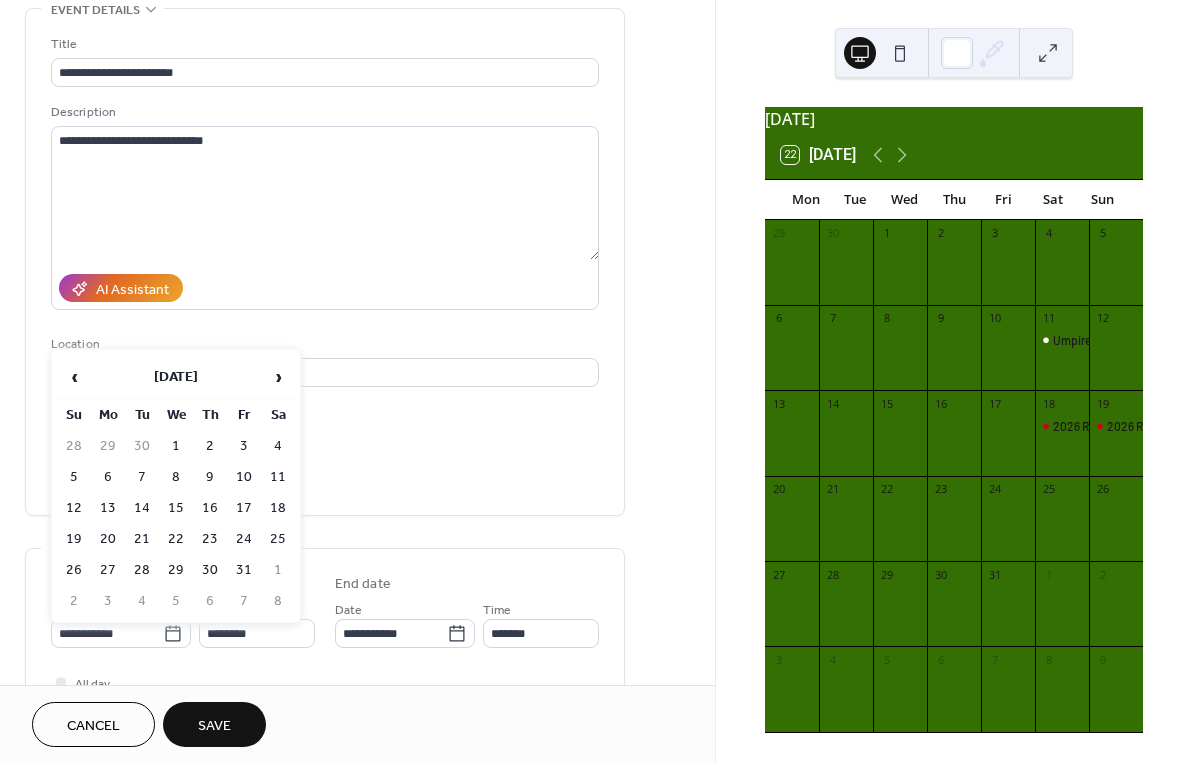 type on "**********" 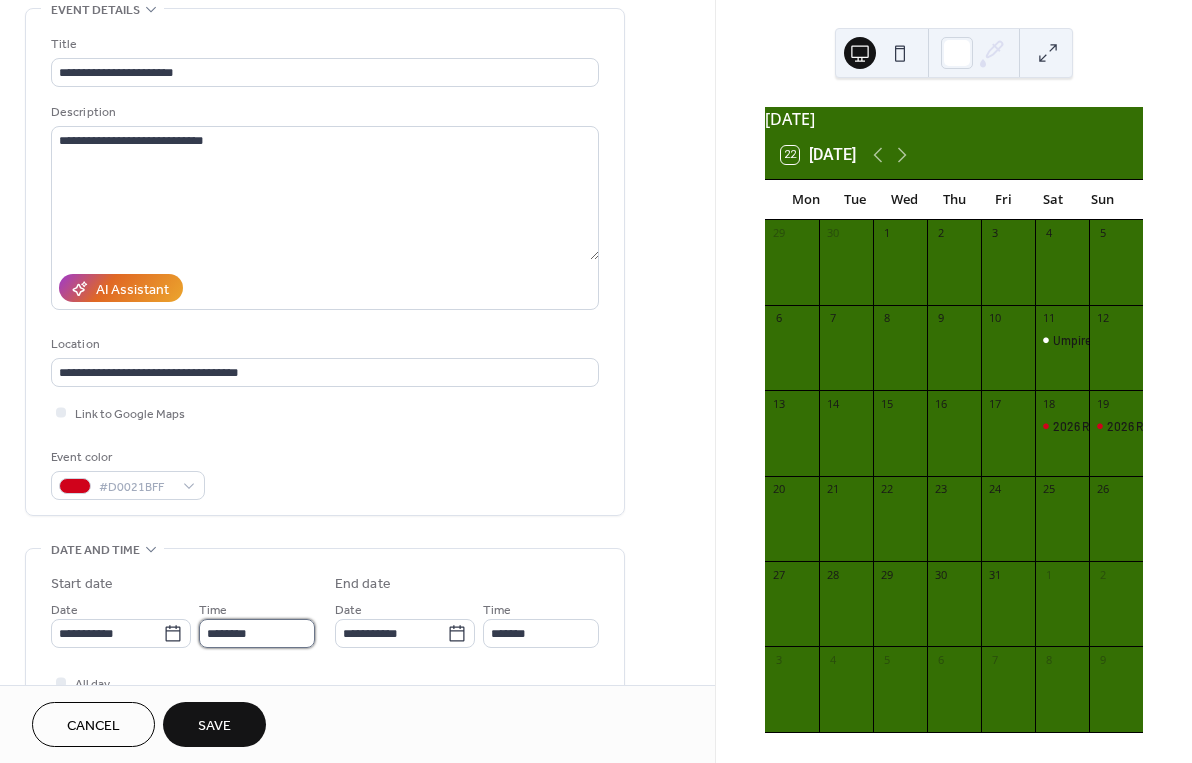 click on "********" at bounding box center (257, 633) 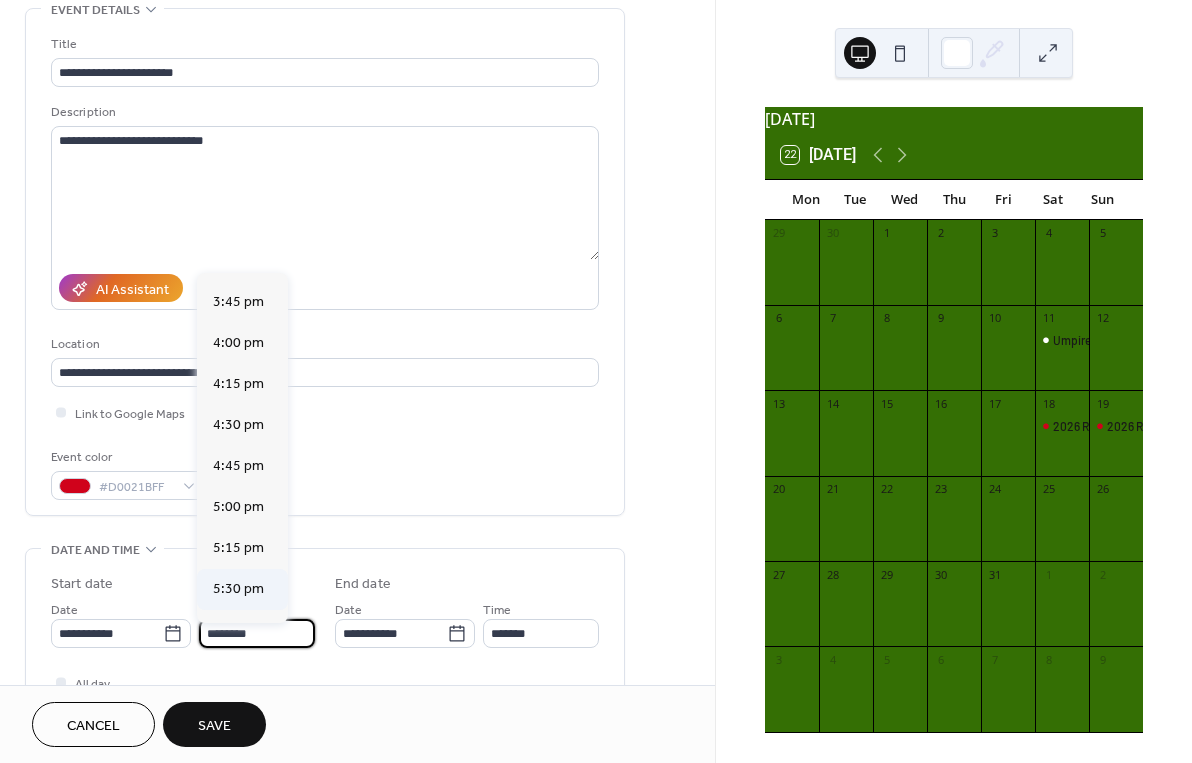 scroll, scrollTop: 2575, scrollLeft: 0, axis: vertical 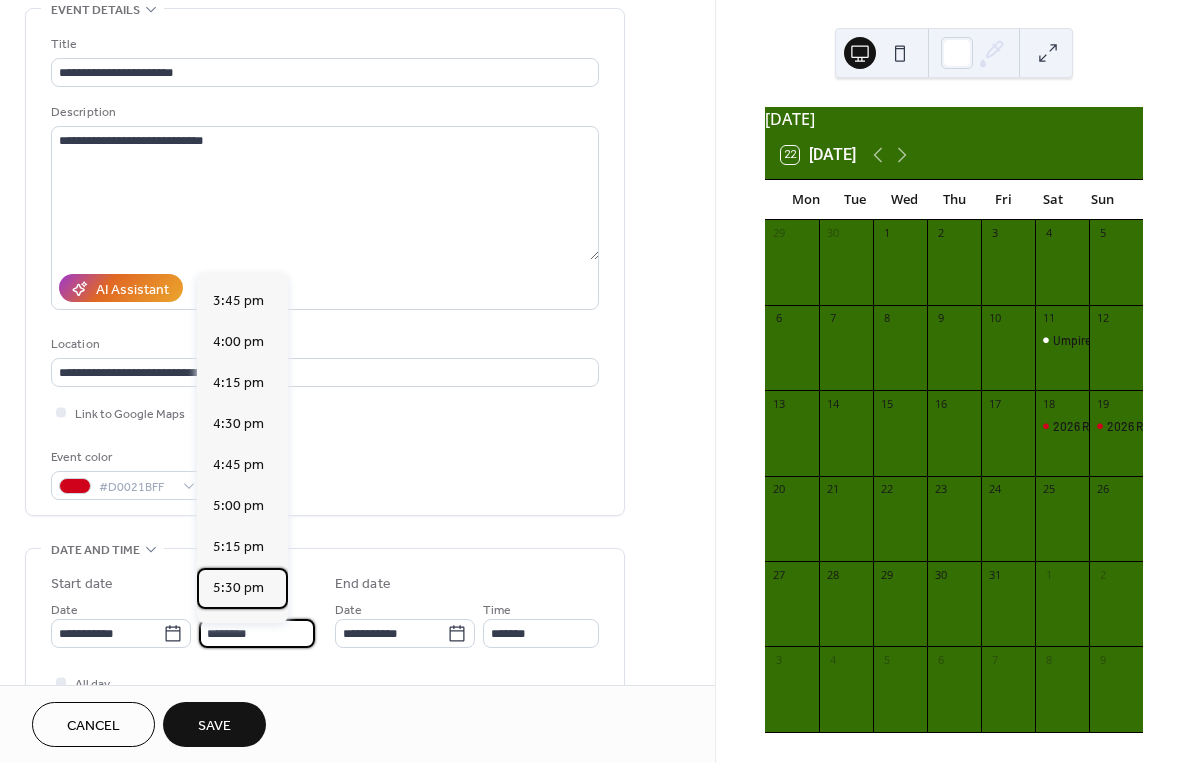 drag, startPoint x: 256, startPoint y: 587, endPoint x: 289, endPoint y: 587, distance: 33 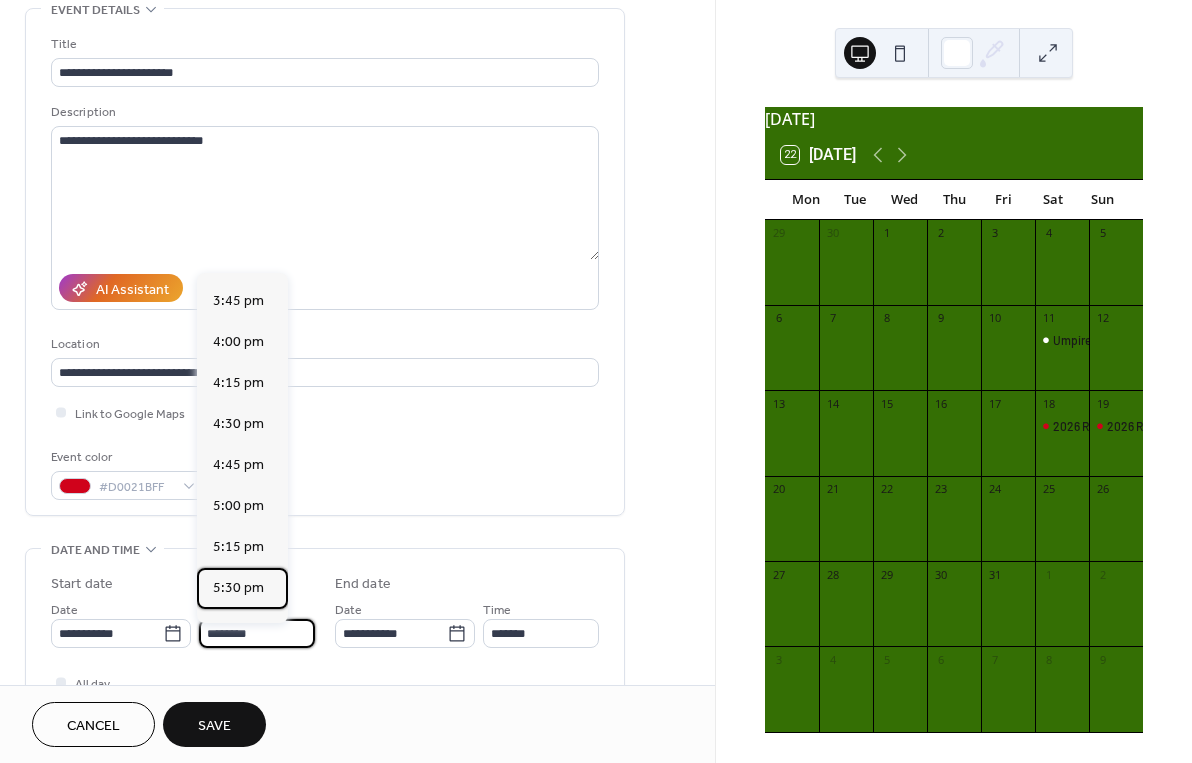 click on "5:30 pm" at bounding box center [238, 588] 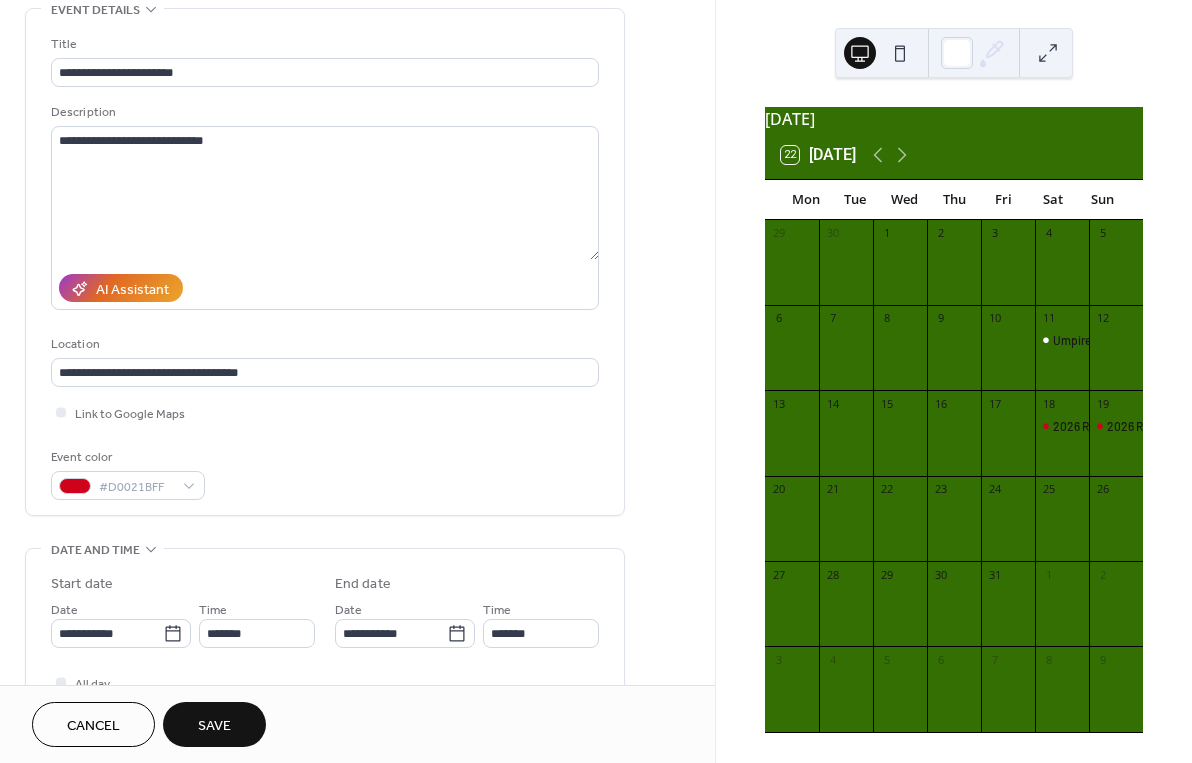 type on "*******" 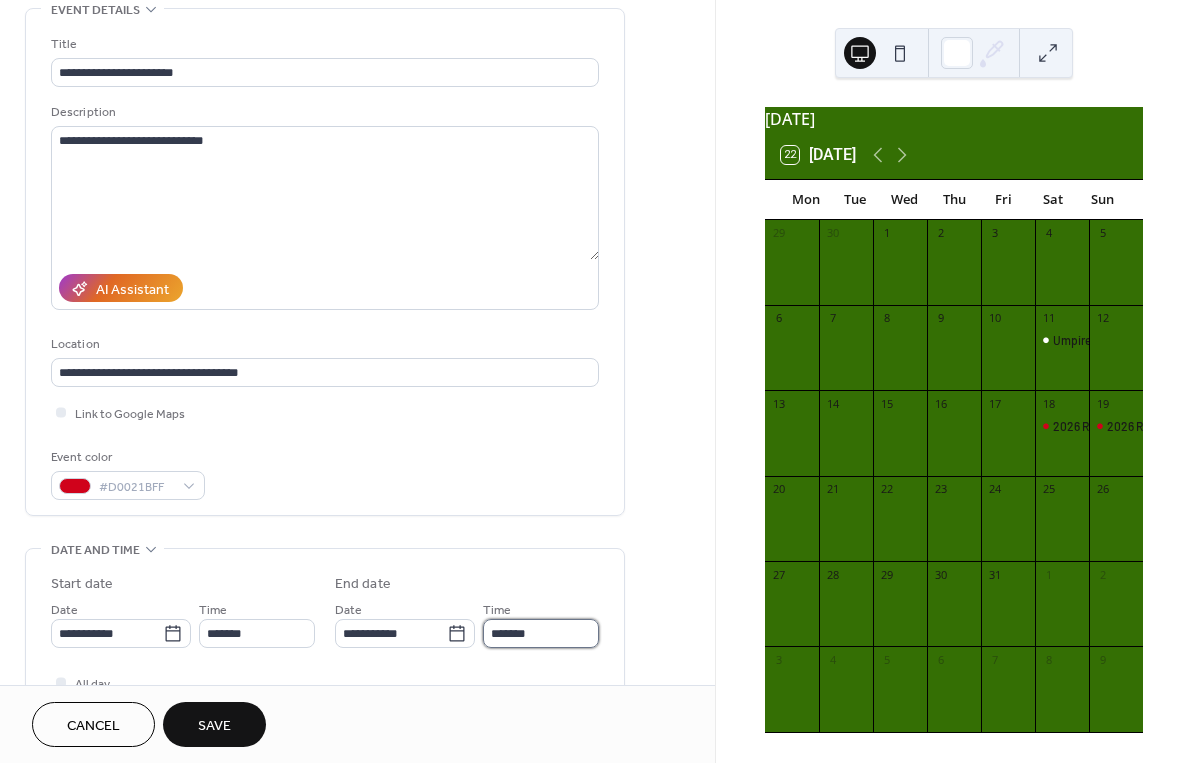 click on "*******" at bounding box center [541, 633] 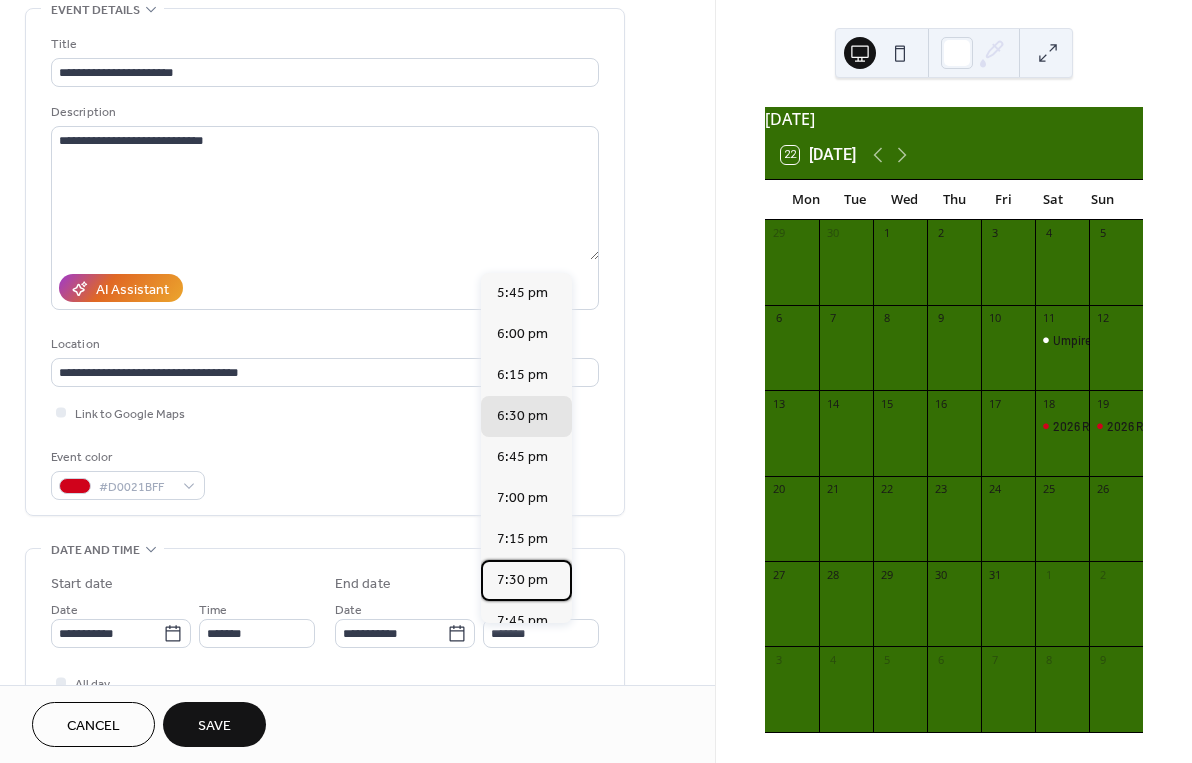 click on "7:30 pm" at bounding box center (522, 580) 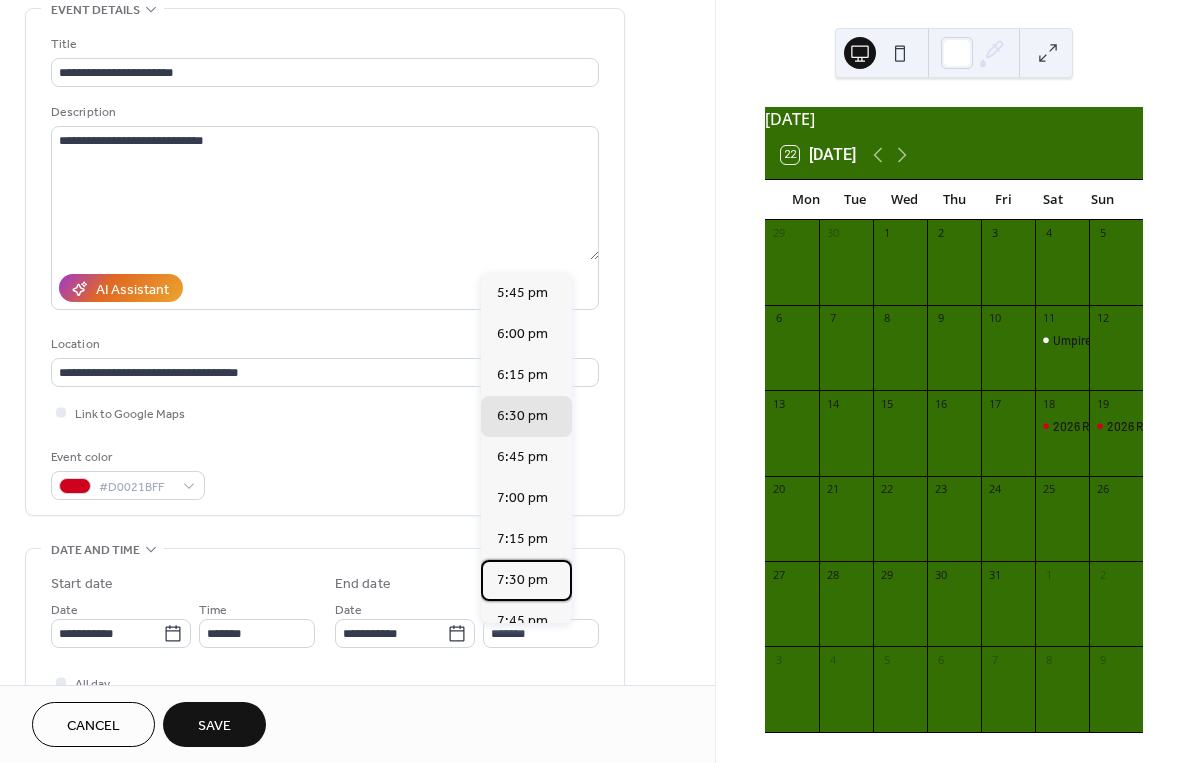 type on "*******" 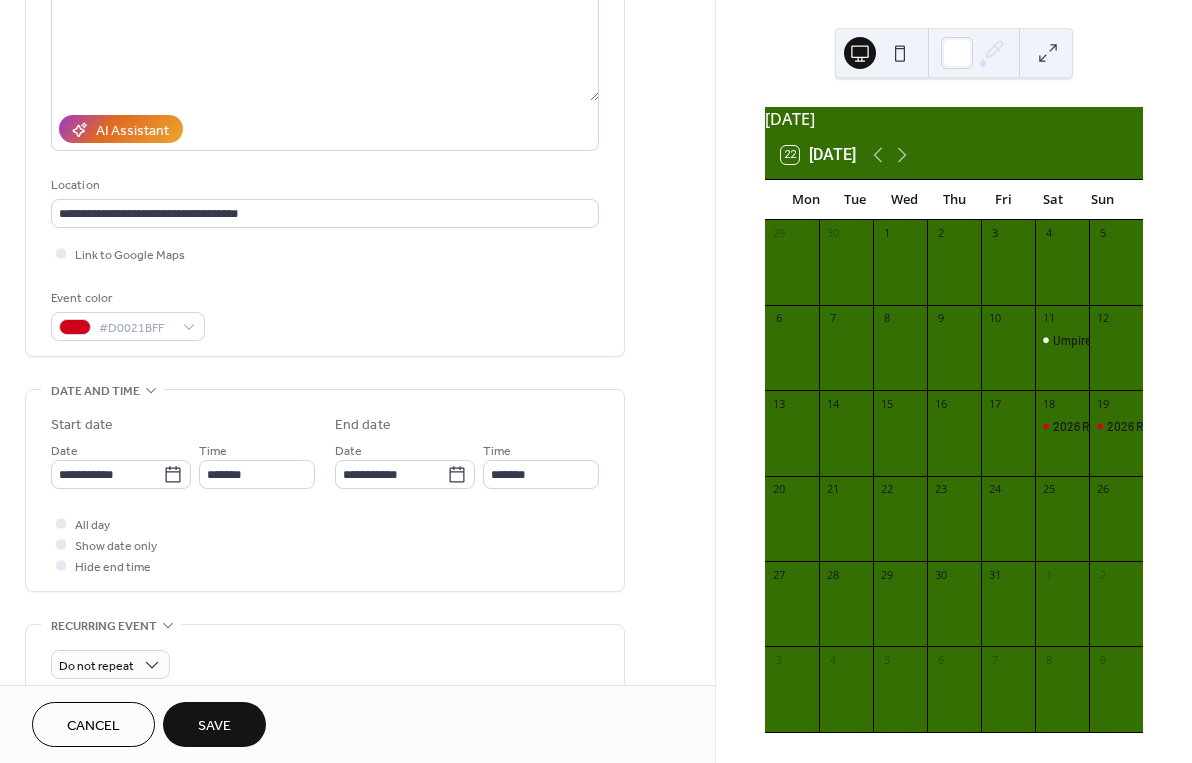 scroll, scrollTop: 297, scrollLeft: 0, axis: vertical 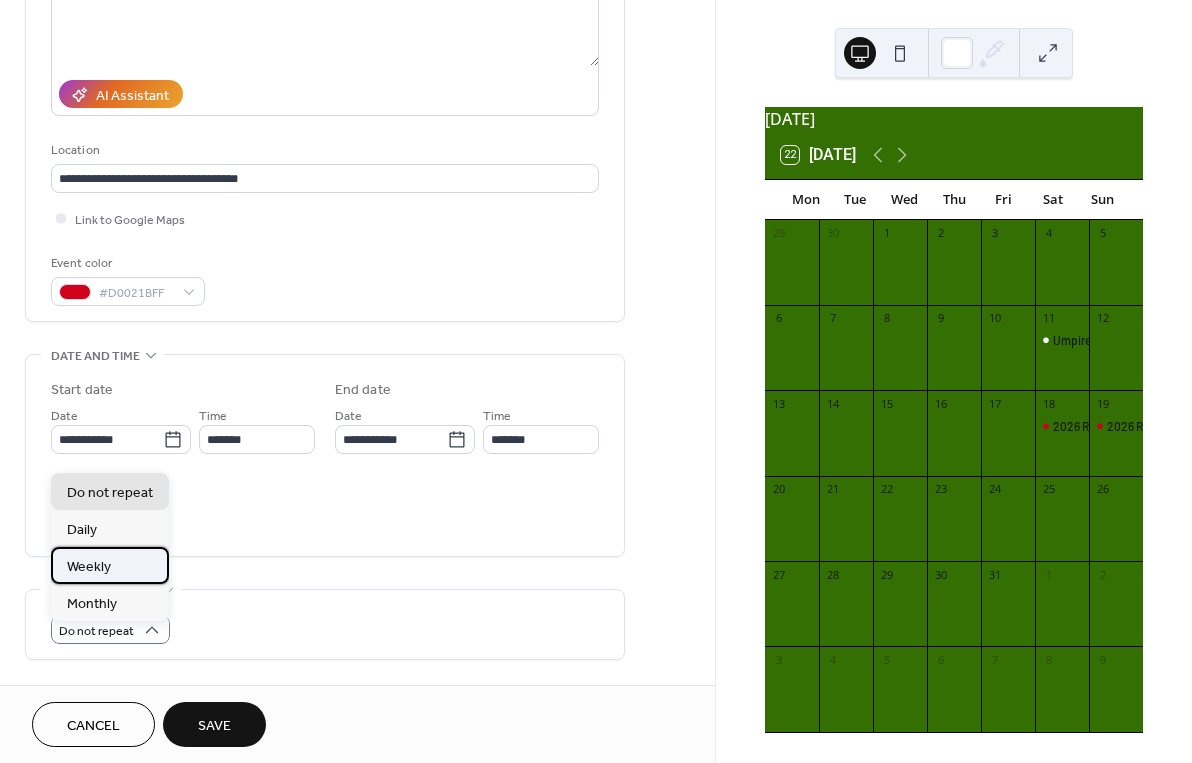 click on "Weekly" at bounding box center [110, 565] 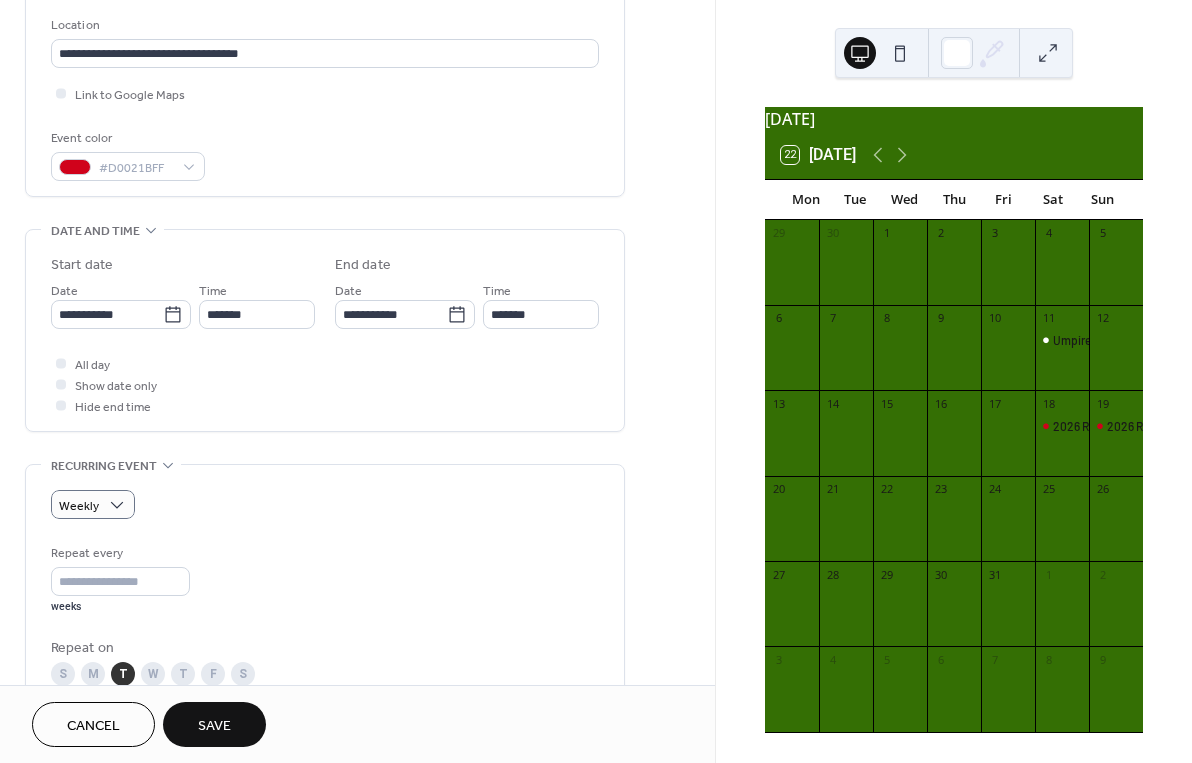 scroll, scrollTop: 538, scrollLeft: 0, axis: vertical 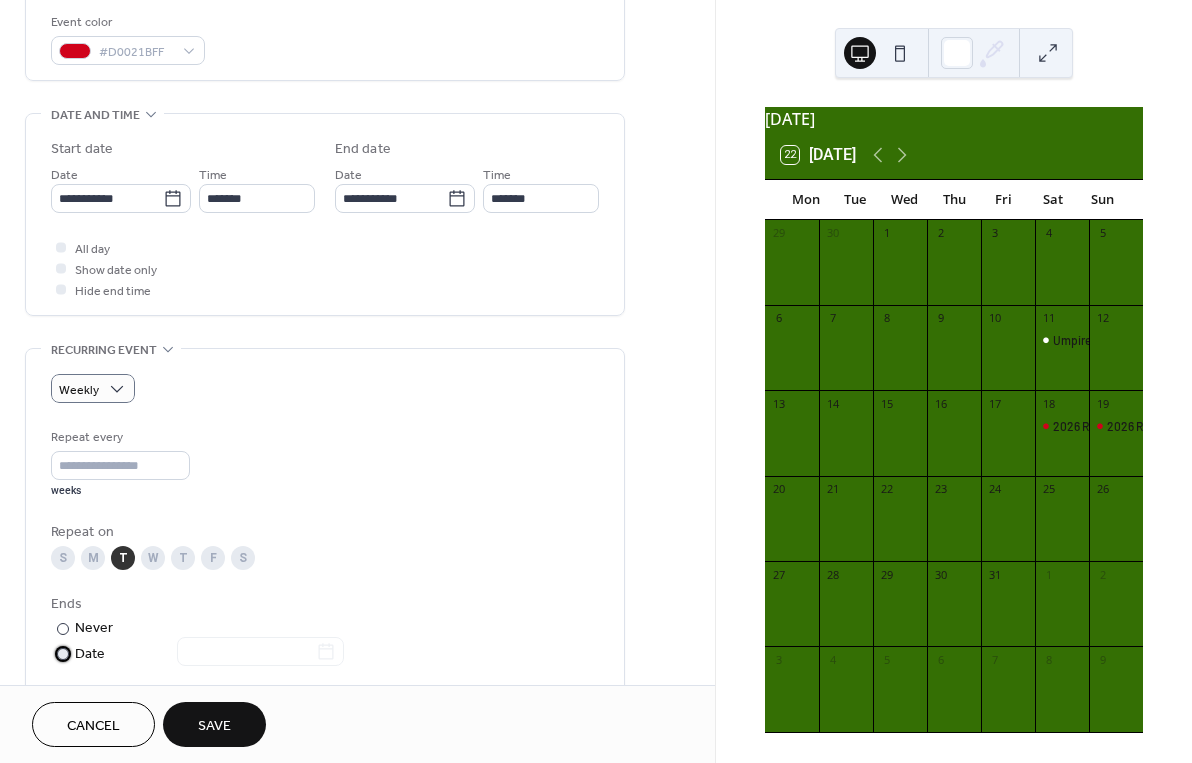 click on "Date" at bounding box center [209, 654] 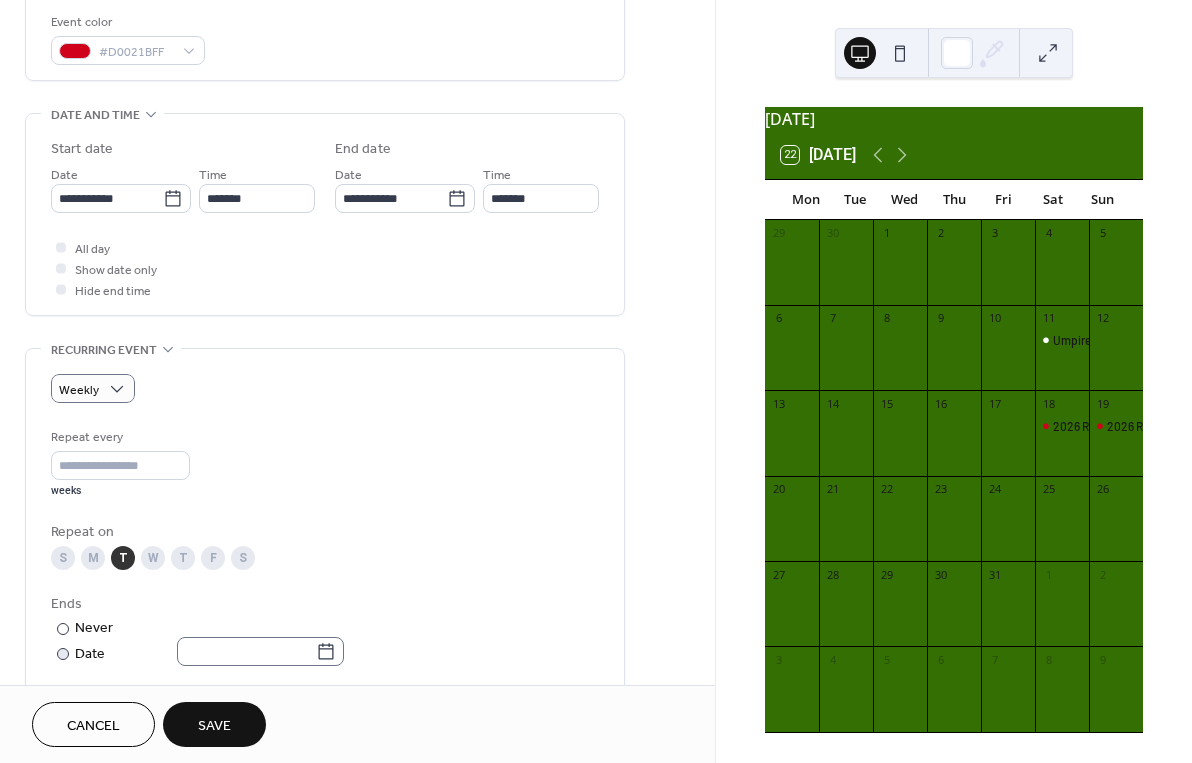 click 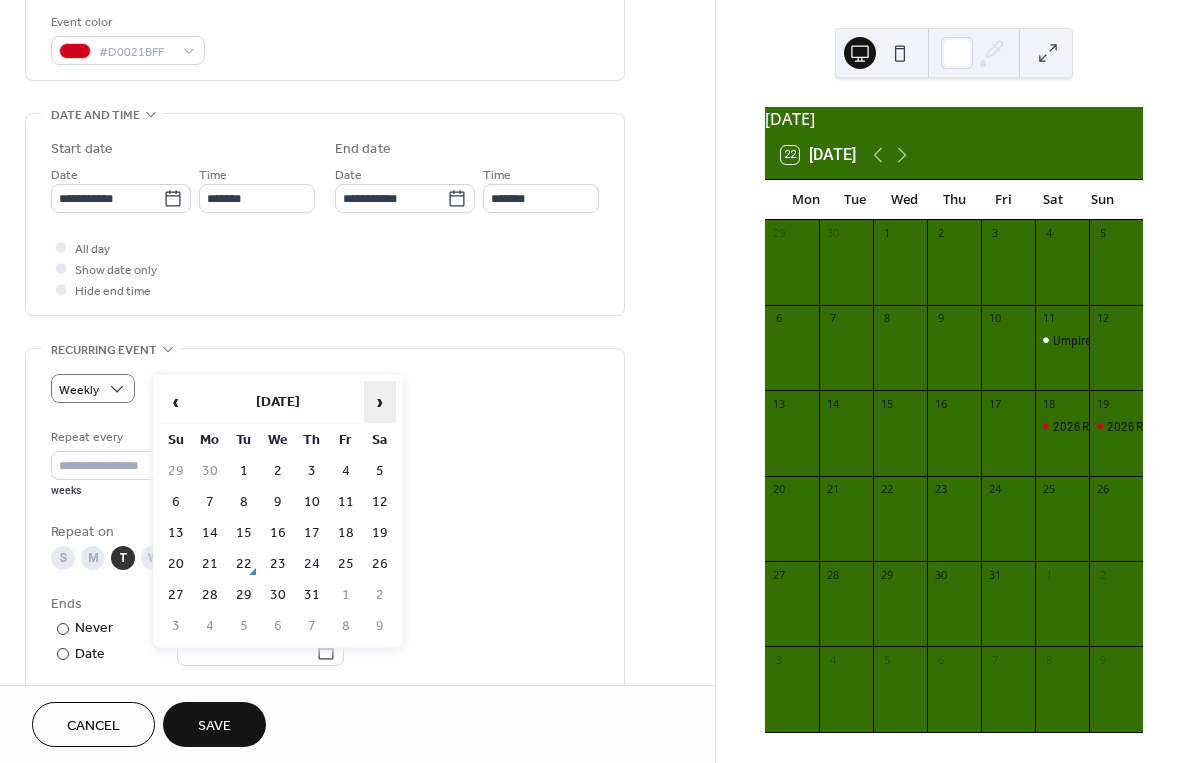 click on "›" at bounding box center [380, 402] 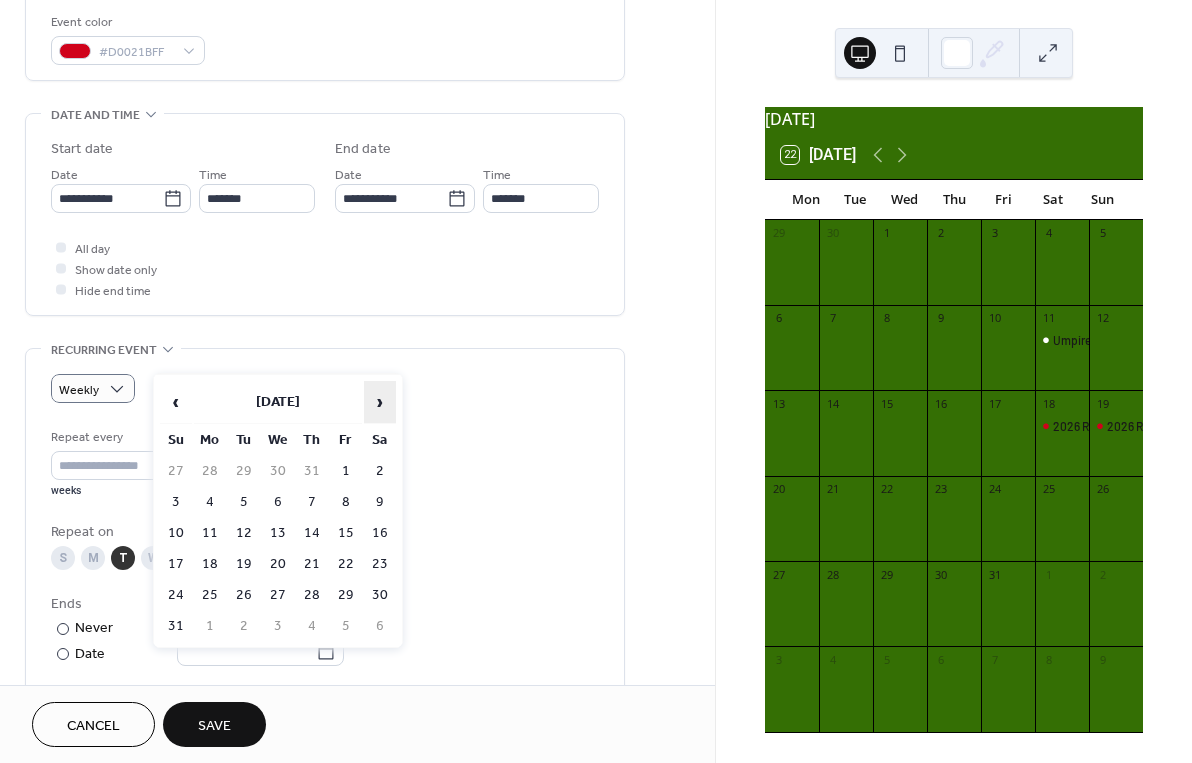 click on "›" at bounding box center (380, 402) 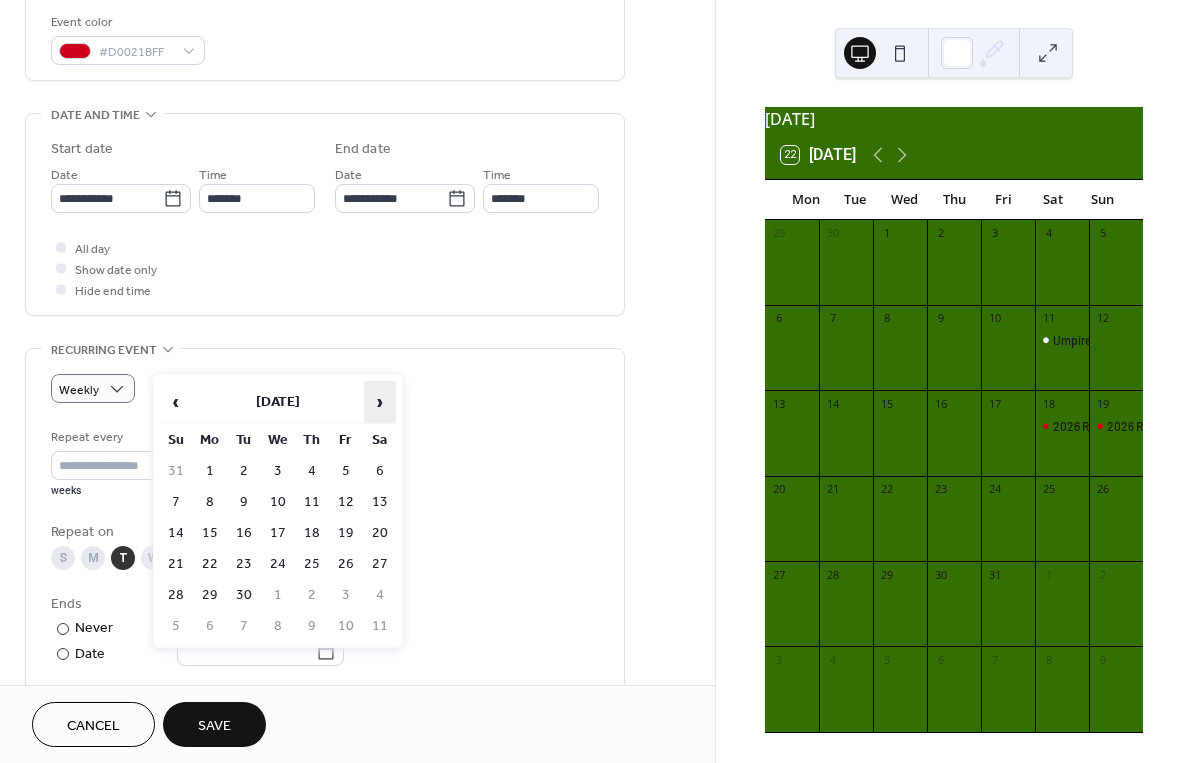 click on "›" at bounding box center [380, 402] 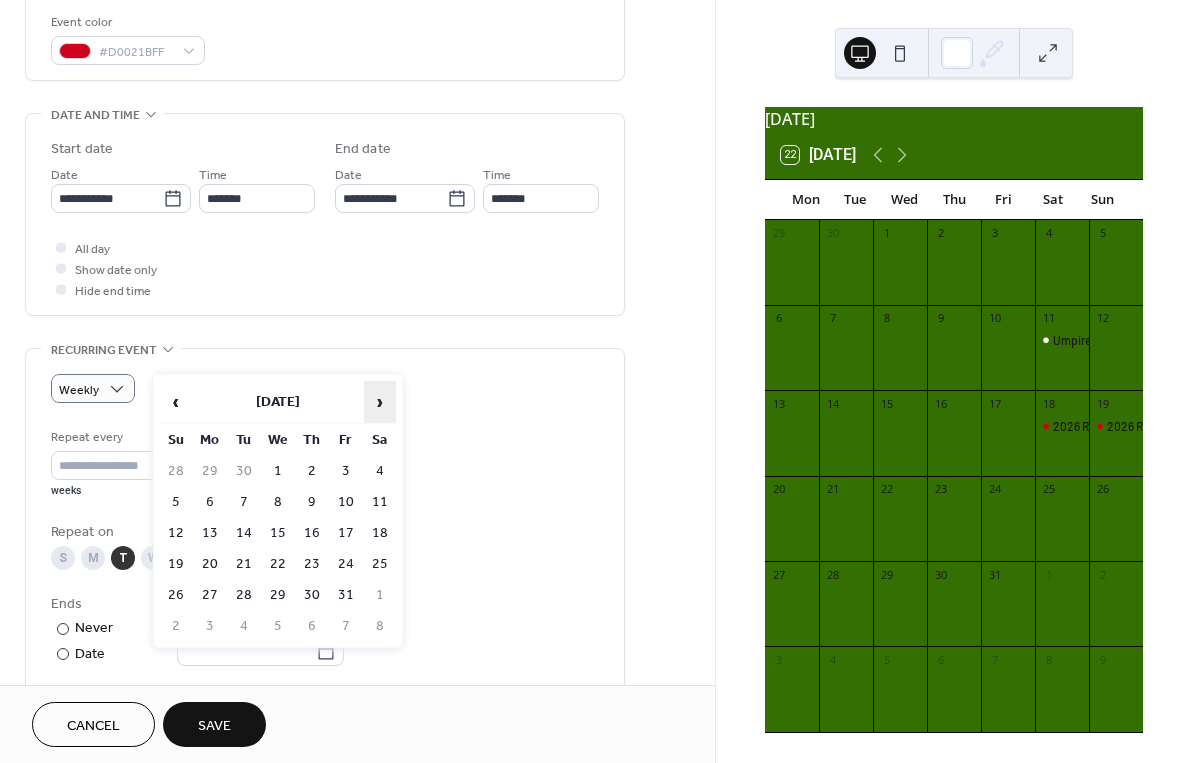 click on "›" at bounding box center [380, 402] 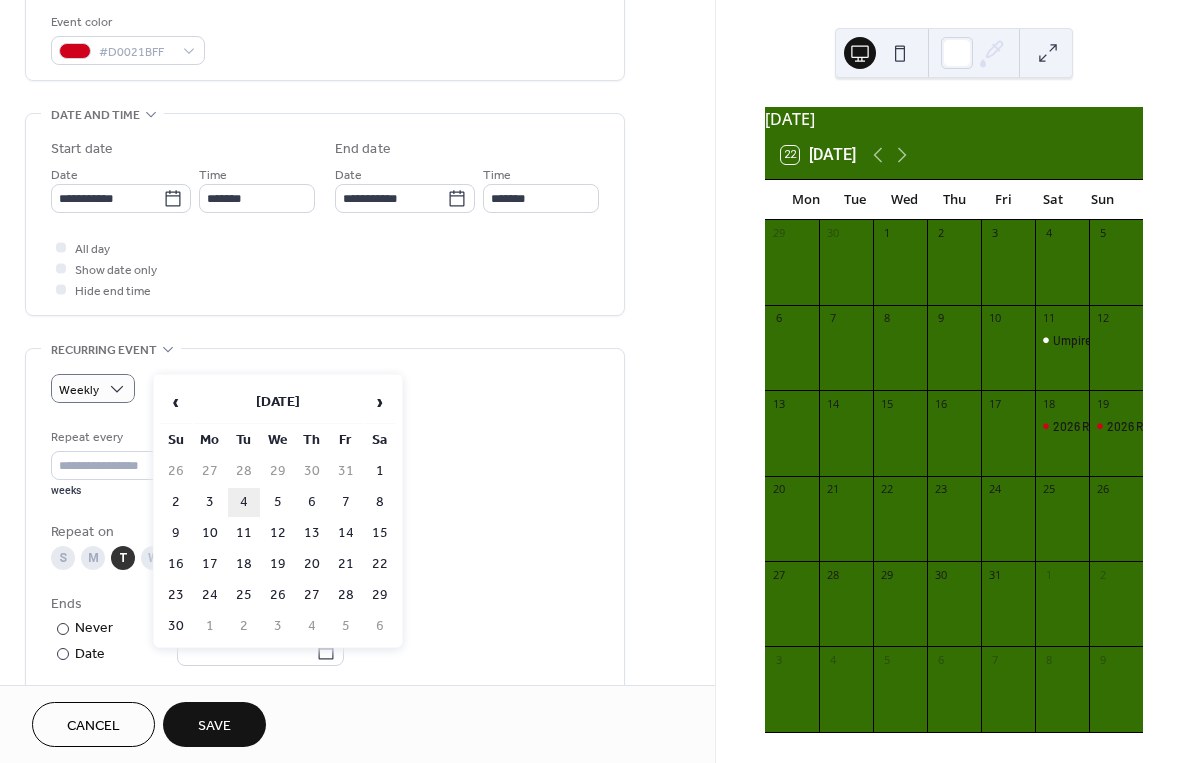 click on "4" at bounding box center [244, 502] 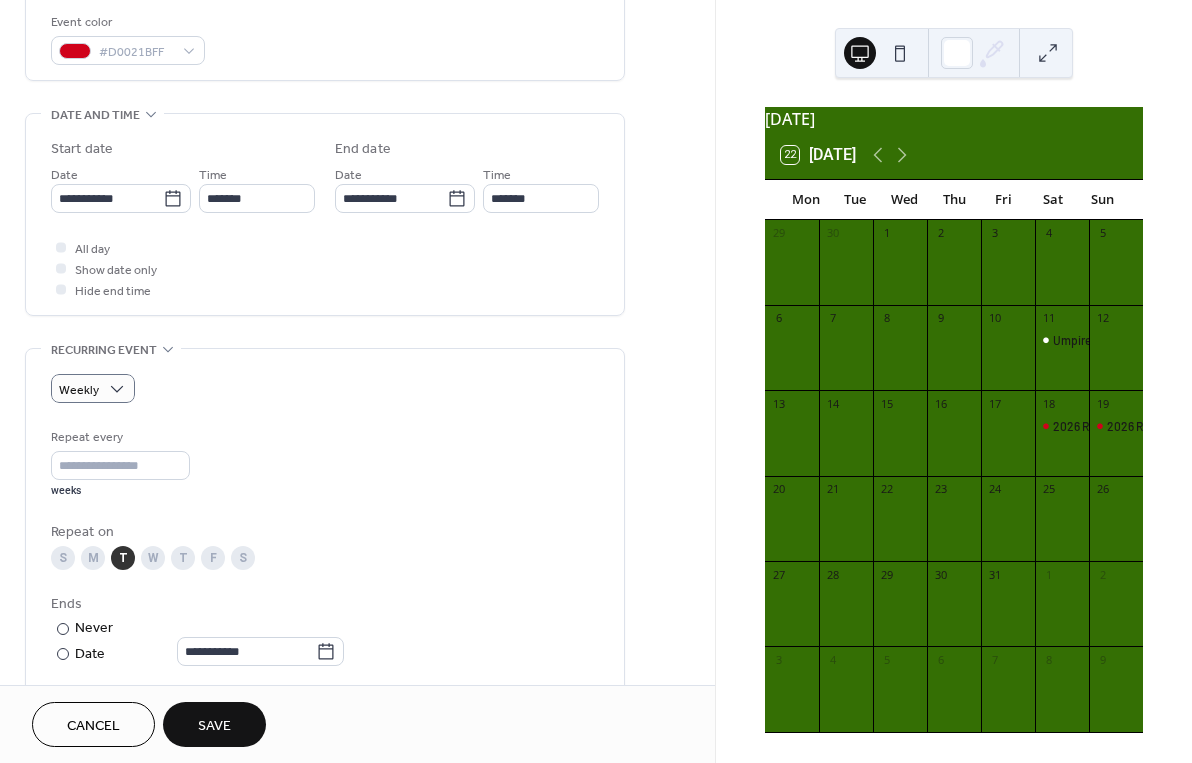 type on "**********" 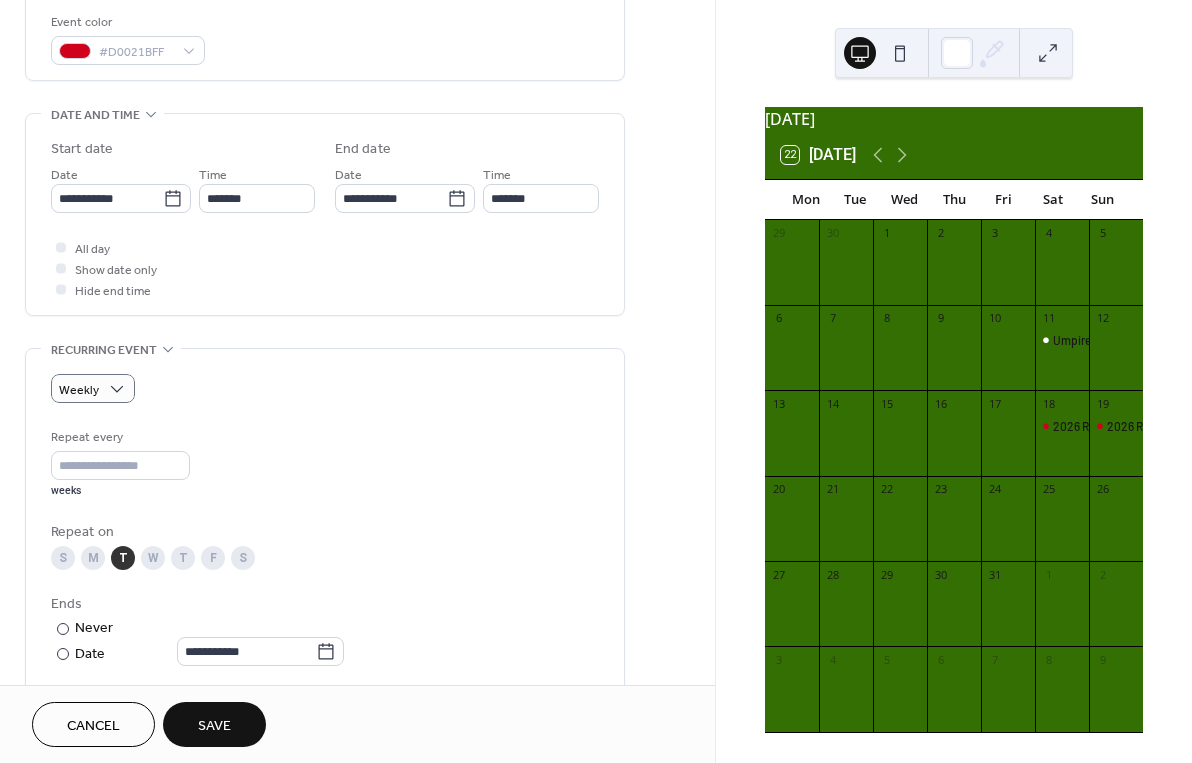 click on "Save" at bounding box center [214, 726] 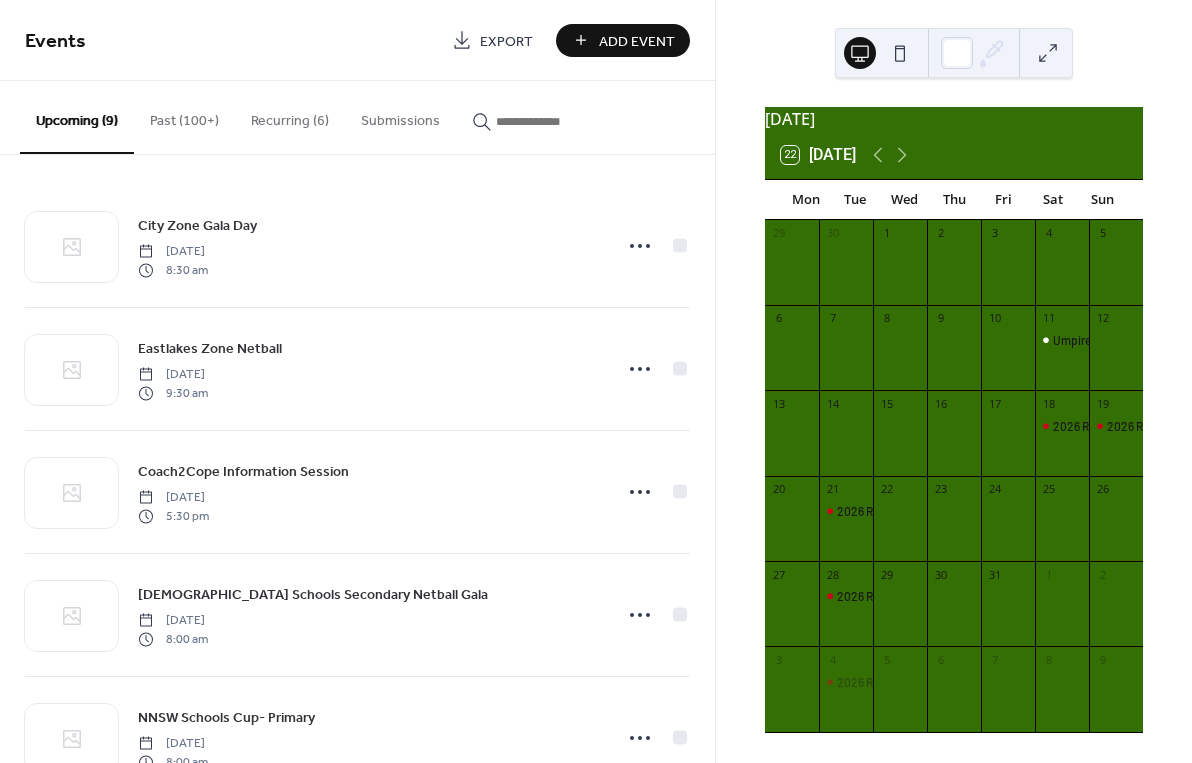 click on "Add Event" at bounding box center [637, 41] 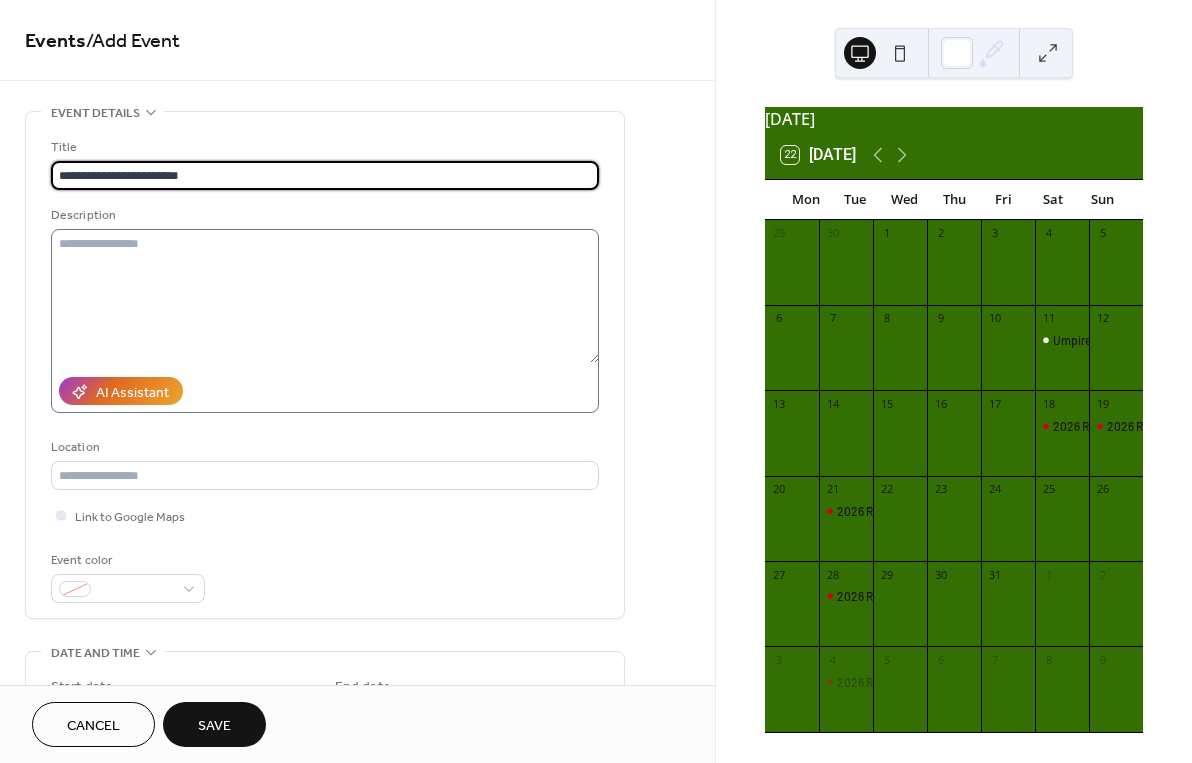 type on "**********" 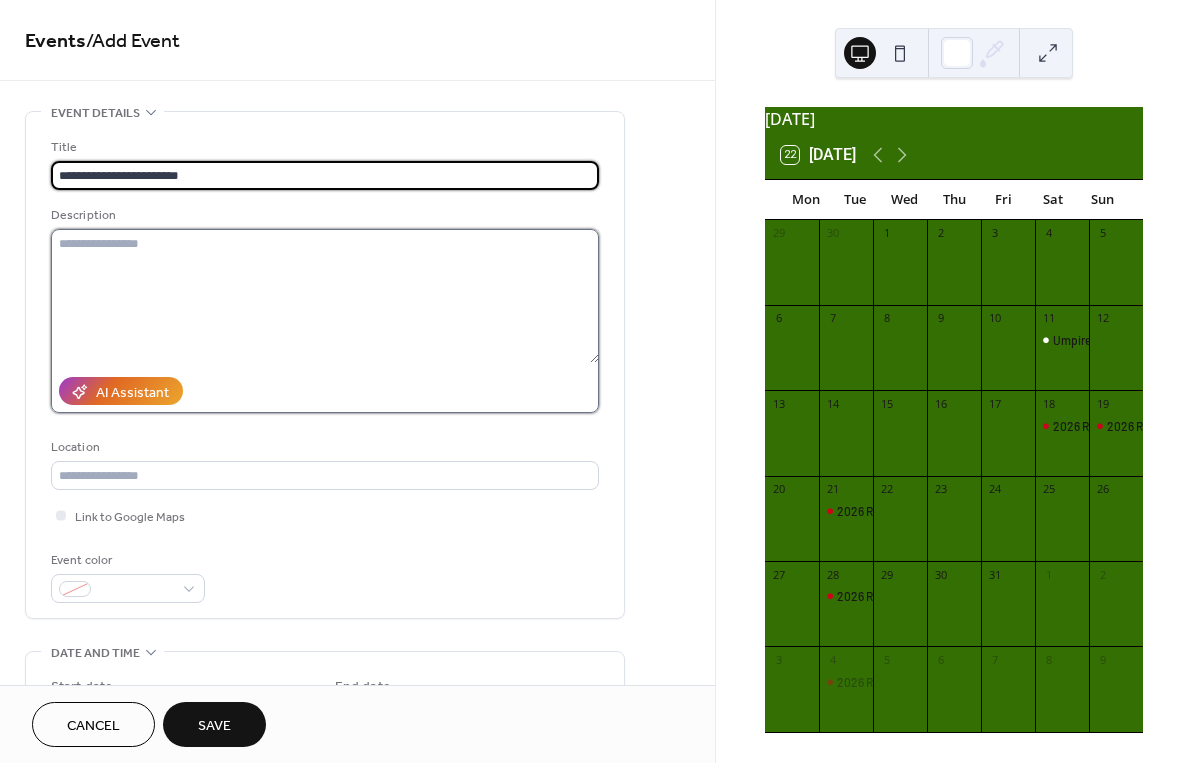 click at bounding box center [325, 296] 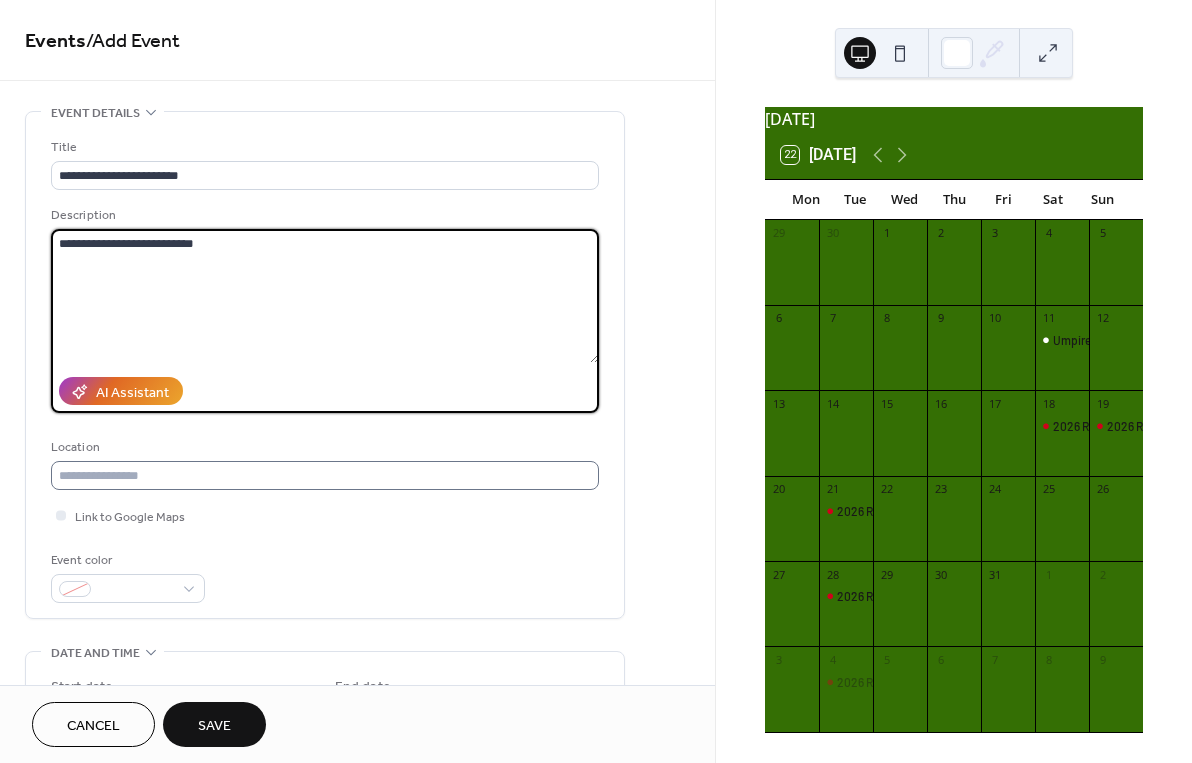 type on "**********" 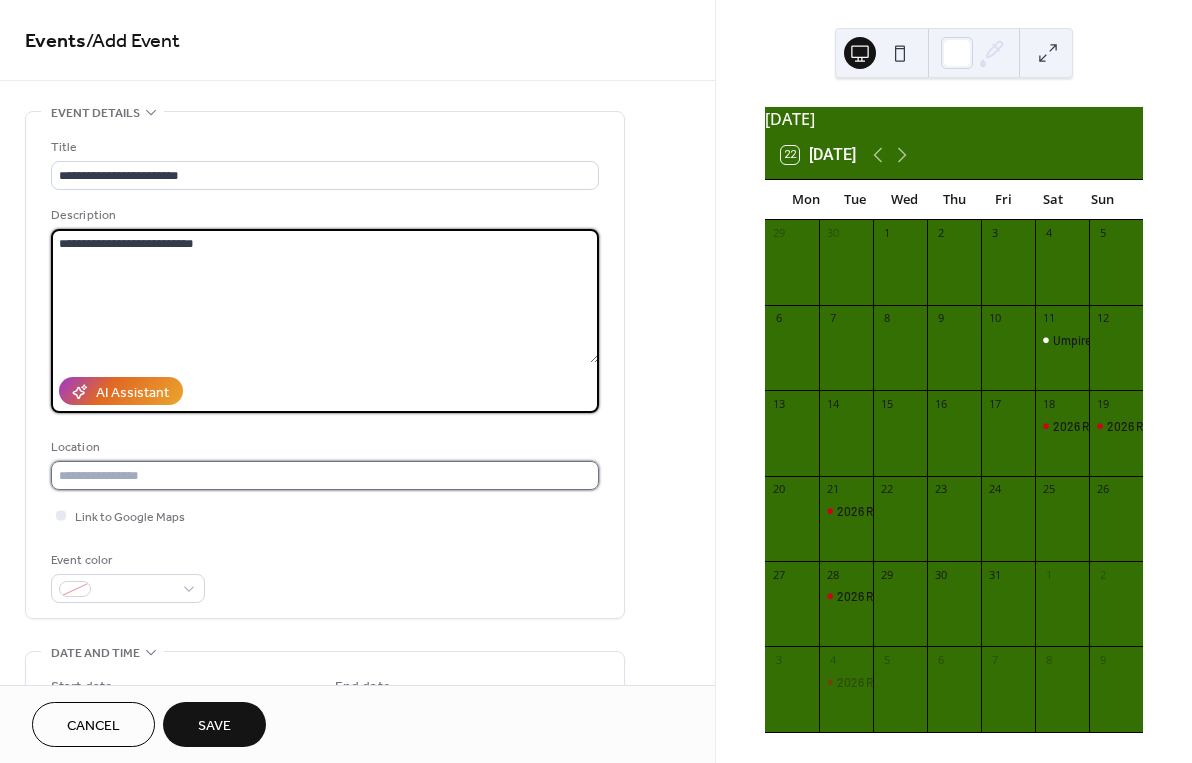 drag, startPoint x: 89, startPoint y: 483, endPoint x: 99, endPoint y: 480, distance: 10.440307 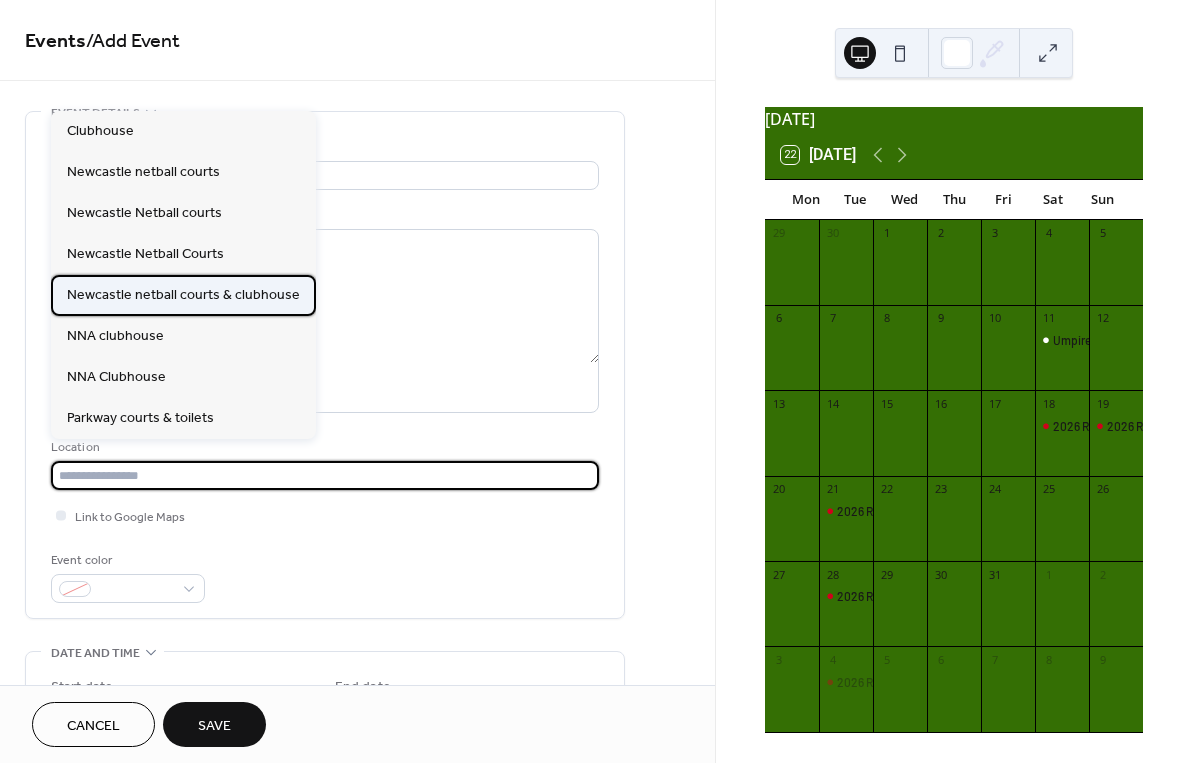 click on "Newcastle netball courts & clubhouse" at bounding box center (183, 295) 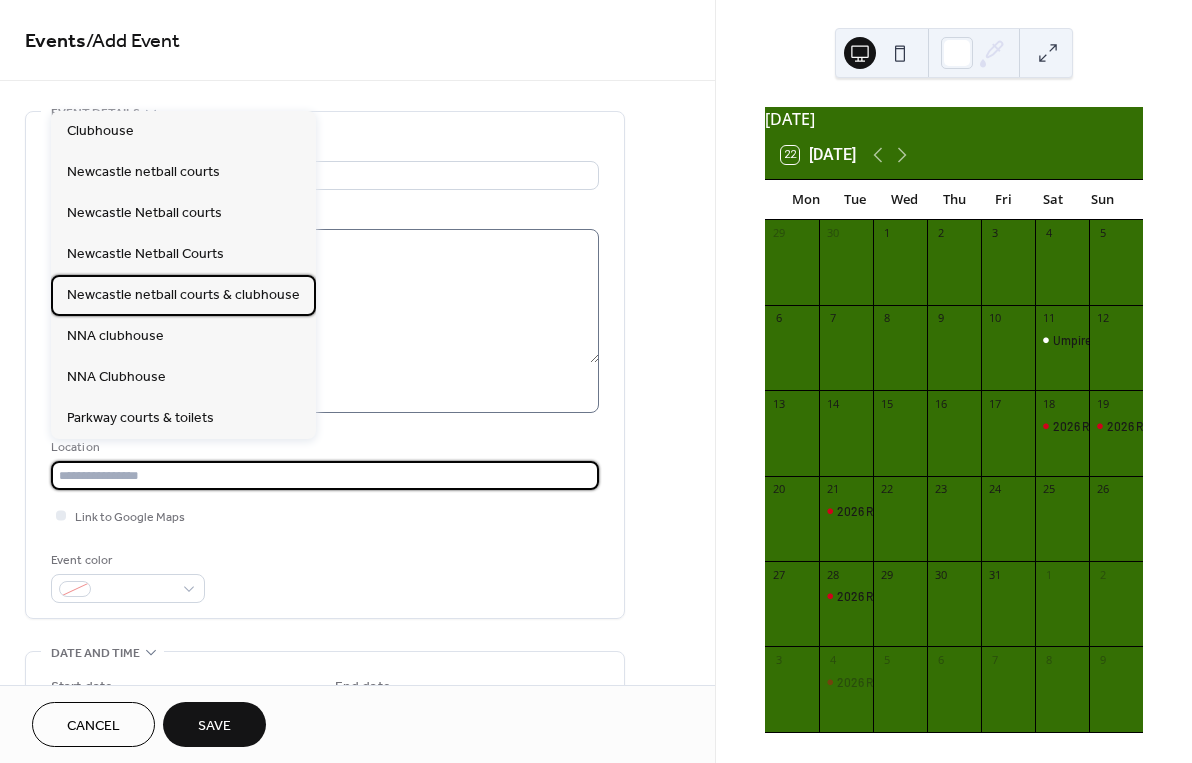 type on "**********" 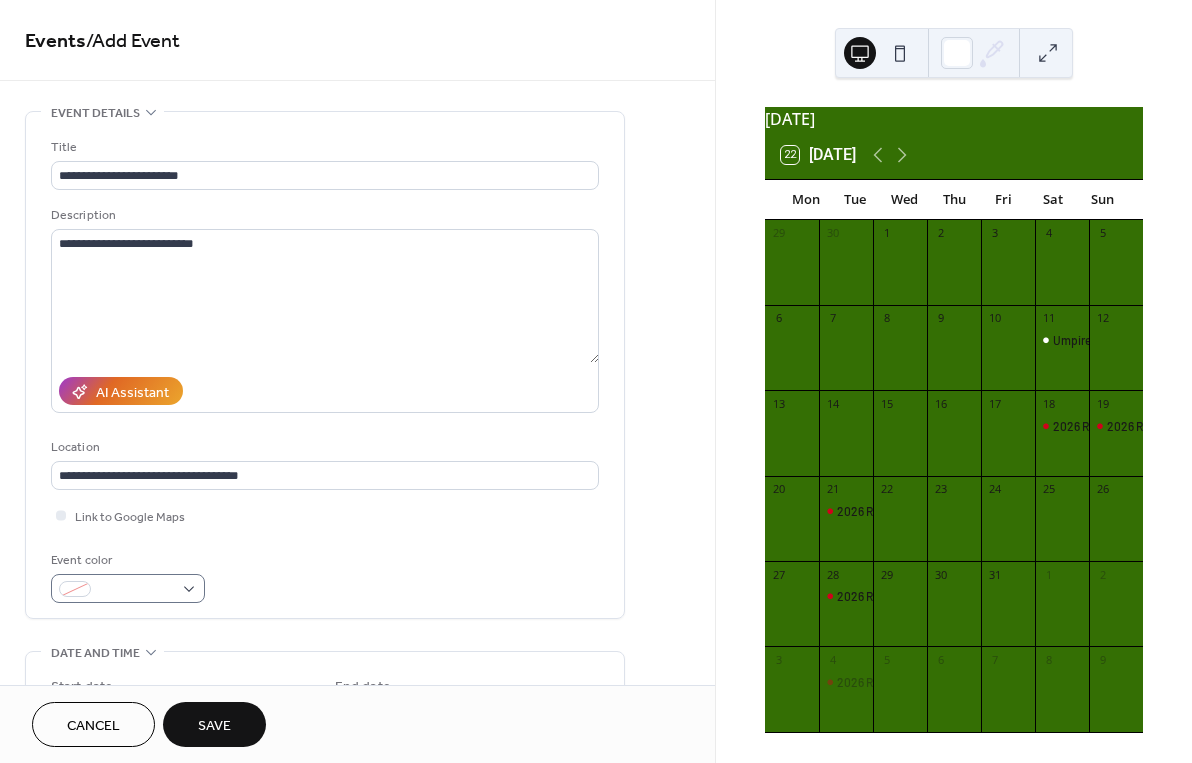 scroll, scrollTop: 1, scrollLeft: 0, axis: vertical 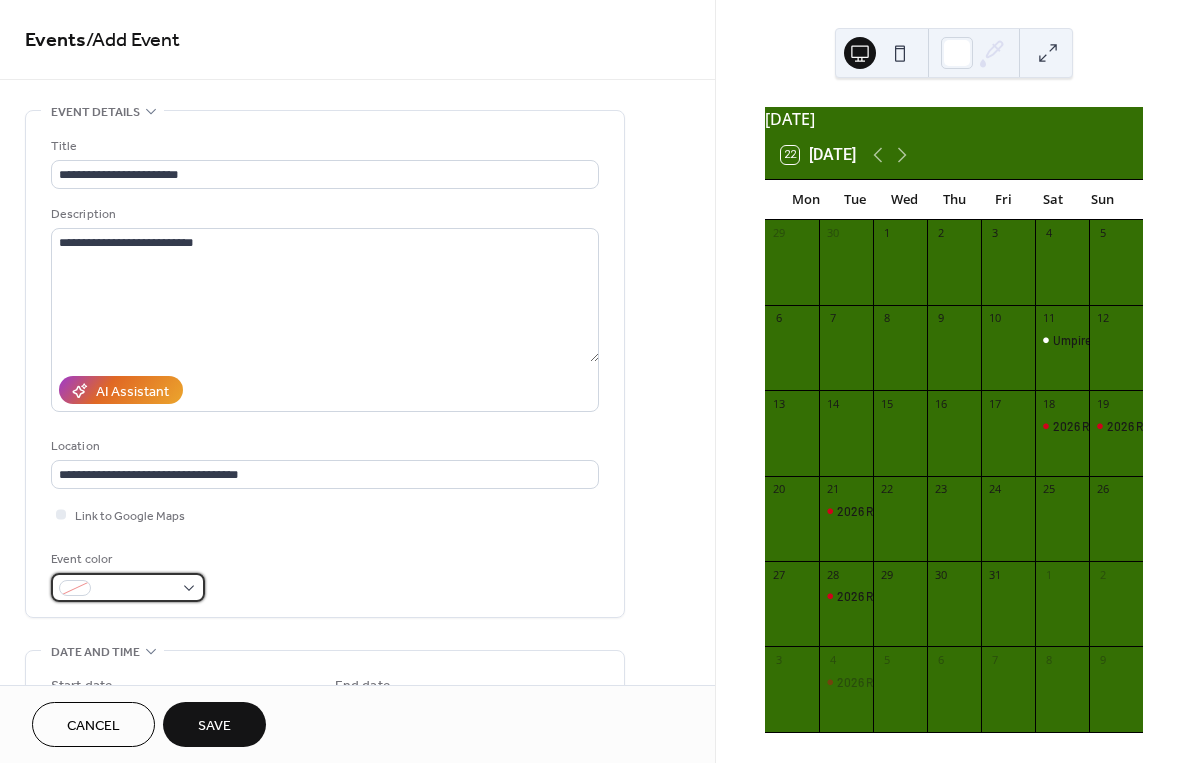 click at bounding box center (128, 587) 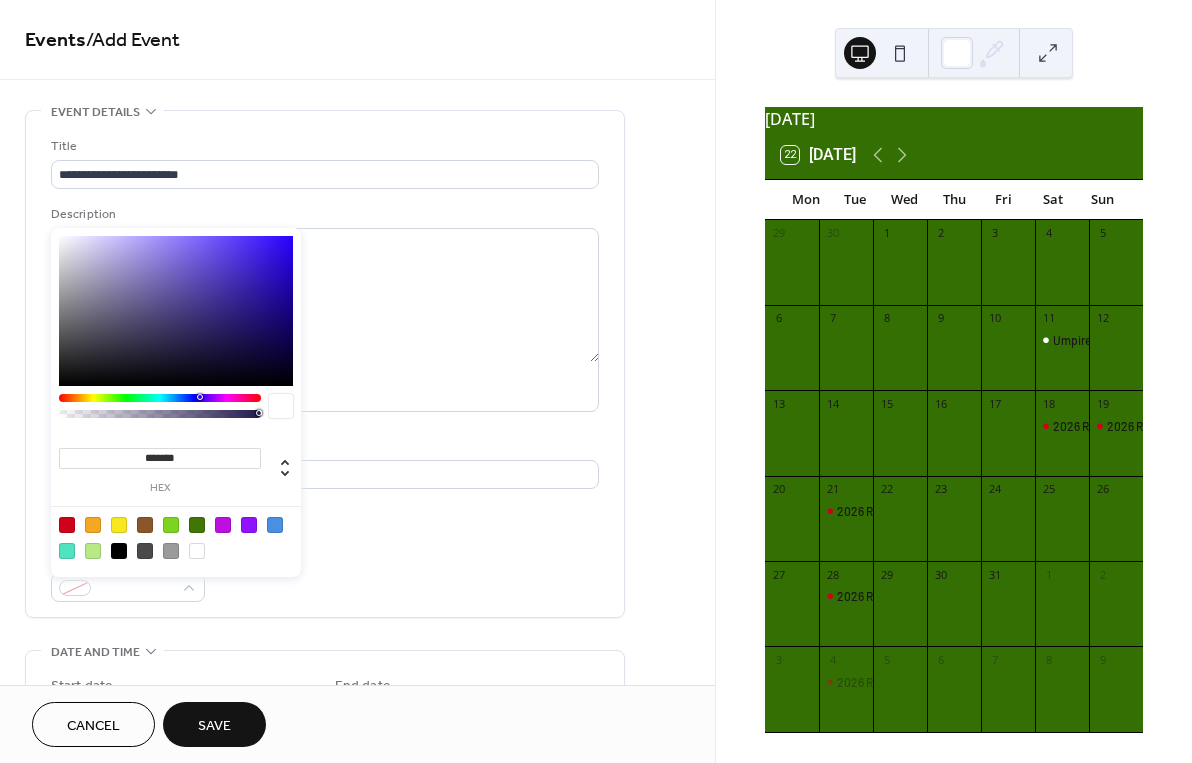 click at bounding box center [67, 525] 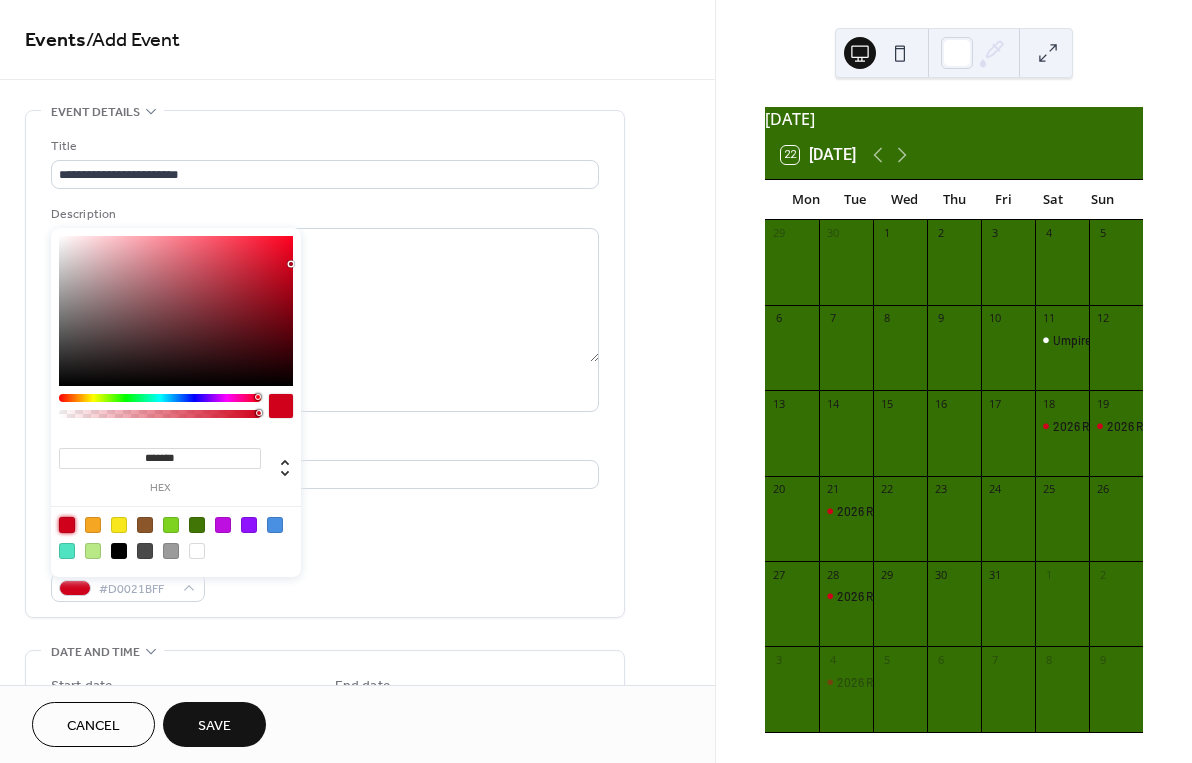 type on "*******" 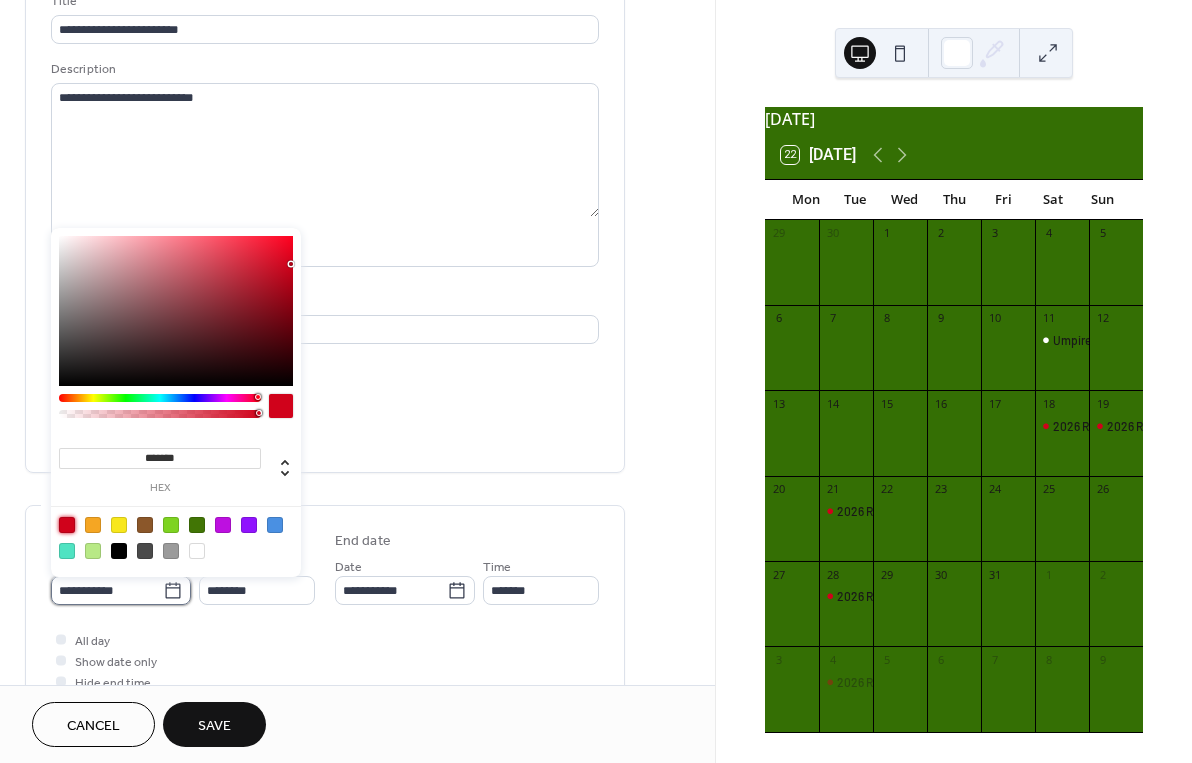 click on "**********" at bounding box center [107, 590] 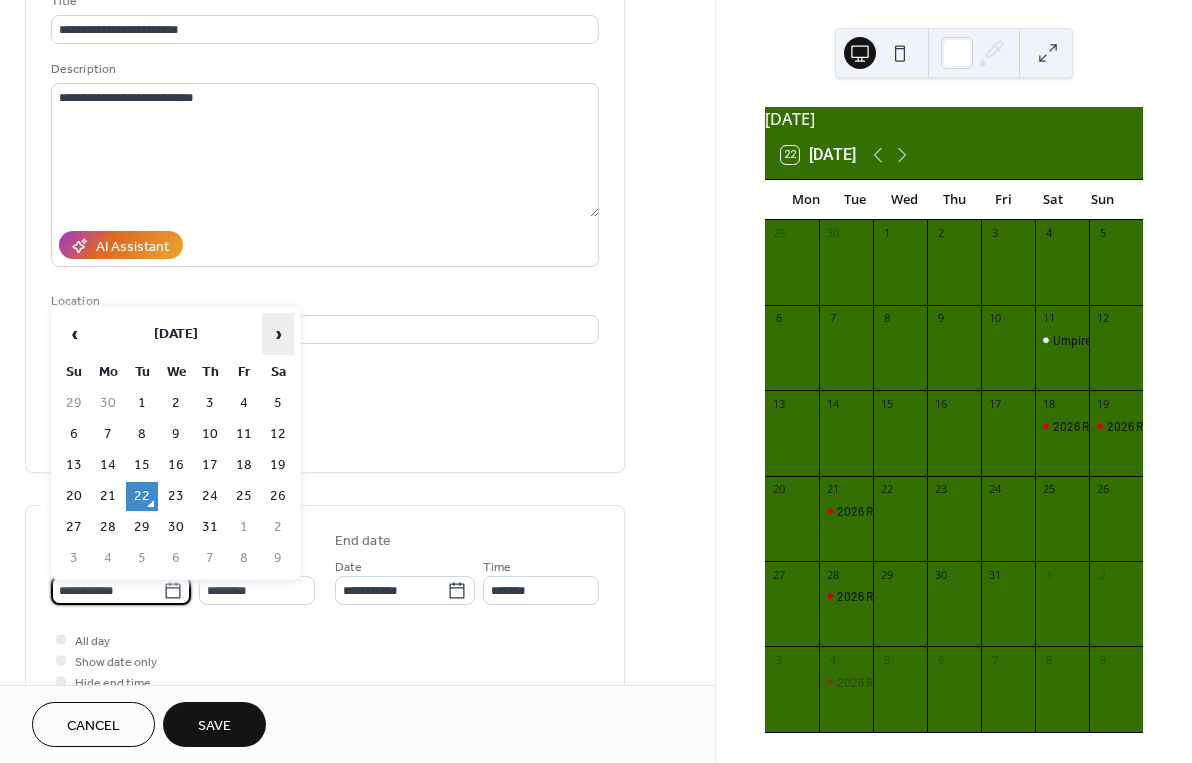 click on "›" at bounding box center (278, 334) 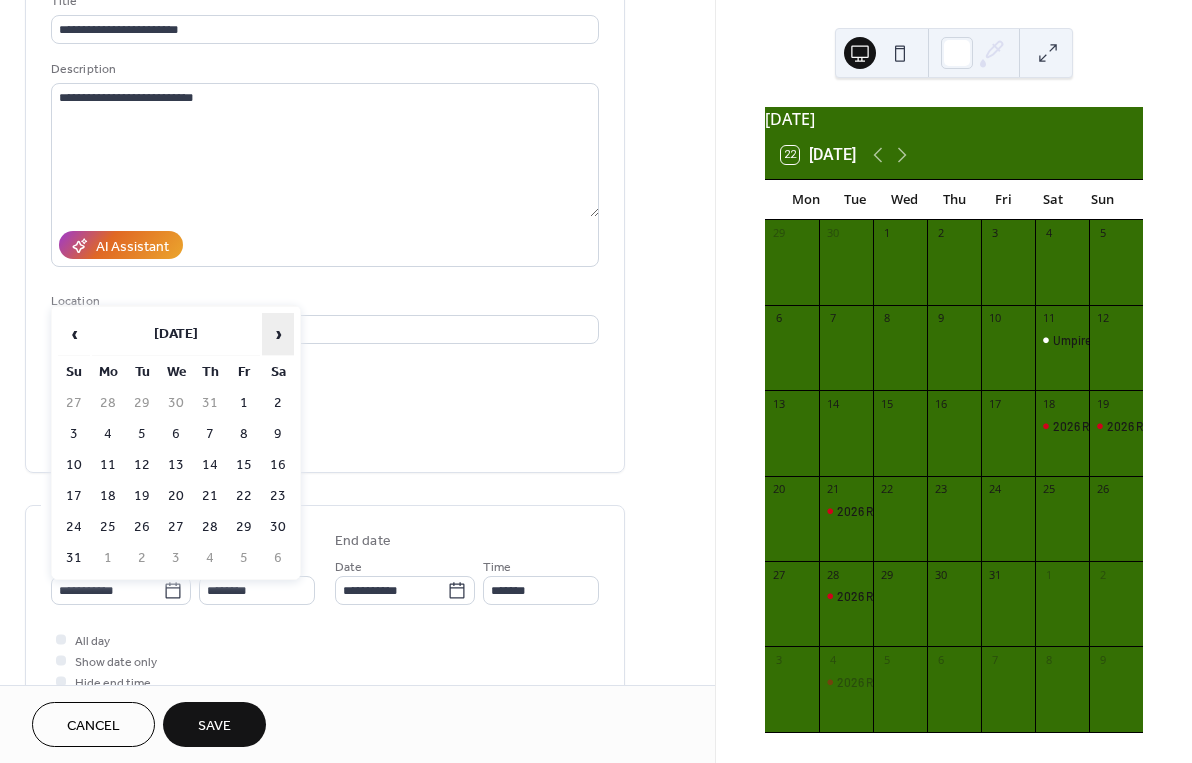 click on "›" at bounding box center (278, 334) 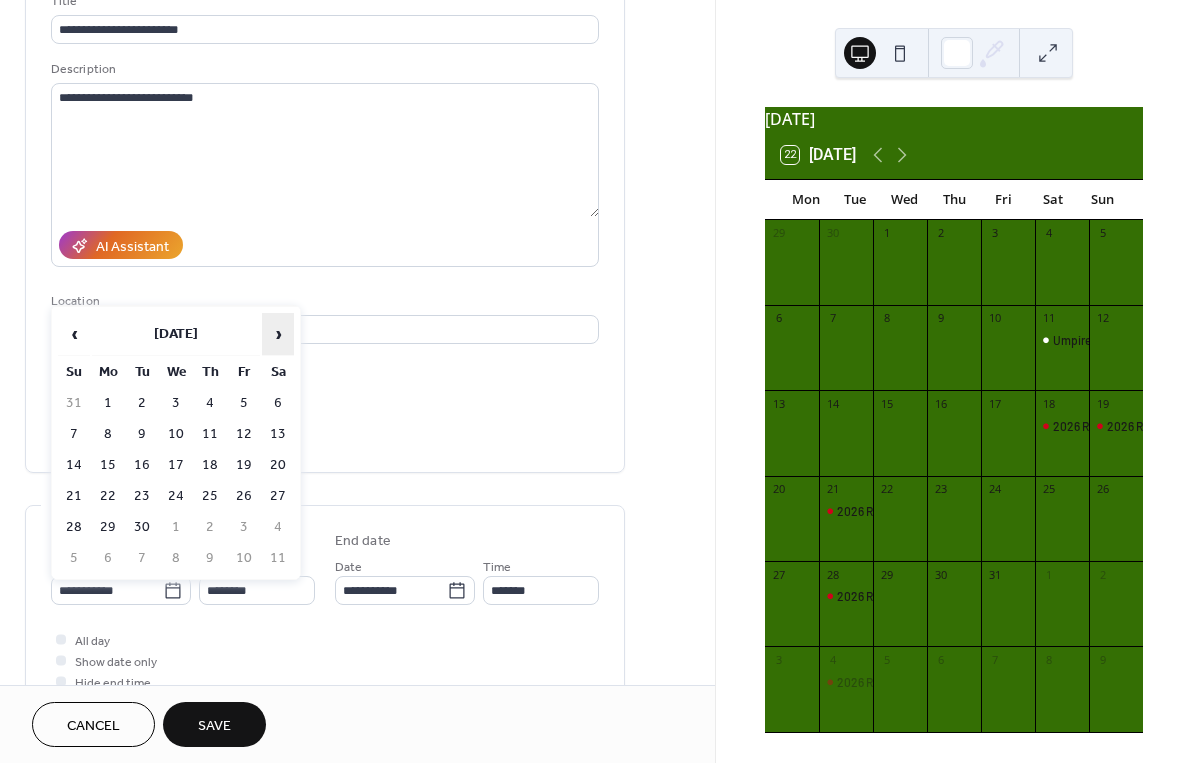 click on "›" at bounding box center (278, 334) 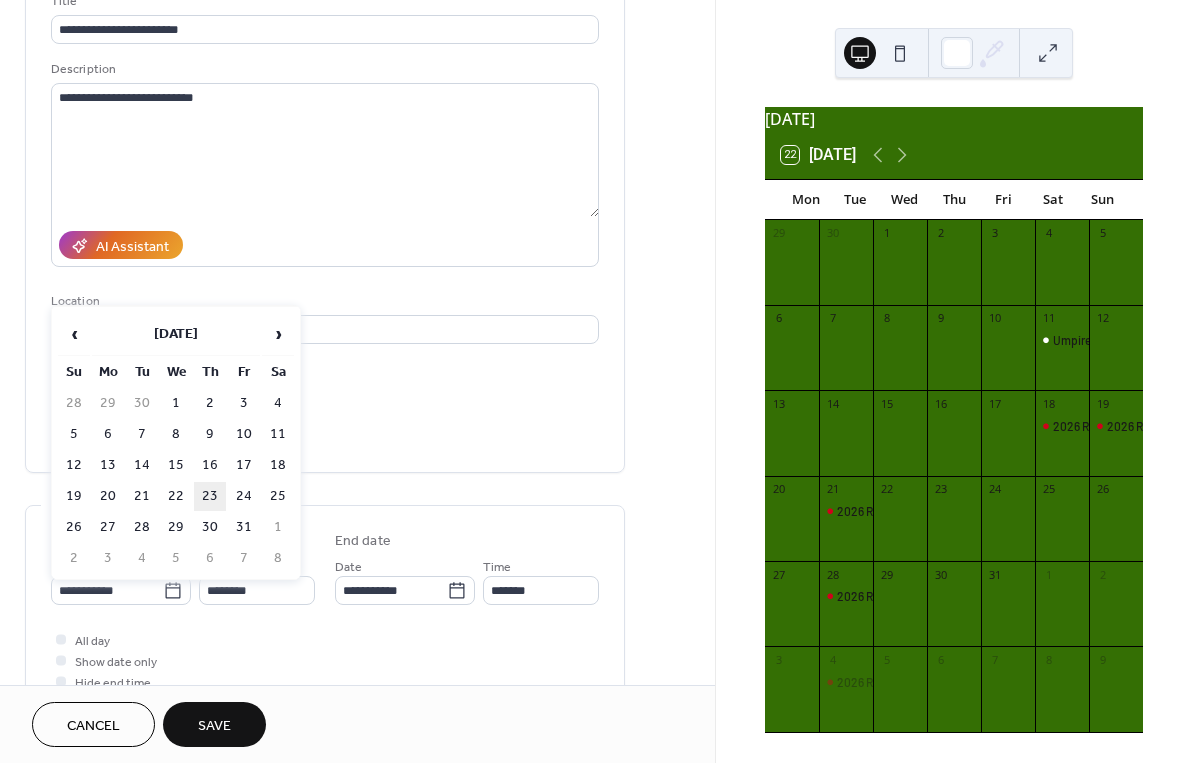 click on "23" at bounding box center [210, 496] 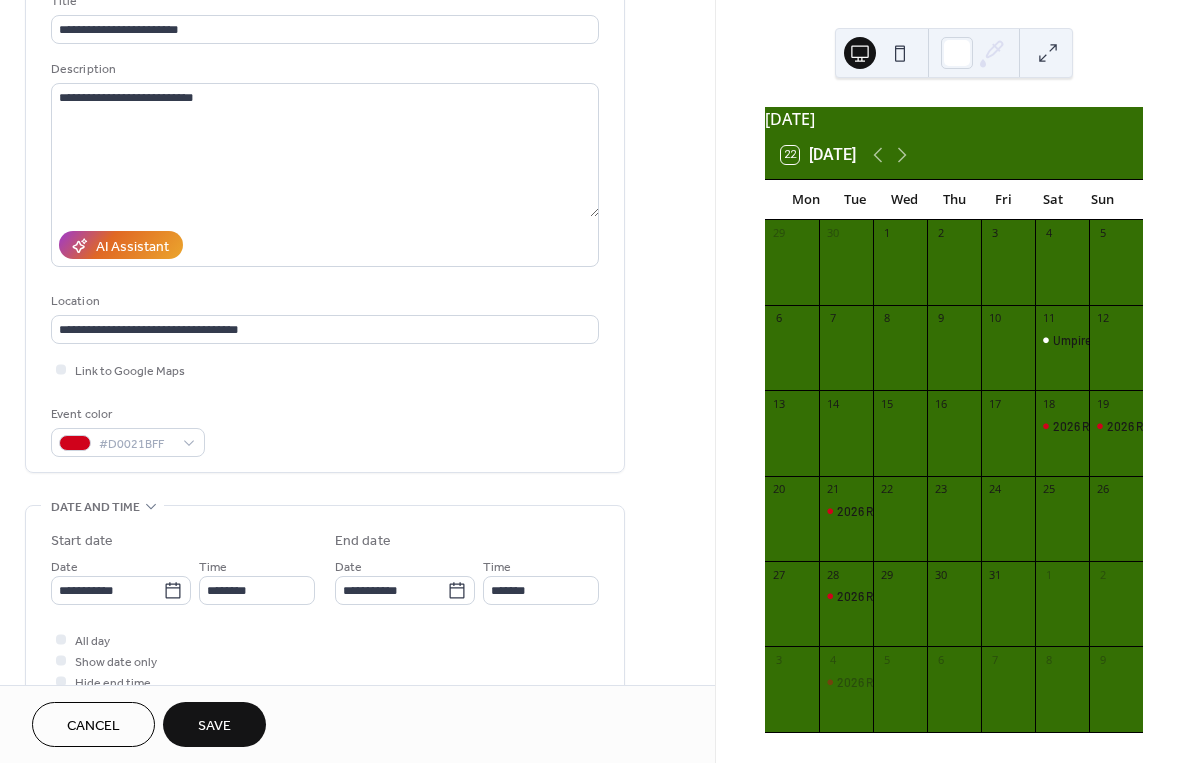 type on "**********" 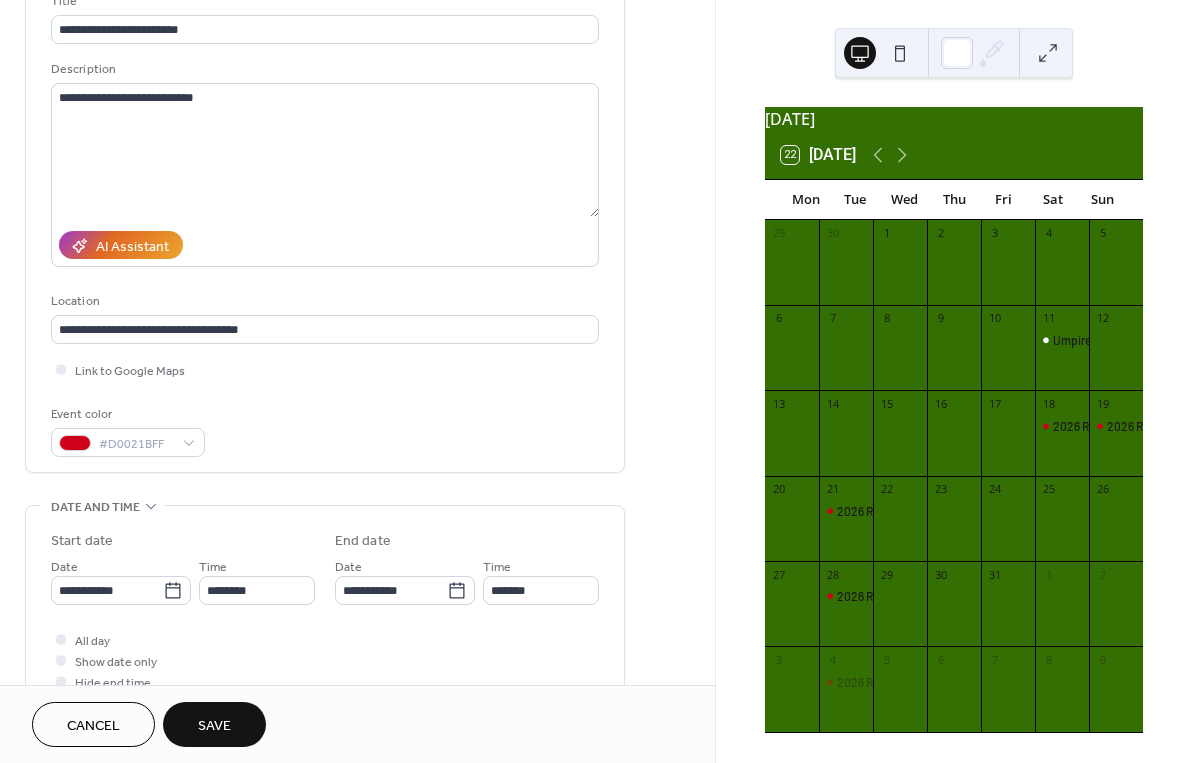 type on "**********" 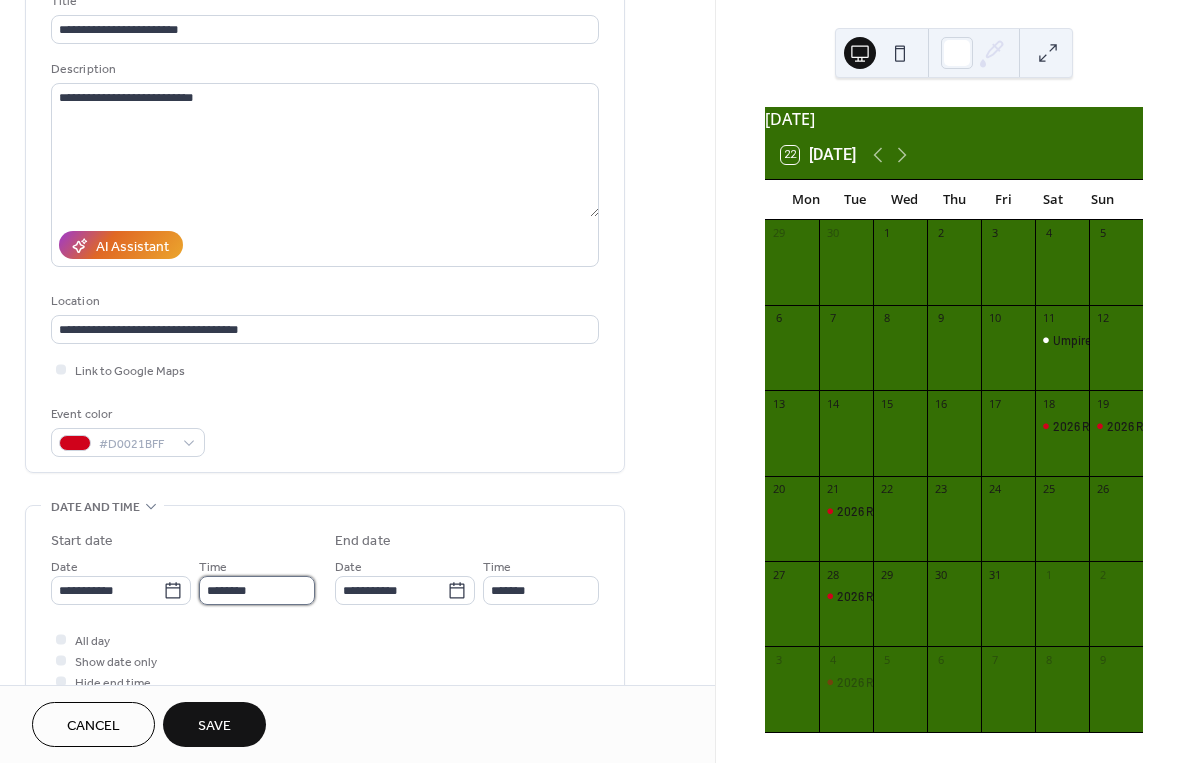 click on "********" at bounding box center [257, 590] 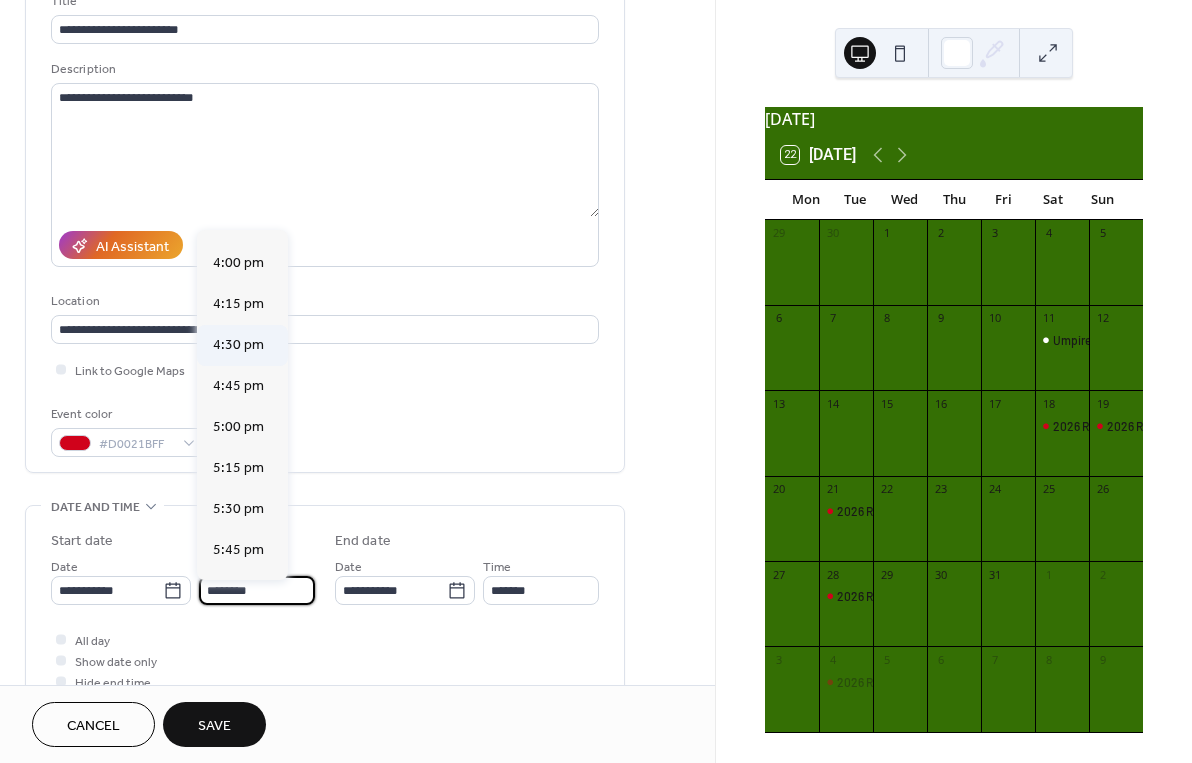 scroll, scrollTop: 2655, scrollLeft: 0, axis: vertical 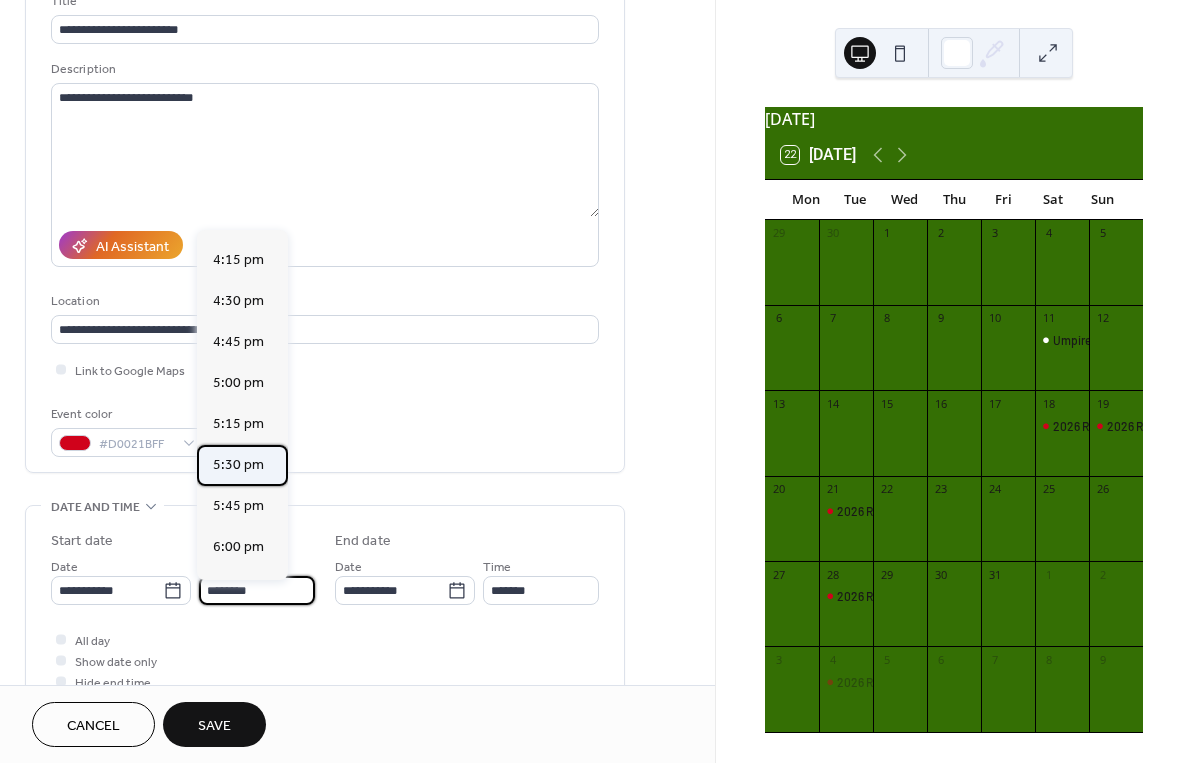 click on "5:30 pm" at bounding box center [238, 465] 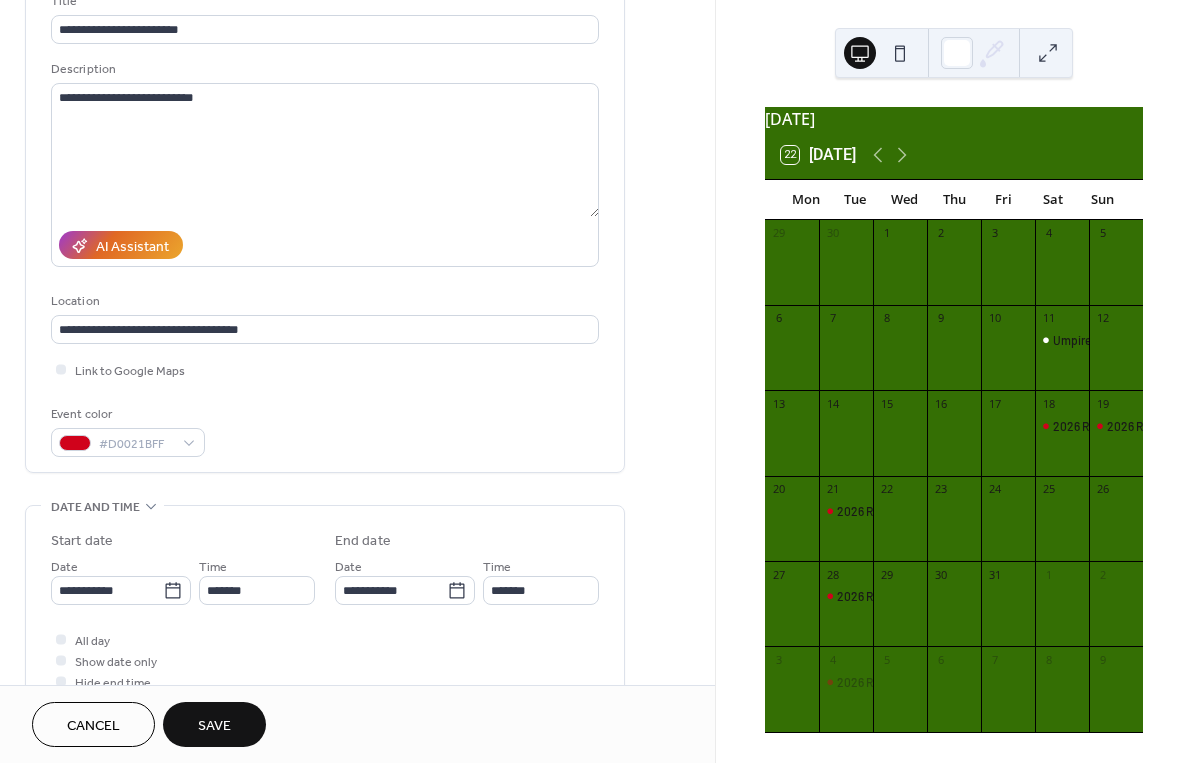 type on "*******" 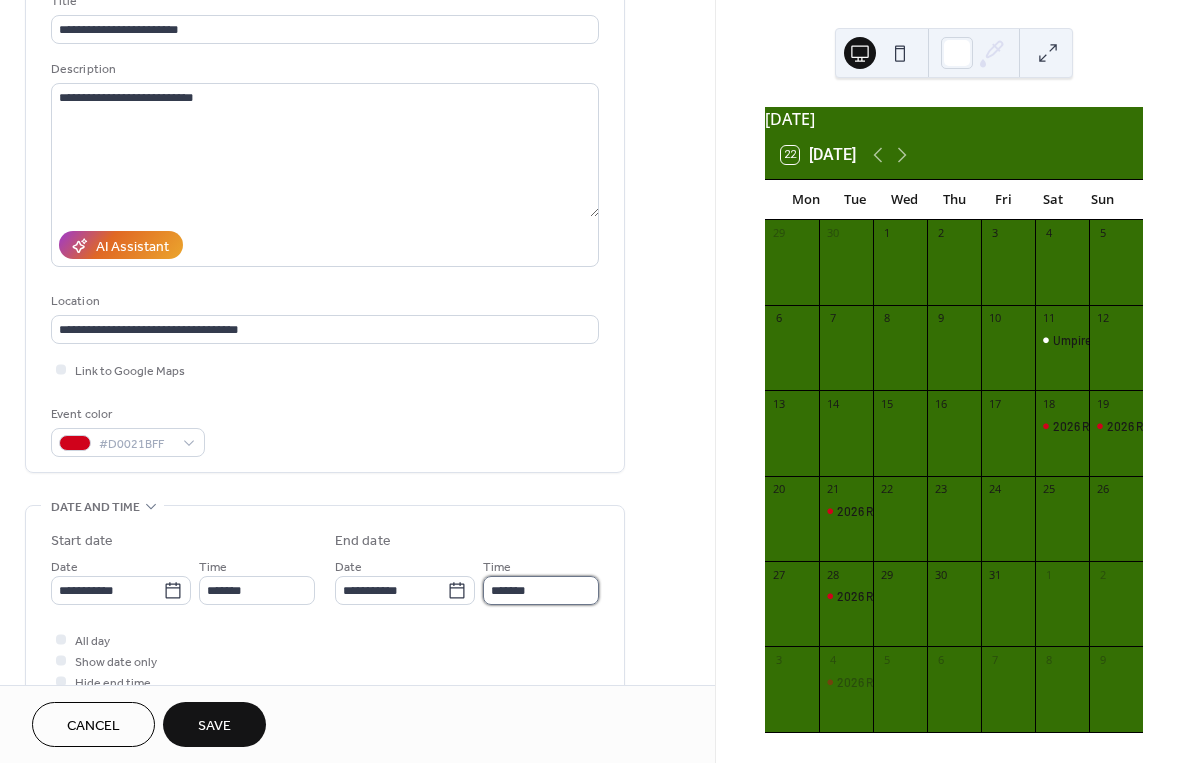 click on "*******" at bounding box center (541, 590) 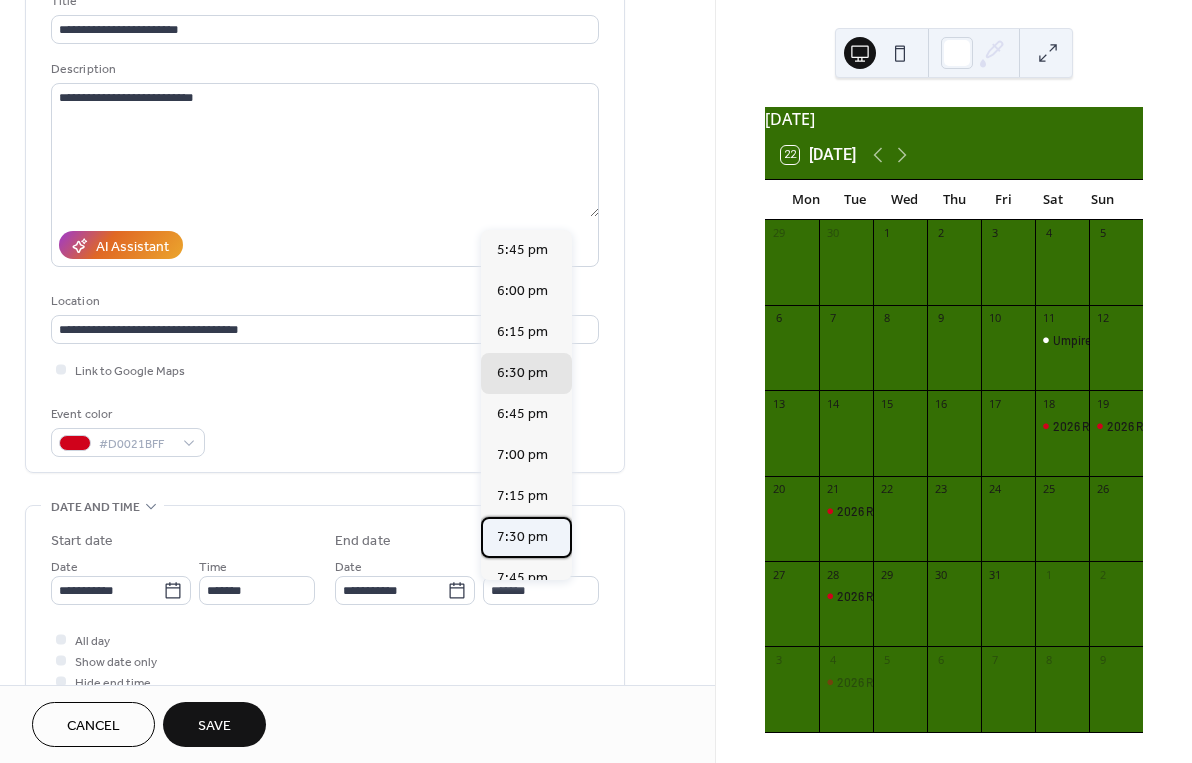 click on "7:30 pm" at bounding box center (522, 537) 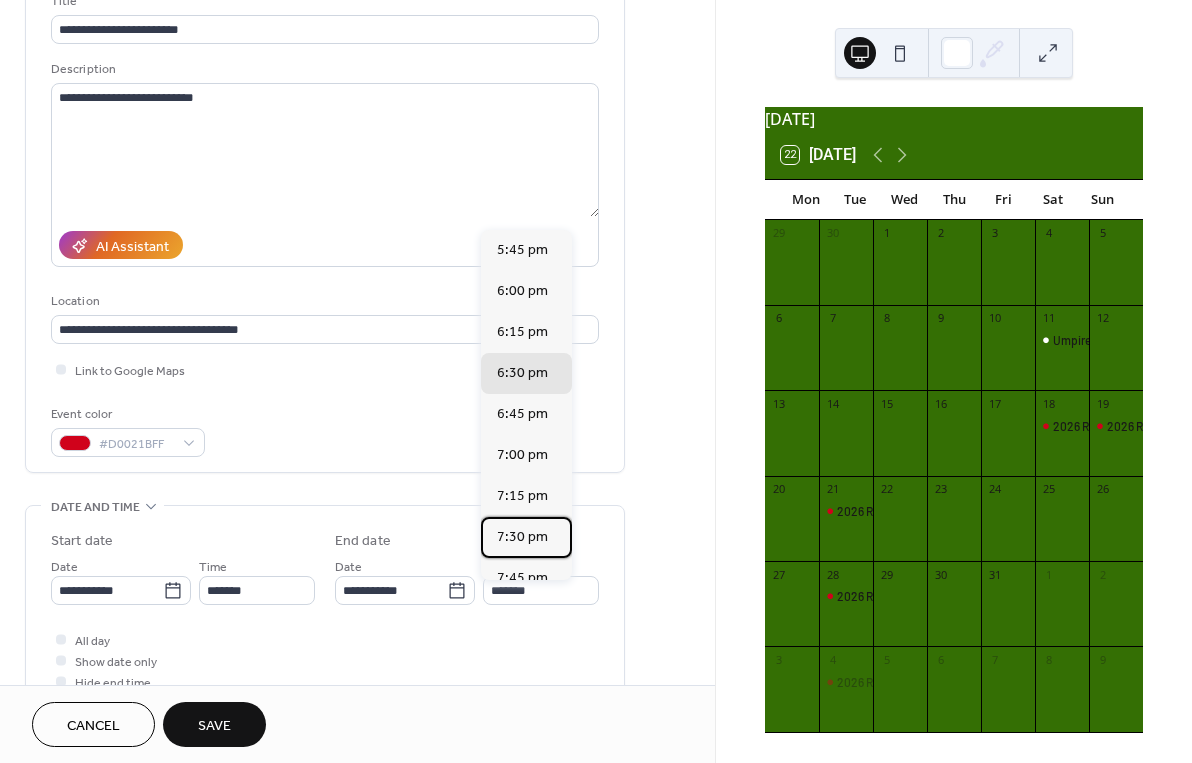 type on "*******" 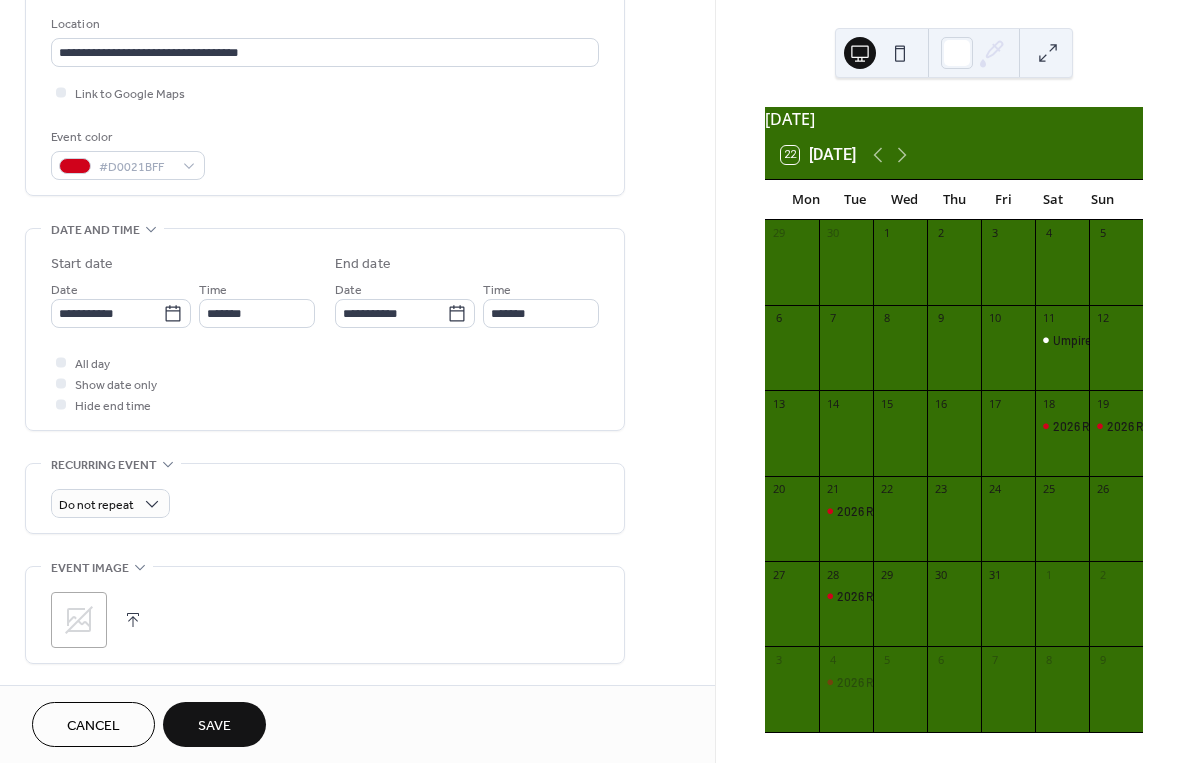 scroll, scrollTop: 435, scrollLeft: 0, axis: vertical 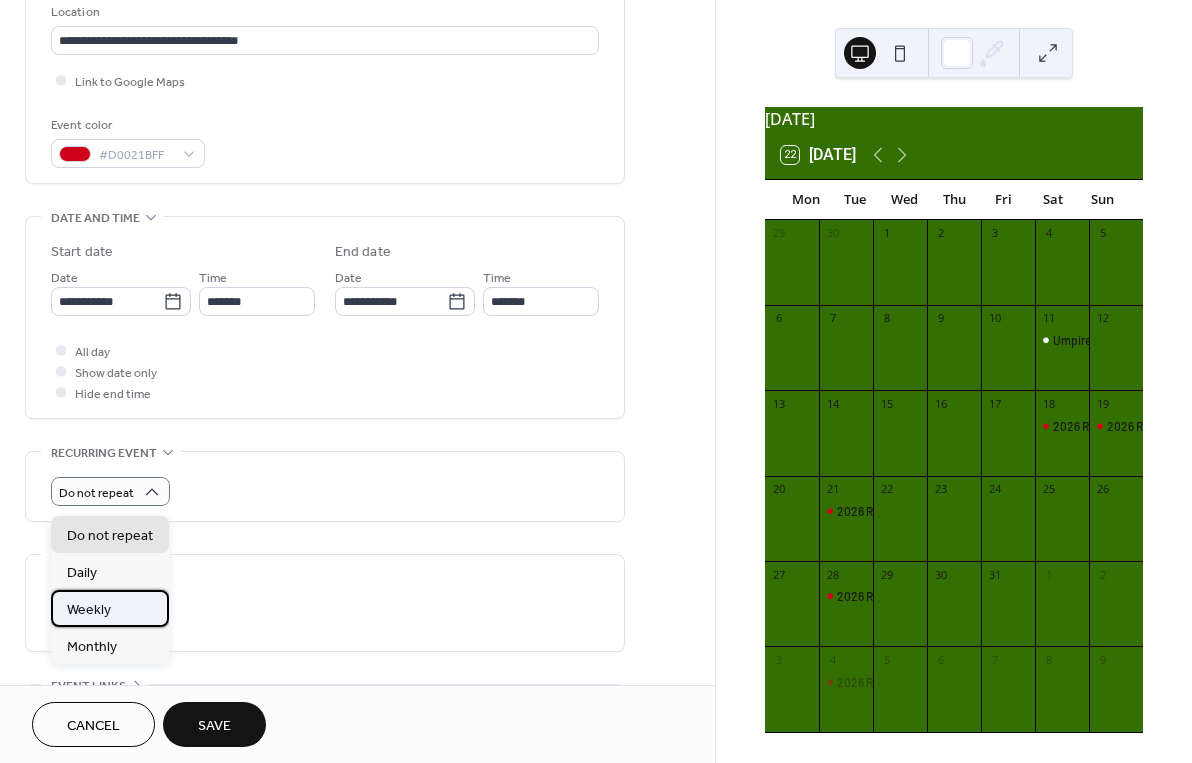 click on "Weekly" at bounding box center [110, 608] 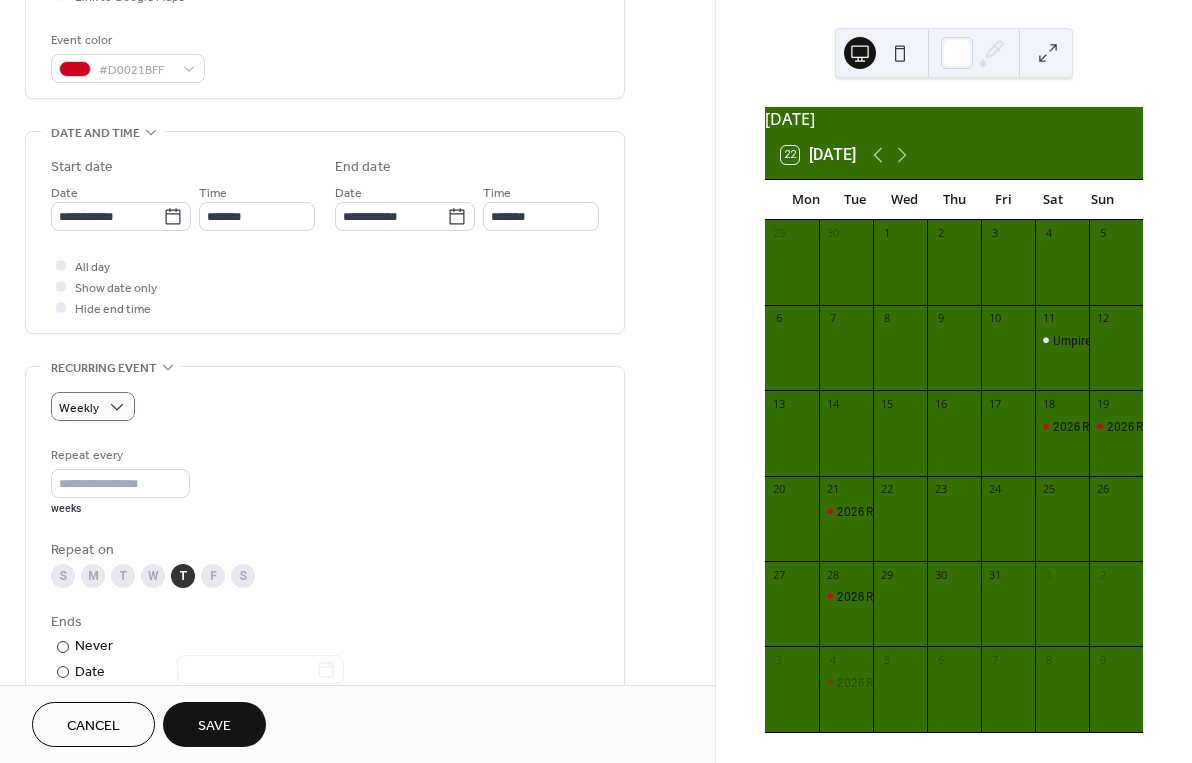 scroll, scrollTop: 660, scrollLeft: 0, axis: vertical 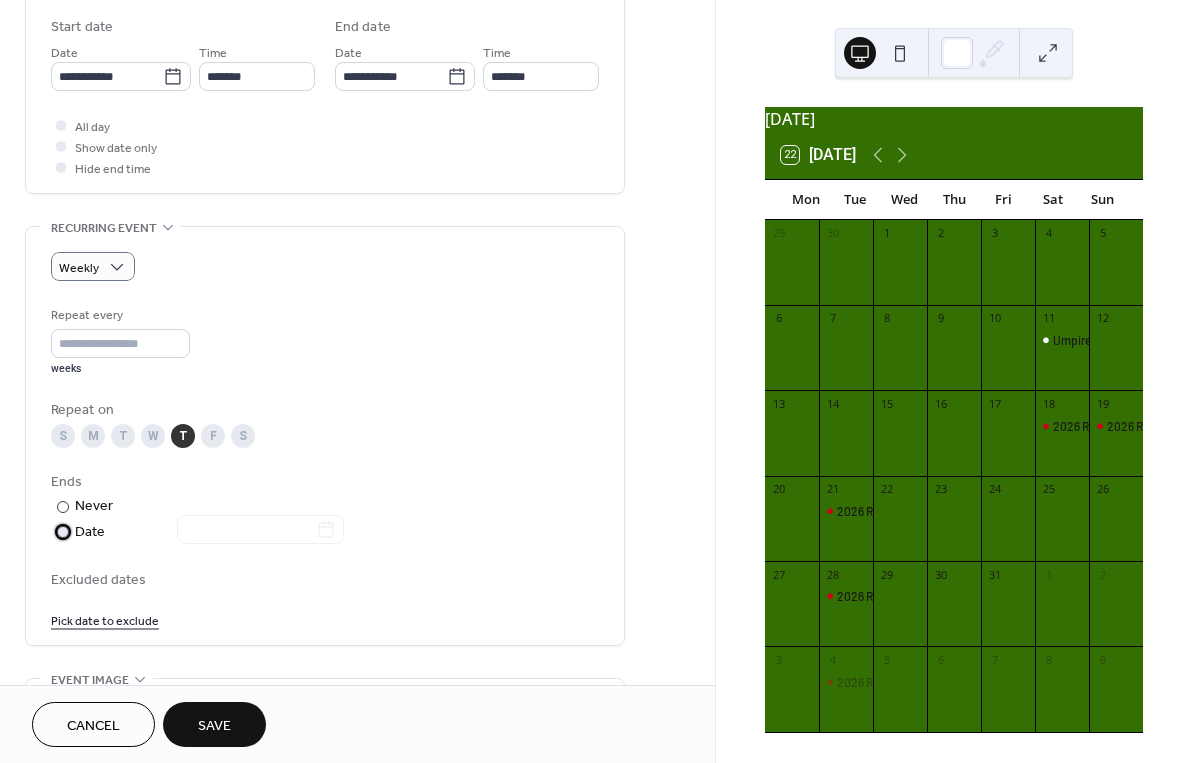 click at bounding box center [63, 532] 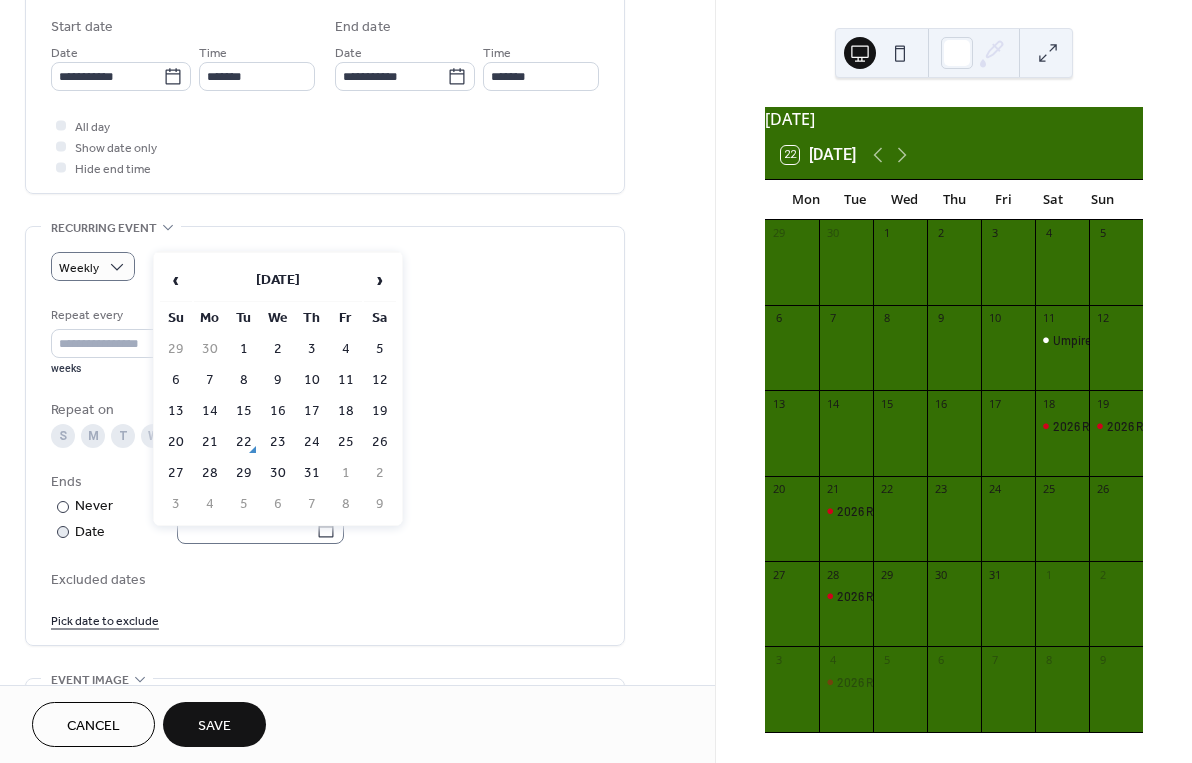 click 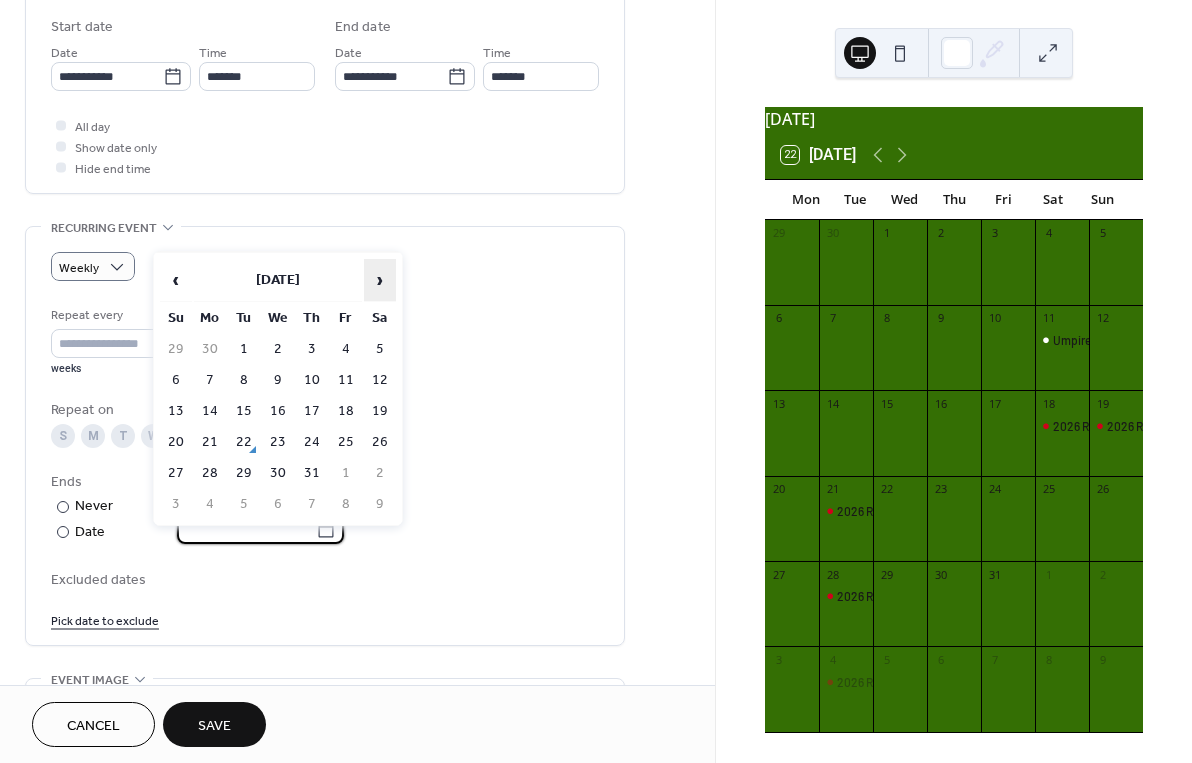 click on "›" at bounding box center [380, 280] 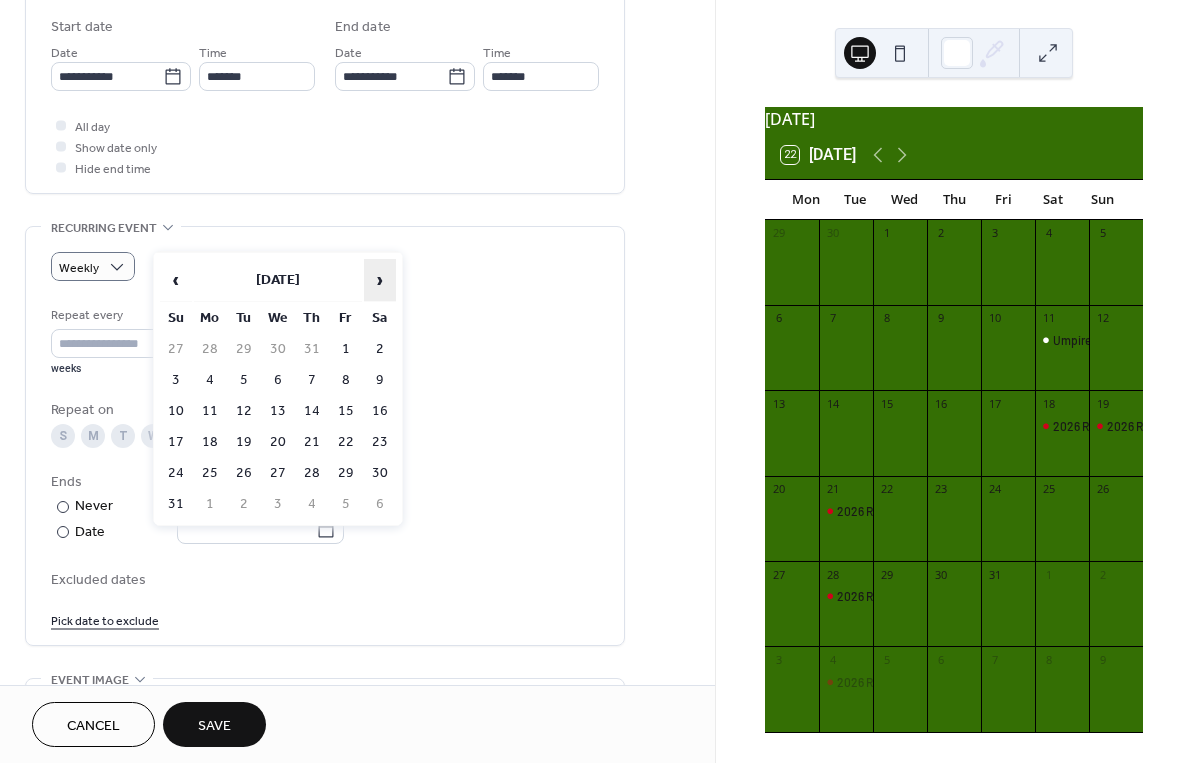 click on "›" at bounding box center (380, 280) 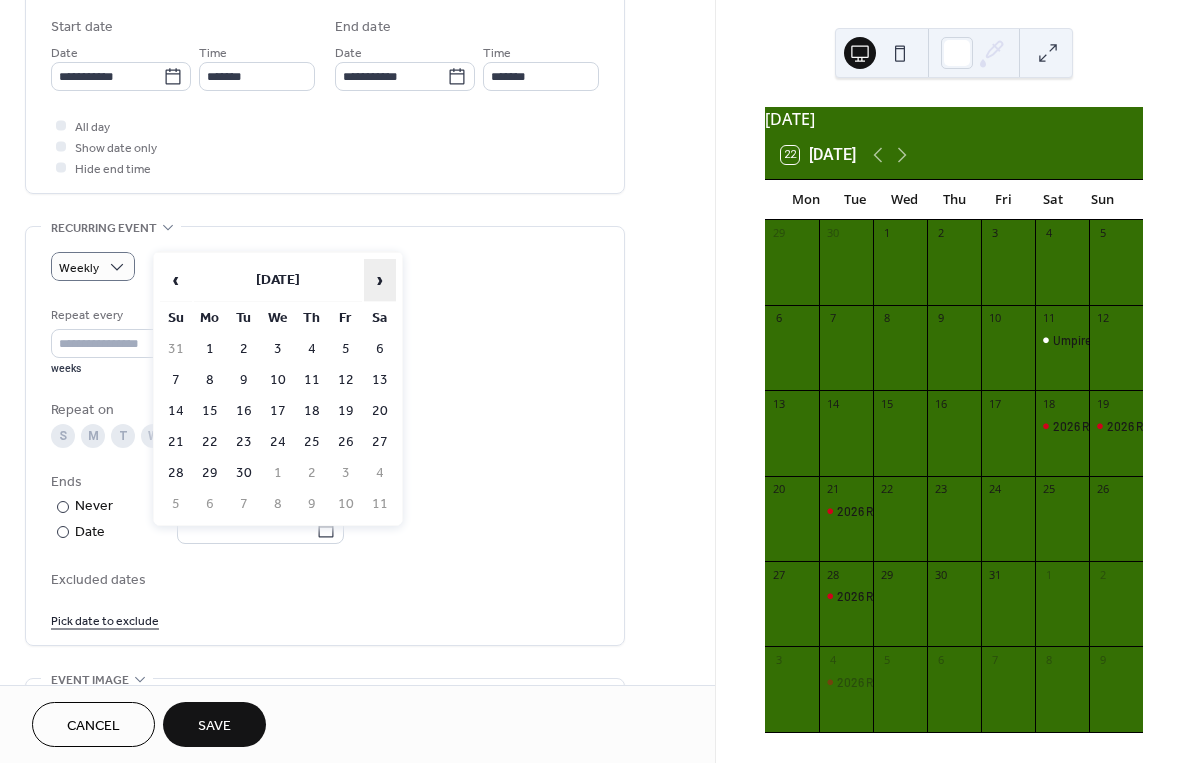click on "›" at bounding box center (380, 280) 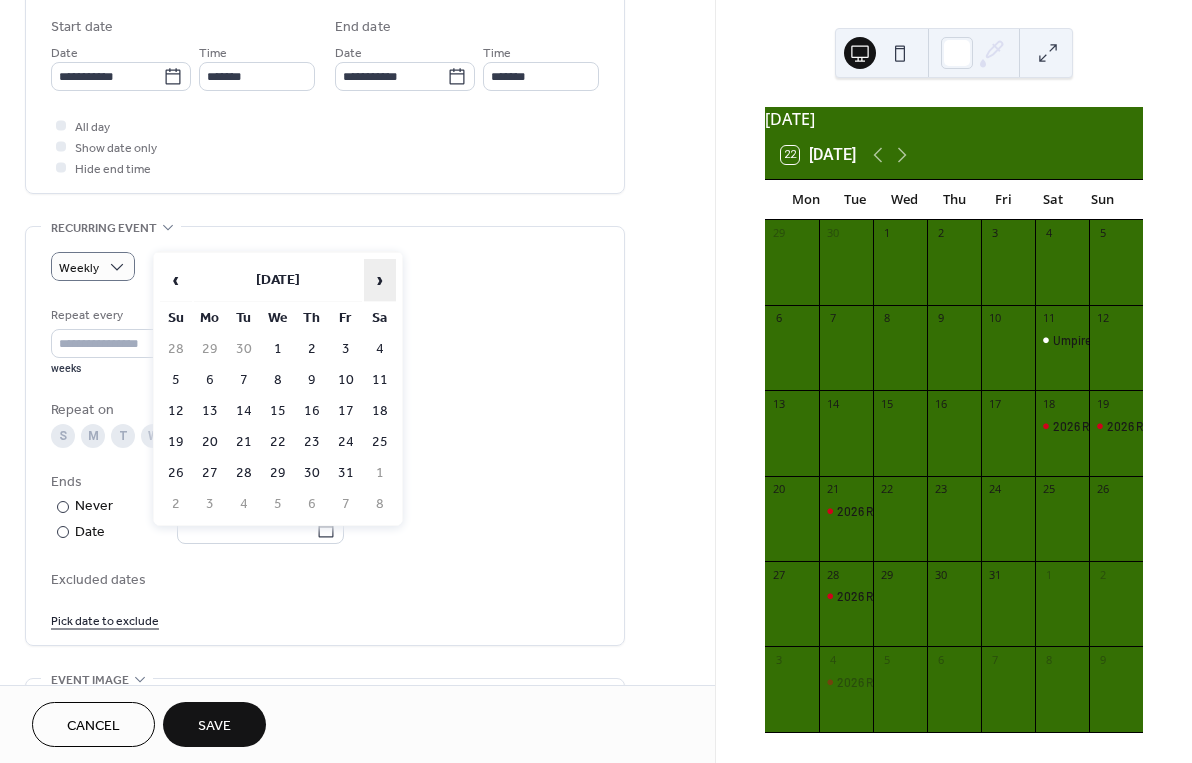 click on "›" at bounding box center [380, 280] 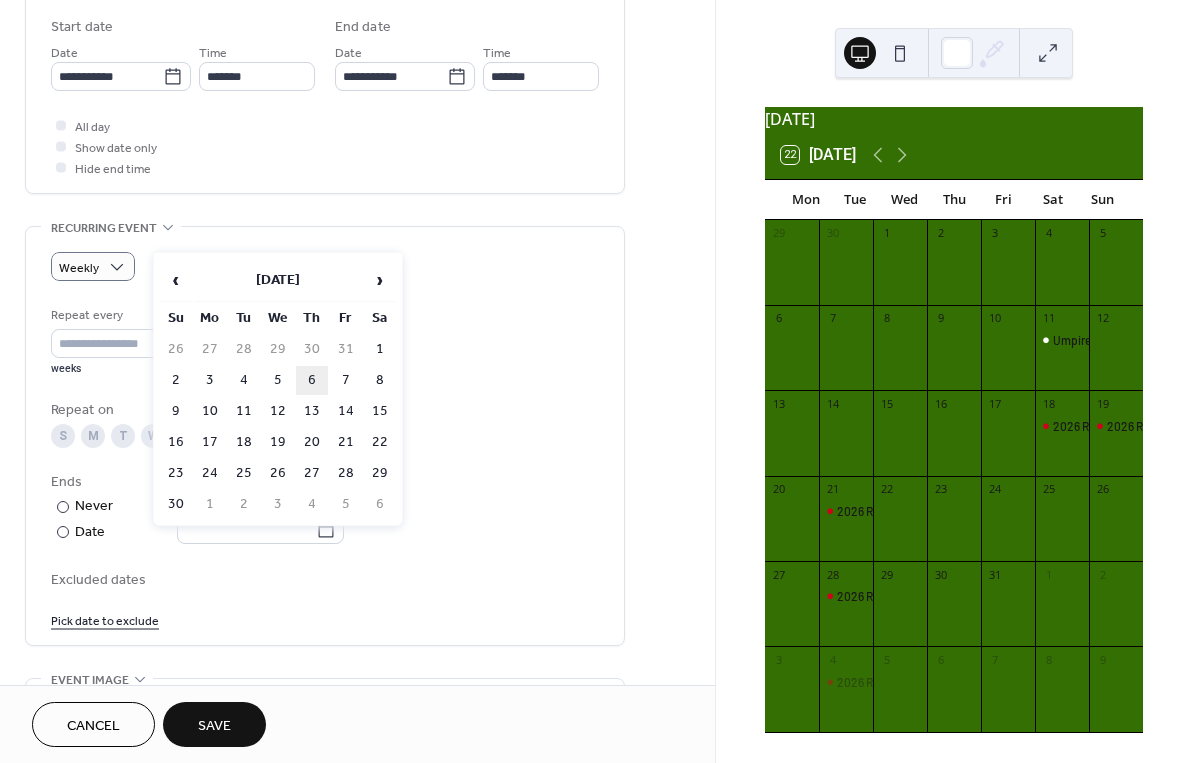 click on "6" at bounding box center (312, 380) 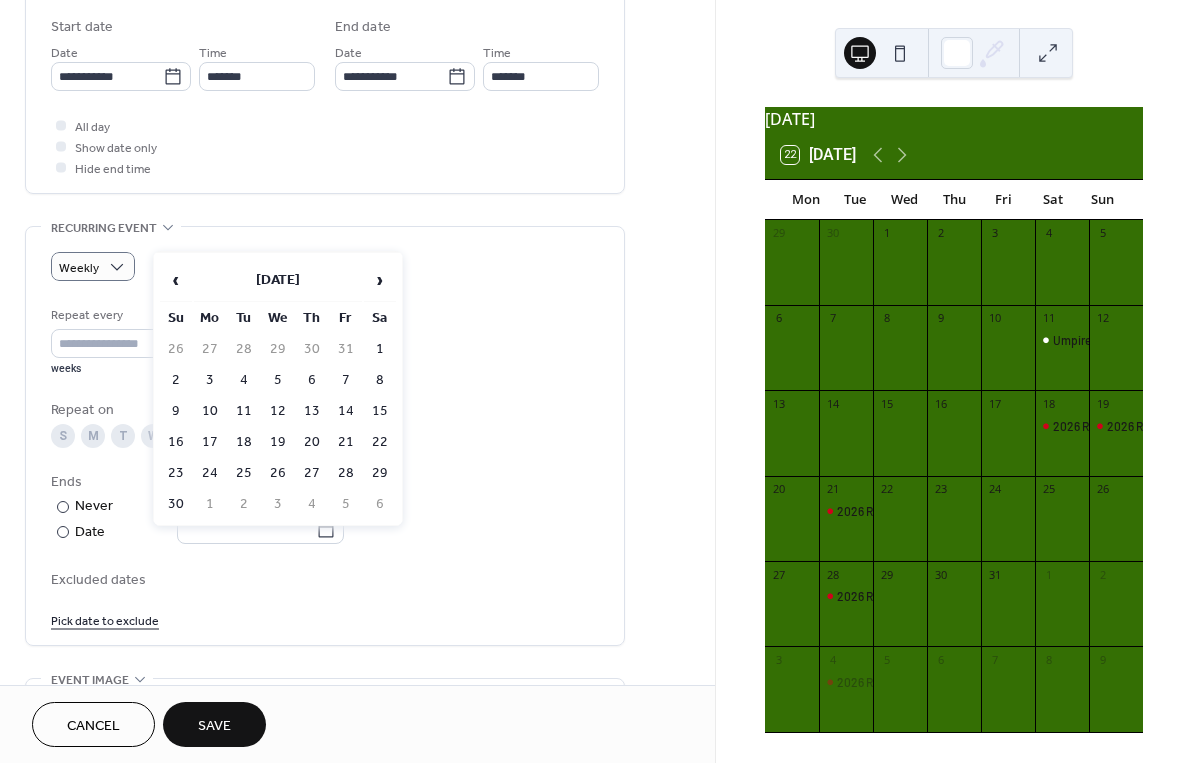 type on "**********" 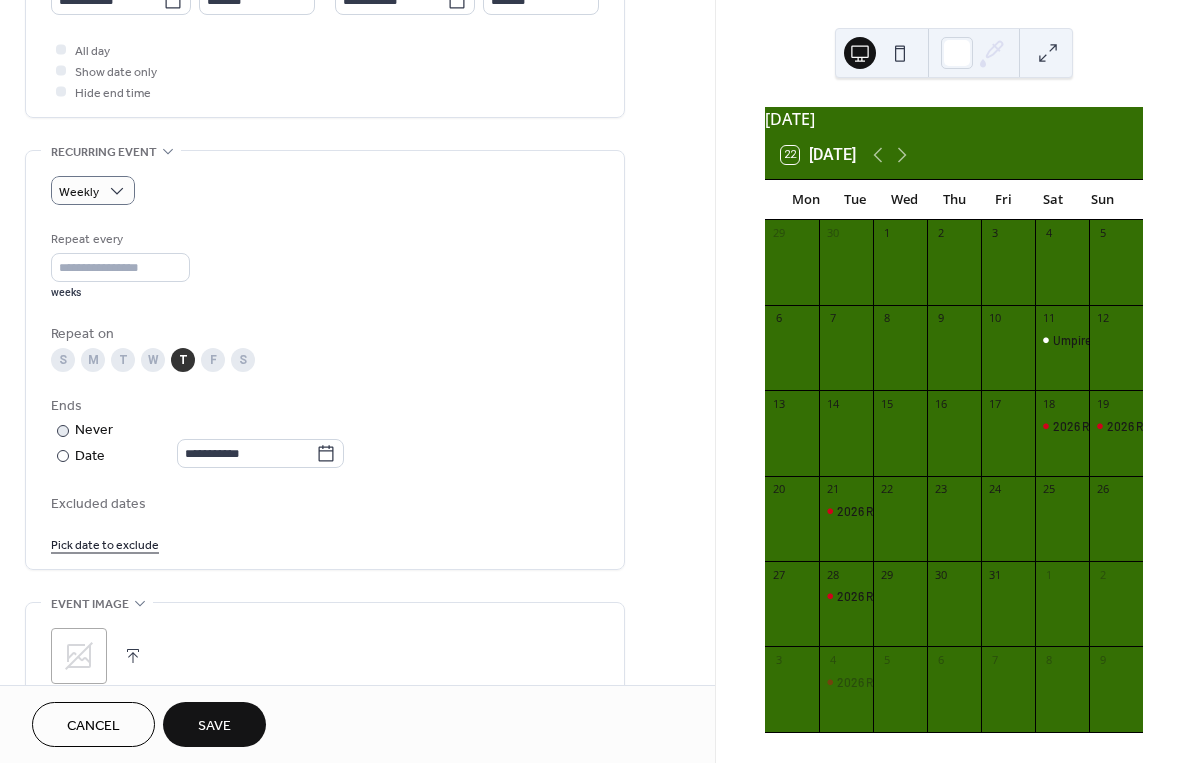 scroll, scrollTop: 788, scrollLeft: 0, axis: vertical 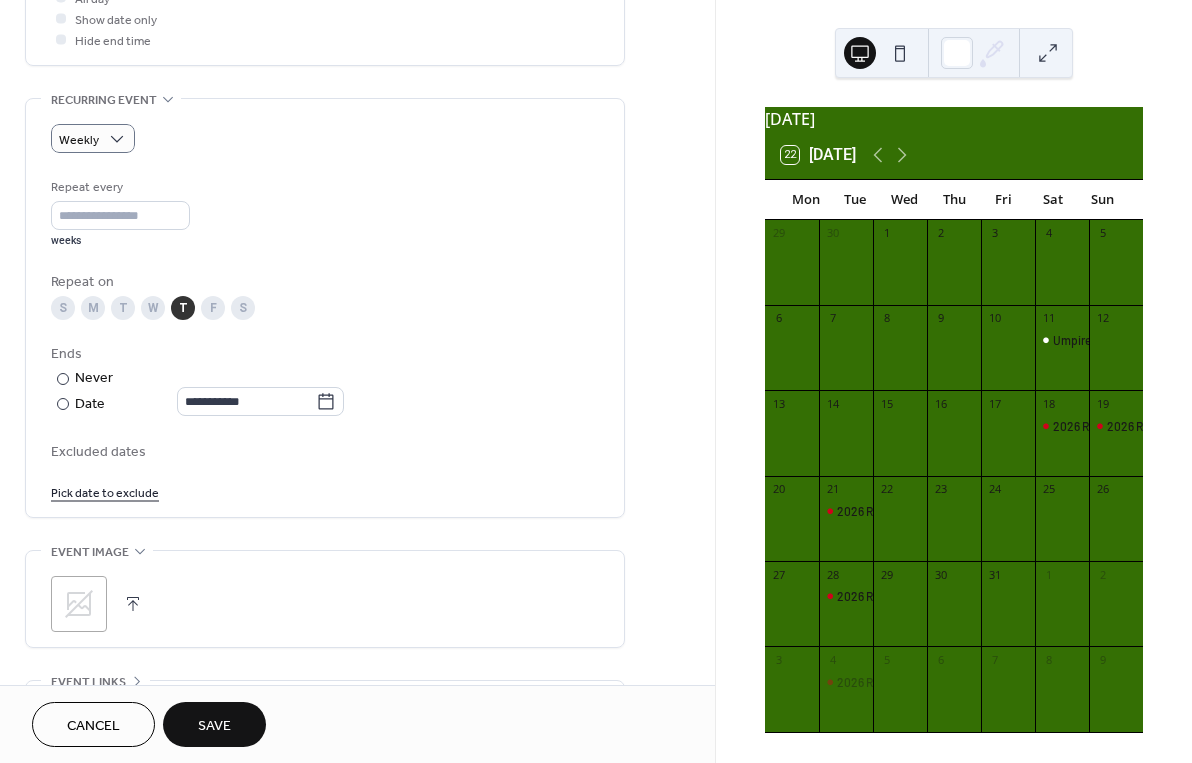 click on "Save" at bounding box center (214, 726) 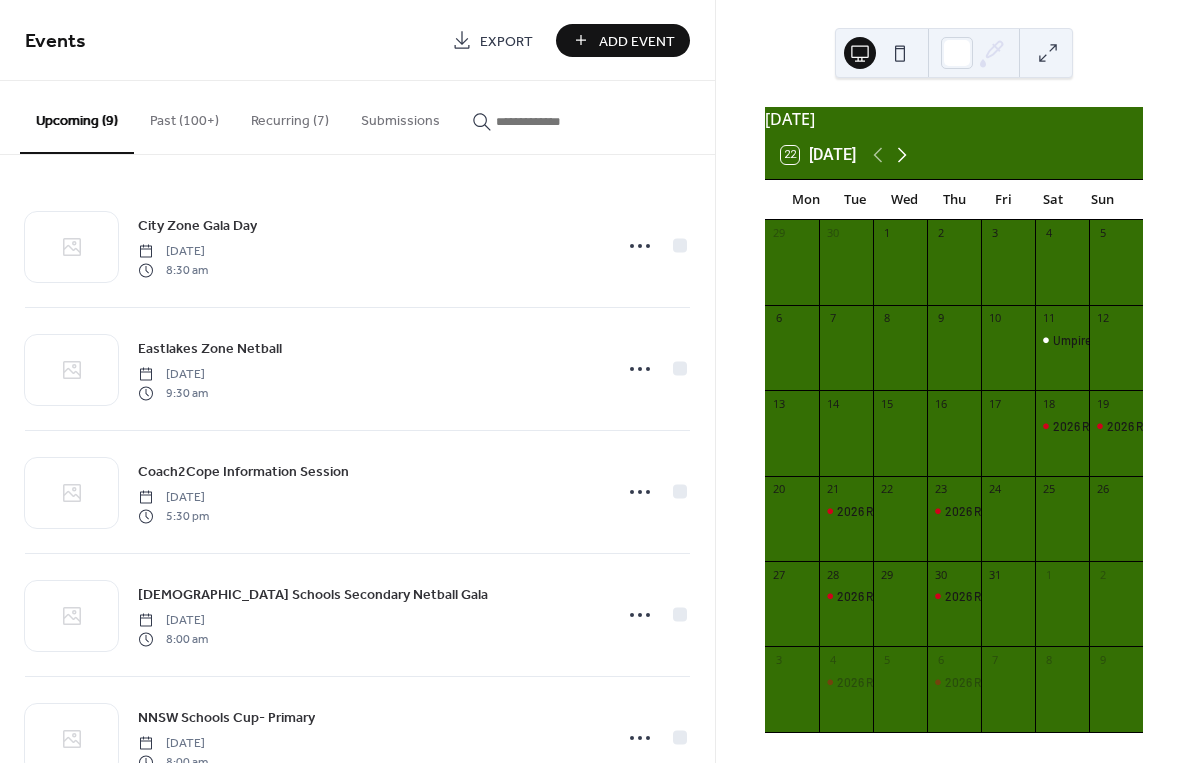 click 